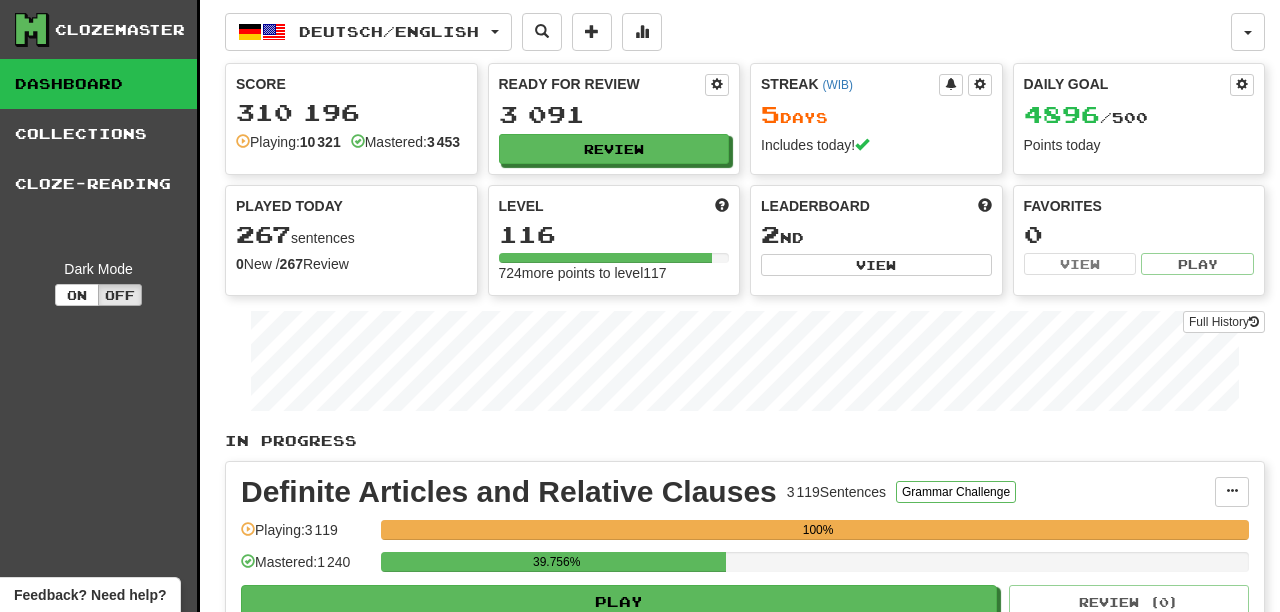 scroll, scrollTop: 0, scrollLeft: 0, axis: both 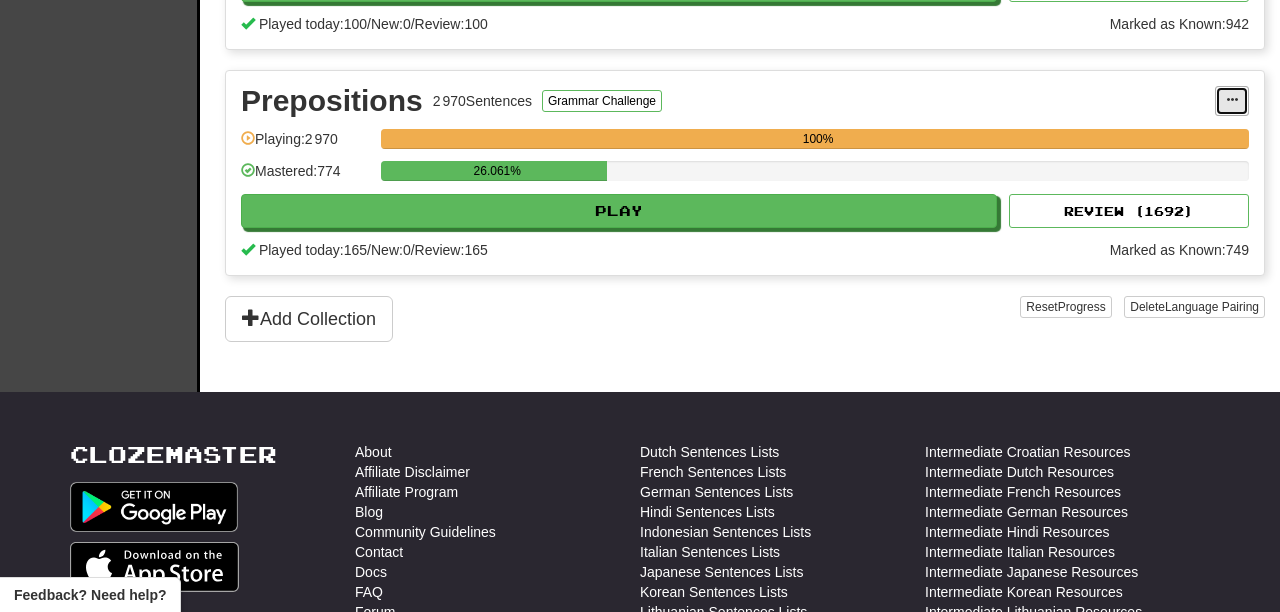 click at bounding box center [1232, 101] 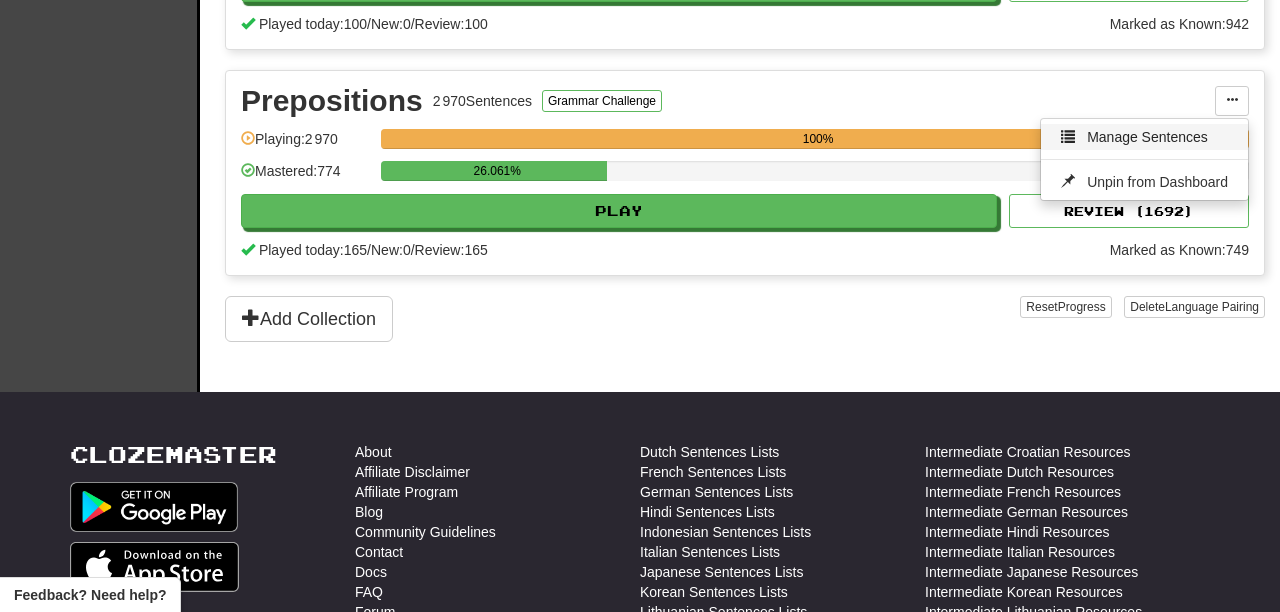 click on "Manage Sentences" at bounding box center (1147, 137) 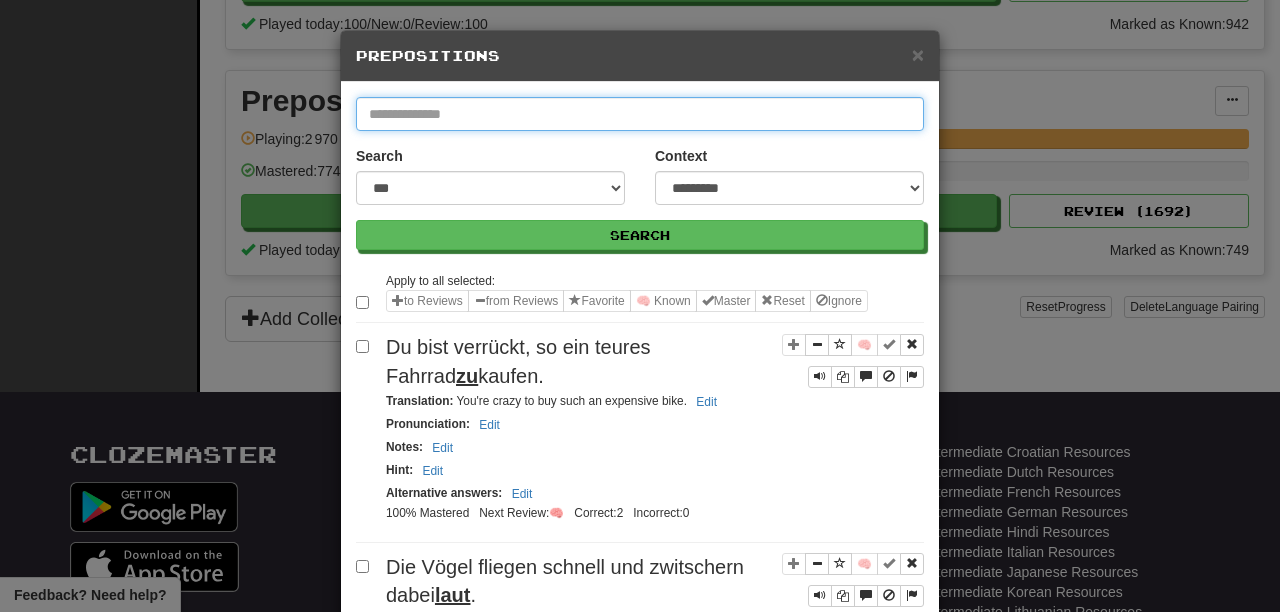 click at bounding box center (640, 114) 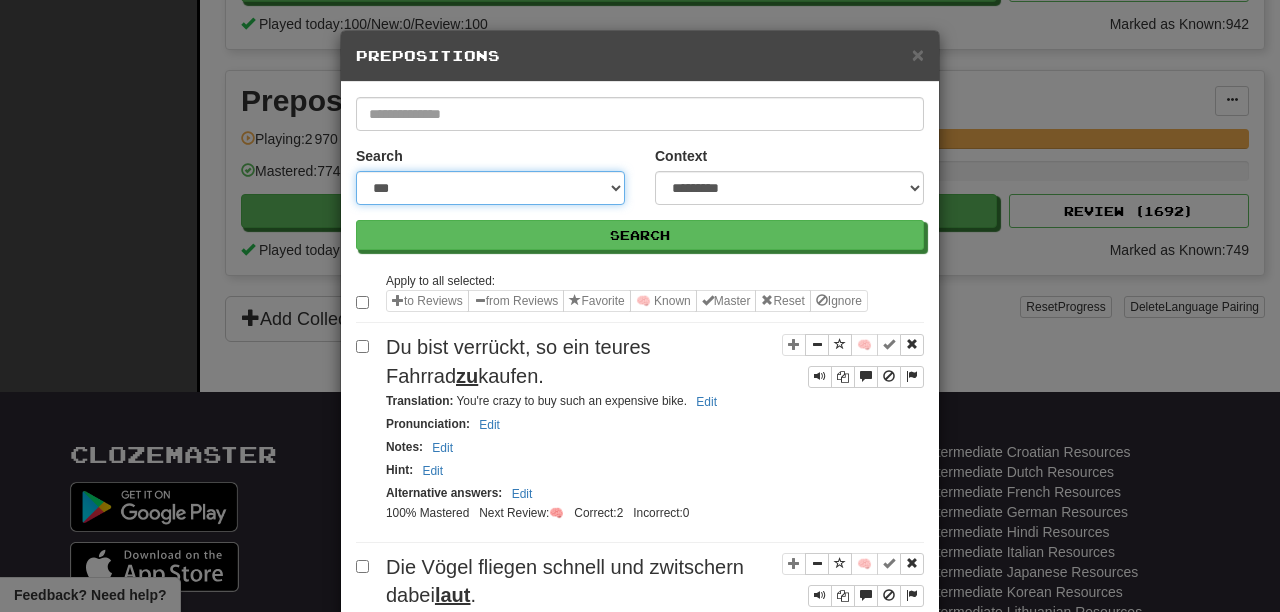 click on "**********" at bounding box center [490, 188] 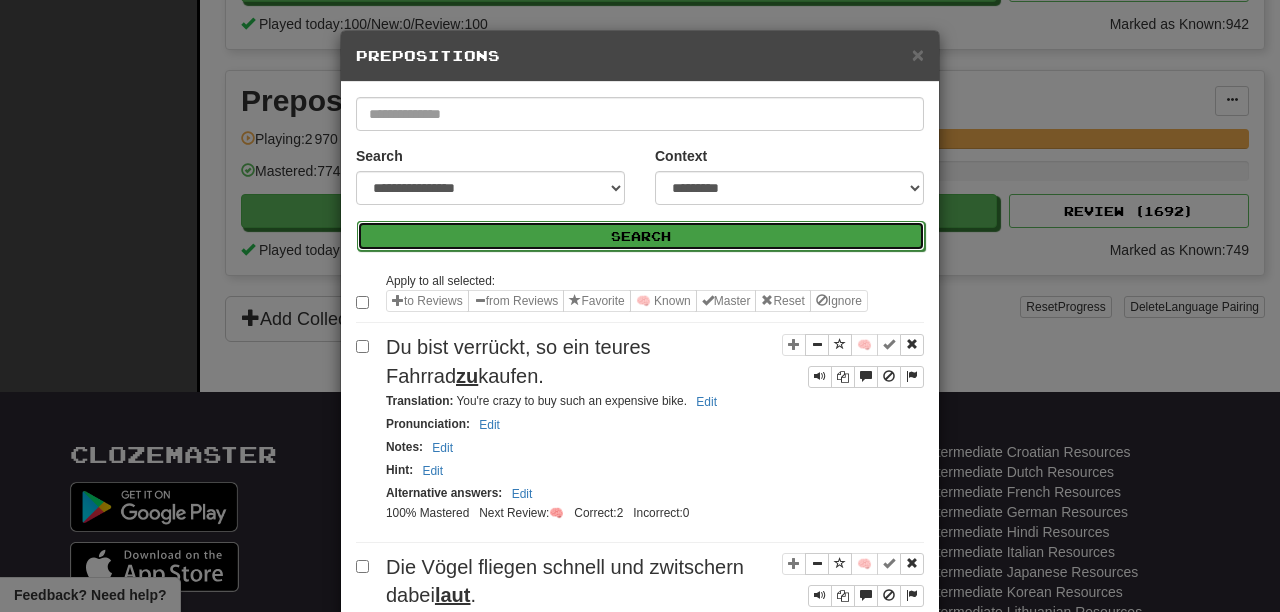 click on "Search" at bounding box center [641, 236] 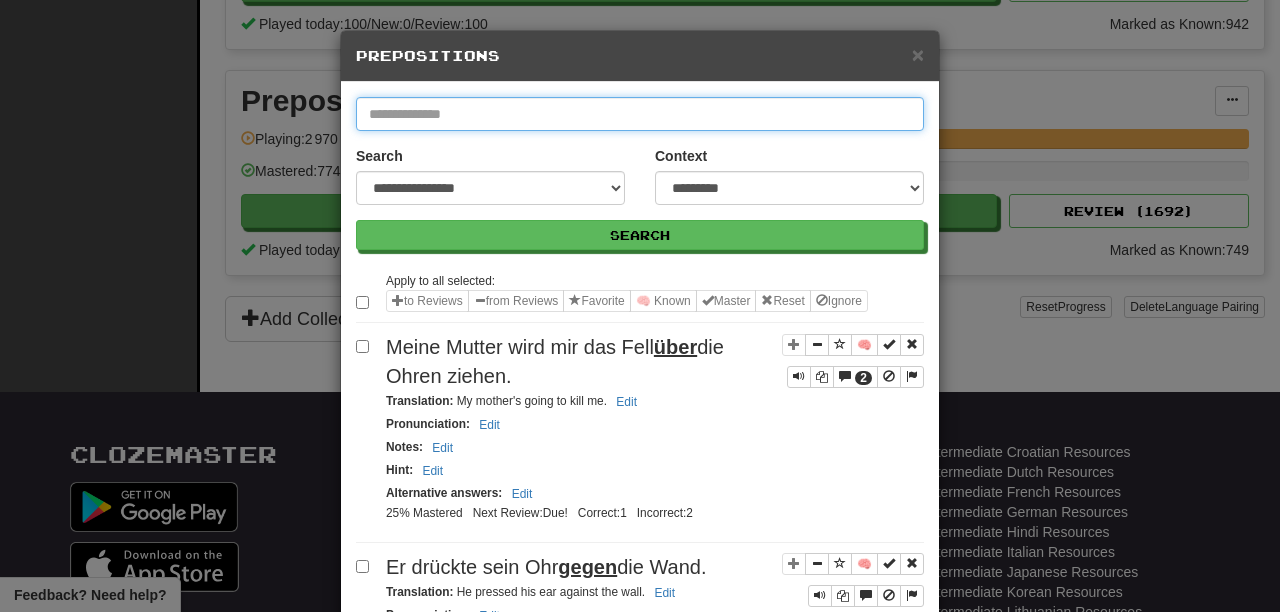 click at bounding box center (640, 114) 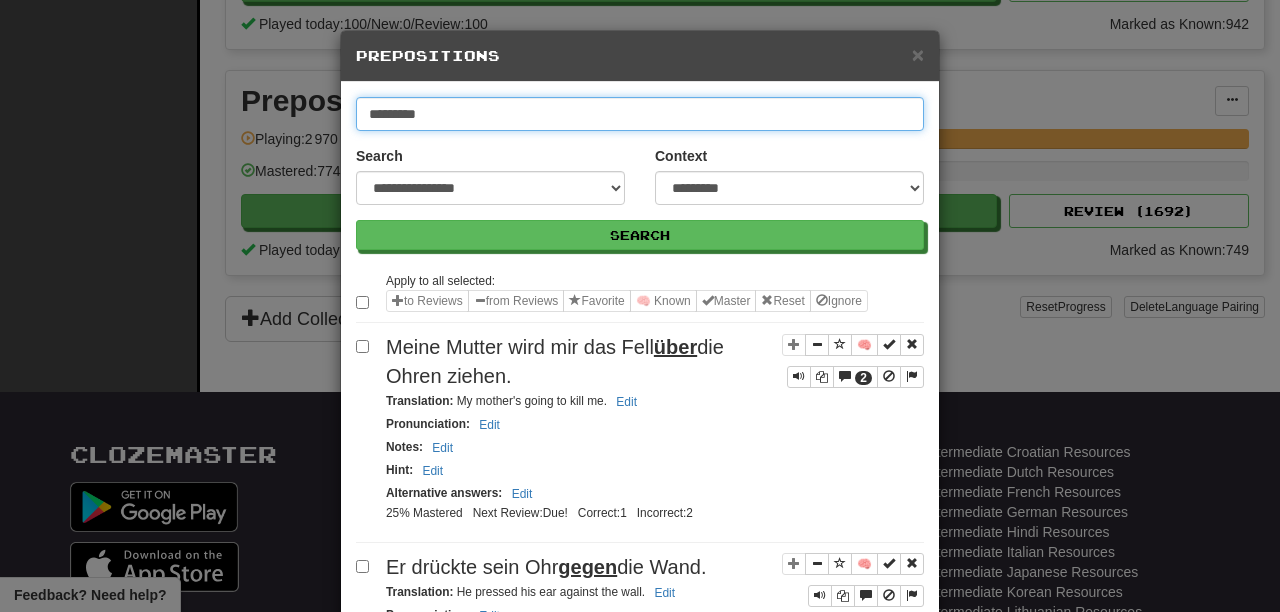 click on "Search" at bounding box center (640, 235) 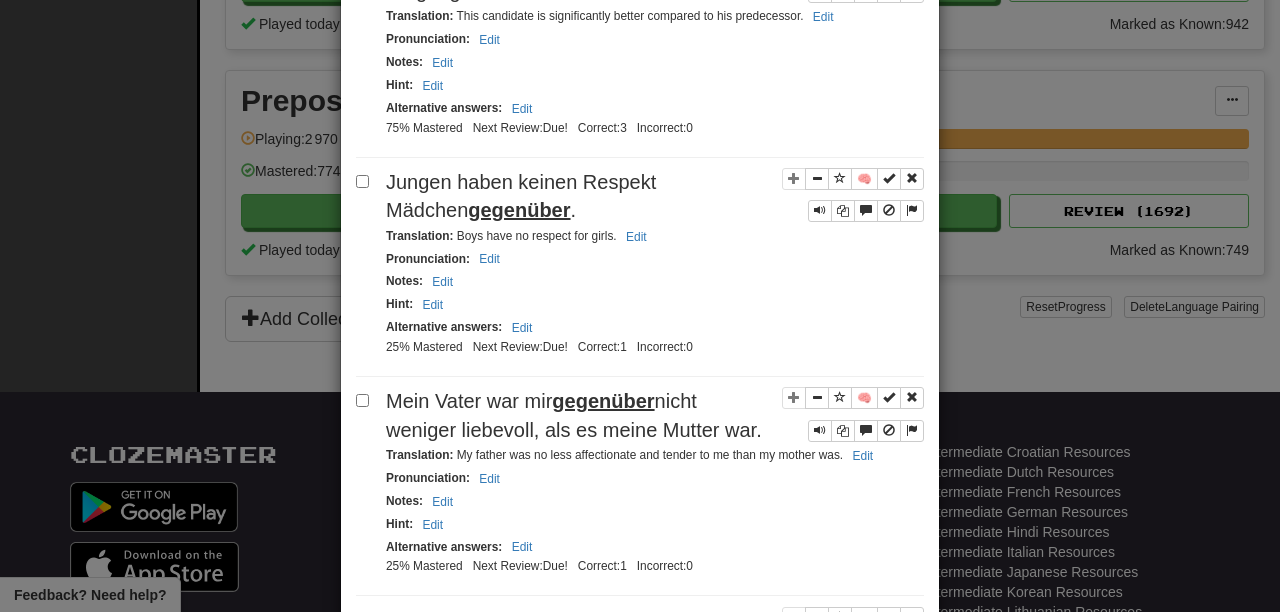 scroll, scrollTop: 0, scrollLeft: 0, axis: both 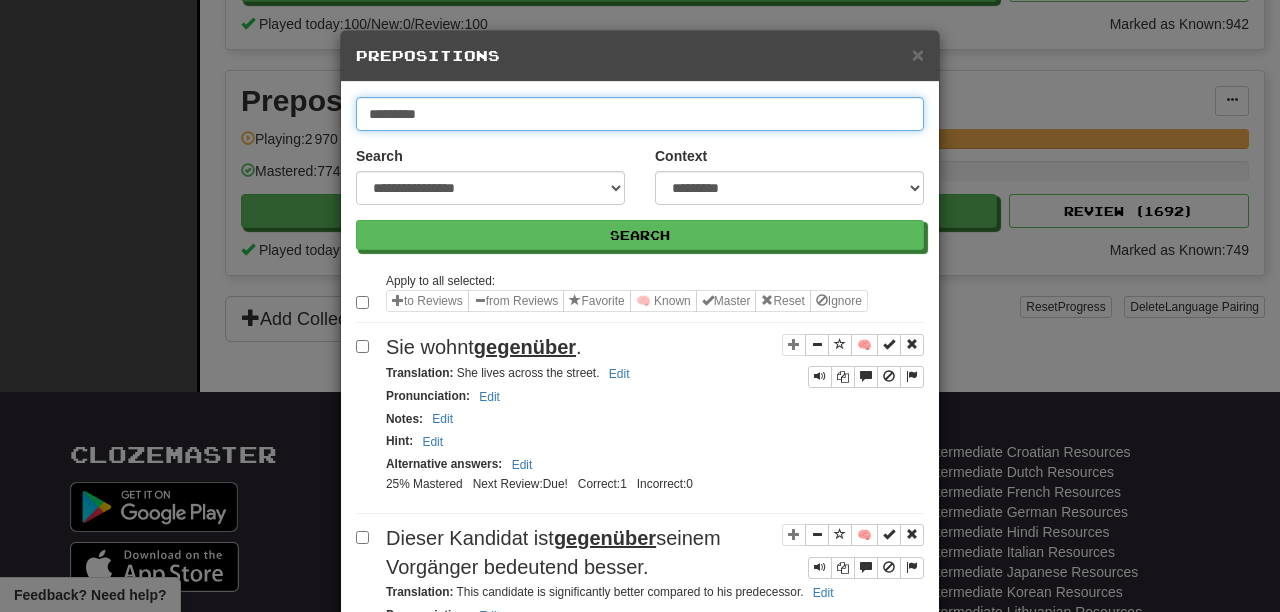 click on "*********" at bounding box center [640, 114] 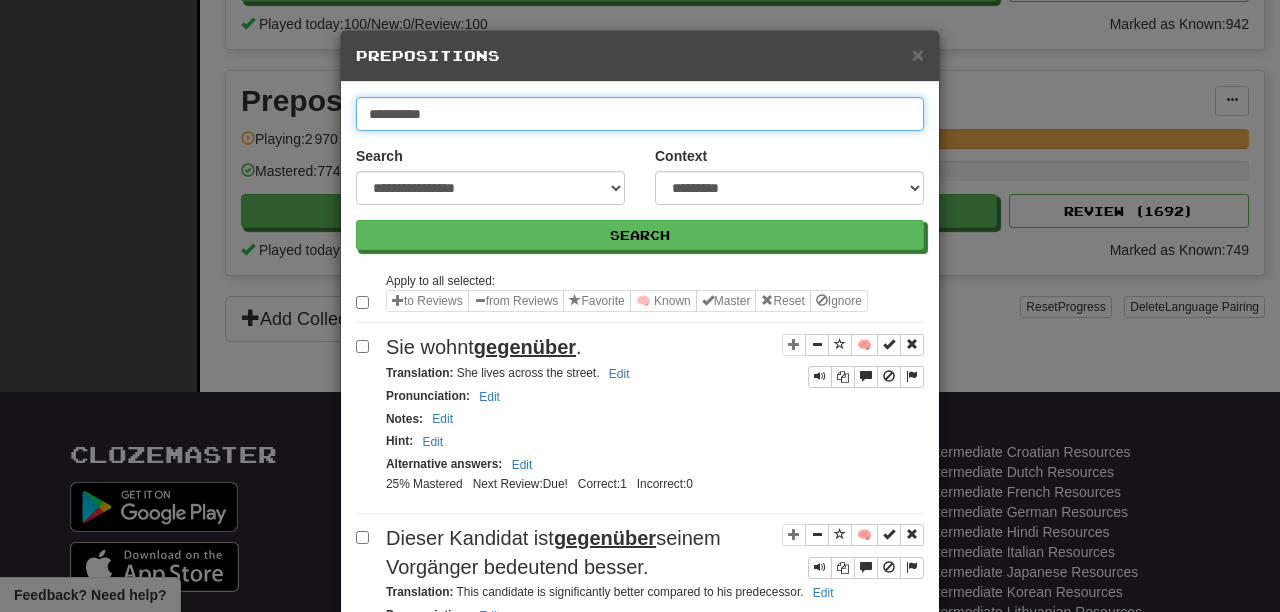 type on "**********" 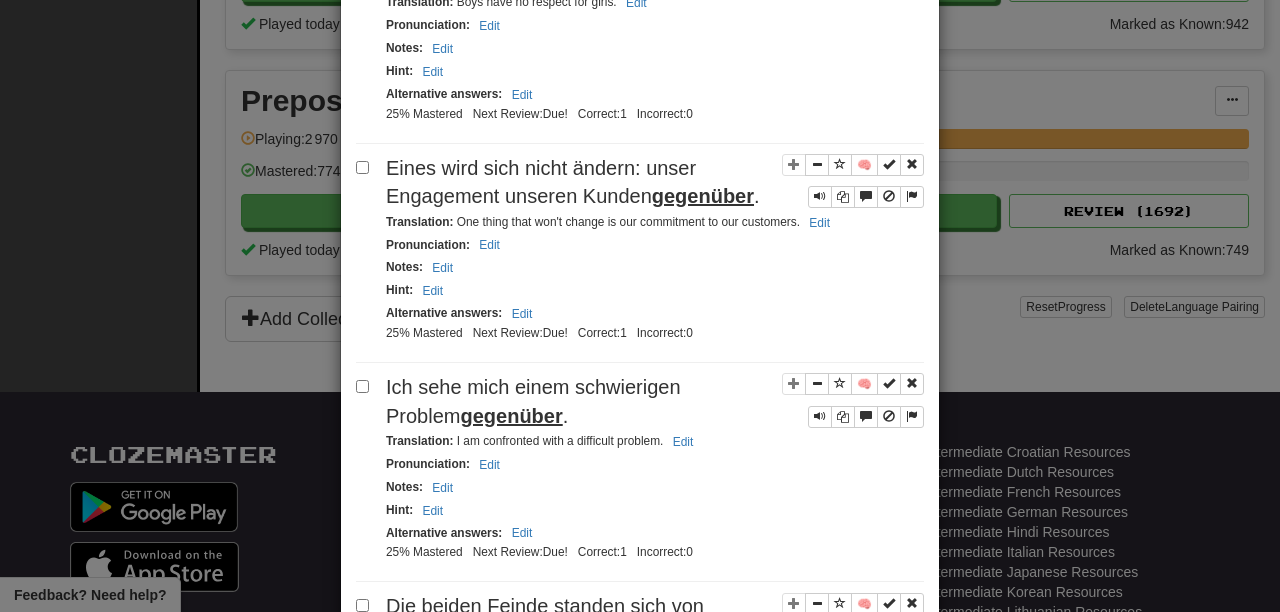 scroll, scrollTop: 0, scrollLeft: 0, axis: both 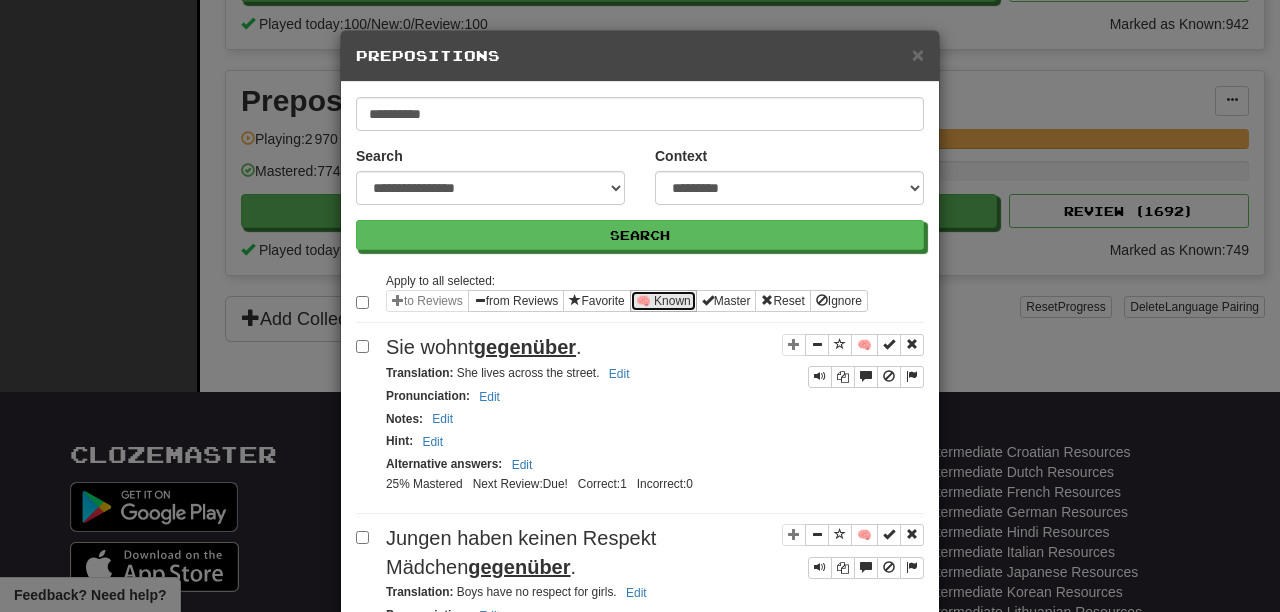 click on "🧠 Known" at bounding box center (663, 301) 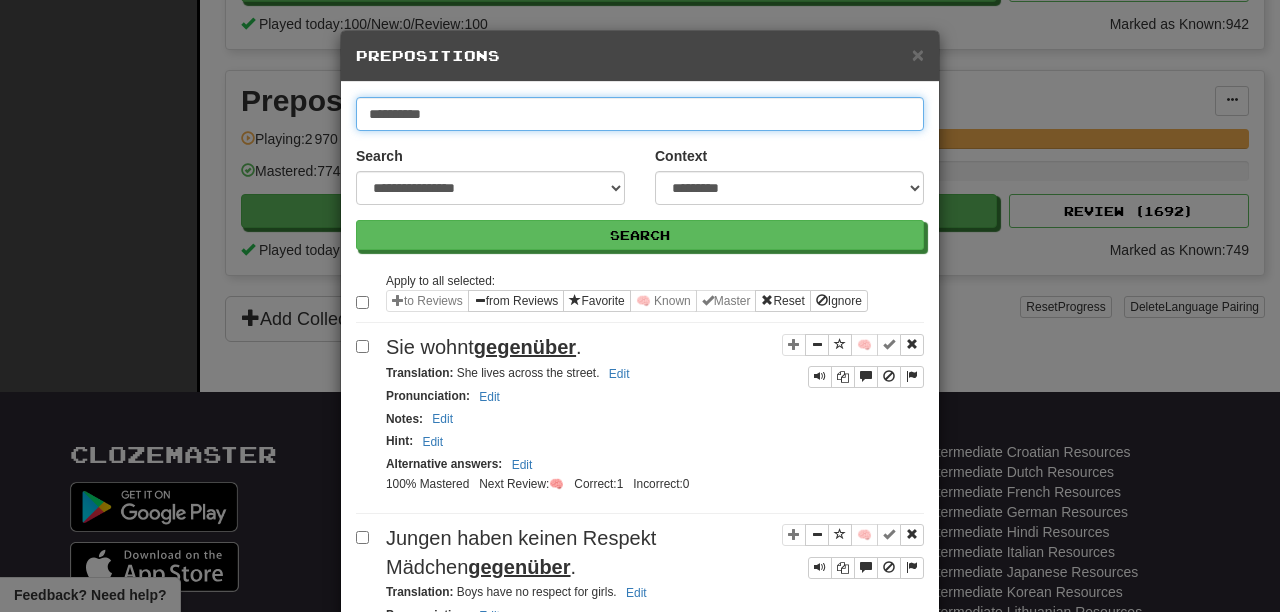 drag, startPoint x: 309, startPoint y: 113, endPoint x: 74, endPoint y: 112, distance: 235.00212 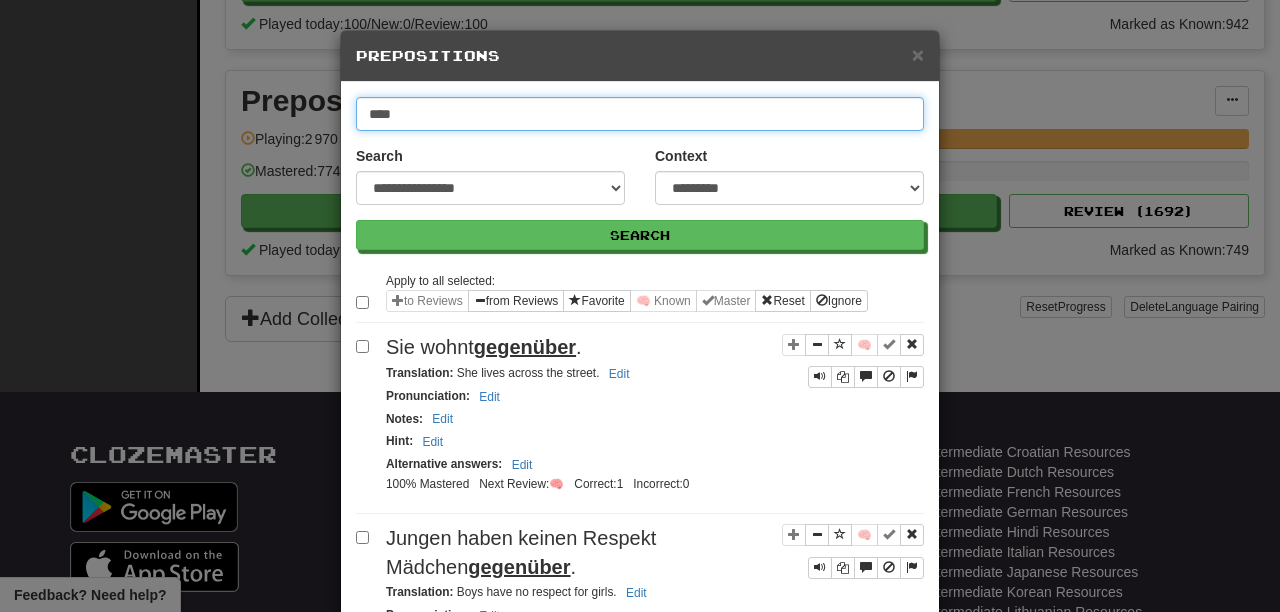 click on "Search" at bounding box center (640, 235) 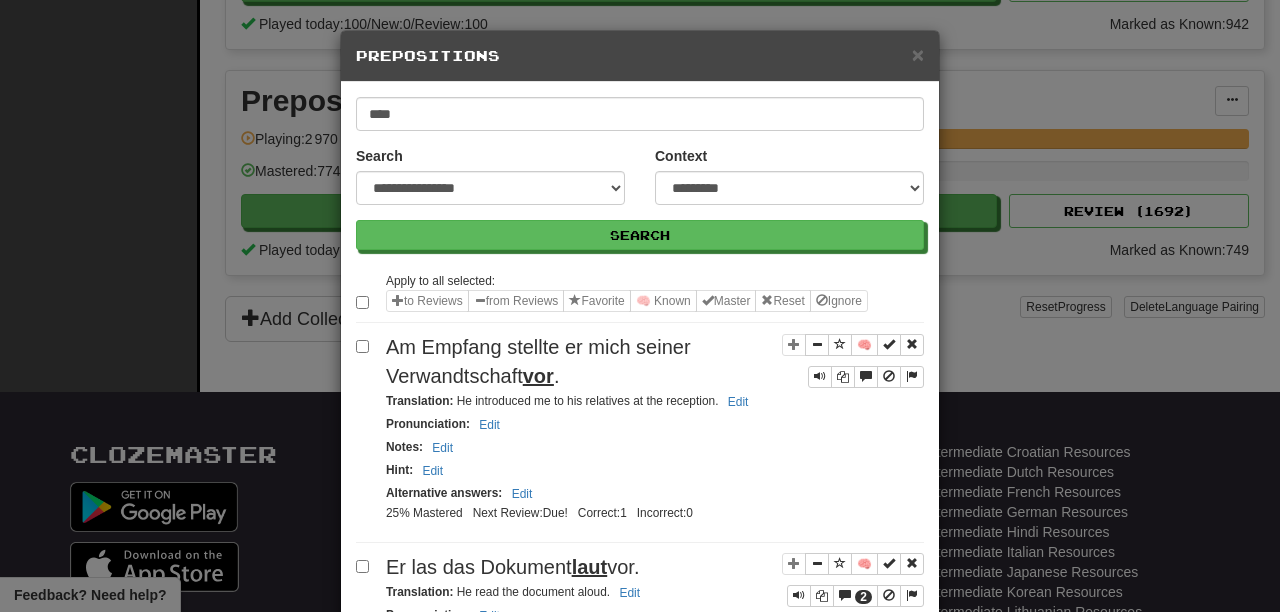 click at bounding box center (366, 302) 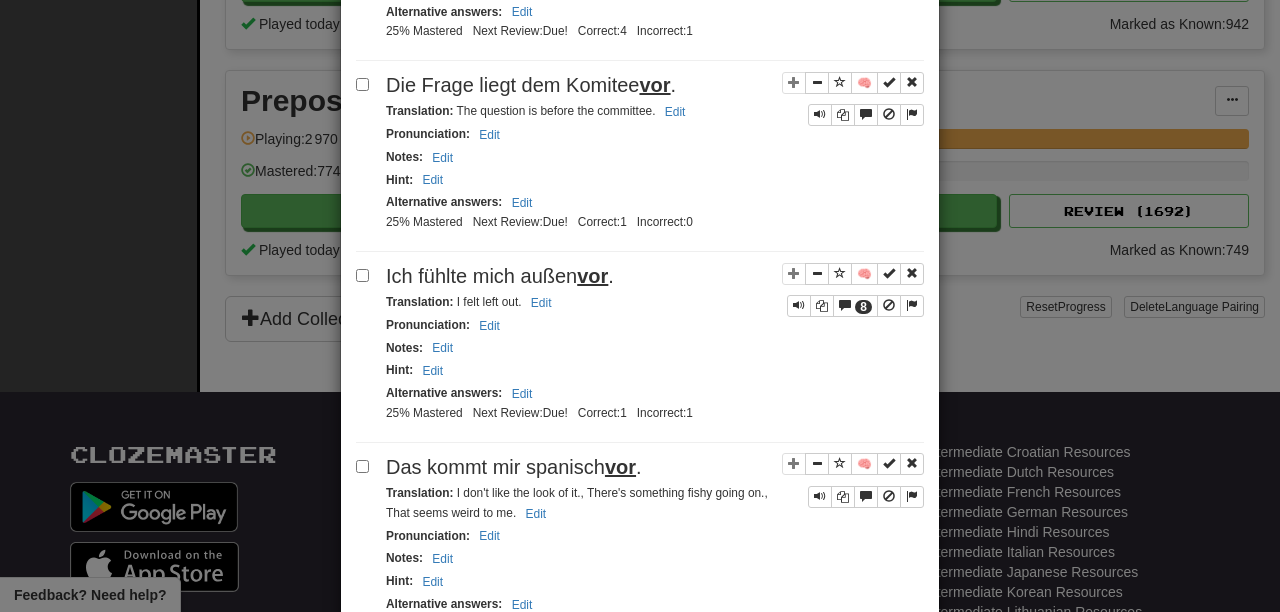 scroll, scrollTop: 0, scrollLeft: 0, axis: both 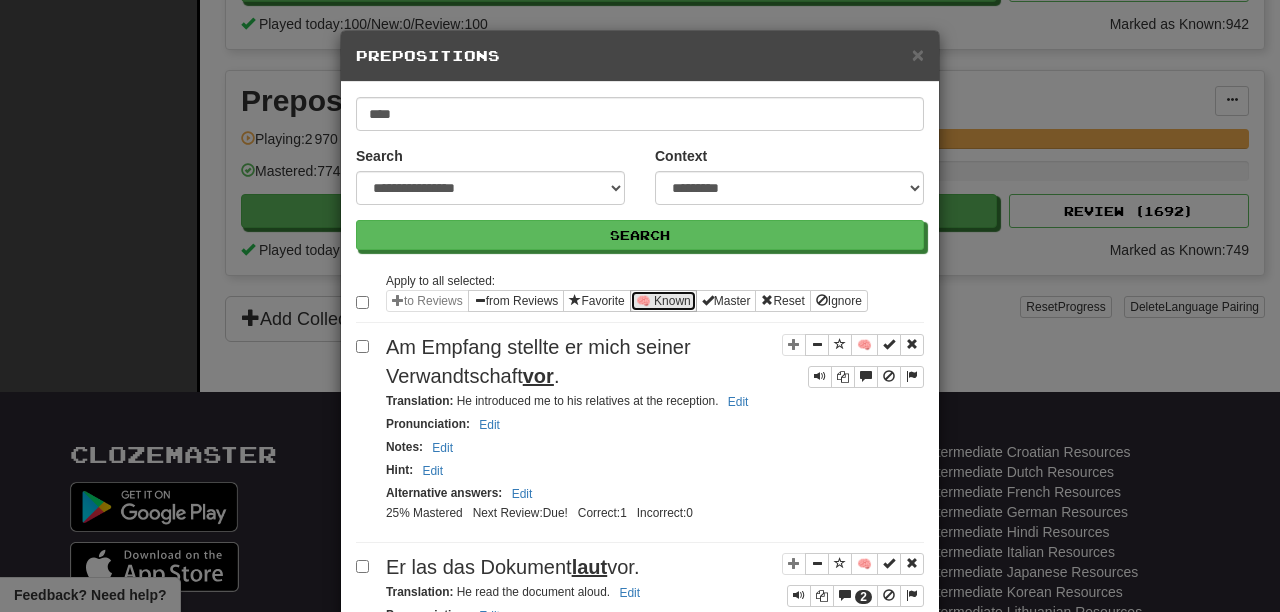 click on "🧠 Known" at bounding box center (663, 301) 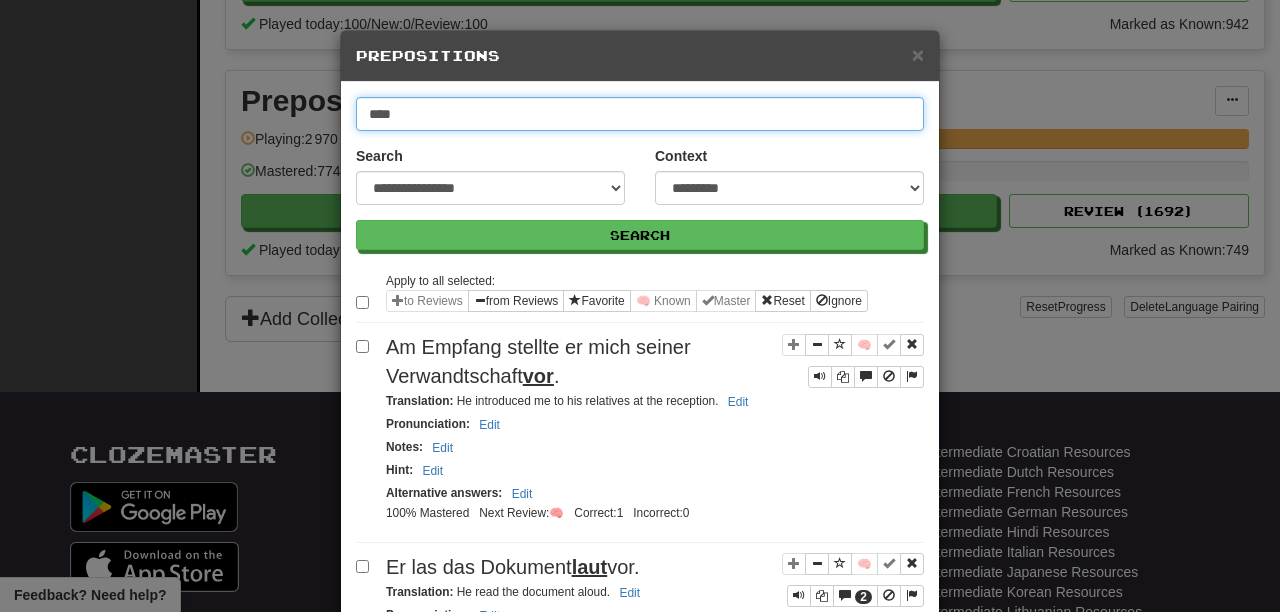 drag, startPoint x: 411, startPoint y: 119, endPoint x: 195, endPoint y: 111, distance: 216.1481 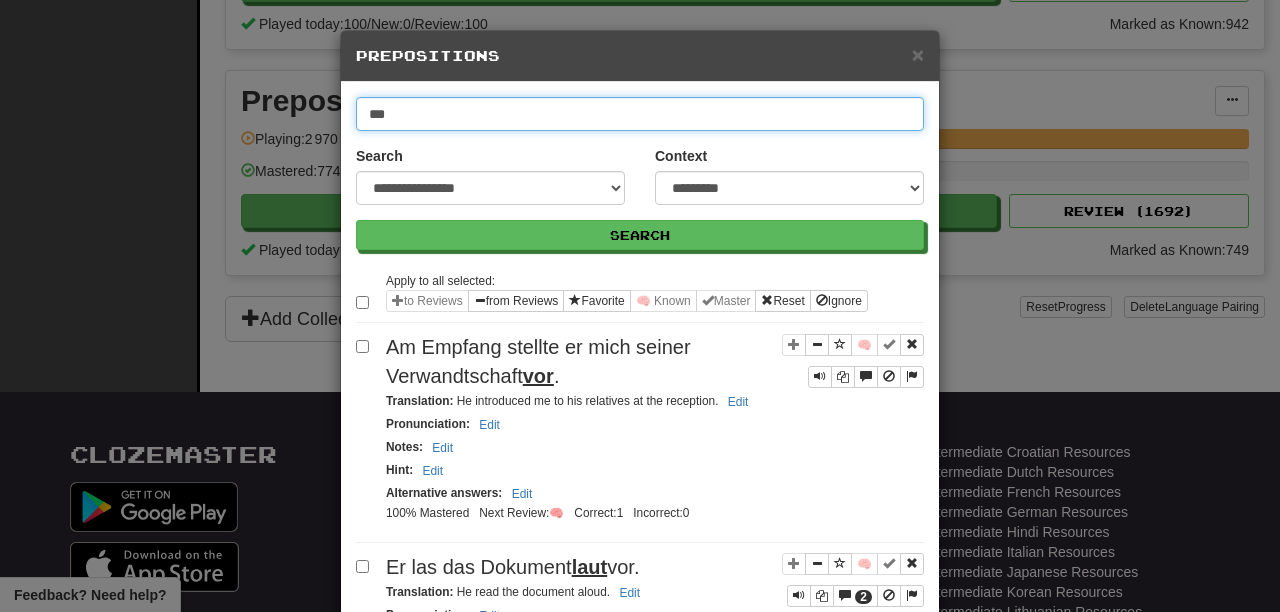 click on "Search" at bounding box center [640, 235] 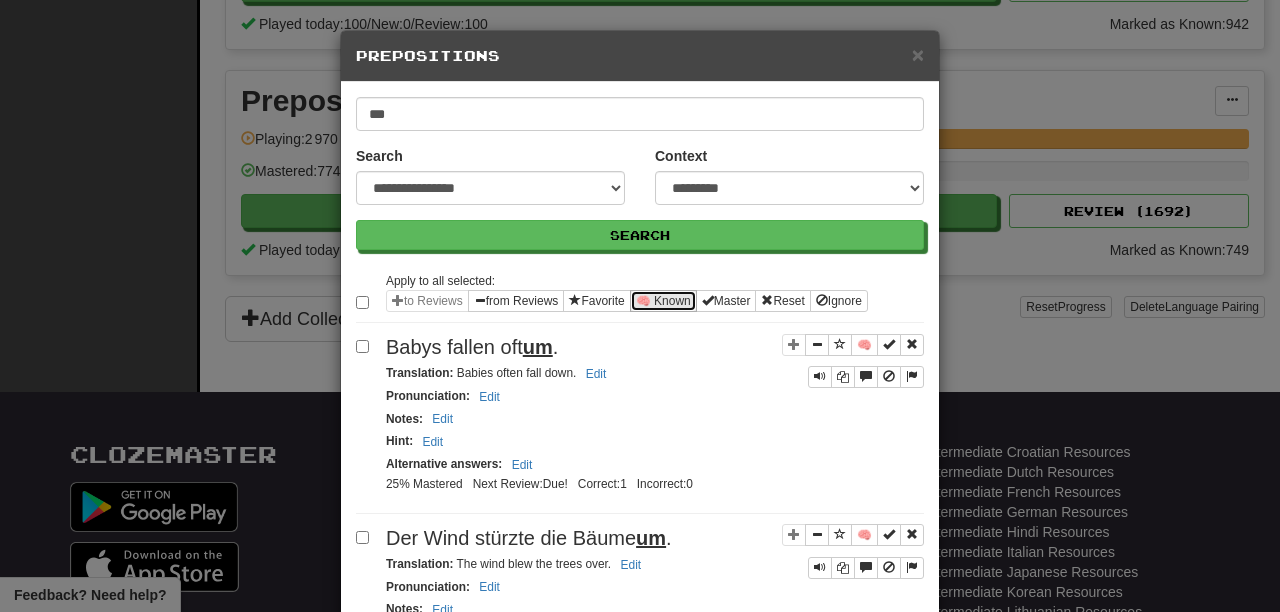 click on "🧠 Known" at bounding box center [663, 301] 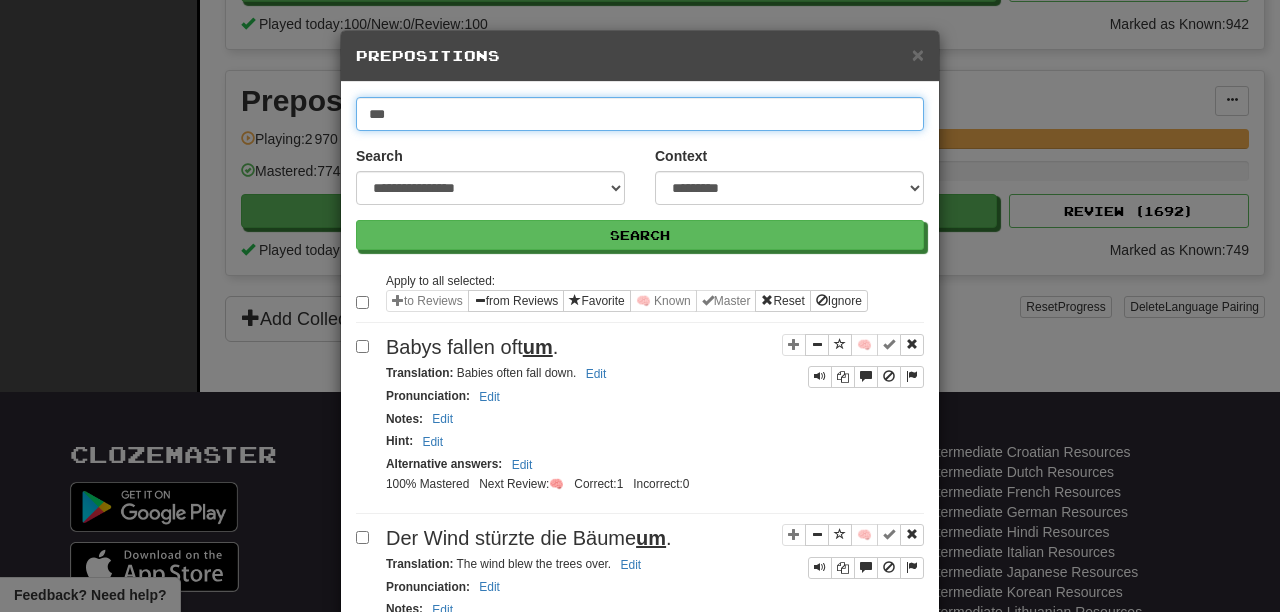 drag, startPoint x: 388, startPoint y: 115, endPoint x: 323, endPoint y: 113, distance: 65.03076 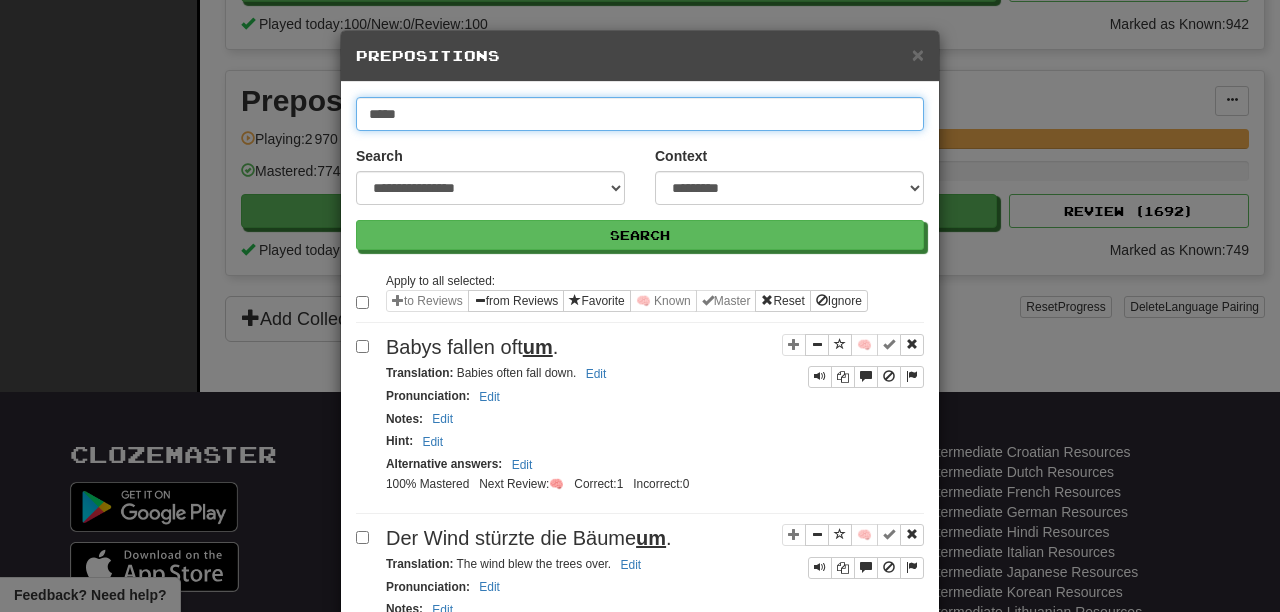 click on "Search" at bounding box center [640, 235] 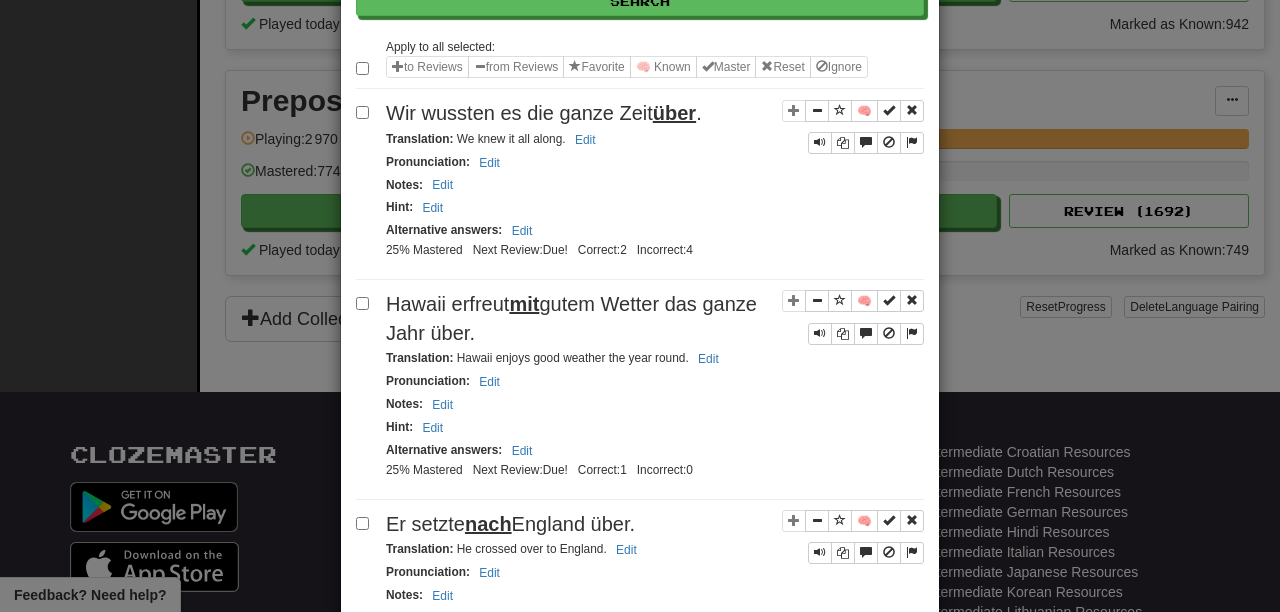 scroll, scrollTop: 0, scrollLeft: 0, axis: both 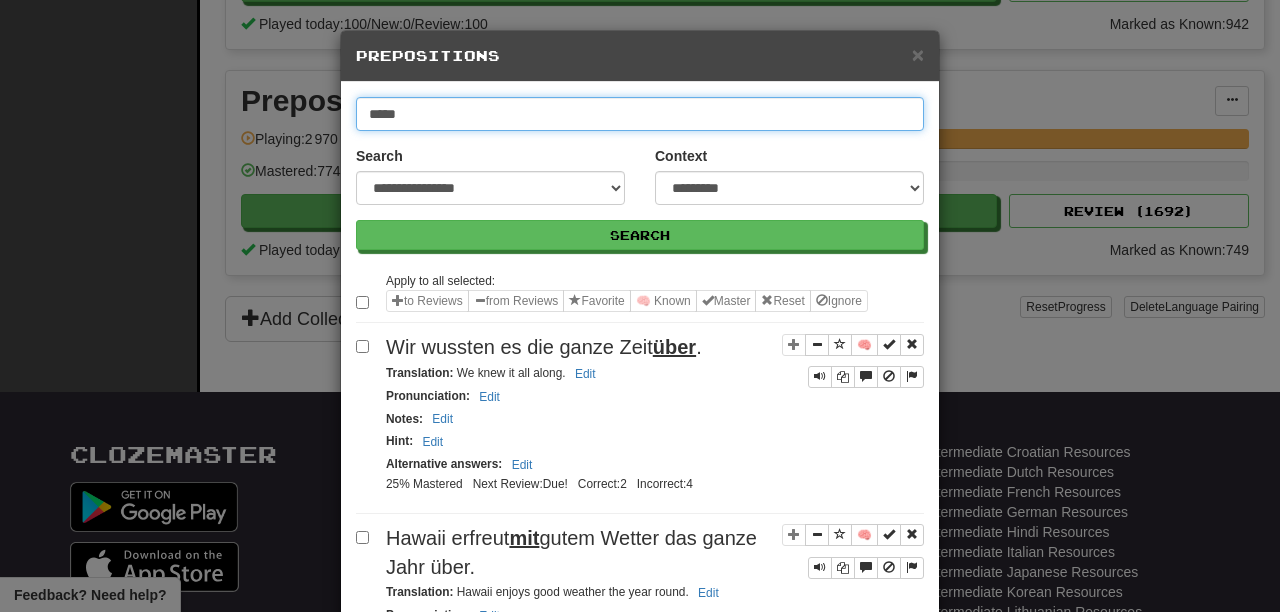 drag, startPoint x: 407, startPoint y: 117, endPoint x: 254, endPoint y: 98, distance: 154.17523 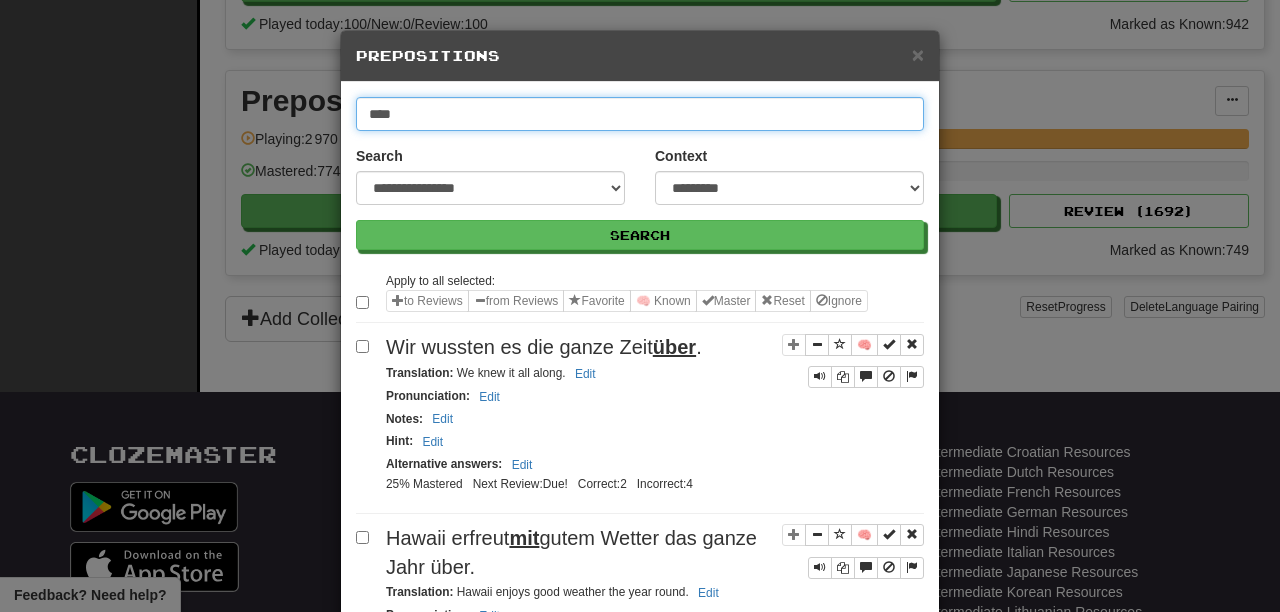 click on "Search" at bounding box center (640, 235) 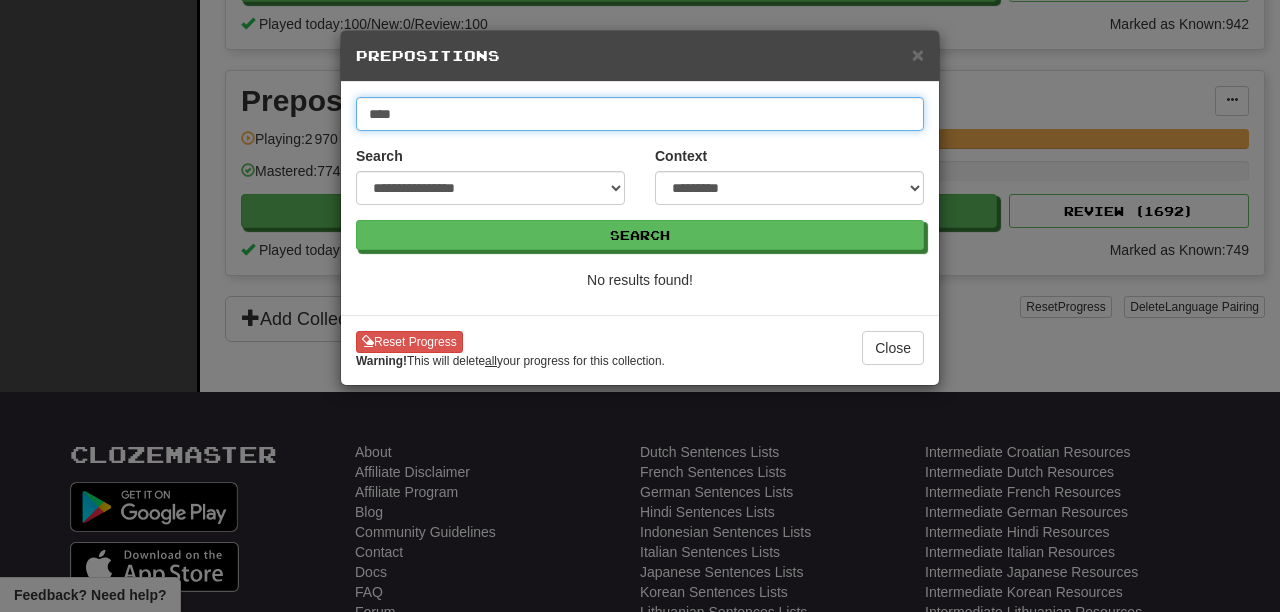 drag, startPoint x: 398, startPoint y: 116, endPoint x: 156, endPoint y: 91, distance: 243.2879 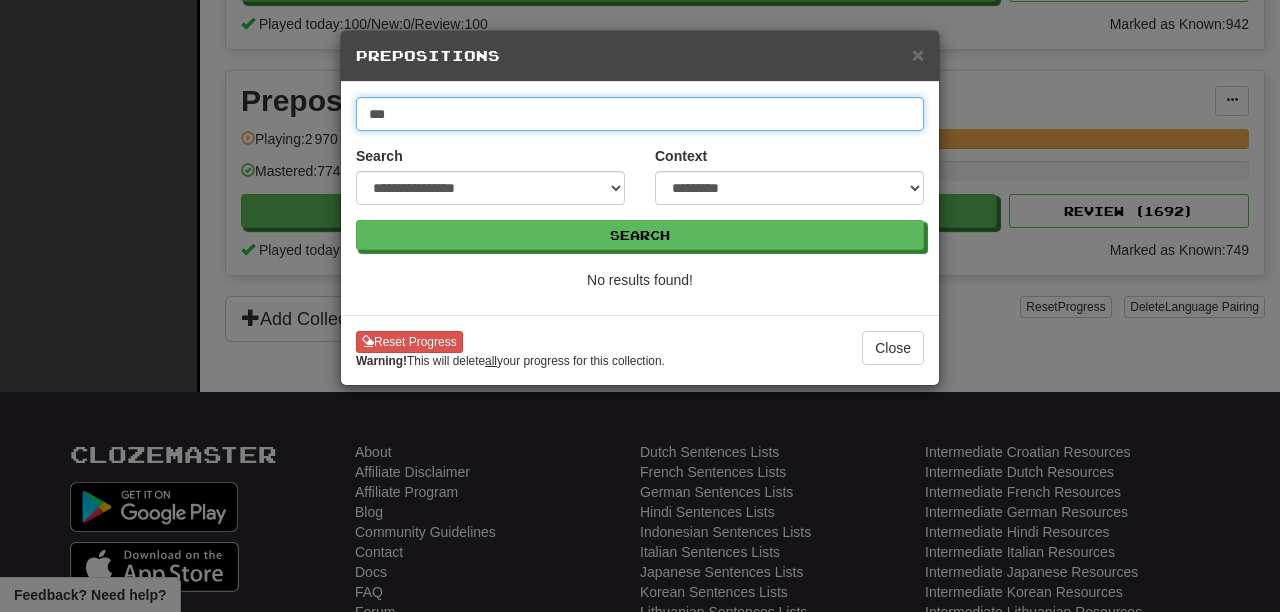 type on "***" 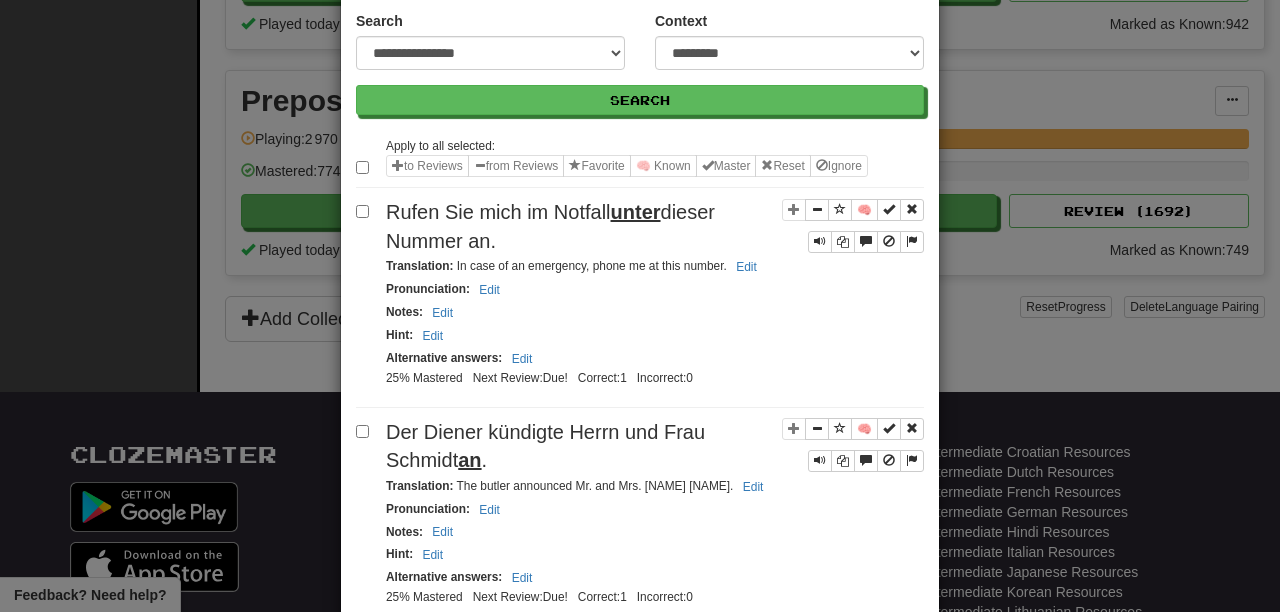 scroll, scrollTop: 0, scrollLeft: 0, axis: both 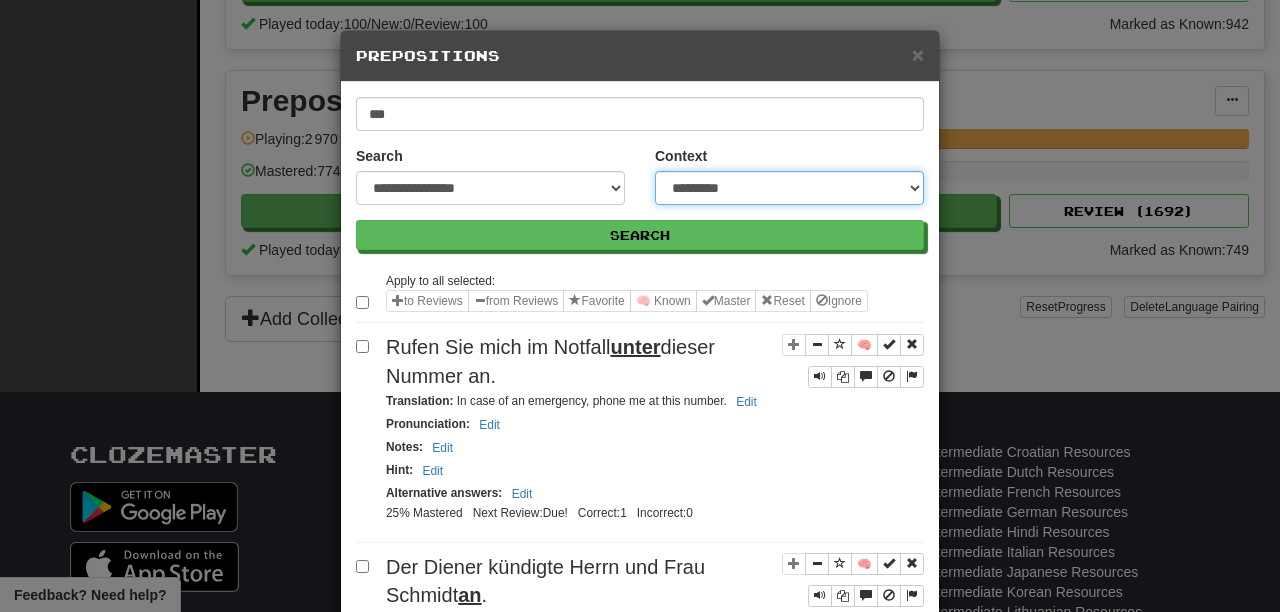 click on "**********" at bounding box center (789, 188) 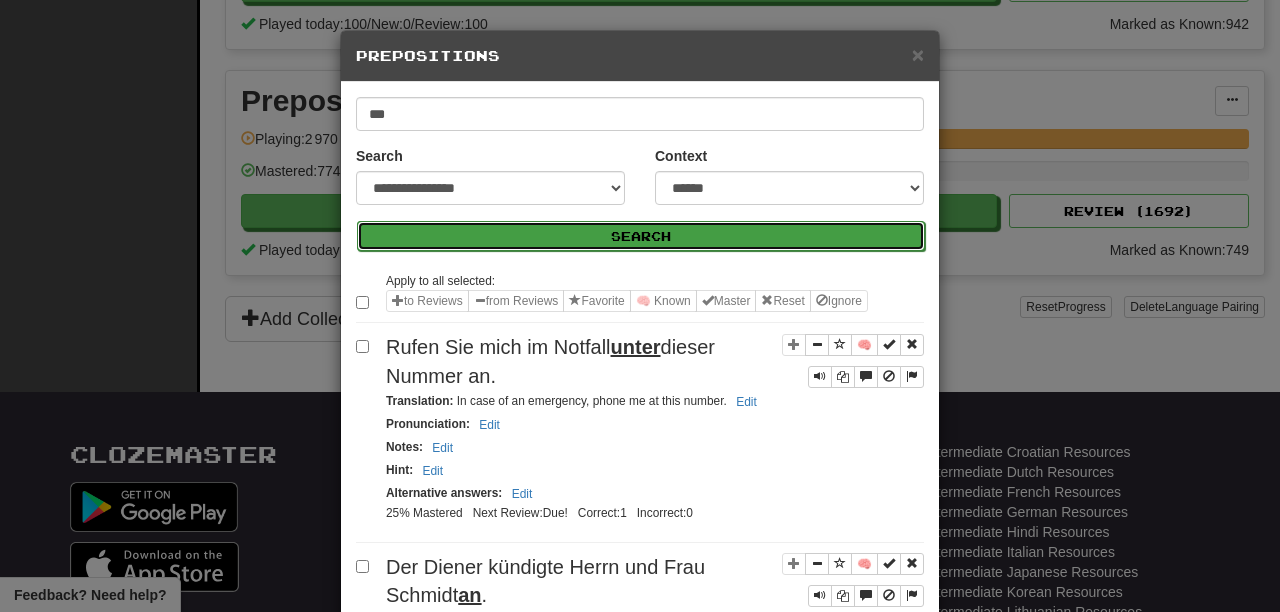 click on "Search" at bounding box center [641, 236] 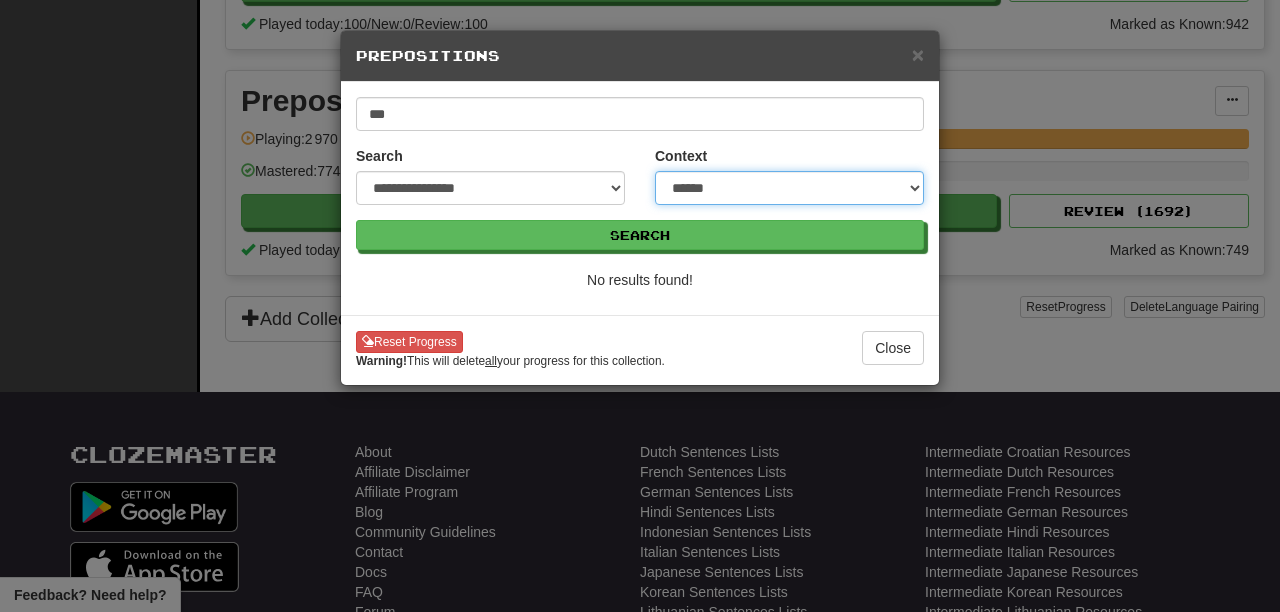 click on "**********" at bounding box center (789, 188) 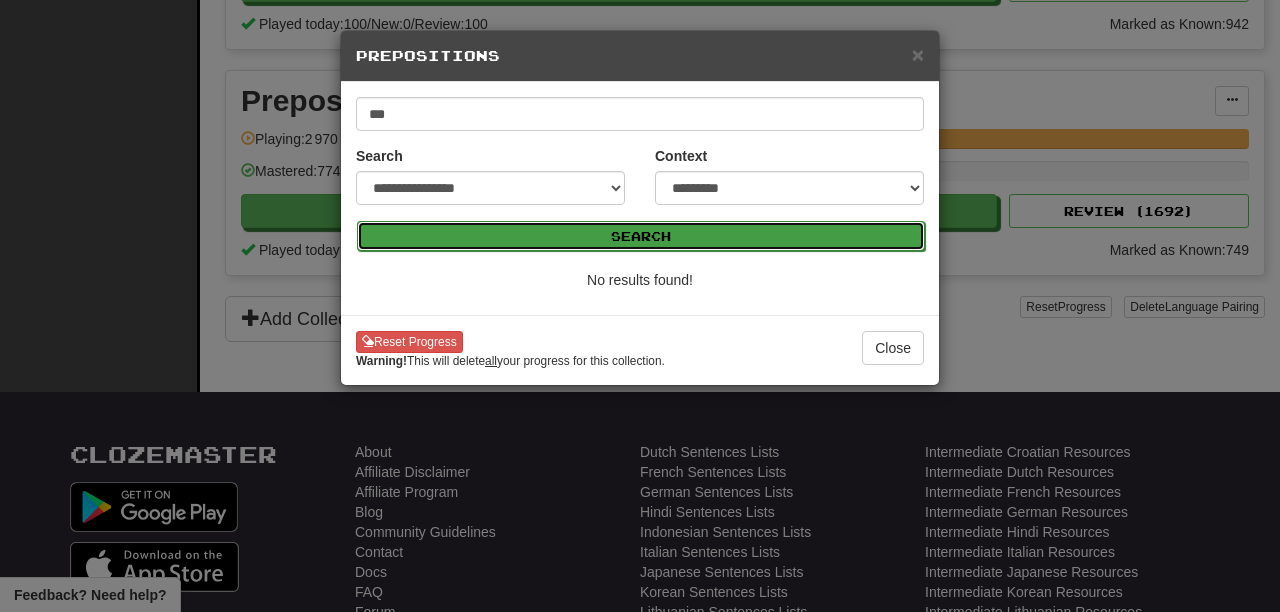 click on "Search" at bounding box center (641, 236) 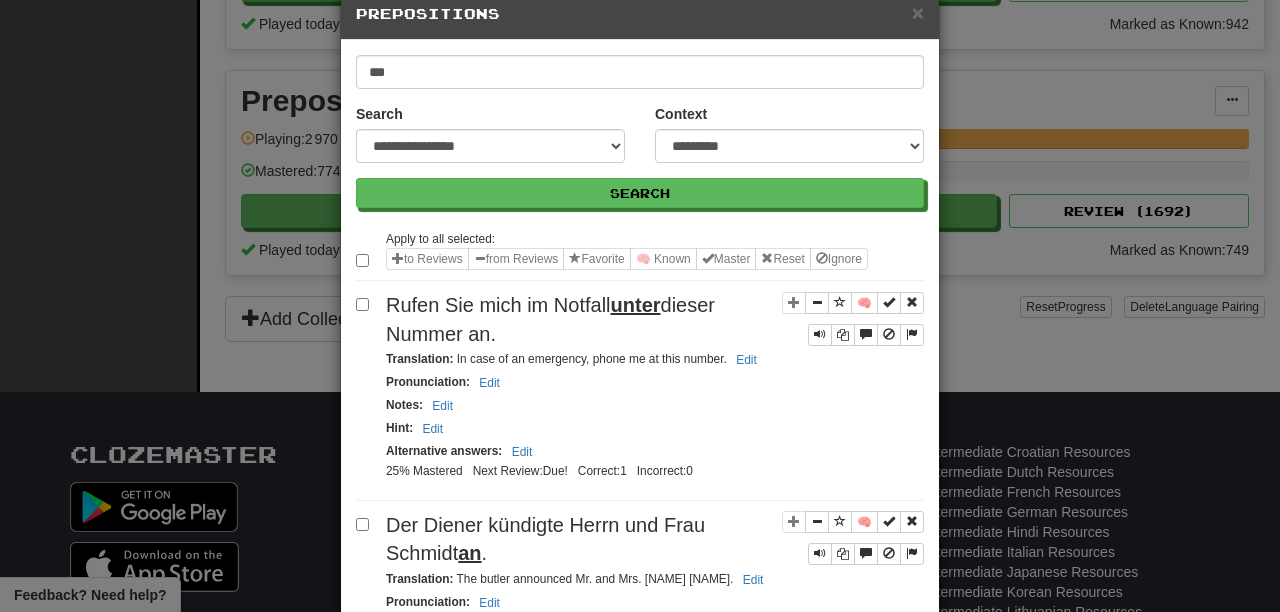 scroll, scrollTop: 48, scrollLeft: 0, axis: vertical 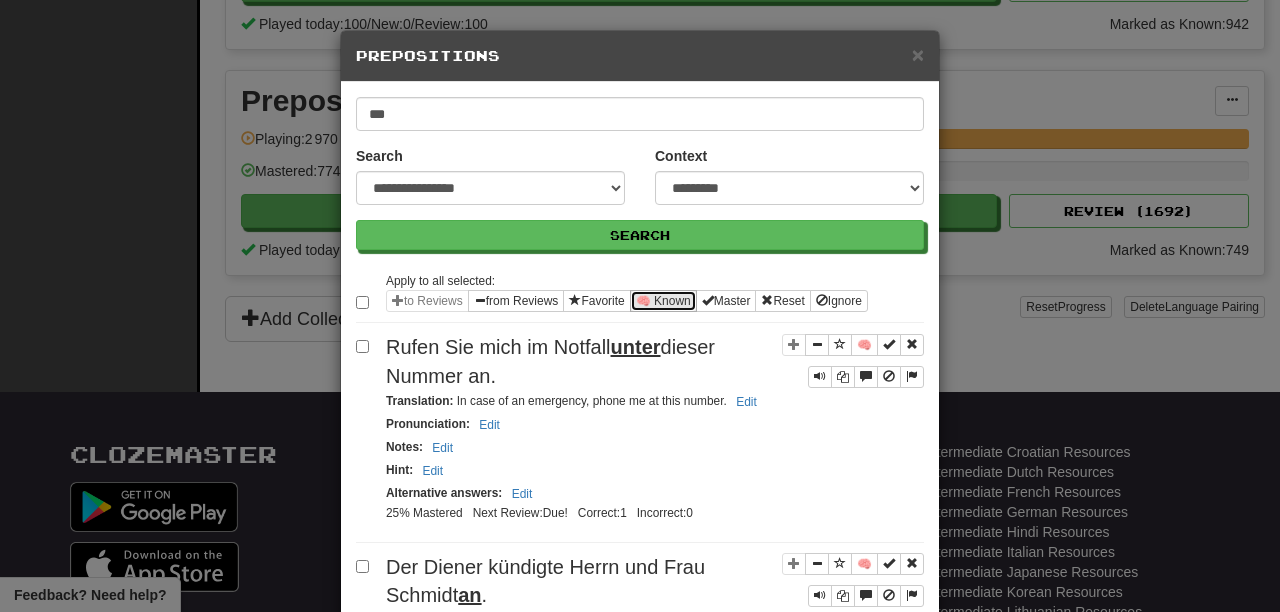click on "🧠 Known" at bounding box center (663, 301) 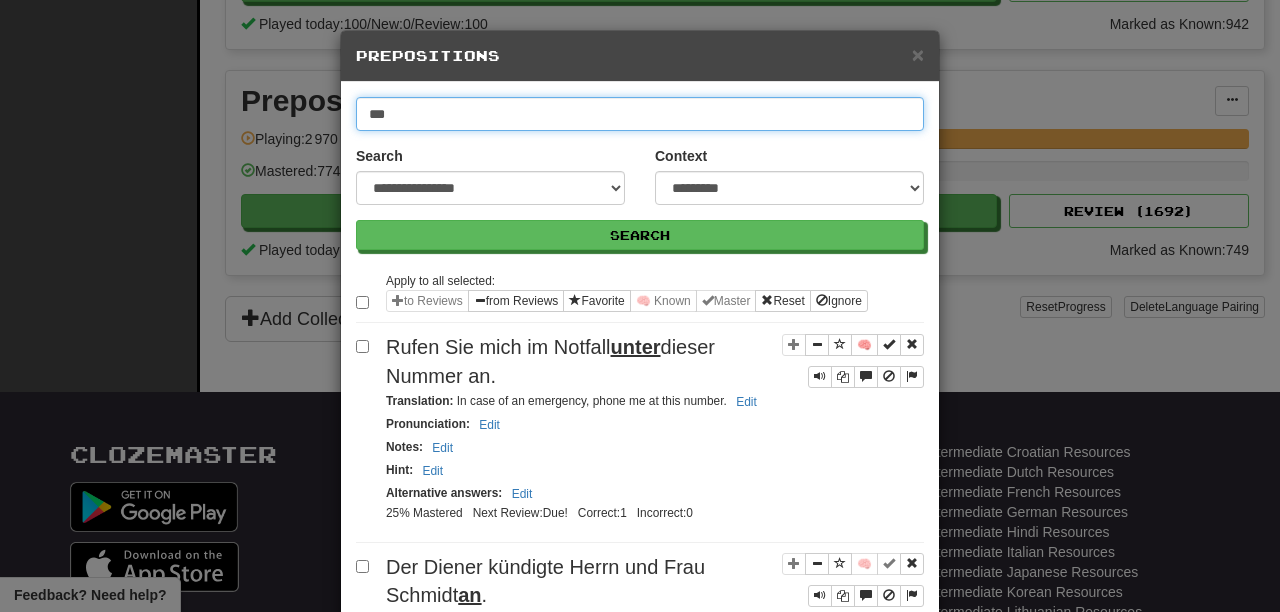 click on "***" at bounding box center (640, 114) 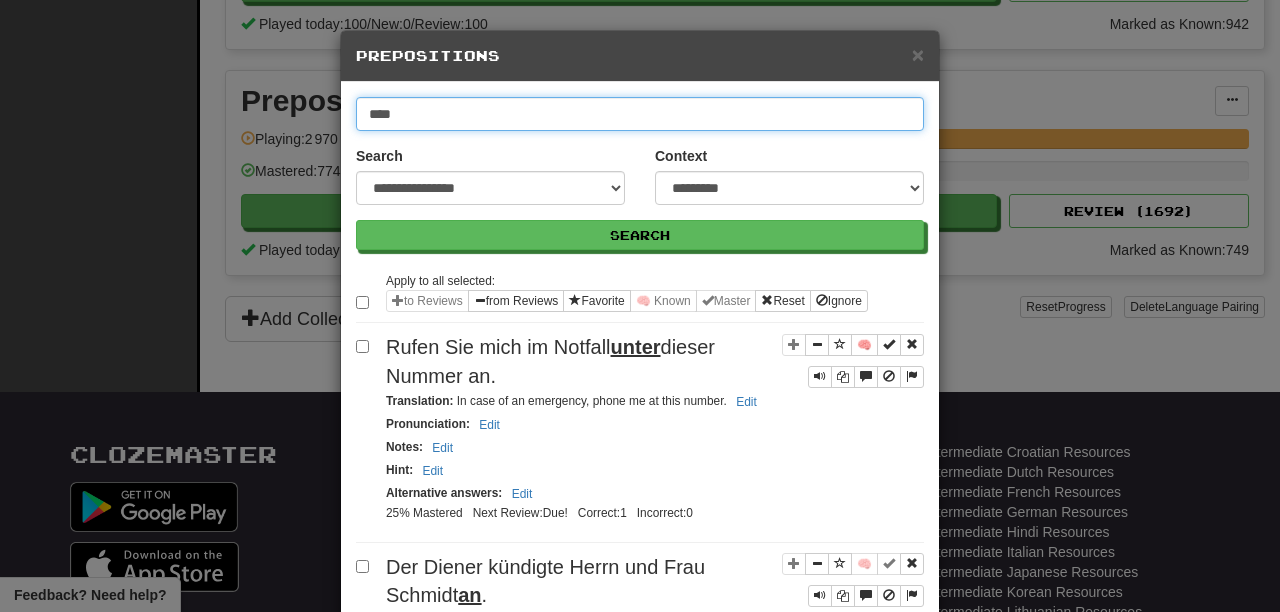 click on "Search" at bounding box center (640, 235) 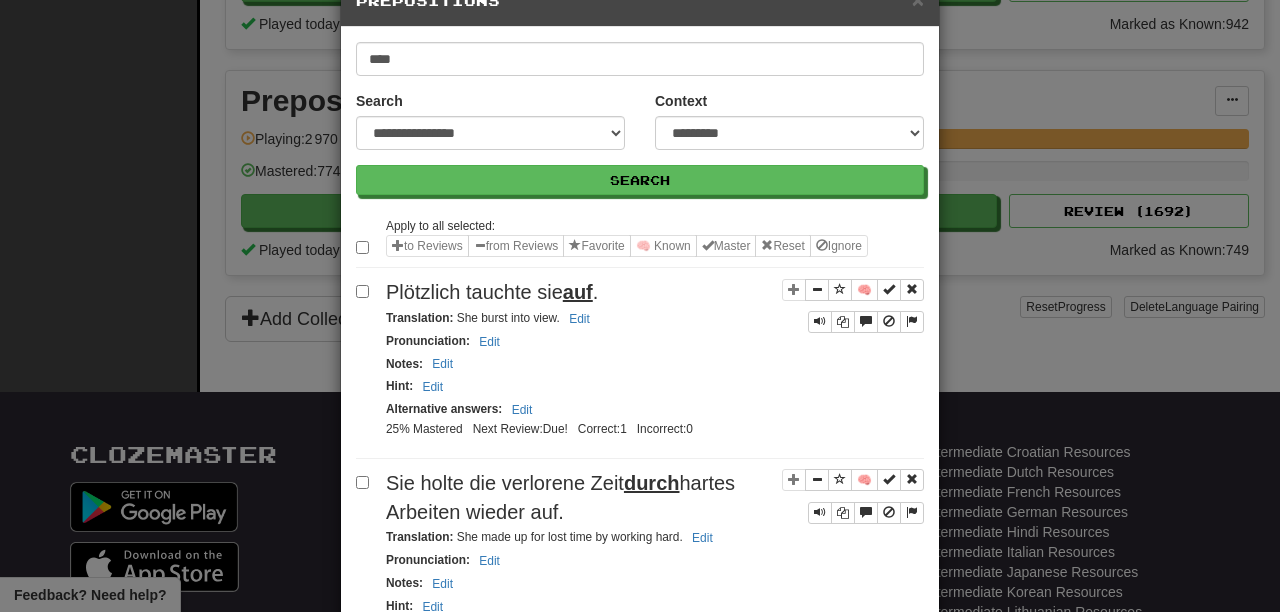 scroll, scrollTop: 57, scrollLeft: 0, axis: vertical 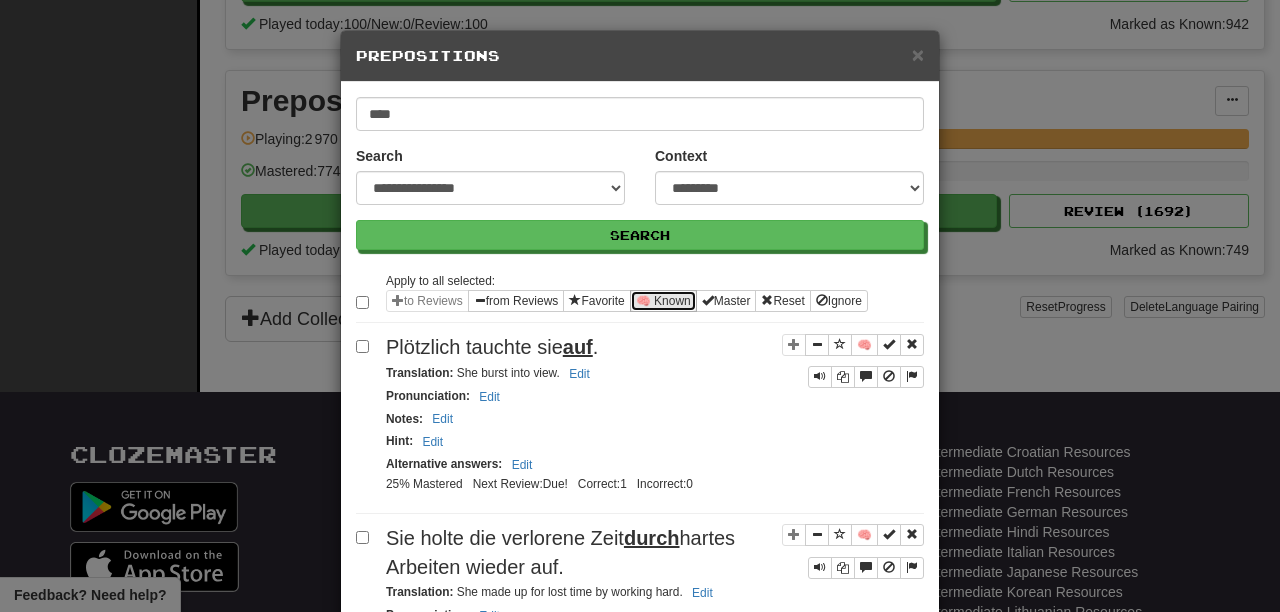 click on "🧠 Known" at bounding box center (663, 301) 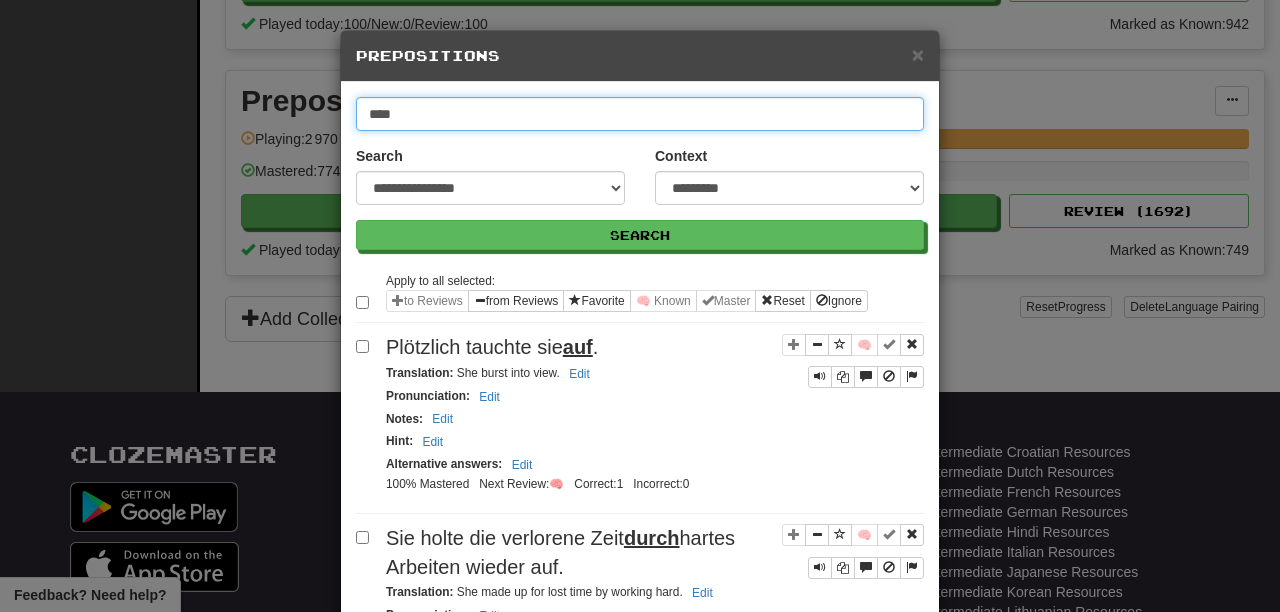 click on "****" at bounding box center (640, 114) 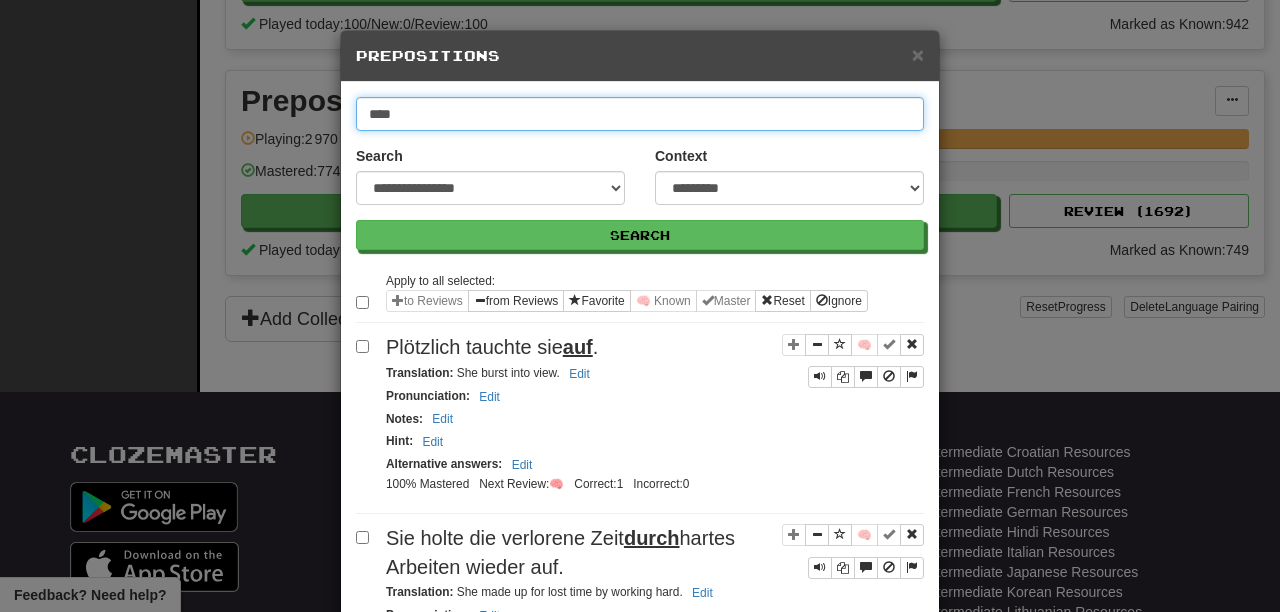 click on "Search" at bounding box center (640, 235) 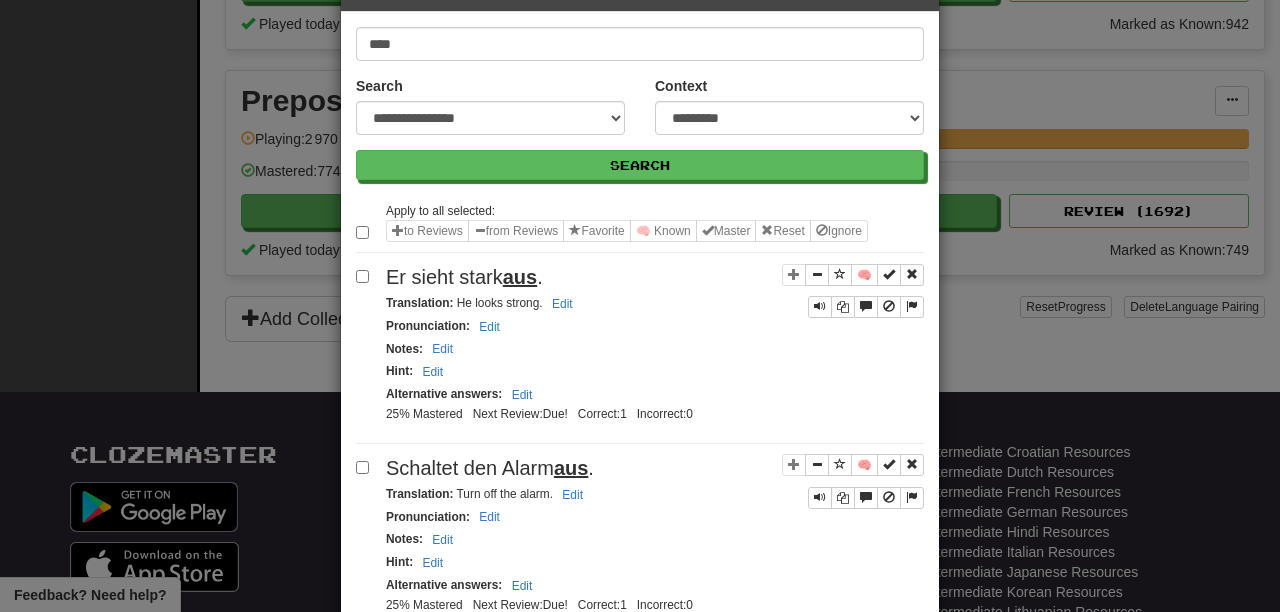 scroll, scrollTop: 78, scrollLeft: 0, axis: vertical 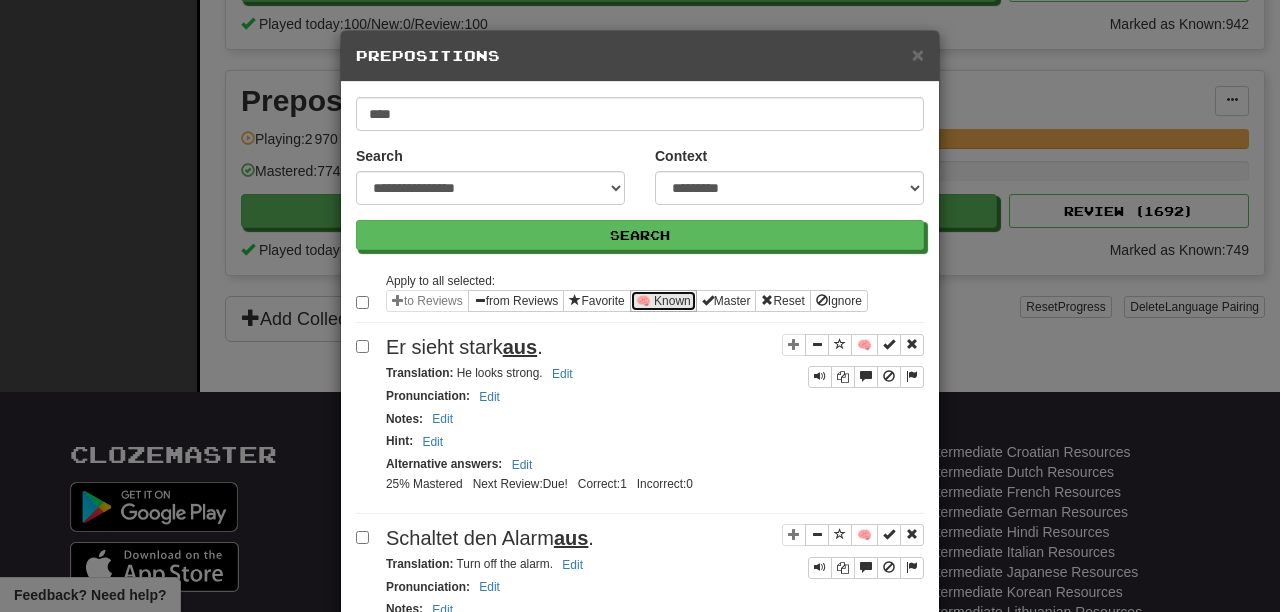click on "🧠 Known" at bounding box center (663, 301) 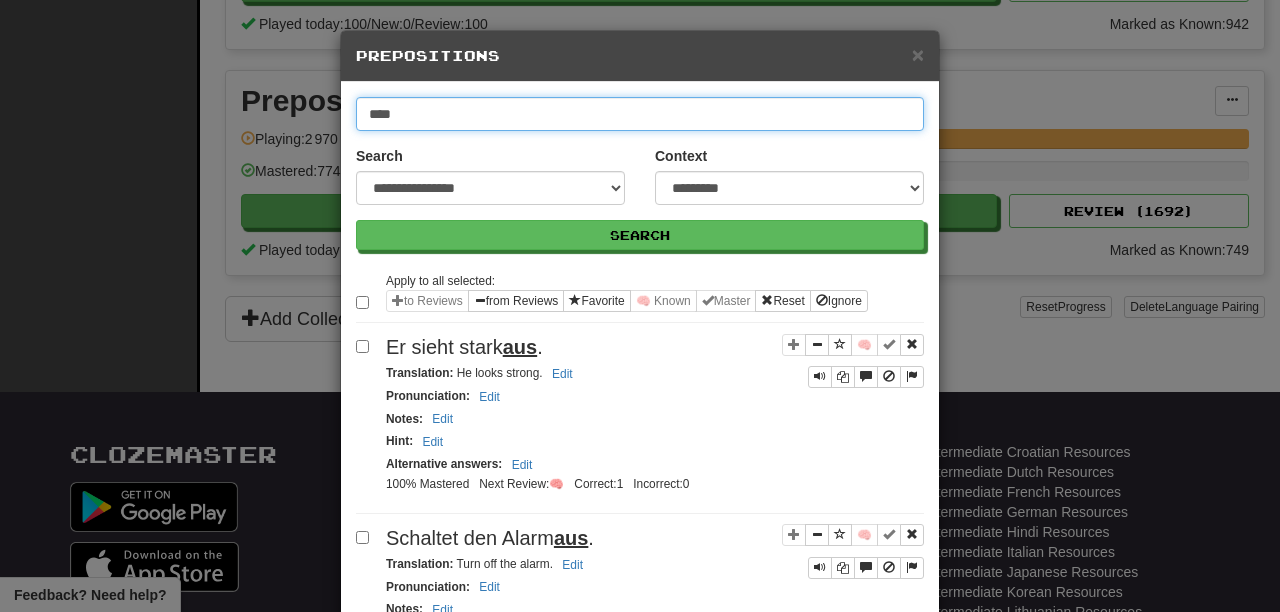 click on "****" at bounding box center [640, 114] 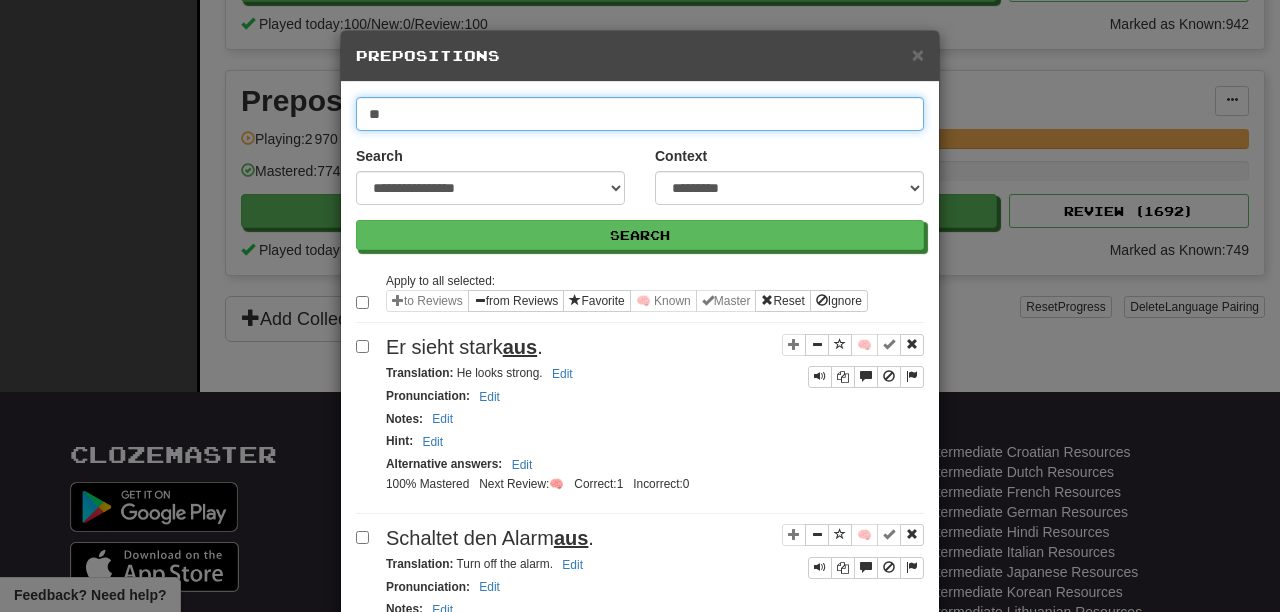type on "*" 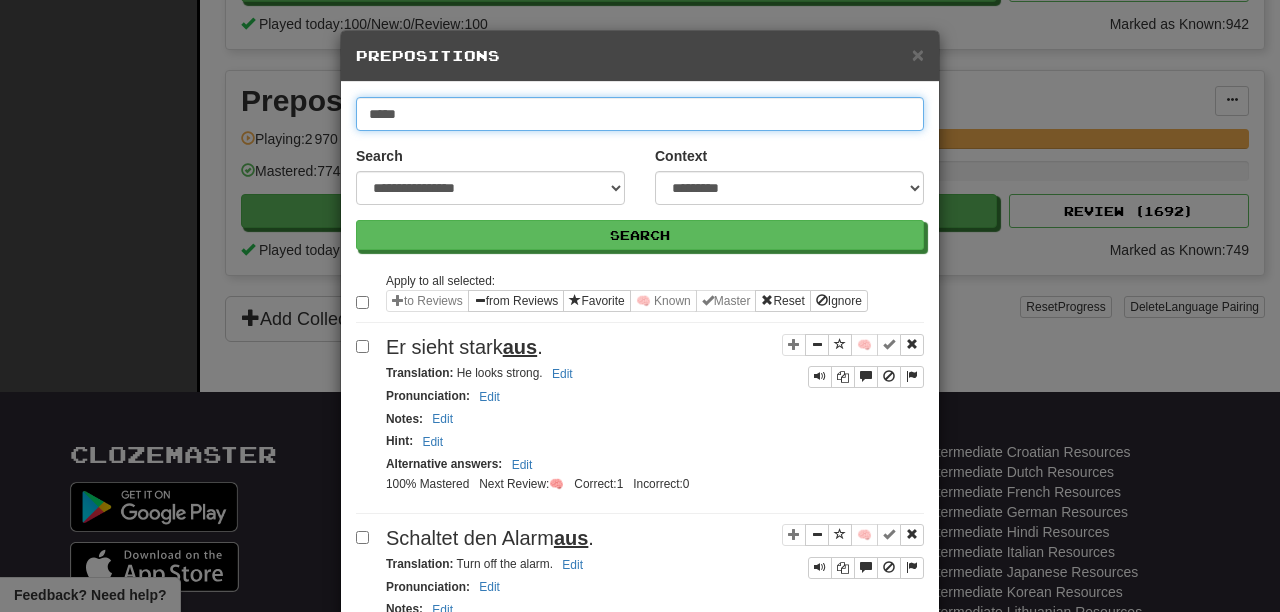 type on "*****" 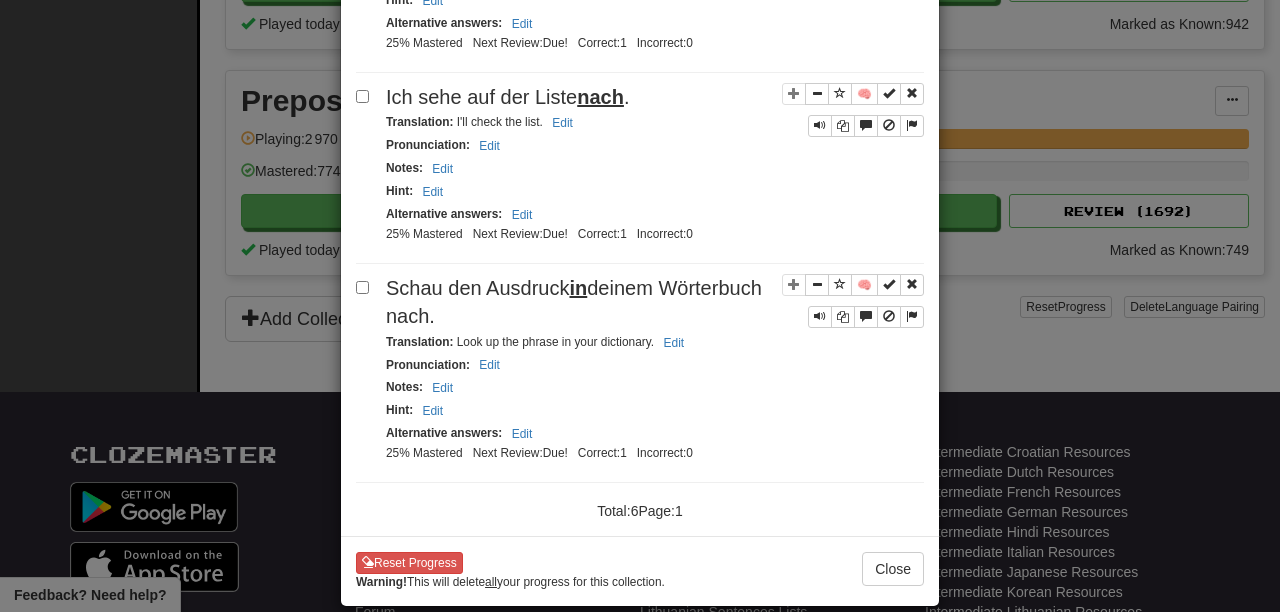 scroll, scrollTop: 1021, scrollLeft: 0, axis: vertical 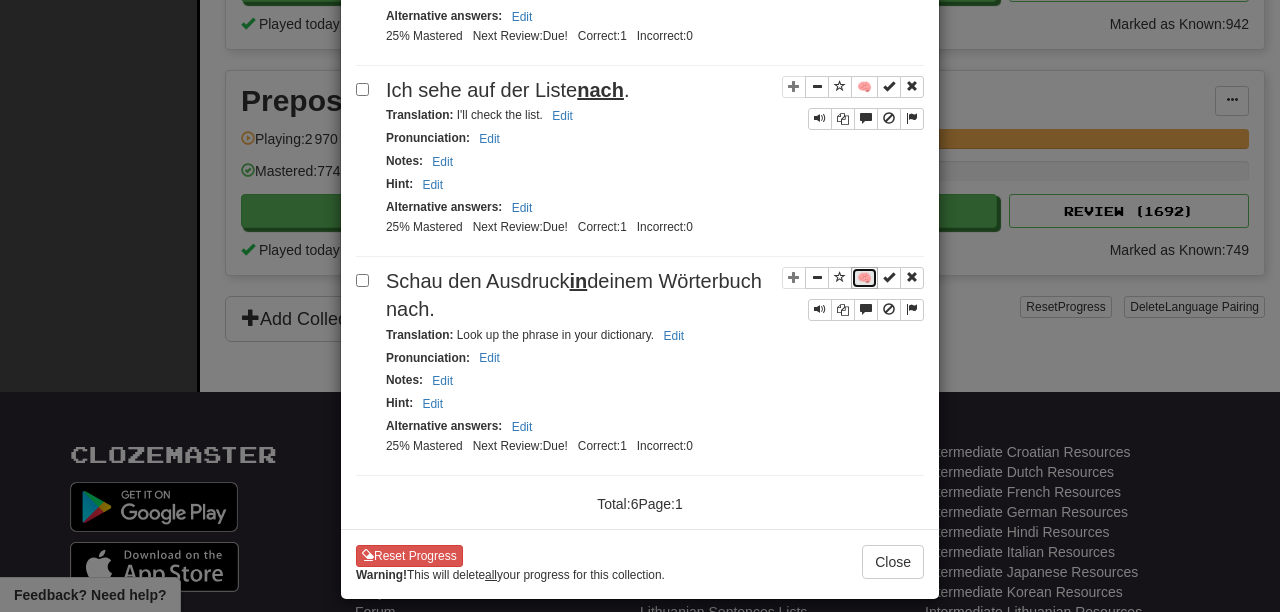 click on "🧠" at bounding box center [864, 278] 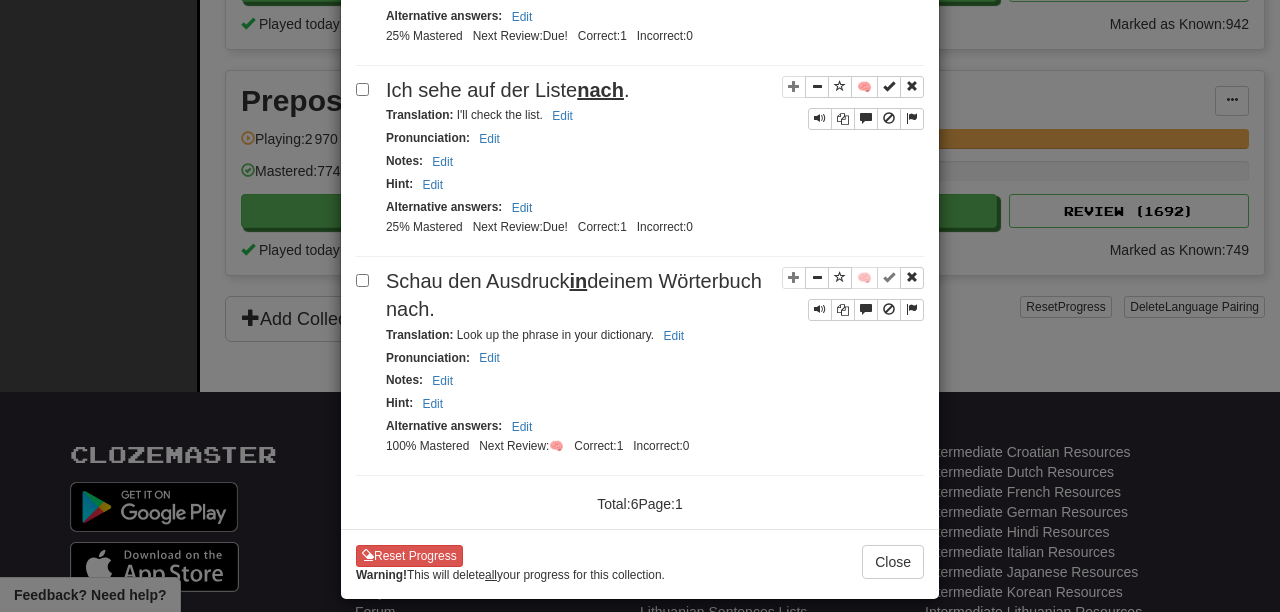 scroll, scrollTop: 0, scrollLeft: 0, axis: both 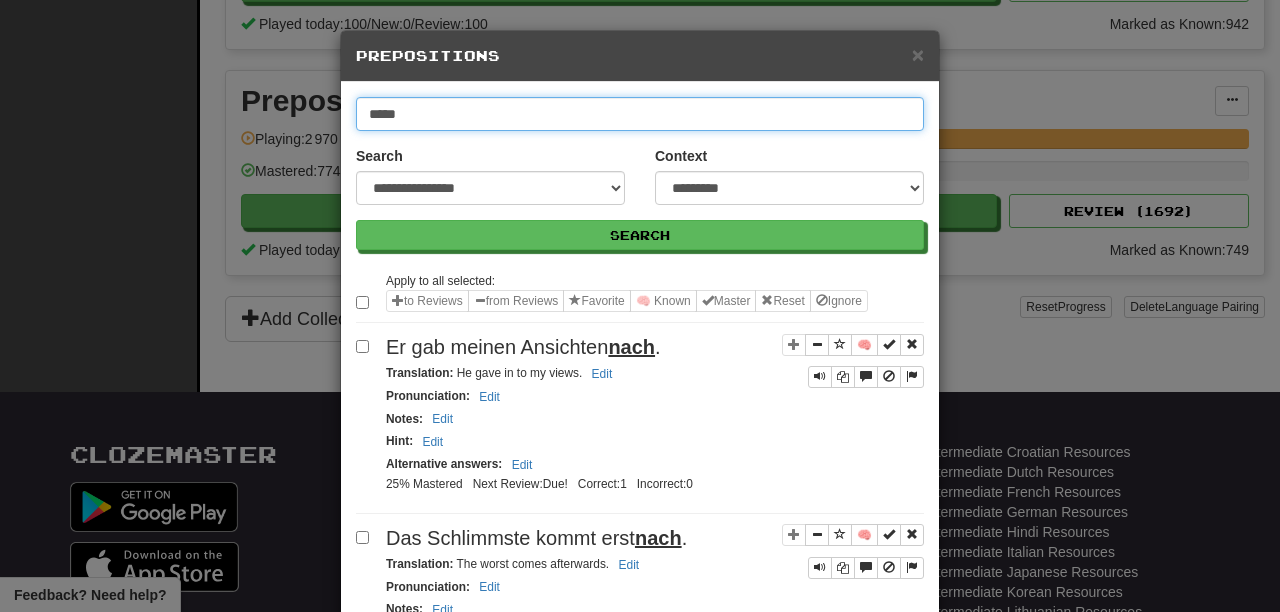 drag, startPoint x: 426, startPoint y: 116, endPoint x: 166, endPoint y: 102, distance: 260.37665 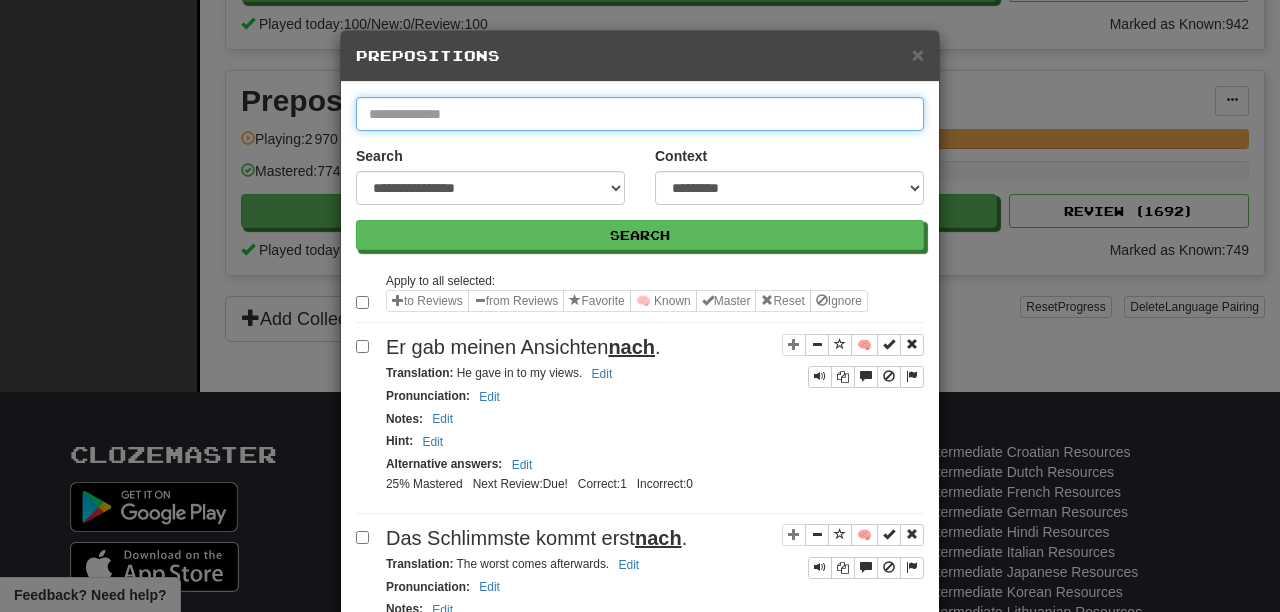 type on "*" 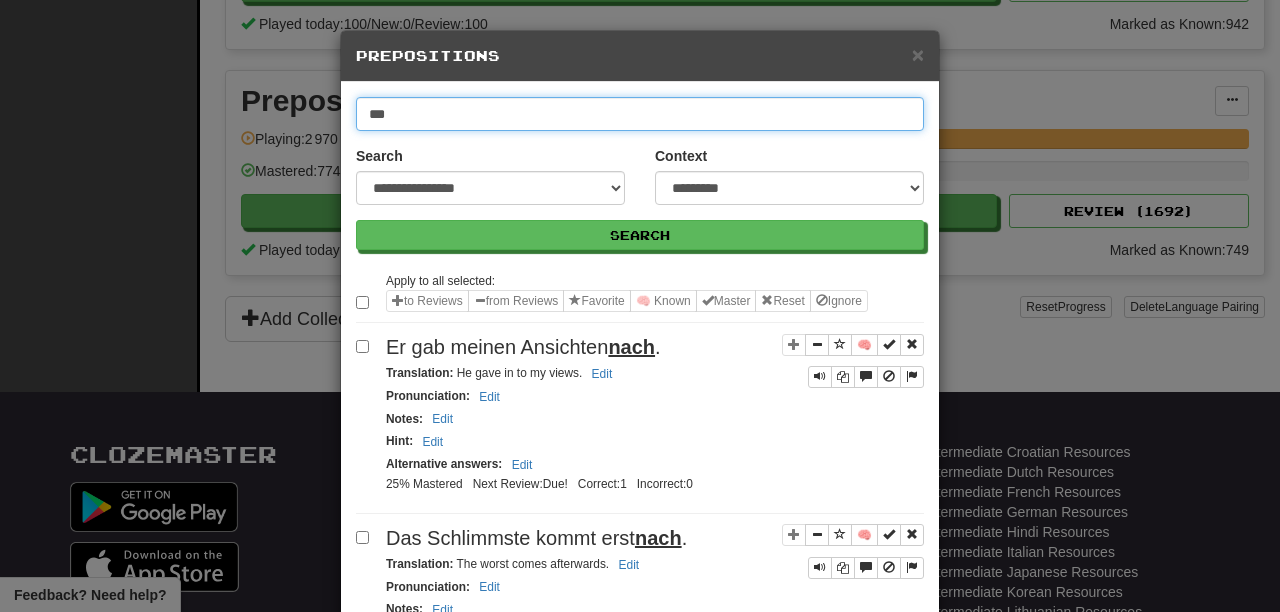click on "Search" at bounding box center [640, 235] 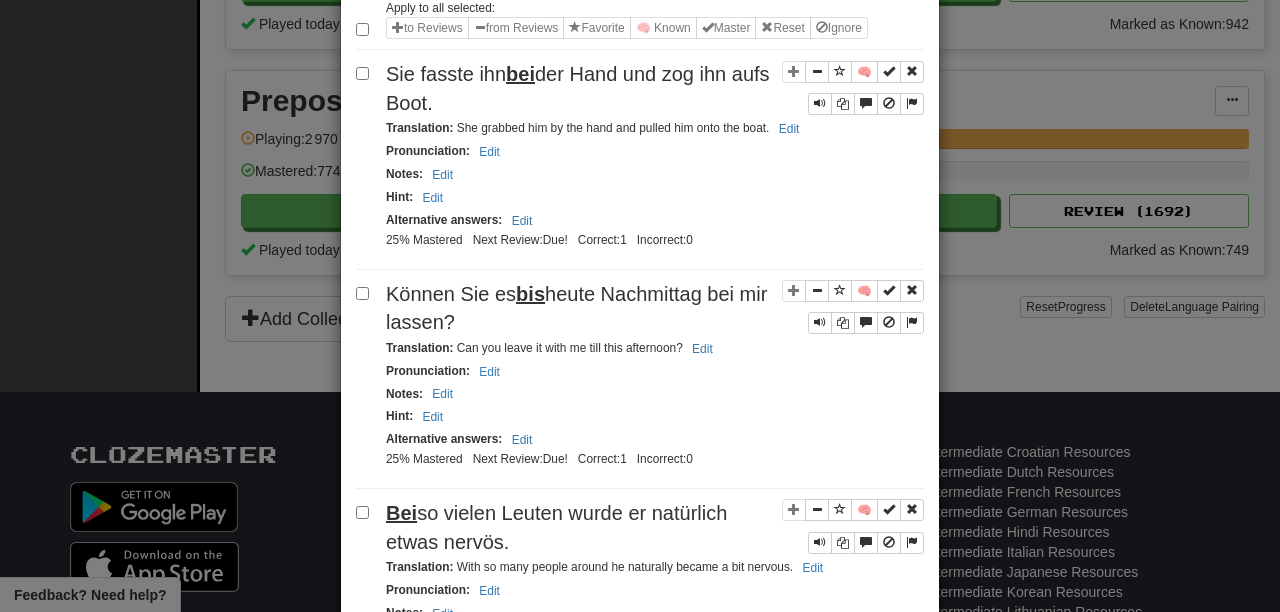 scroll, scrollTop: 0, scrollLeft: 0, axis: both 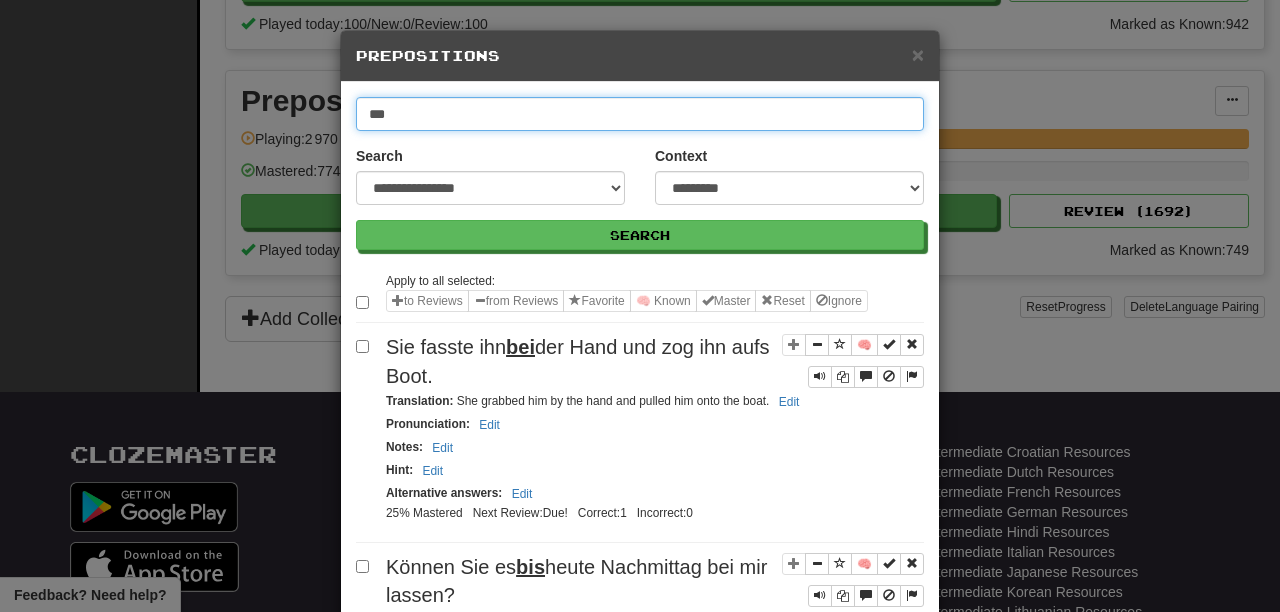 drag, startPoint x: 431, startPoint y: 115, endPoint x: 374, endPoint y: 109, distance: 57.31492 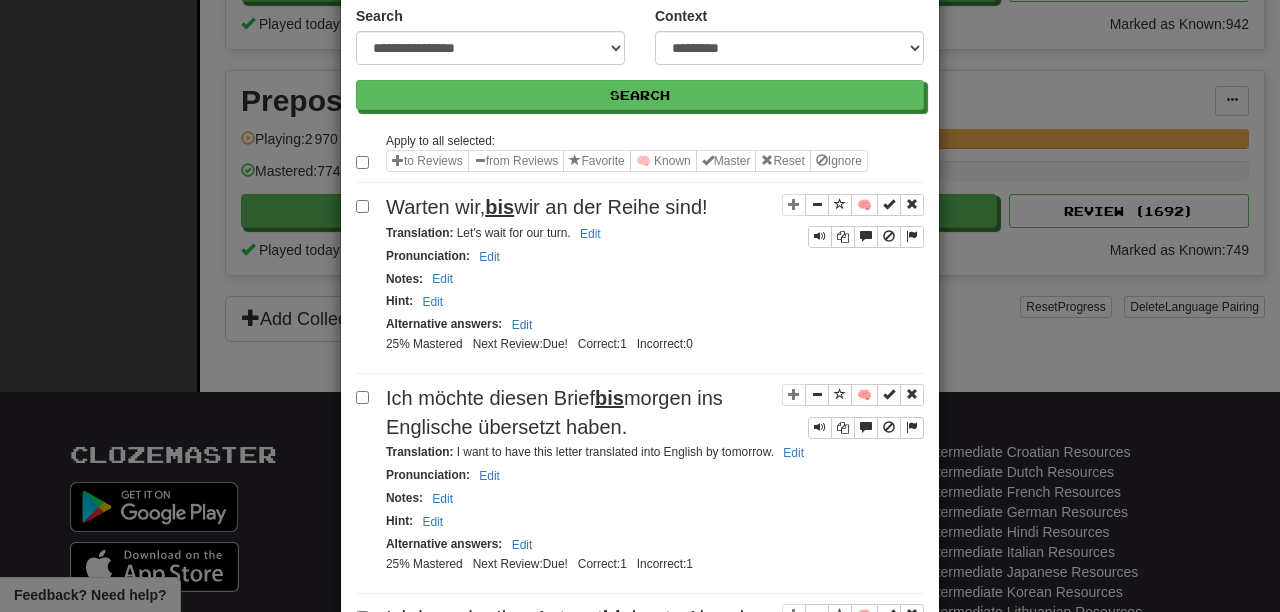 scroll, scrollTop: 0, scrollLeft: 0, axis: both 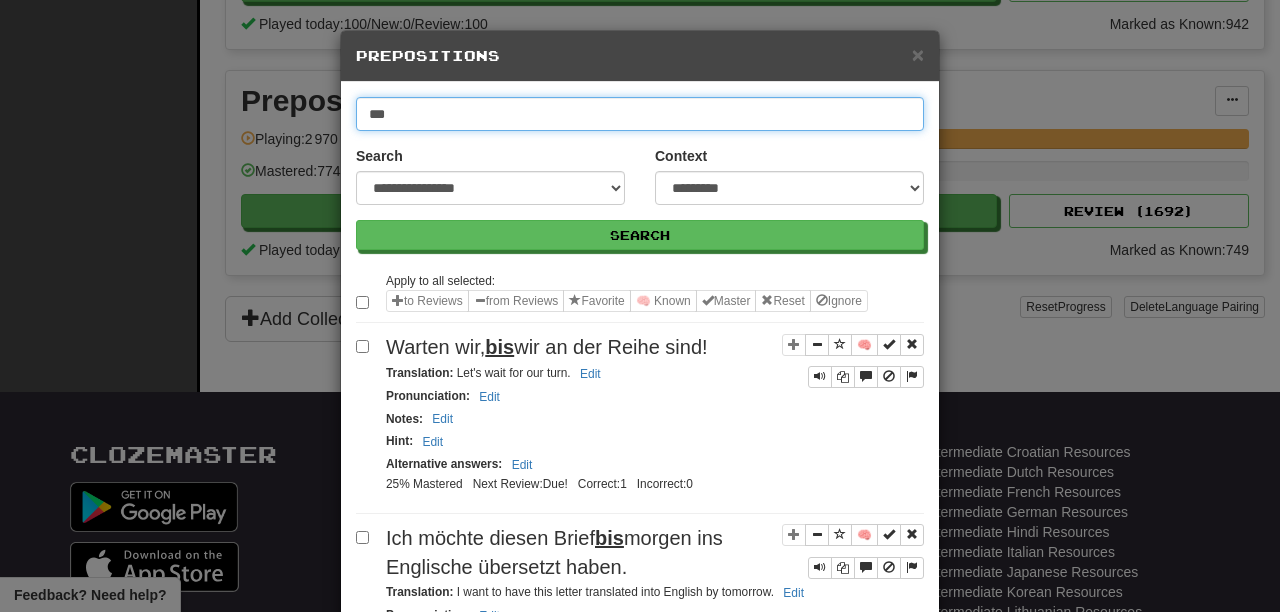 click on "***" at bounding box center (640, 114) 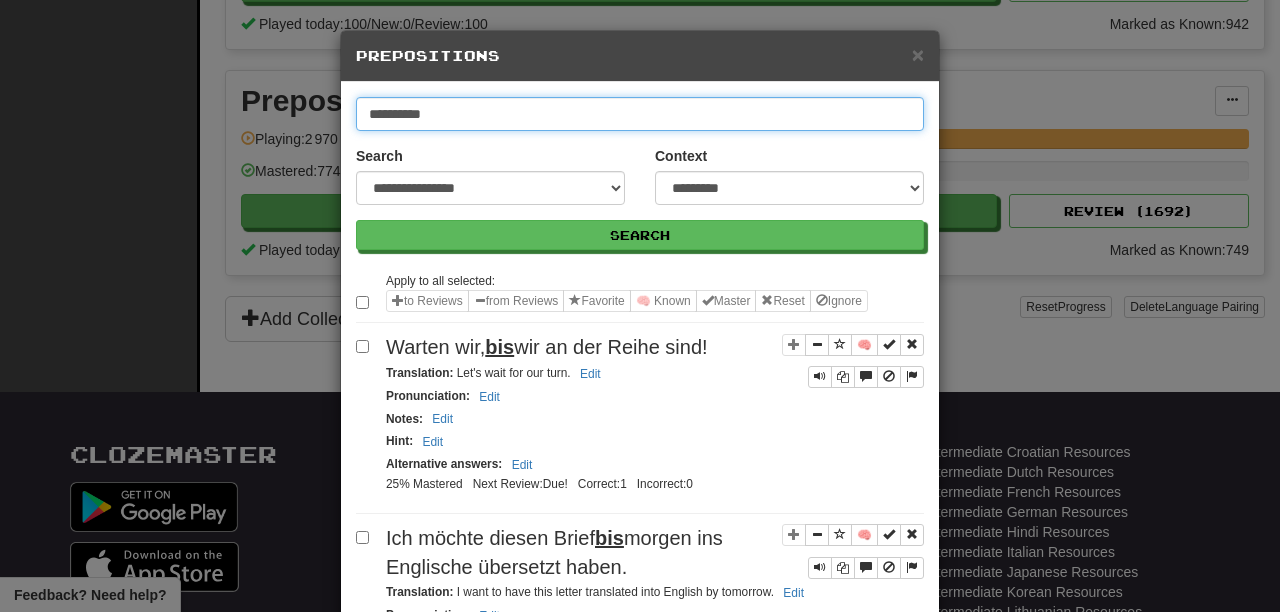 click on "Search" at bounding box center [640, 235] 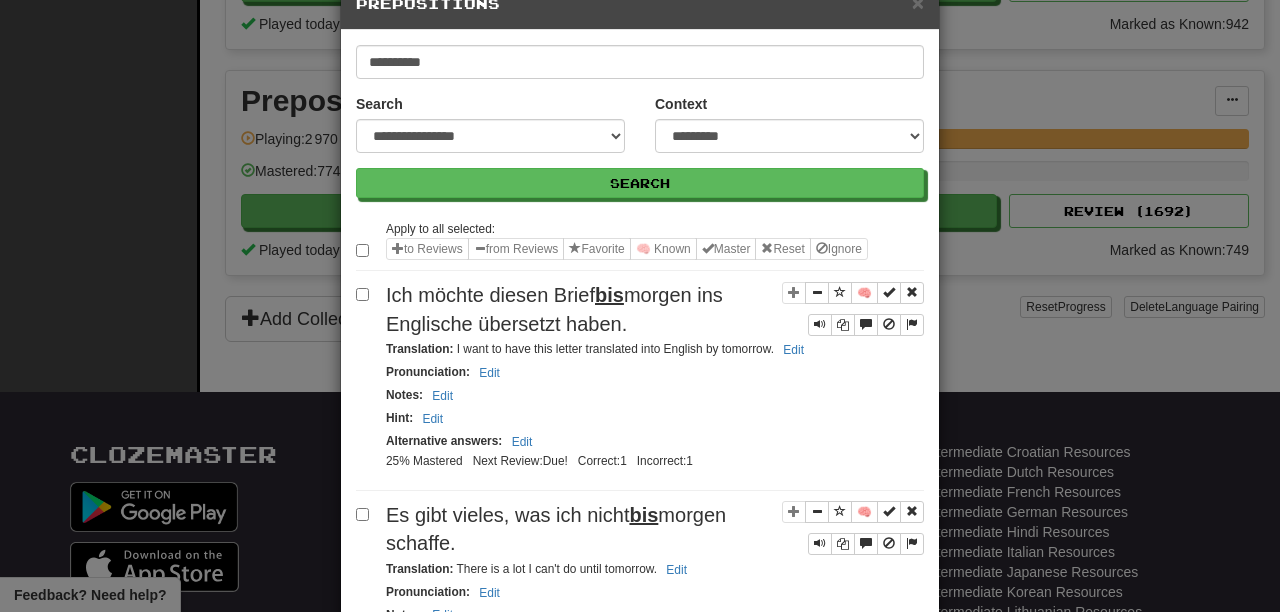 scroll, scrollTop: 0, scrollLeft: 0, axis: both 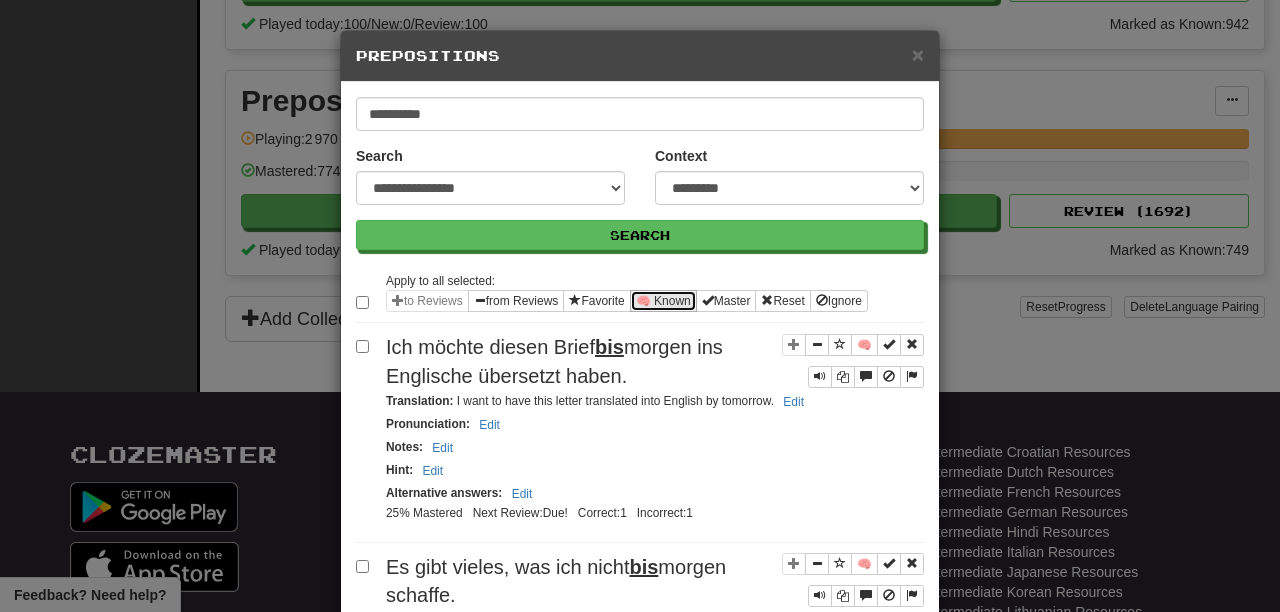 click on "🧠 Known" at bounding box center (663, 301) 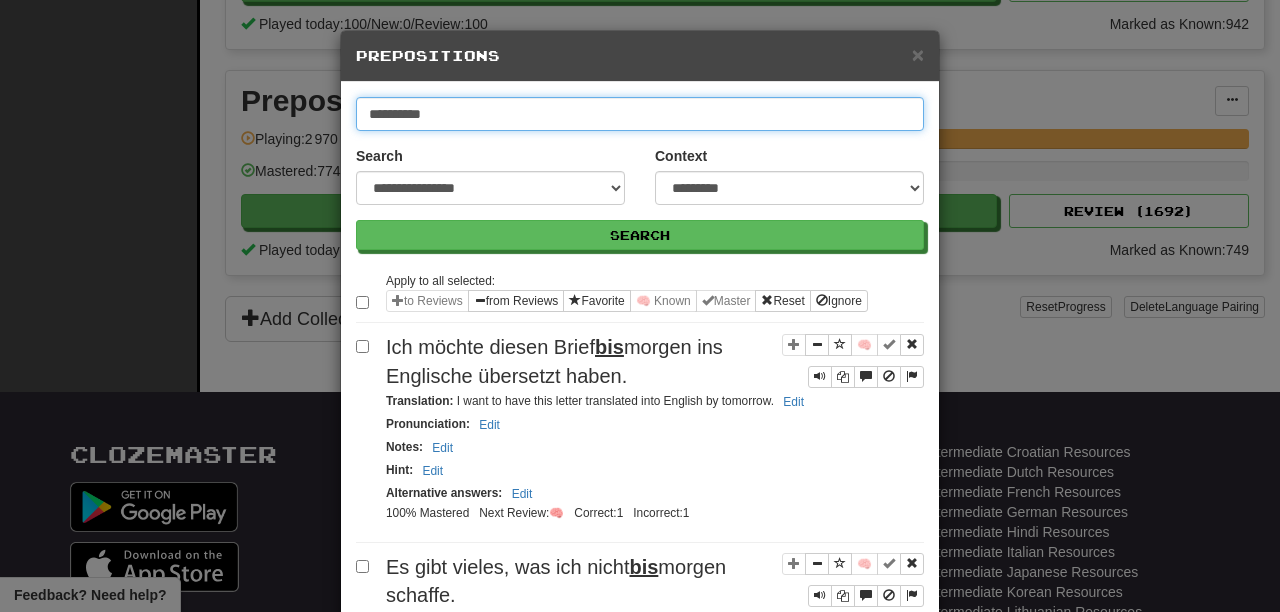 drag, startPoint x: 463, startPoint y: 111, endPoint x: 394, endPoint y: 110, distance: 69.00725 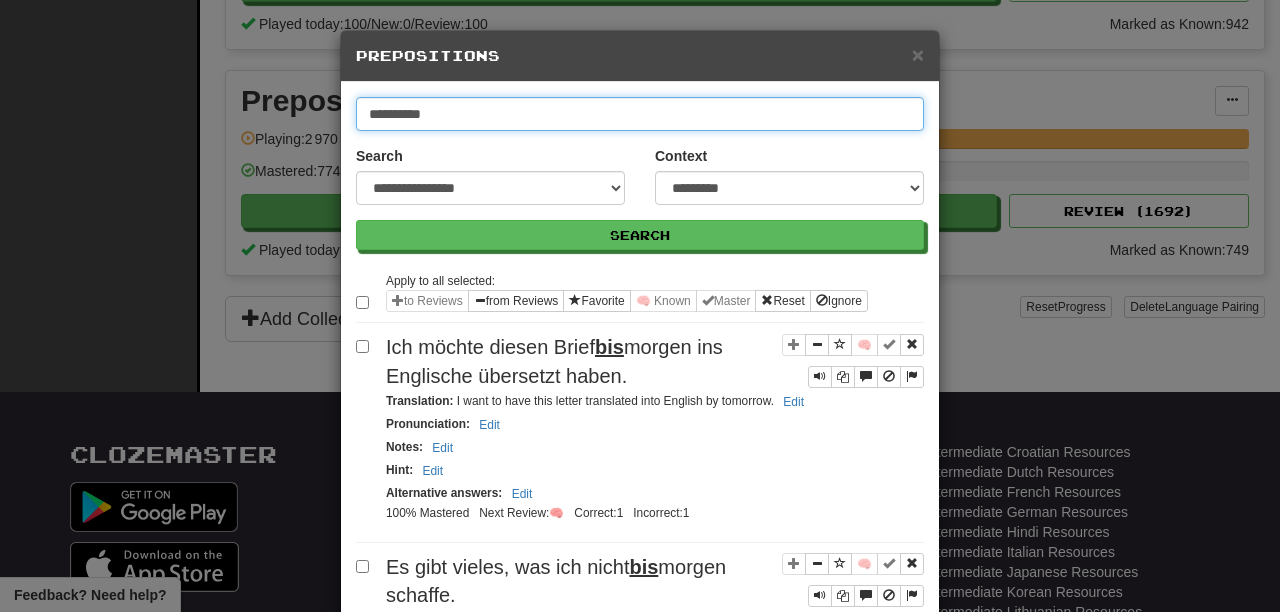 type on "**********" 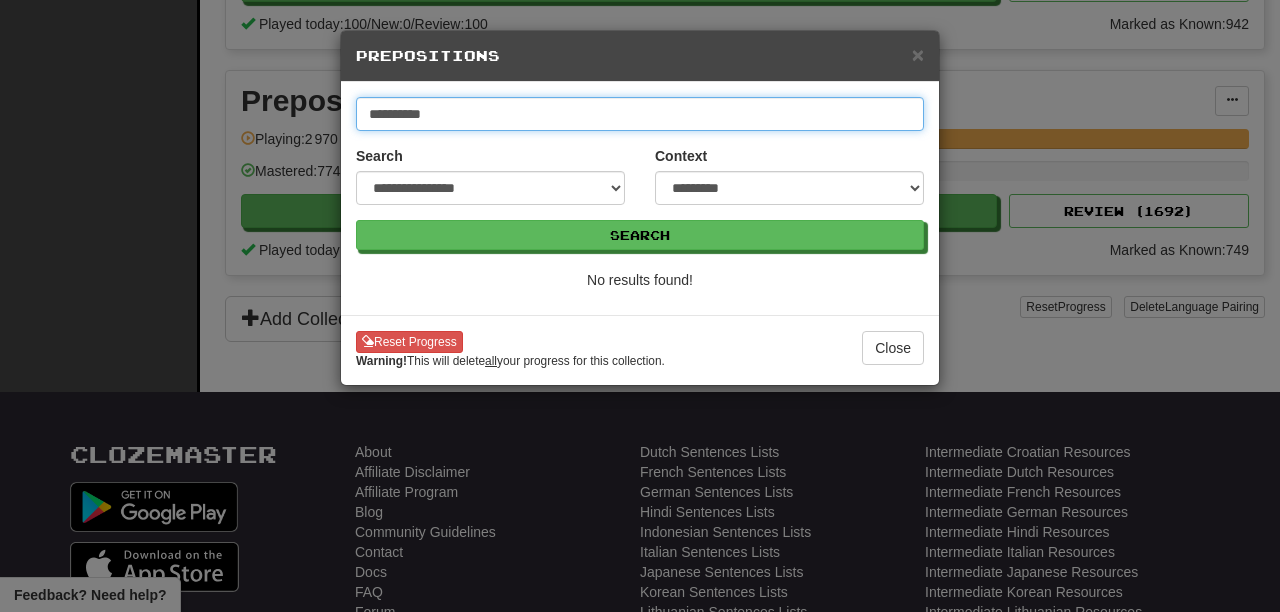 drag, startPoint x: 450, startPoint y: 112, endPoint x: 223, endPoint y: 95, distance: 227.63568 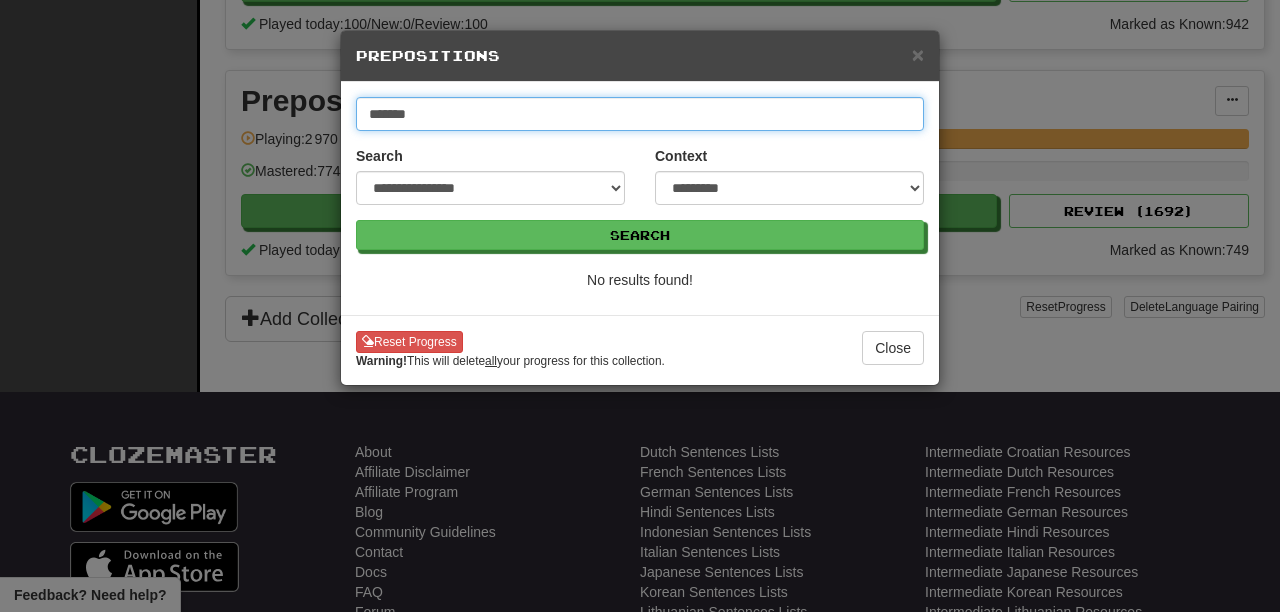 click on "Search" at bounding box center [640, 235] 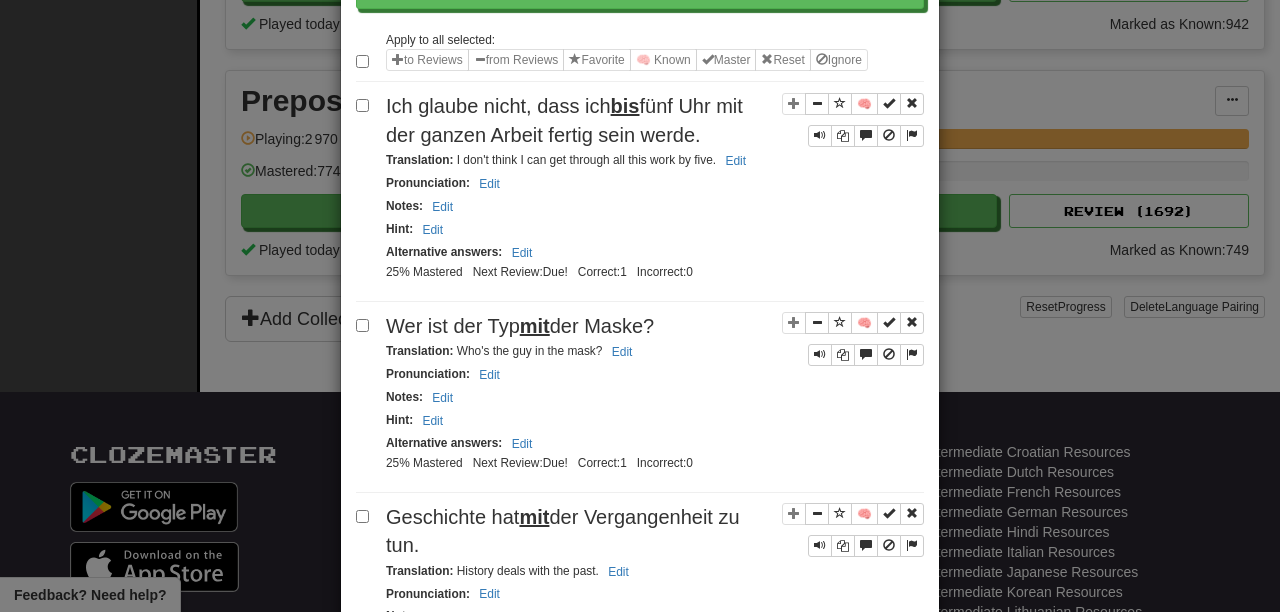 scroll, scrollTop: 247, scrollLeft: 0, axis: vertical 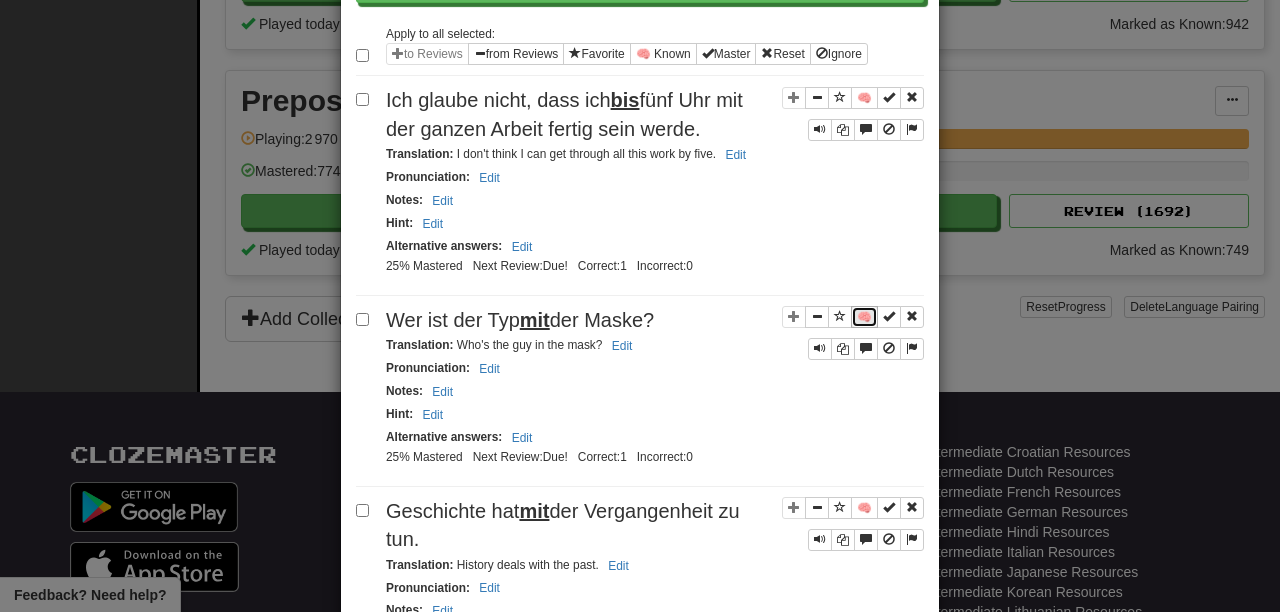 click on "🧠" at bounding box center [864, 317] 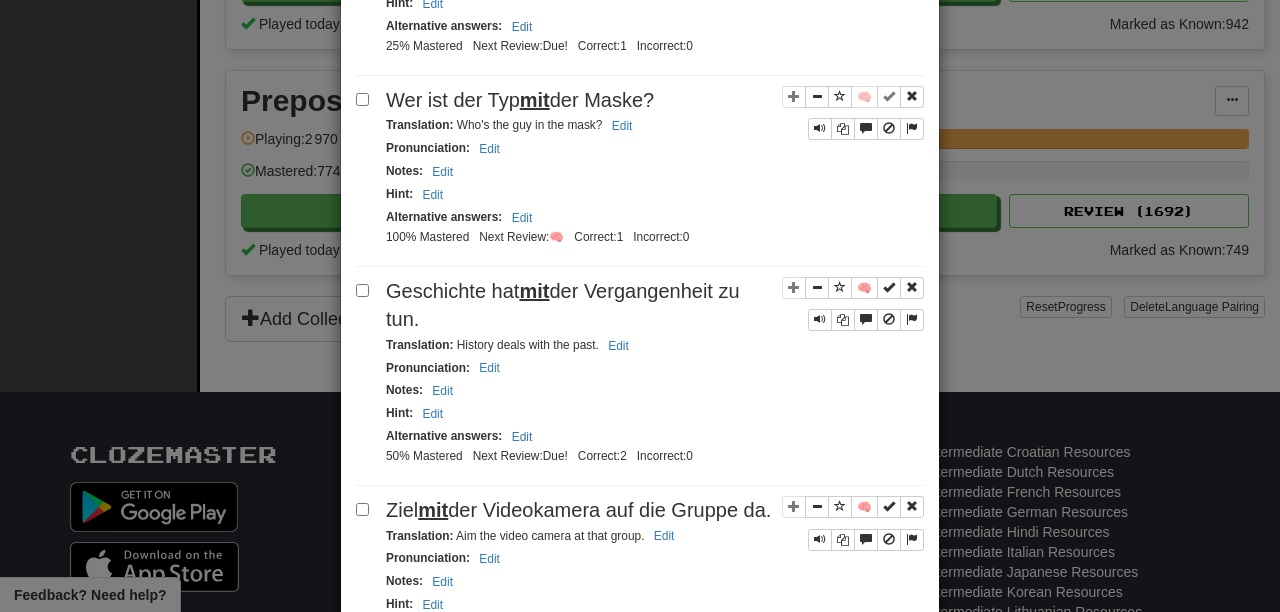 scroll, scrollTop: 495, scrollLeft: 0, axis: vertical 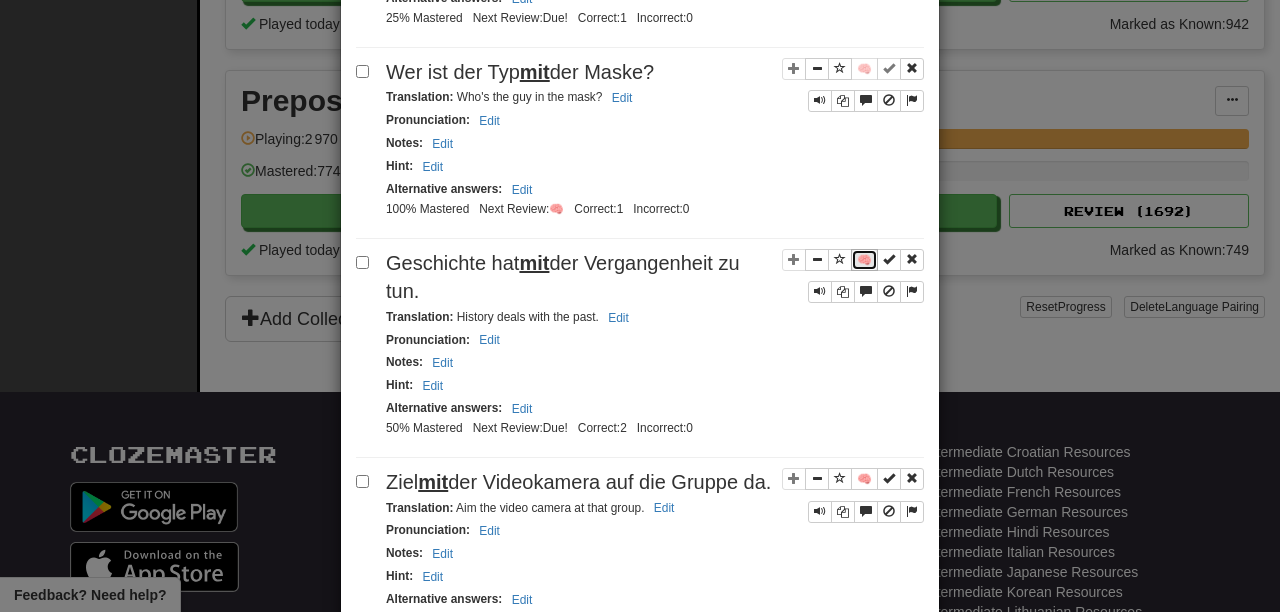 click on "🧠" at bounding box center [864, 260] 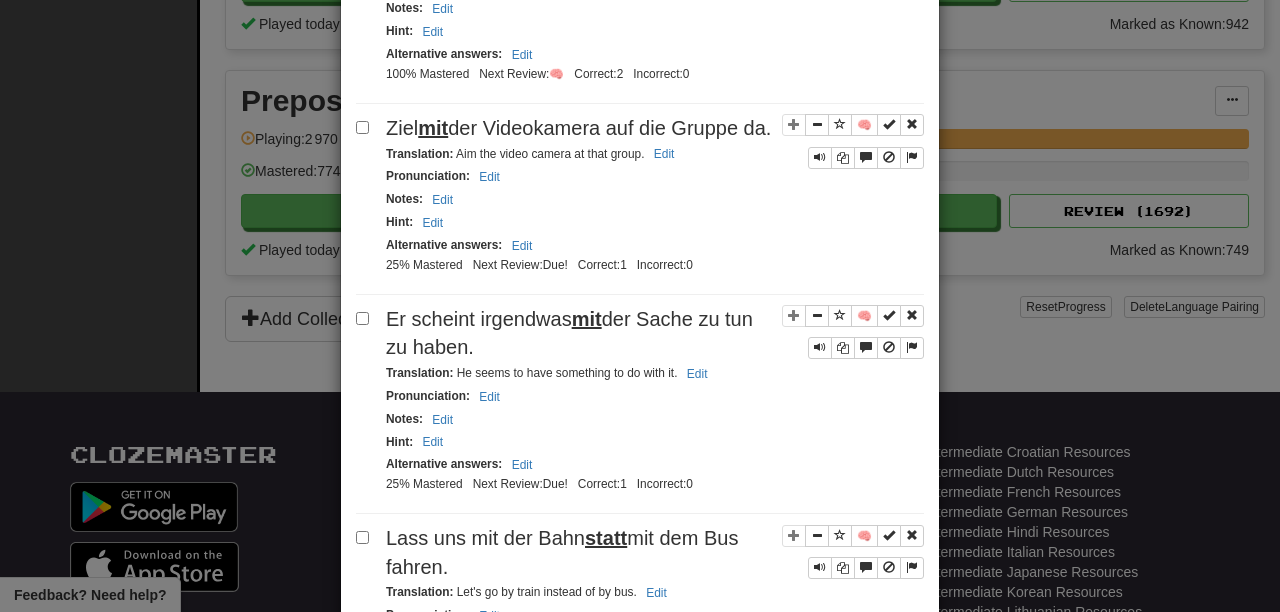 scroll, scrollTop: 883, scrollLeft: 0, axis: vertical 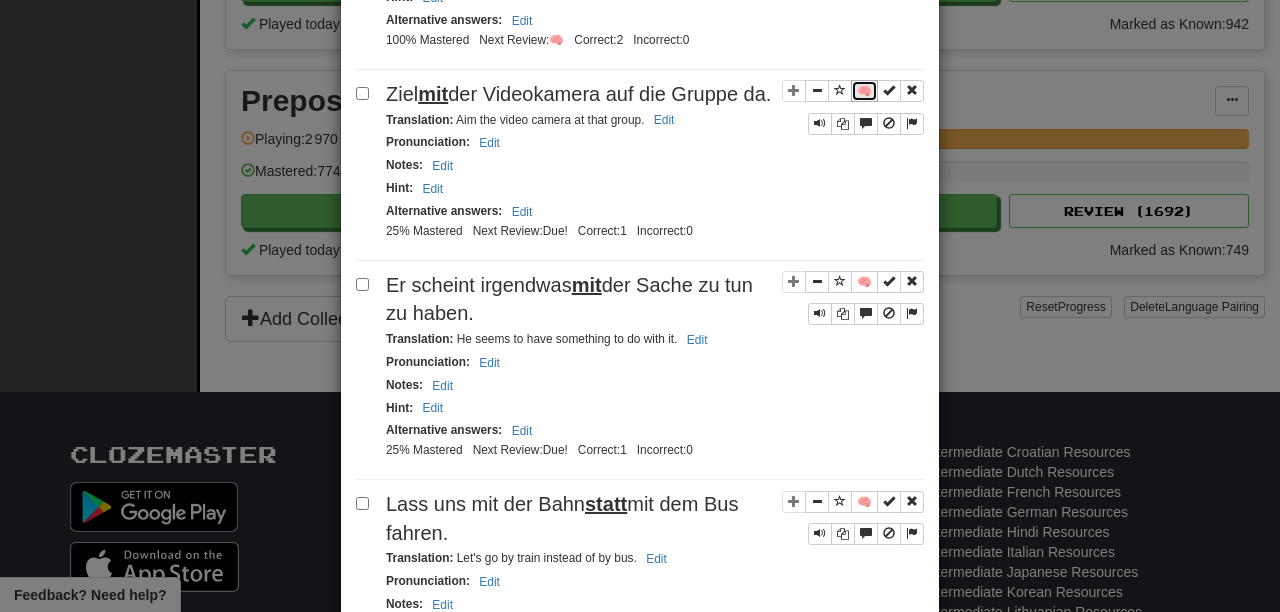 click on "🧠" at bounding box center (864, 91) 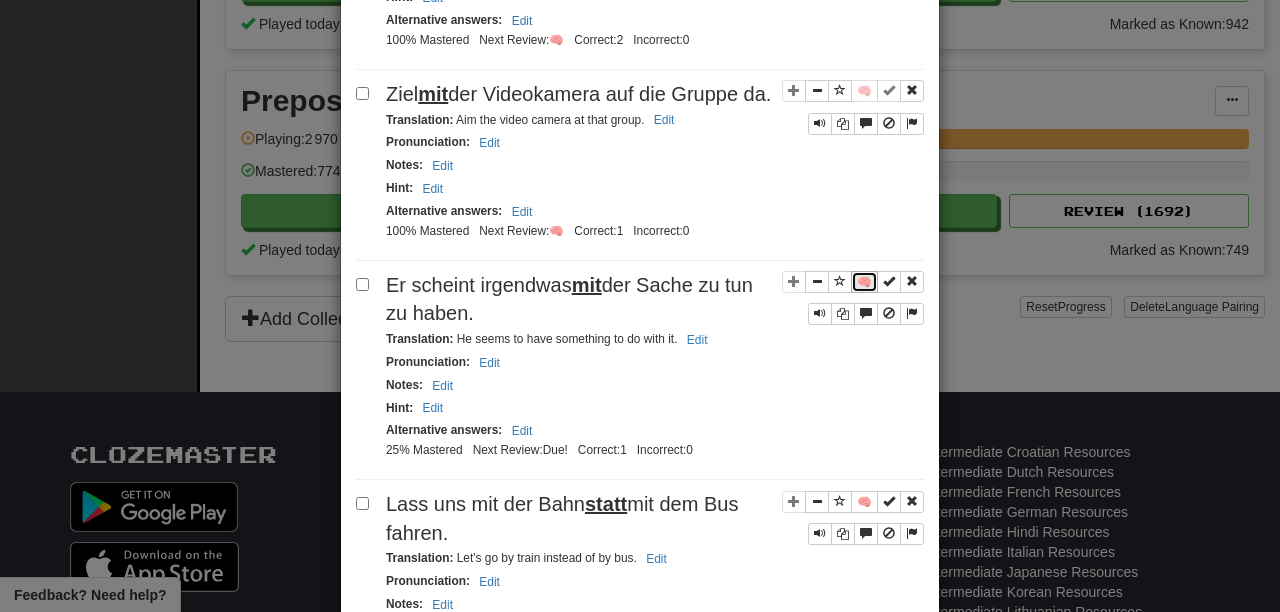 click on "🧠" at bounding box center [864, 282] 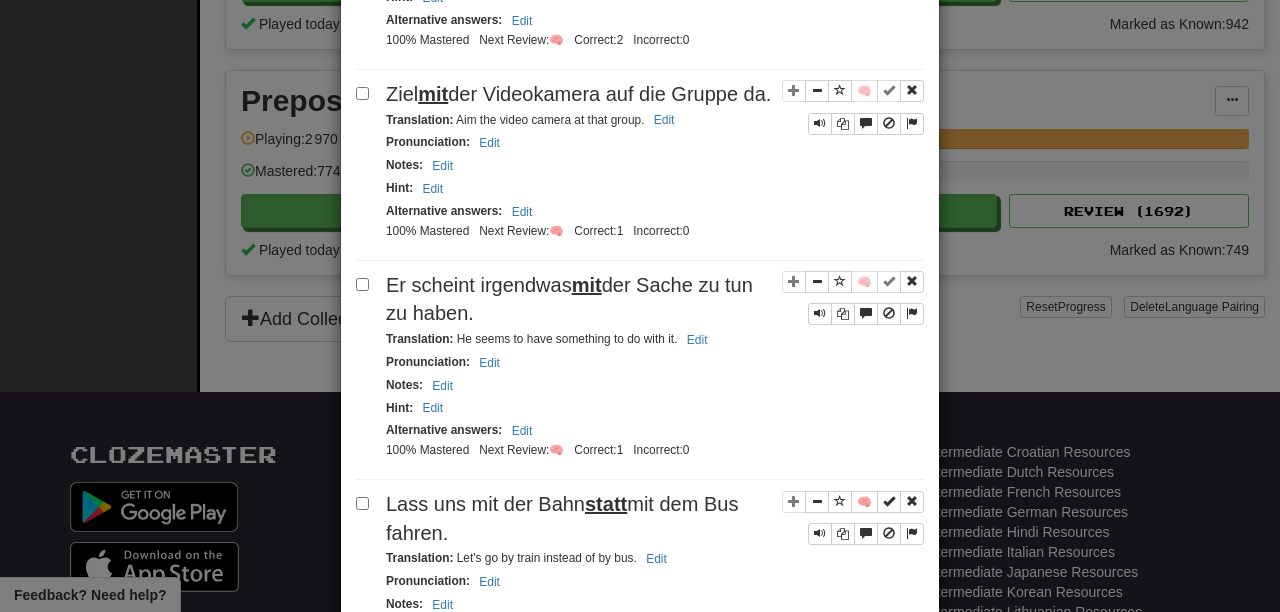scroll, scrollTop: 0, scrollLeft: 0, axis: both 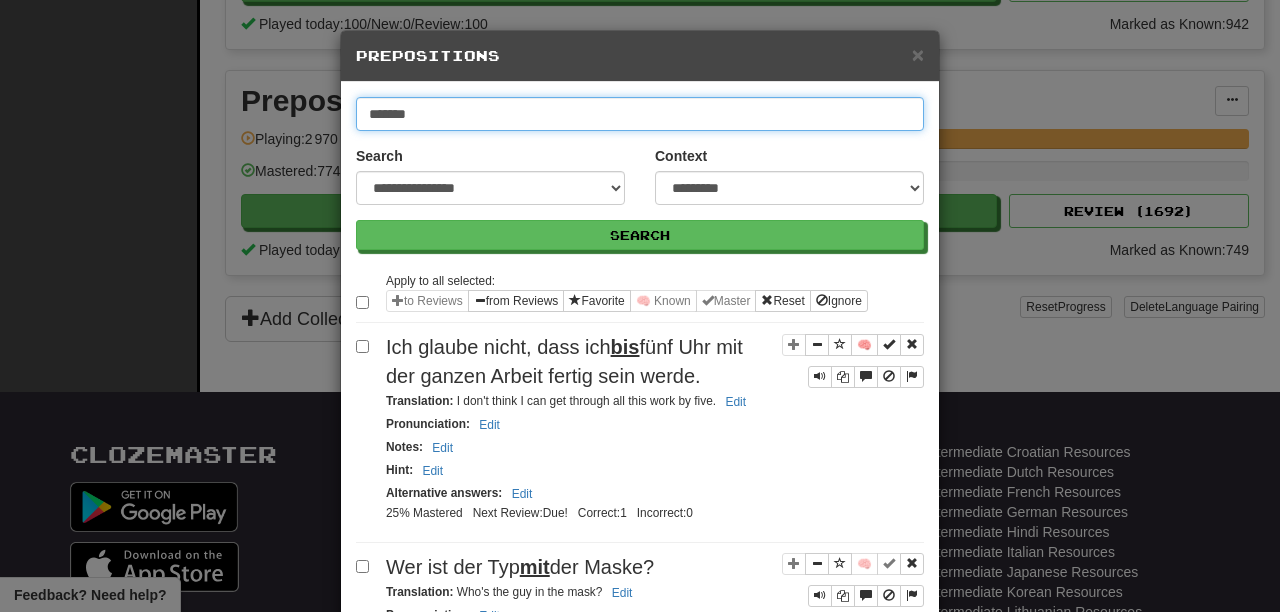 drag, startPoint x: 461, startPoint y: 118, endPoint x: 174, endPoint y: 70, distance: 290.98627 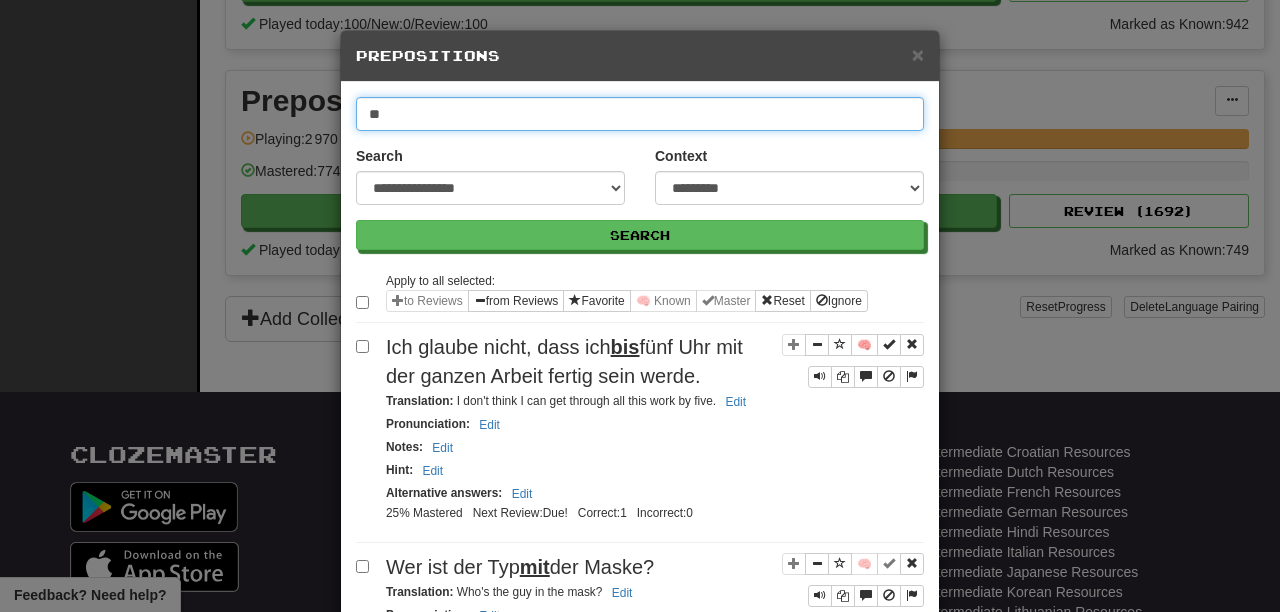type on "*" 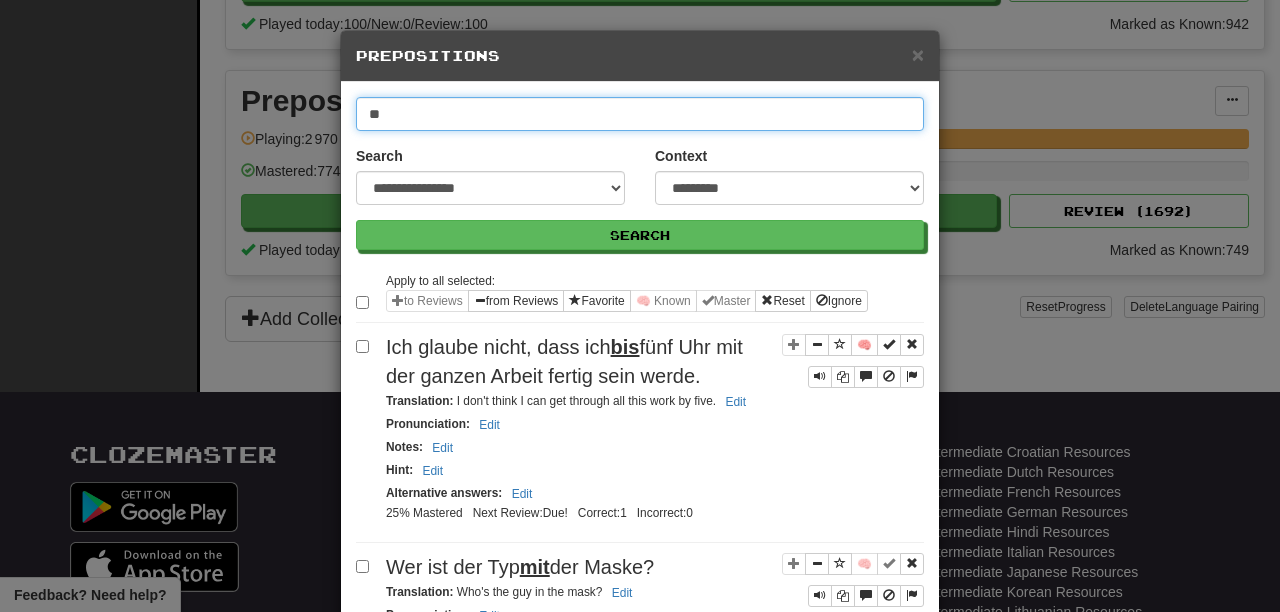 type on "*" 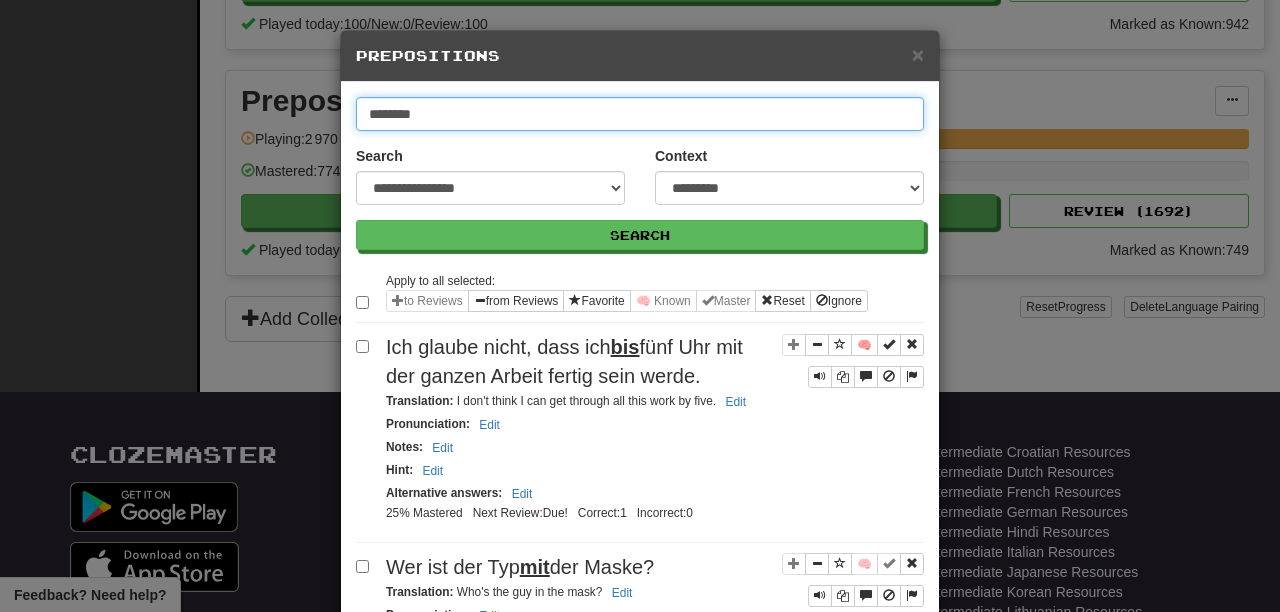 click on "Search" at bounding box center [640, 235] 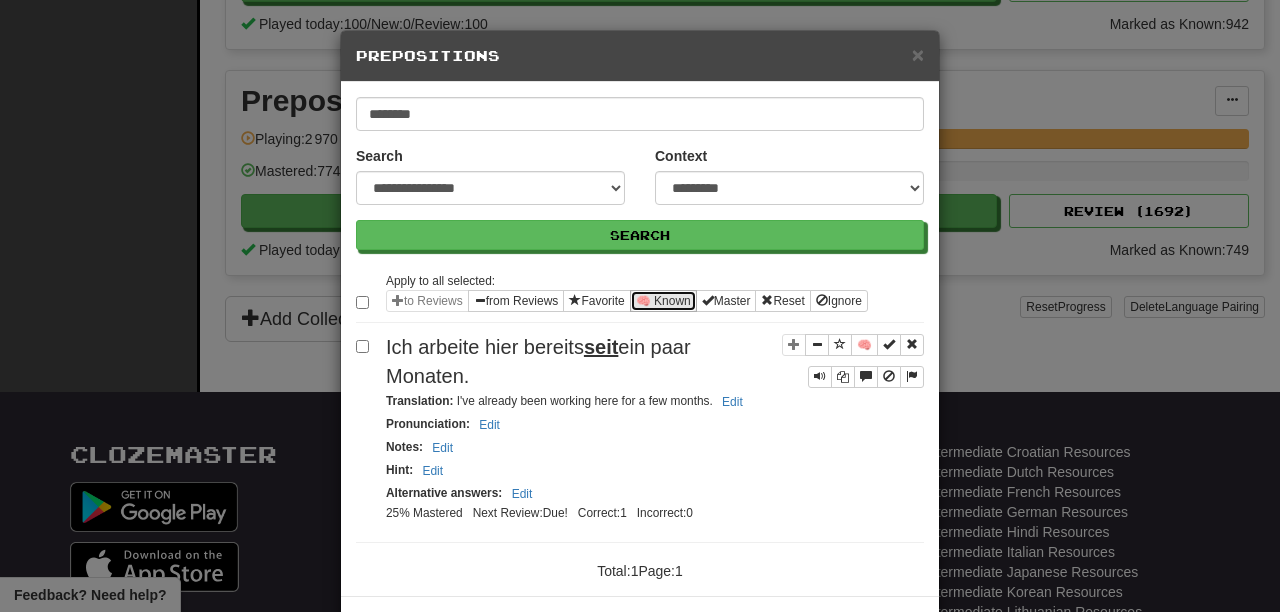 click on "🧠 Known" at bounding box center [663, 301] 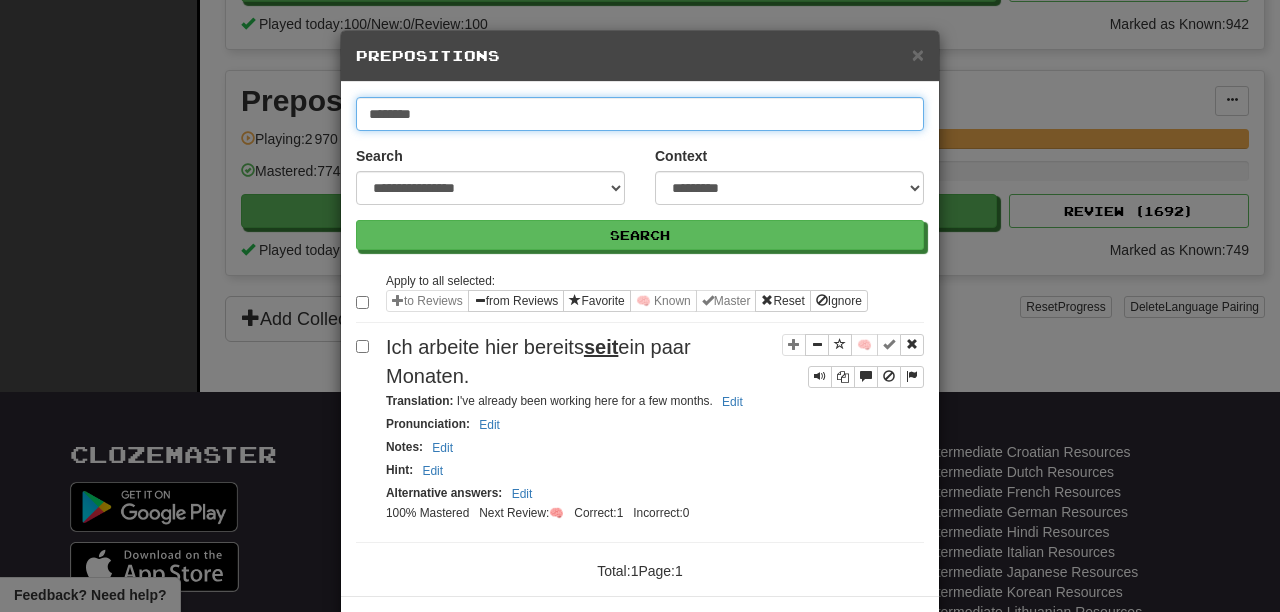 click on "********" at bounding box center [640, 114] 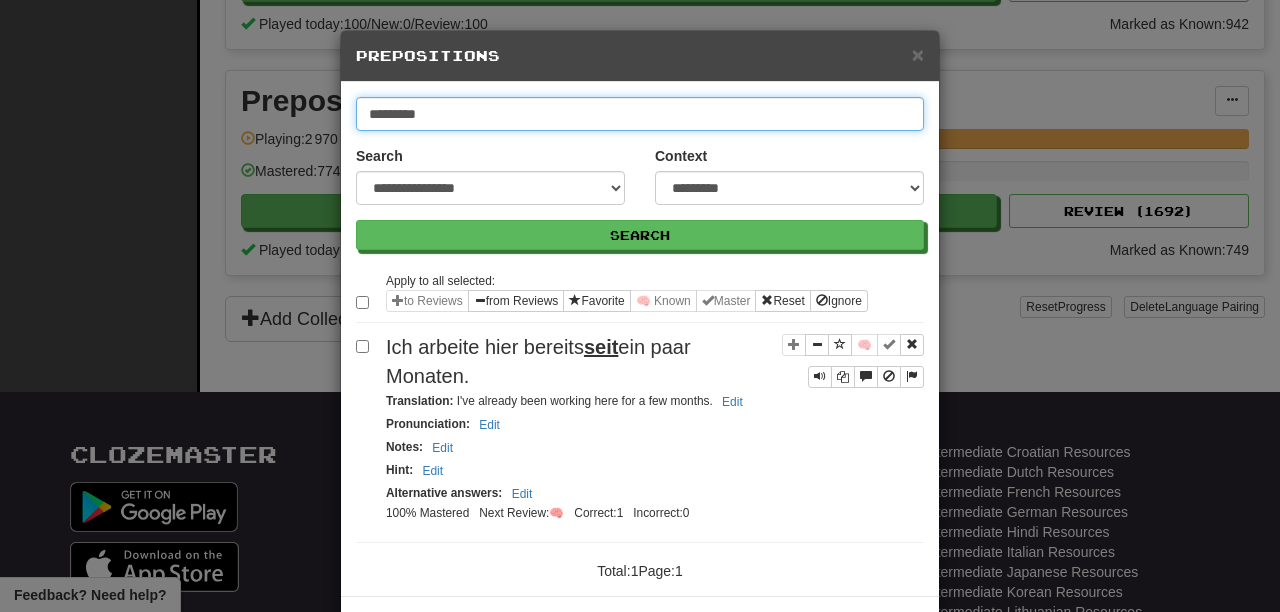 click on "Search" at bounding box center [640, 235] 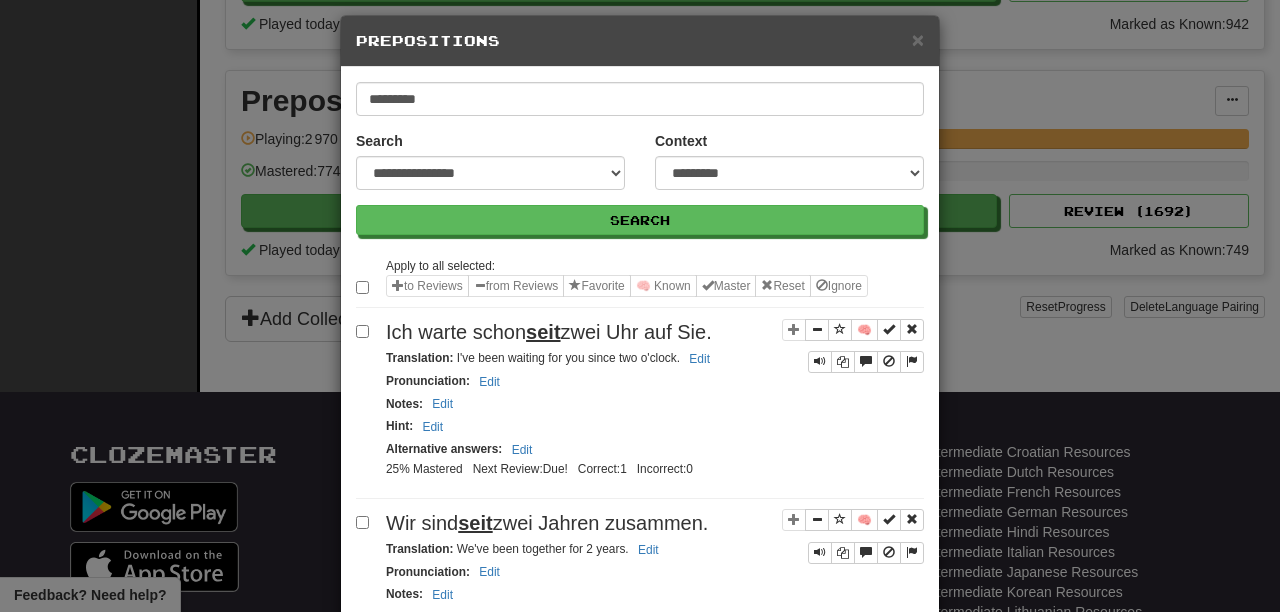 scroll, scrollTop: 0, scrollLeft: 0, axis: both 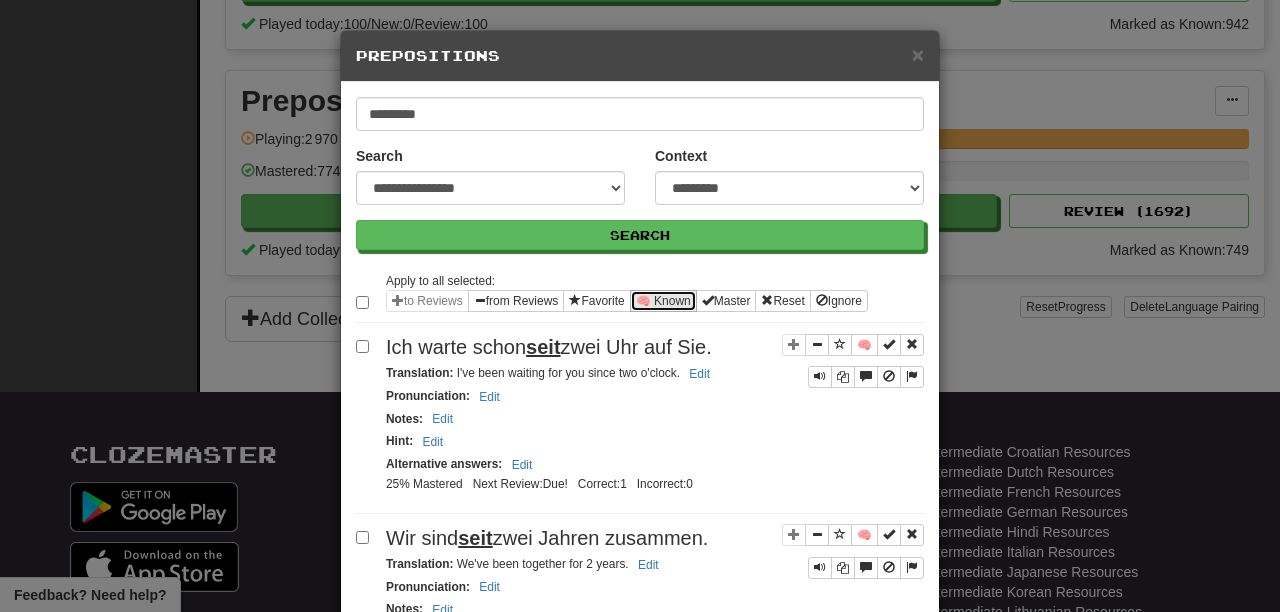 click on "🧠 Known" at bounding box center [663, 301] 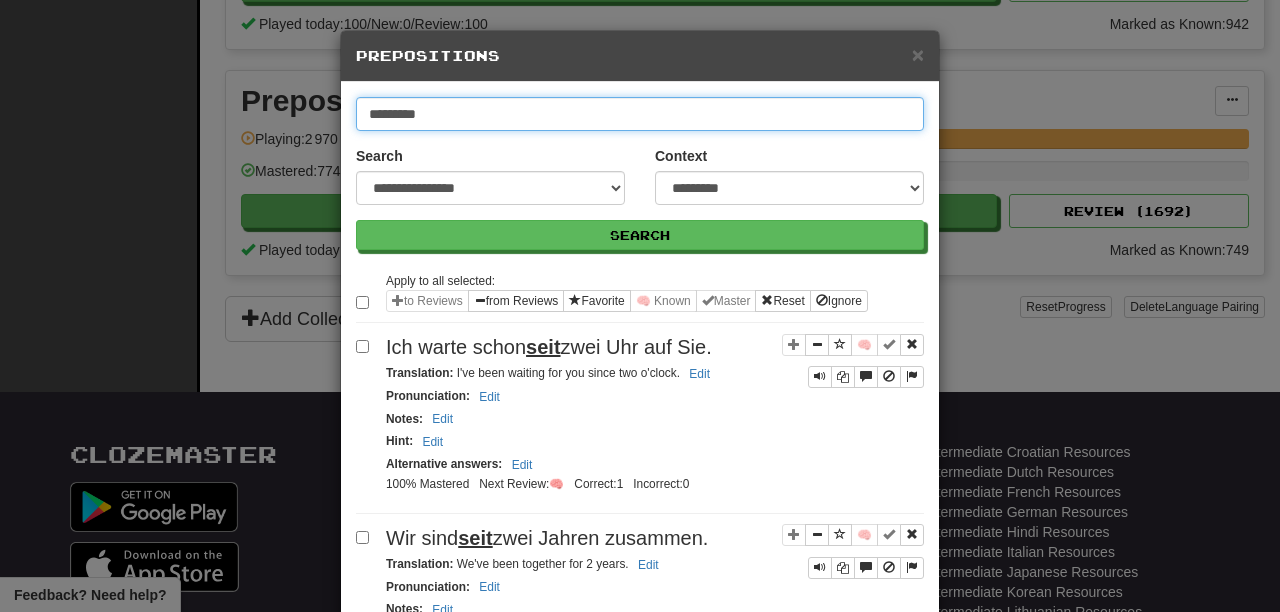 drag, startPoint x: 428, startPoint y: 121, endPoint x: 401, endPoint y: 120, distance: 27.018513 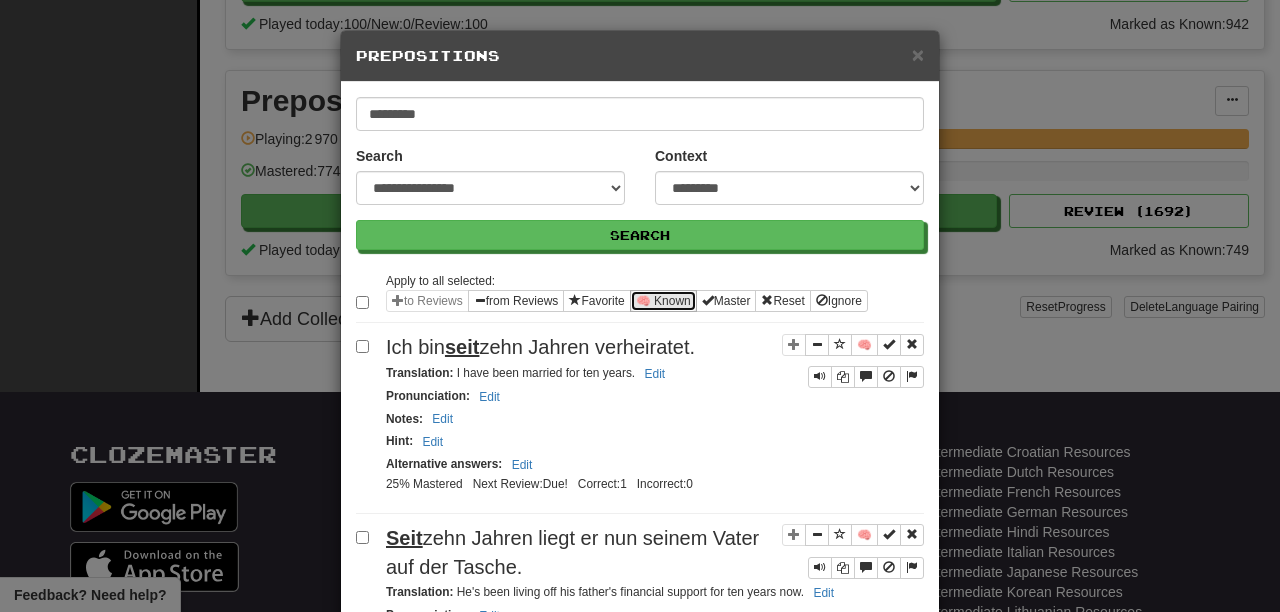 click on "🧠 Known" at bounding box center [663, 301] 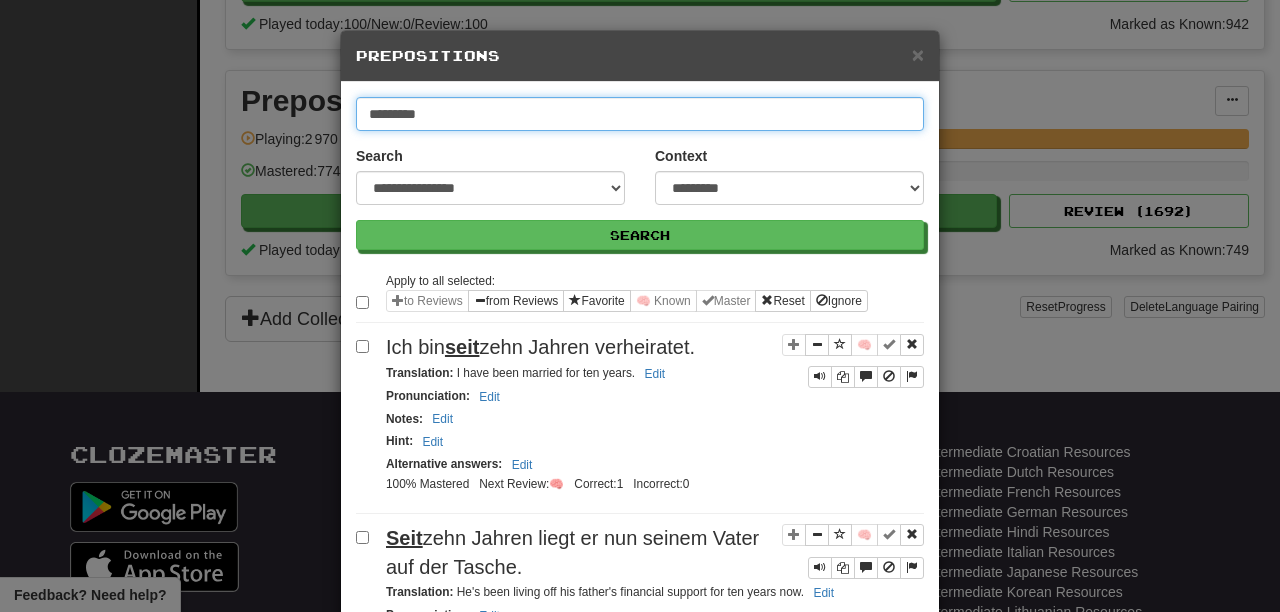 drag, startPoint x: 438, startPoint y: 113, endPoint x: 395, endPoint y: 111, distance: 43.046486 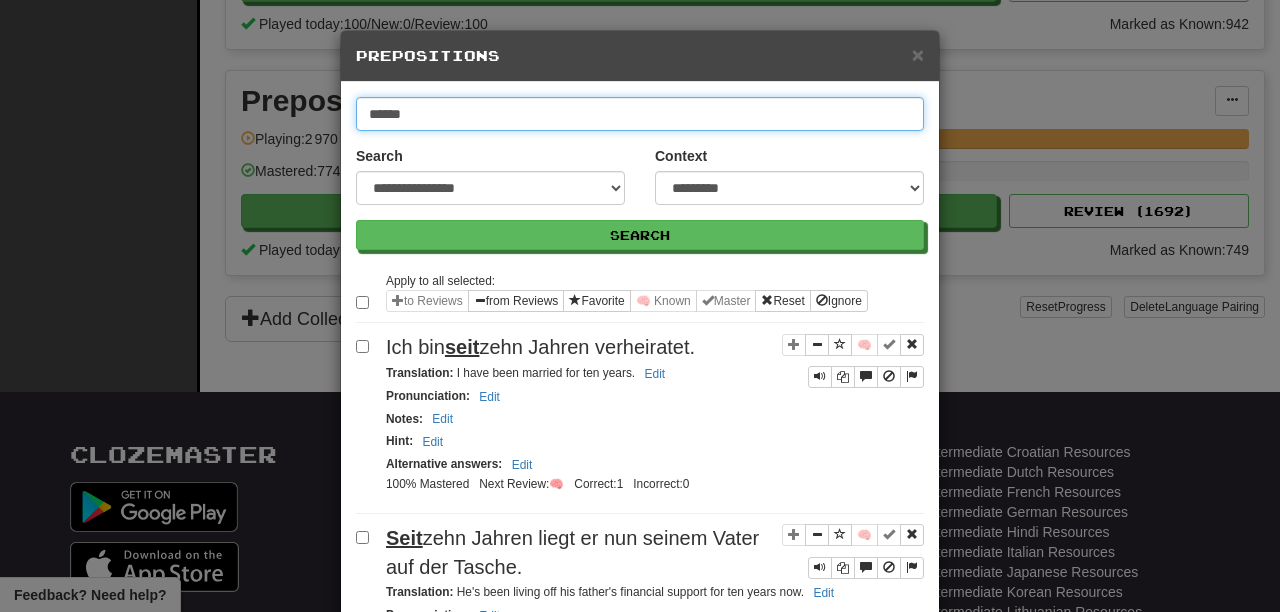 click on "Search" at bounding box center (640, 235) 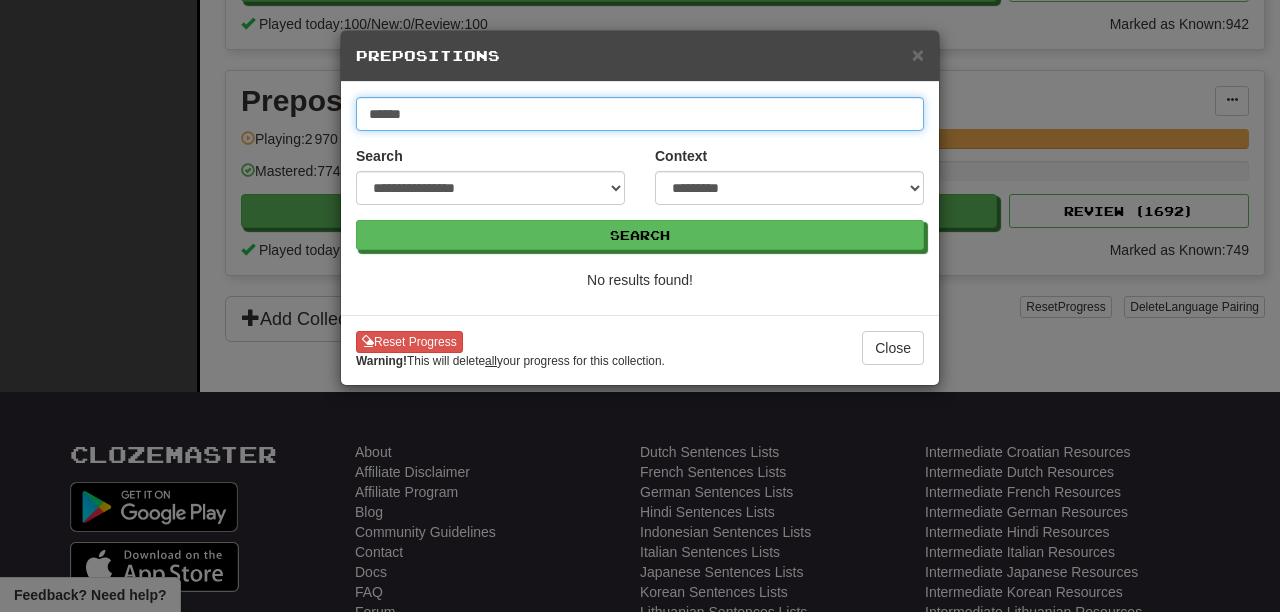 click on "******" at bounding box center (640, 114) 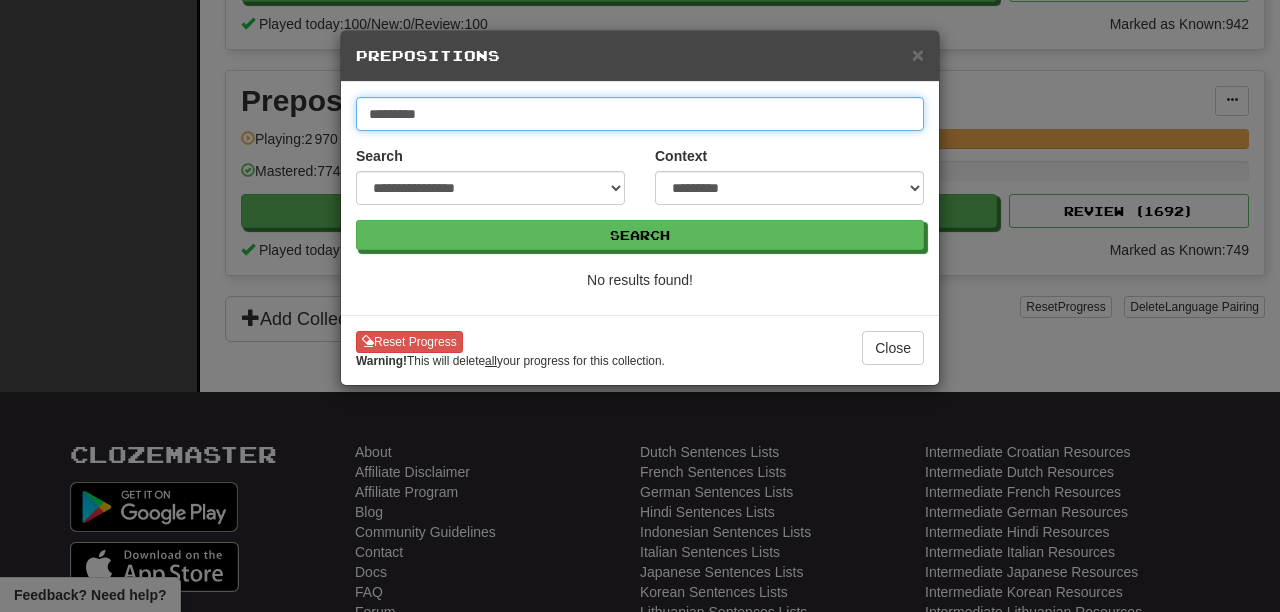 click on "Search" at bounding box center [640, 235] 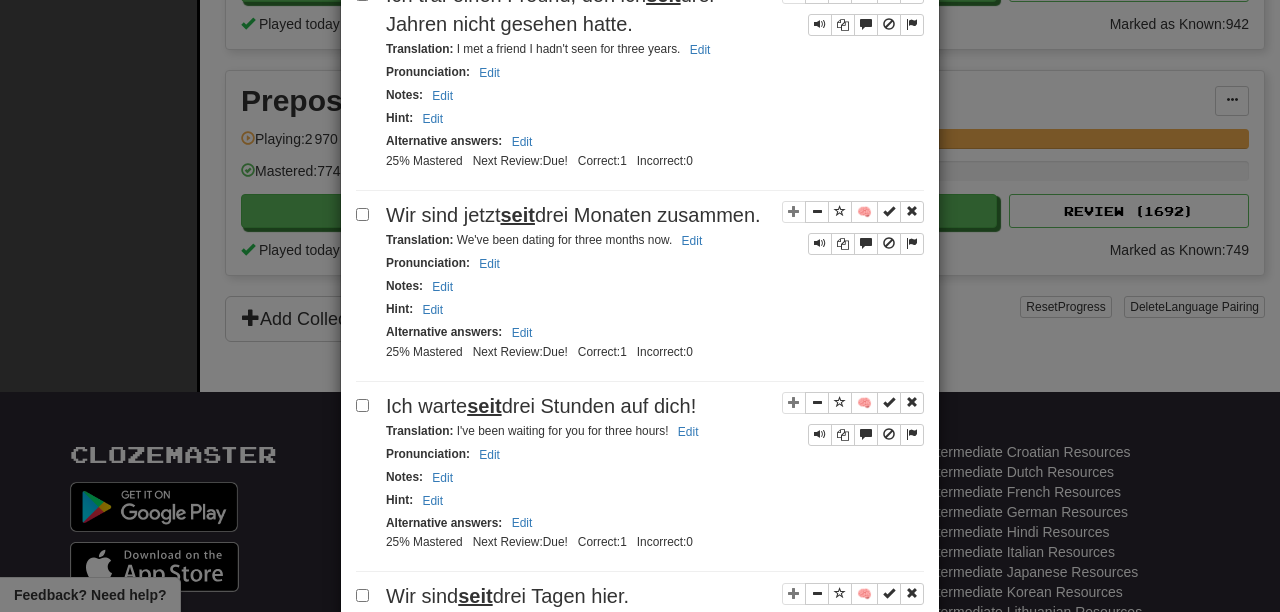 scroll, scrollTop: 0, scrollLeft: 0, axis: both 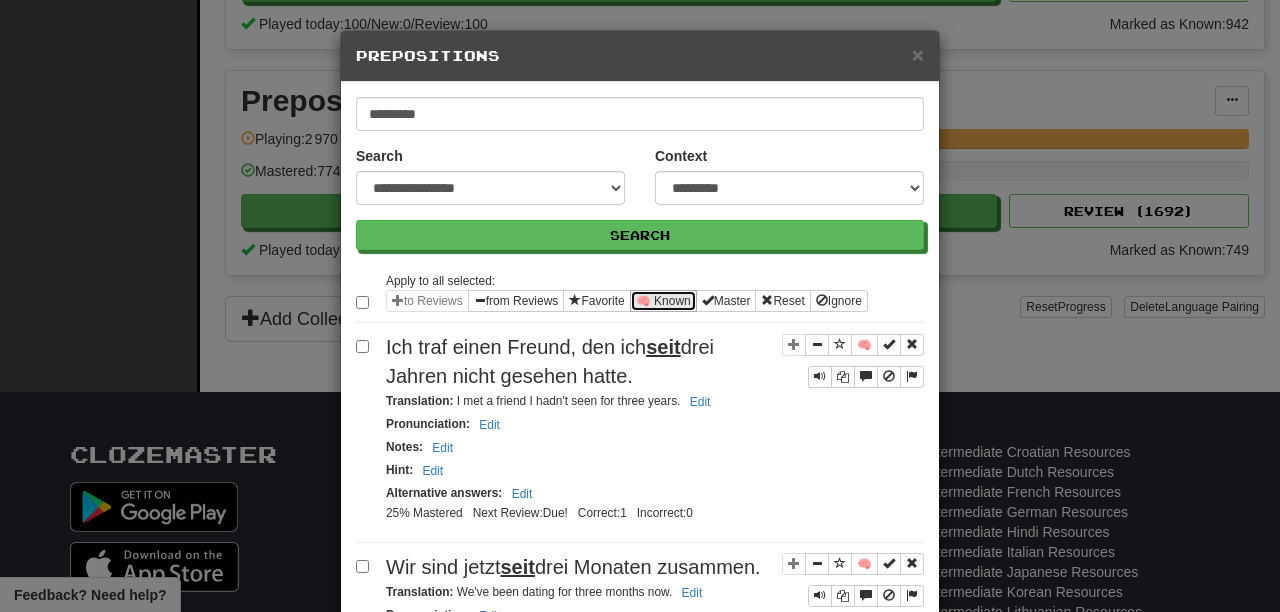 click on "🧠 Known" at bounding box center [663, 301] 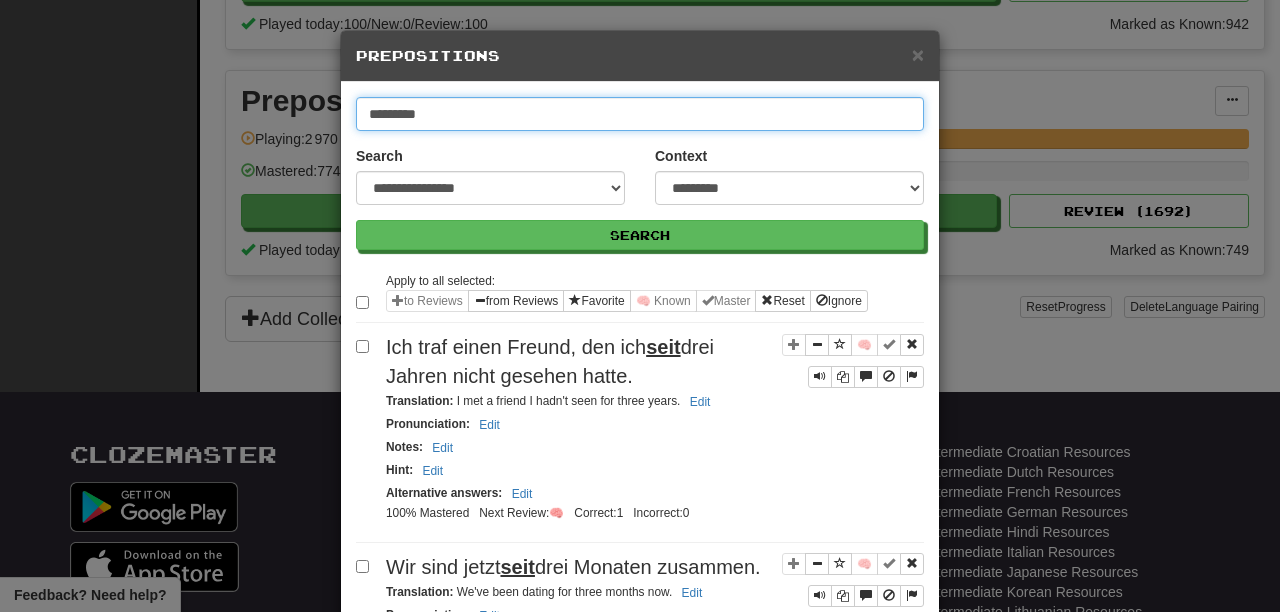 drag, startPoint x: 432, startPoint y: 117, endPoint x: 396, endPoint y: 117, distance: 36 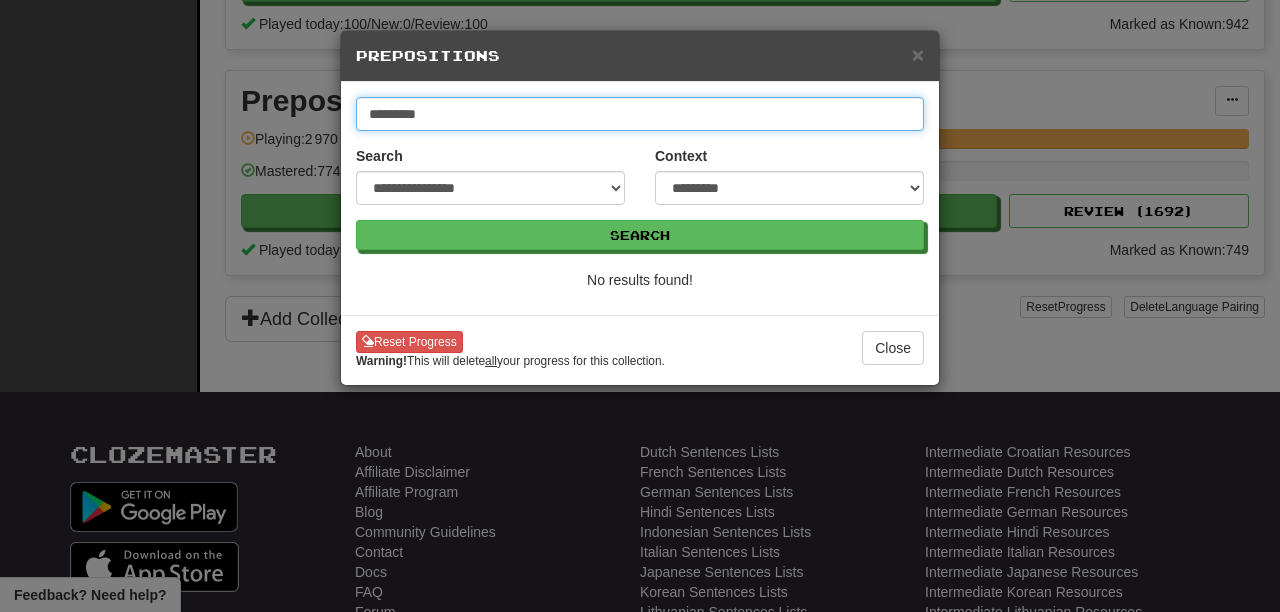 drag, startPoint x: 439, startPoint y: 116, endPoint x: 396, endPoint y: 112, distance: 43.185646 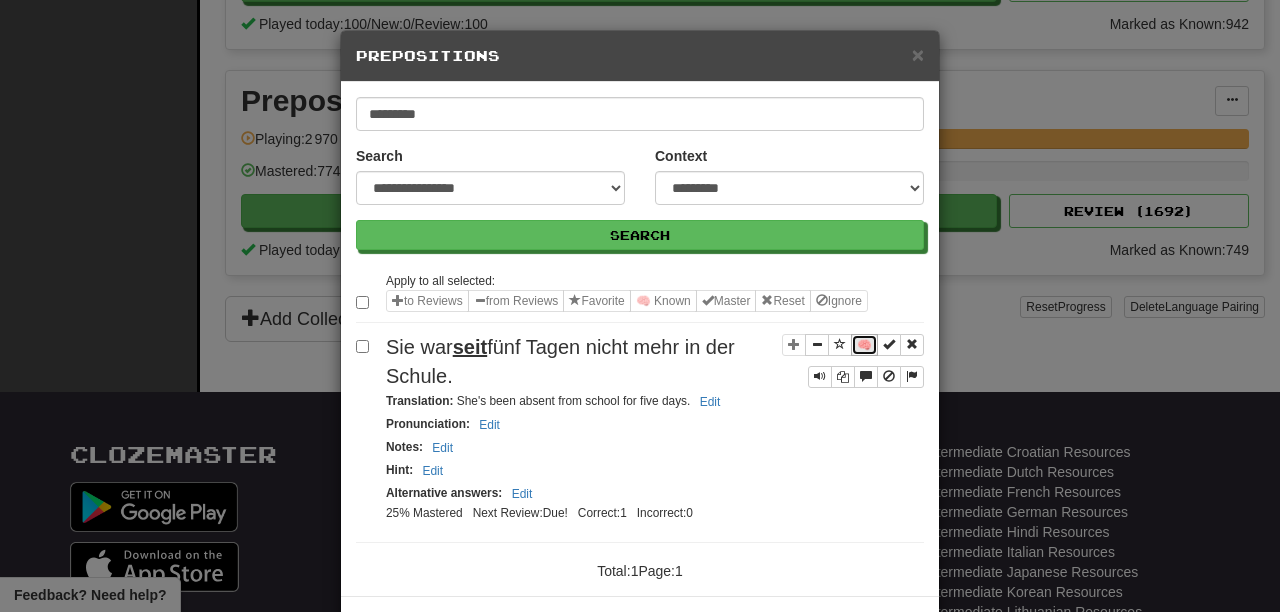 click on "🧠" at bounding box center [864, 345] 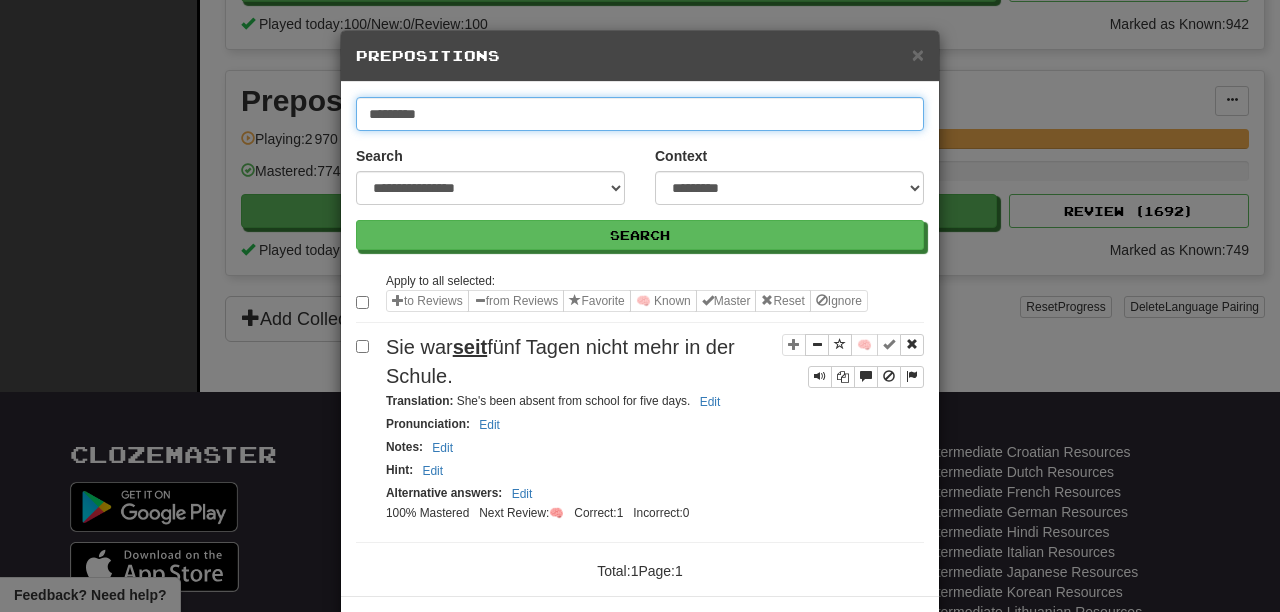 drag, startPoint x: 428, startPoint y: 115, endPoint x: 395, endPoint y: 116, distance: 33.01515 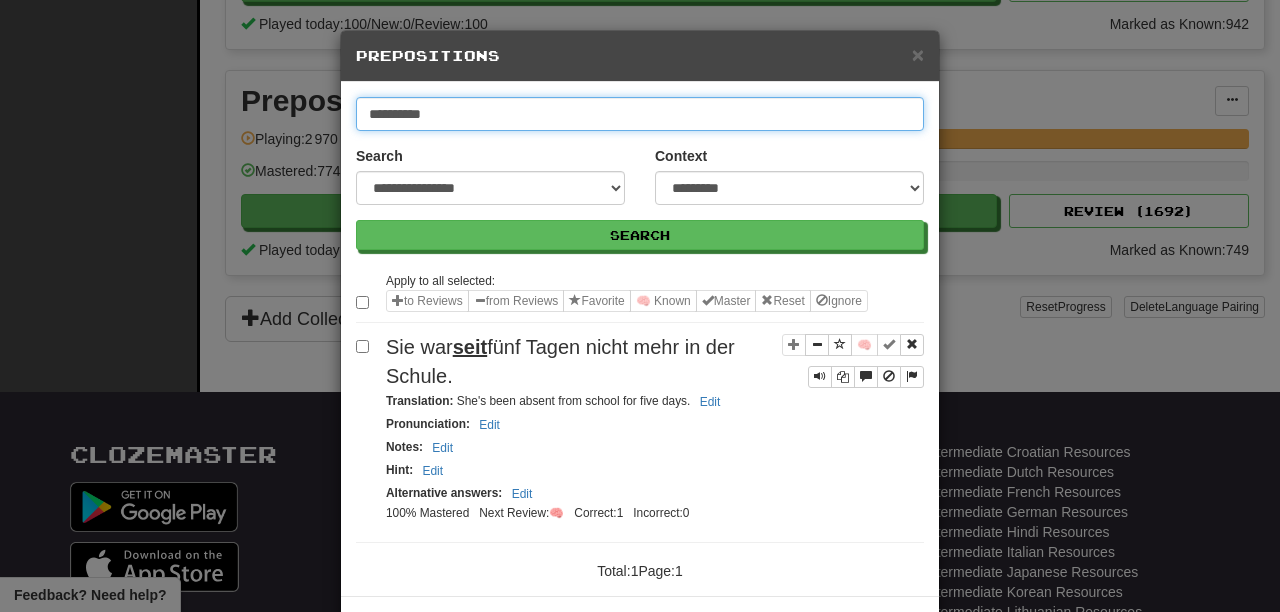 click on "Search" at bounding box center [640, 235] 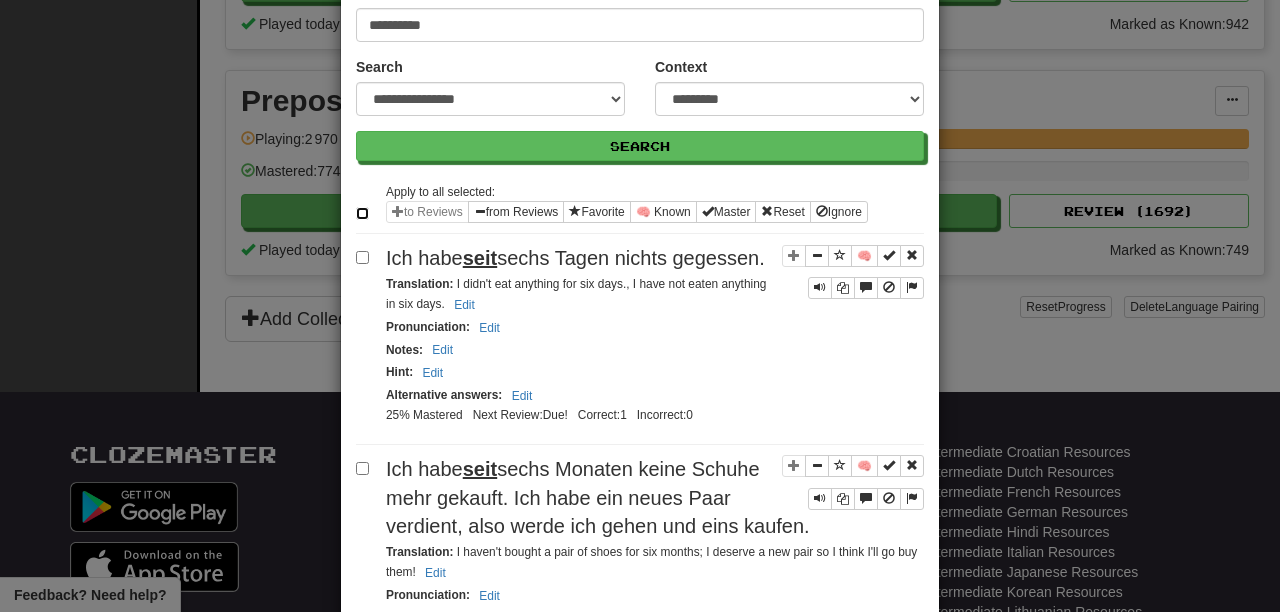 scroll, scrollTop: 0, scrollLeft: 0, axis: both 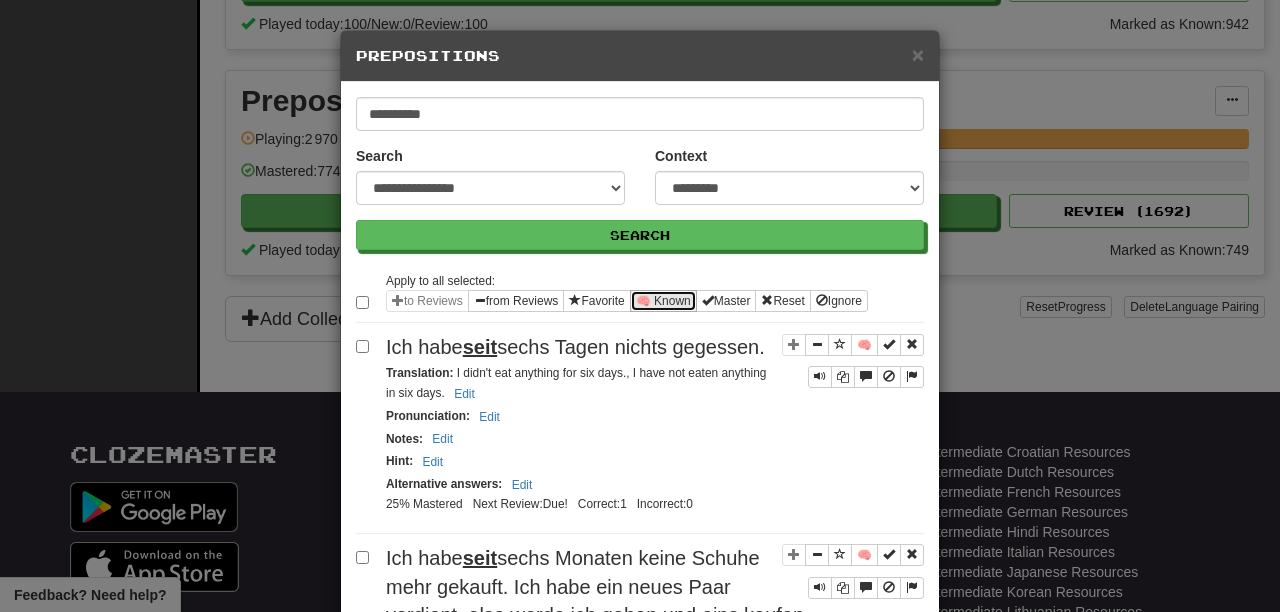 click on "🧠 Known" at bounding box center (663, 301) 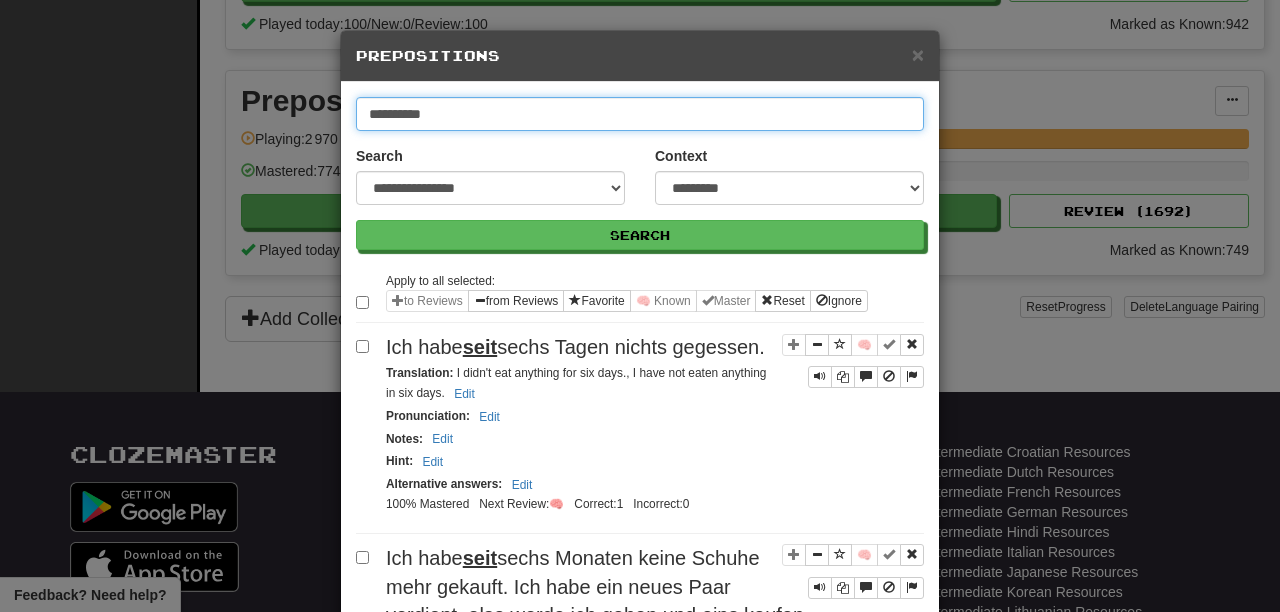 drag, startPoint x: 436, startPoint y: 117, endPoint x: 394, endPoint y: 112, distance: 42.296574 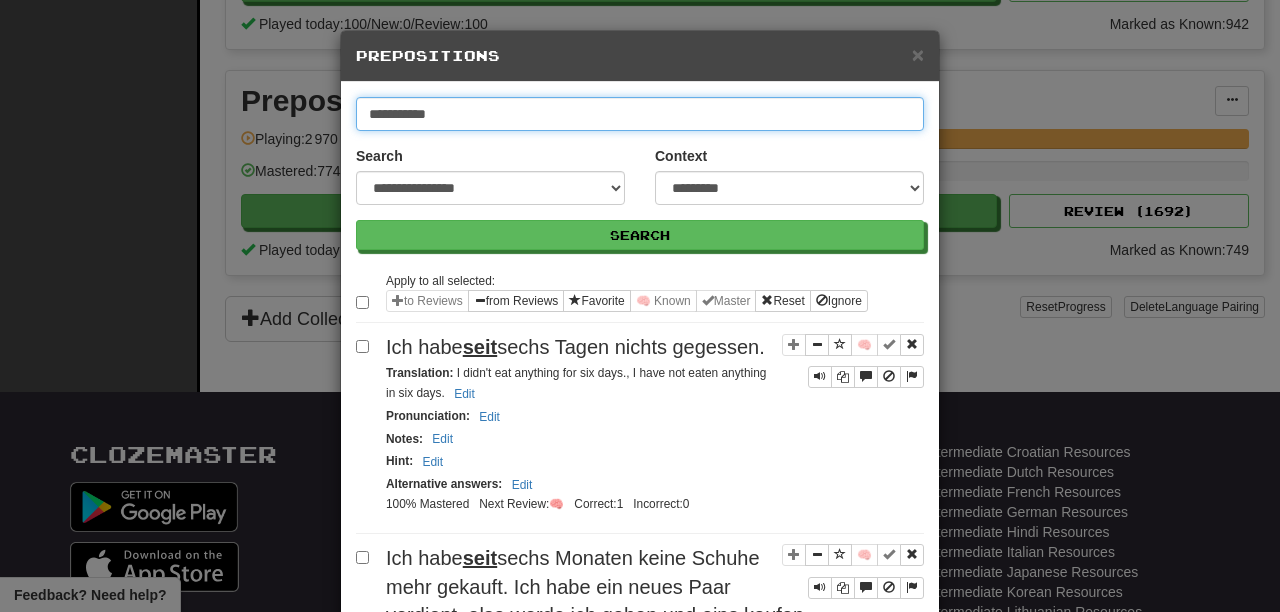 click on "Search" at bounding box center (640, 235) 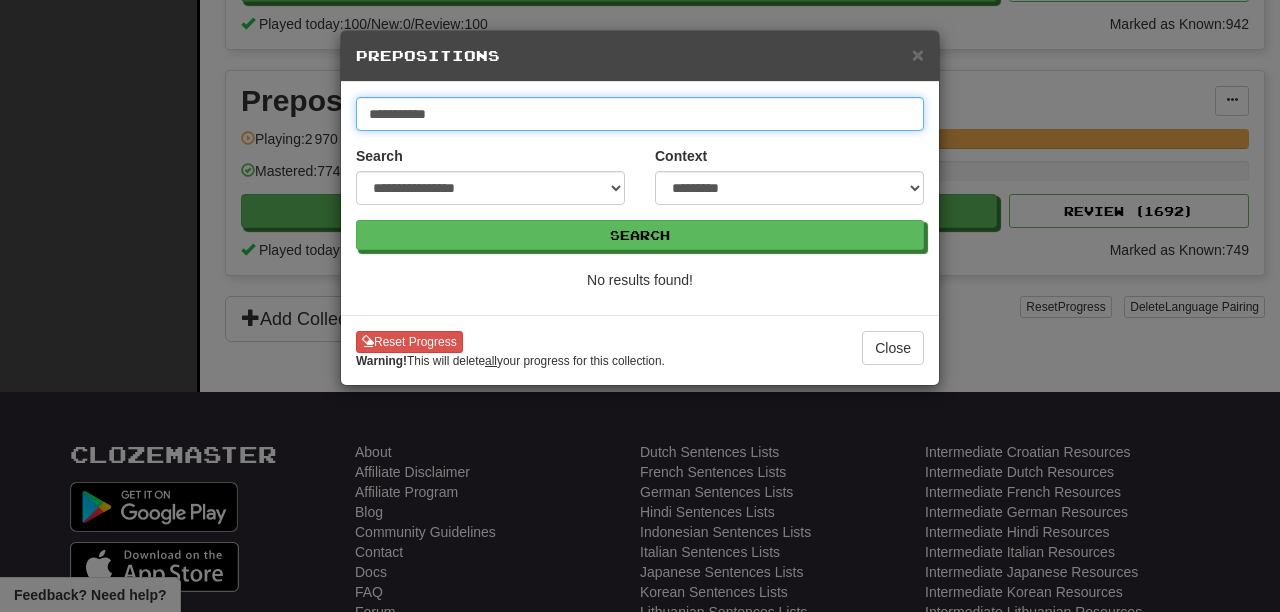 drag, startPoint x: 450, startPoint y: 116, endPoint x: 395, endPoint y: 114, distance: 55.03635 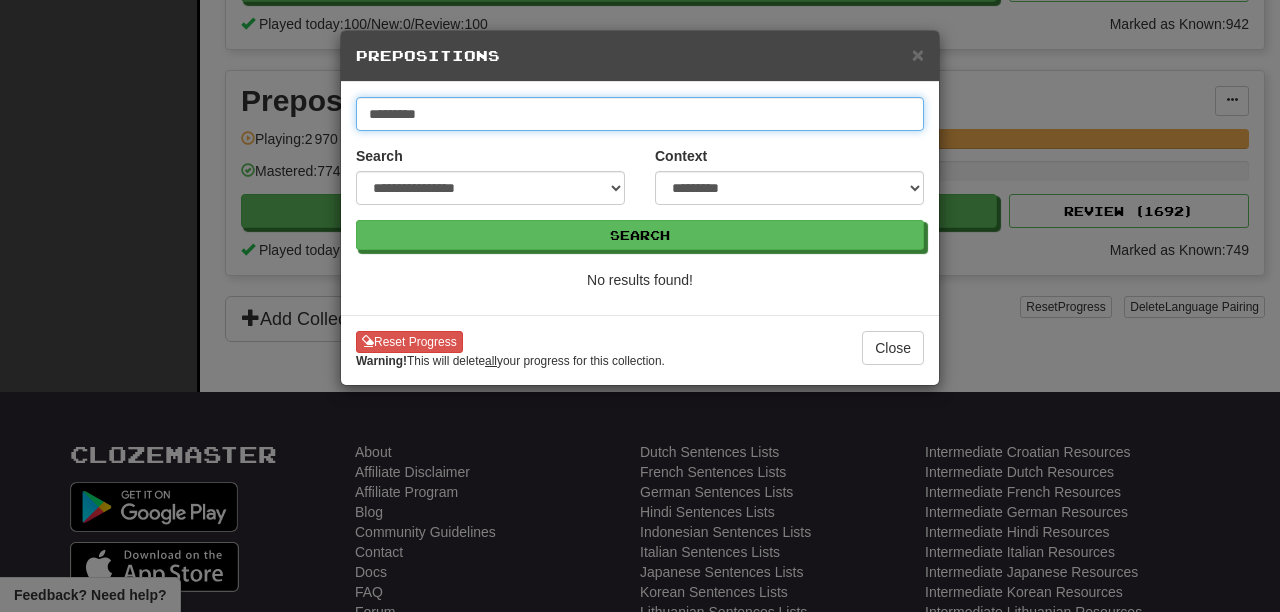 click on "Search" at bounding box center [640, 235] 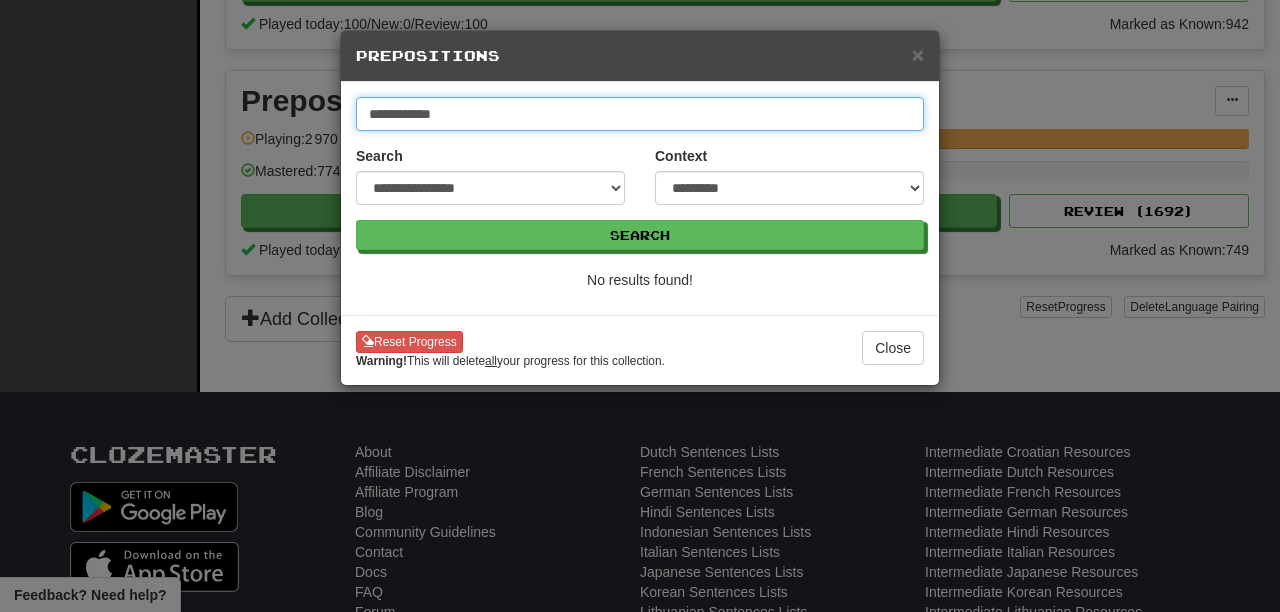 click on "Search" at bounding box center [640, 235] 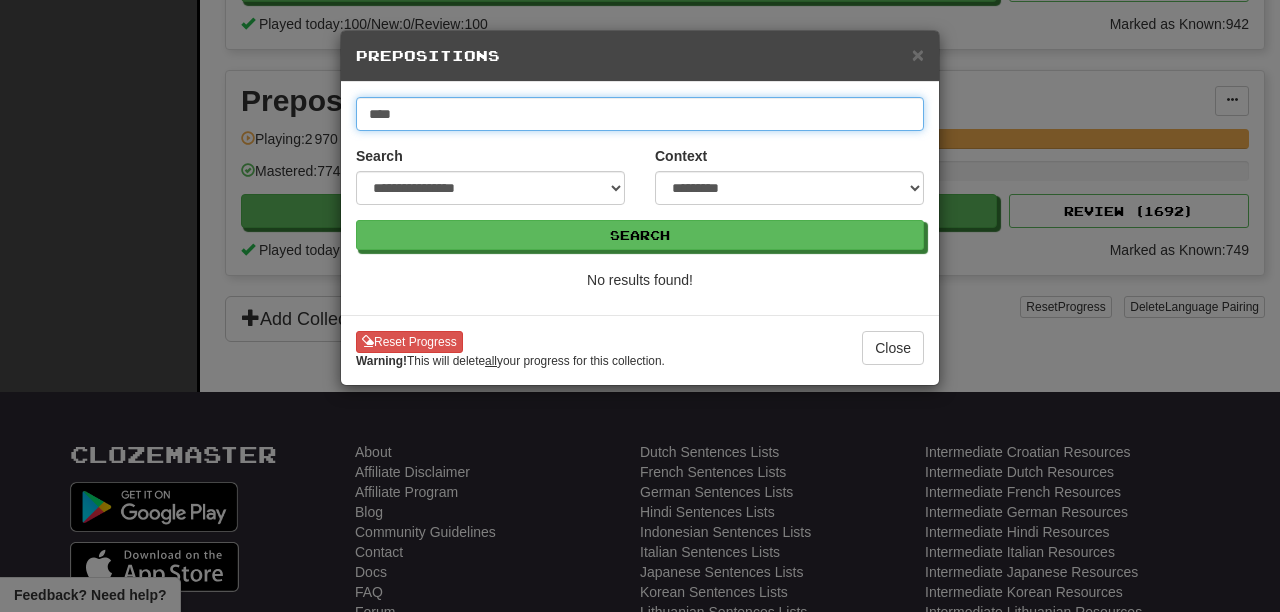 type on "****" 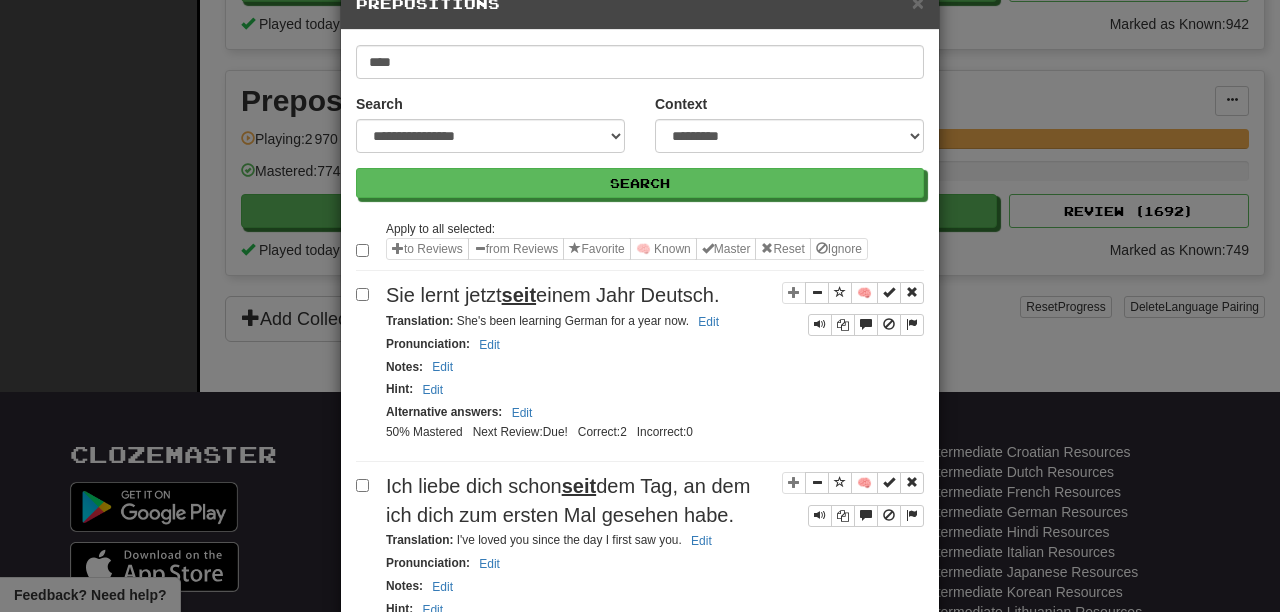 scroll, scrollTop: 56, scrollLeft: 0, axis: vertical 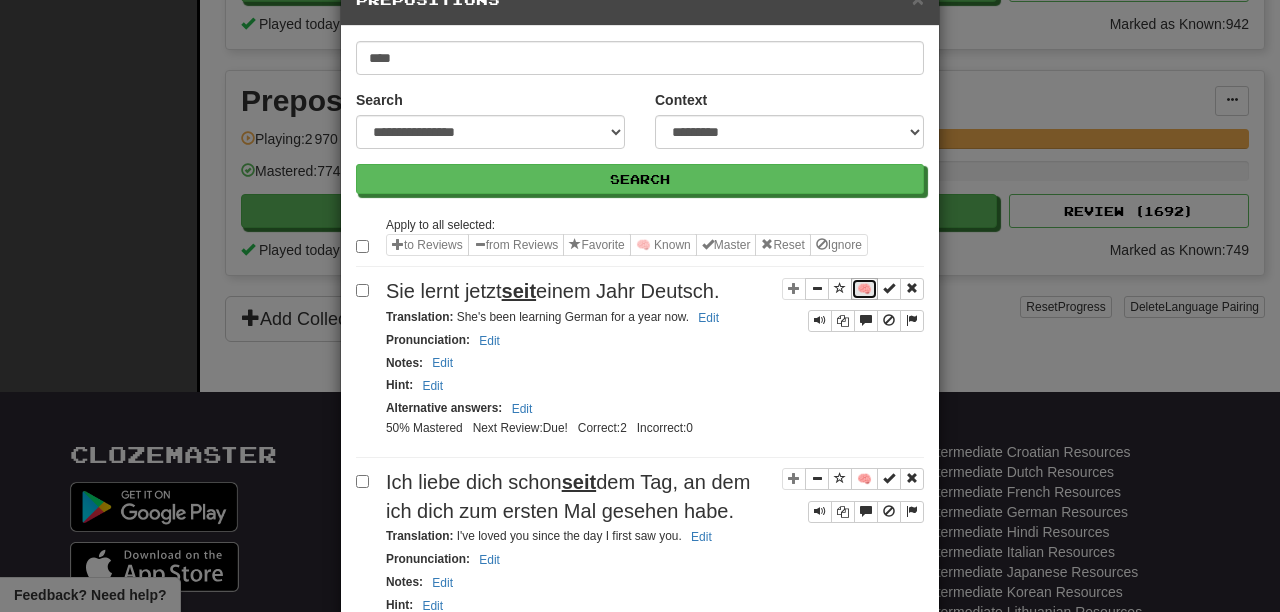 click on "🧠" at bounding box center [864, 289] 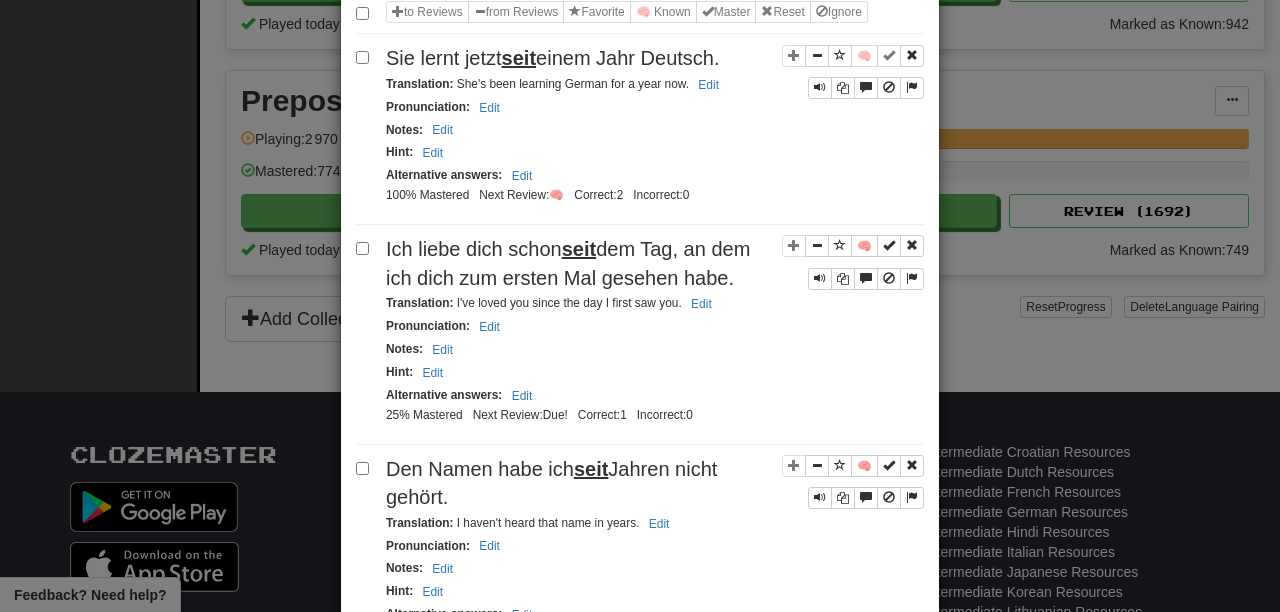 scroll, scrollTop: 297, scrollLeft: 0, axis: vertical 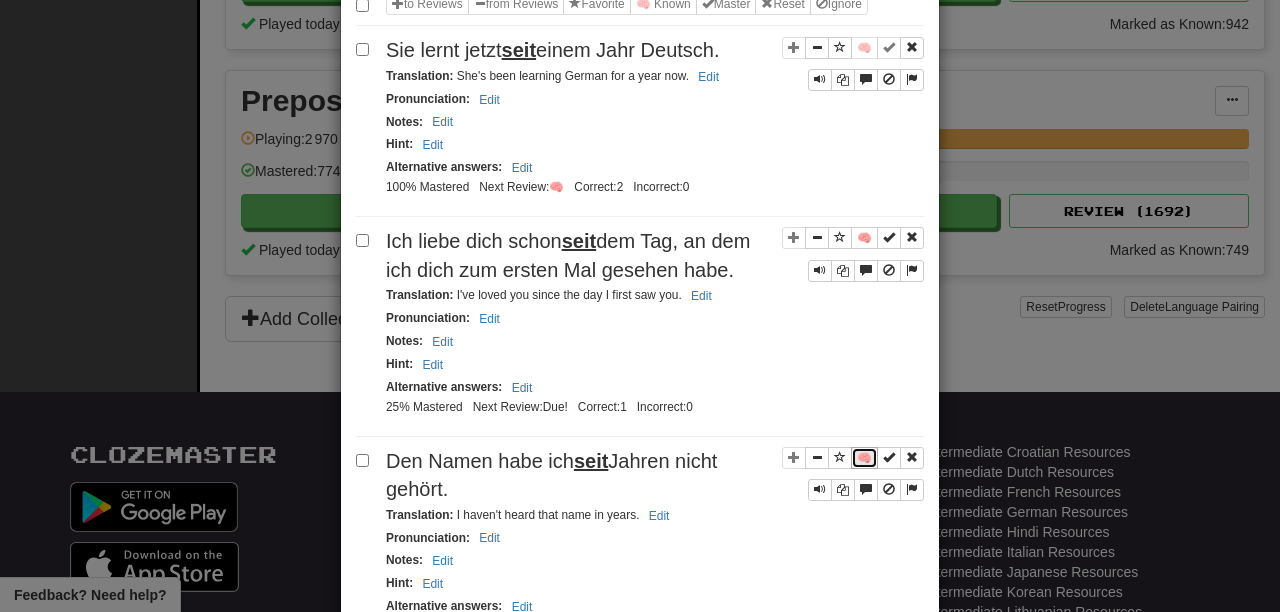 click on "🧠" at bounding box center (864, 458) 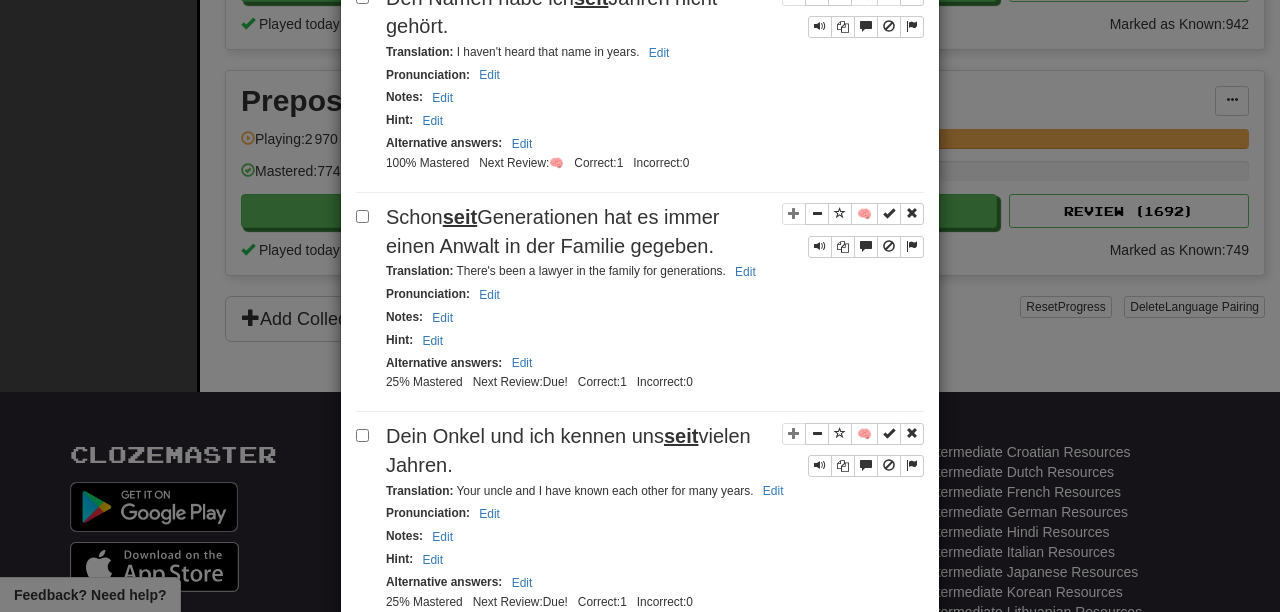 scroll, scrollTop: 795, scrollLeft: 0, axis: vertical 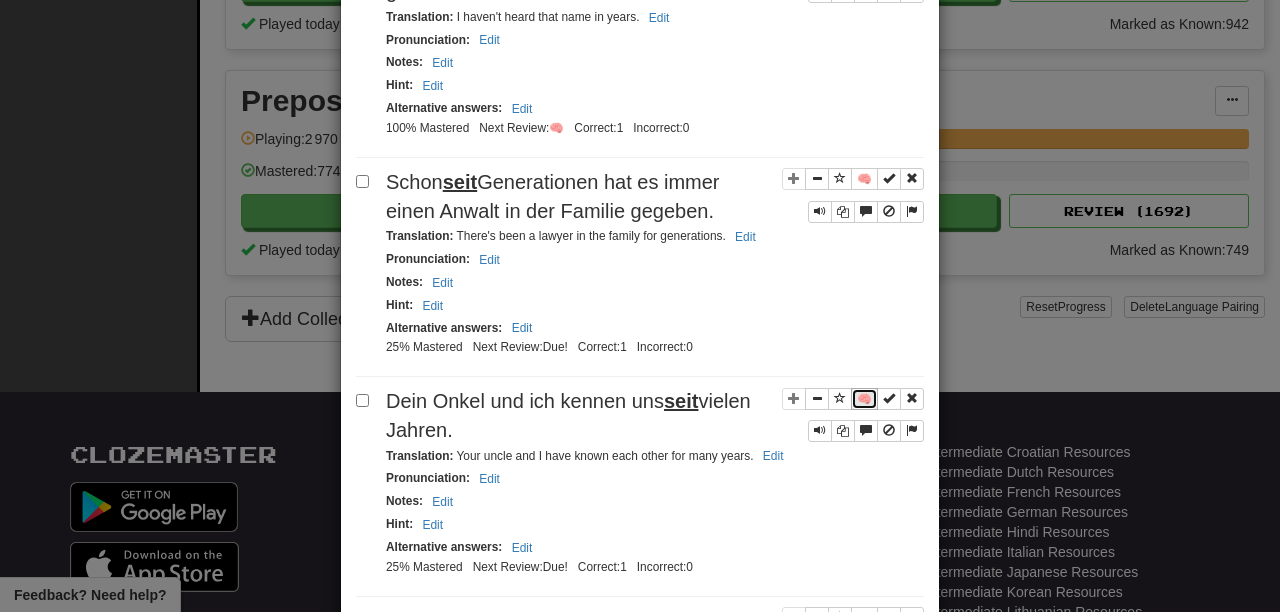 click on "🧠" at bounding box center [864, 399] 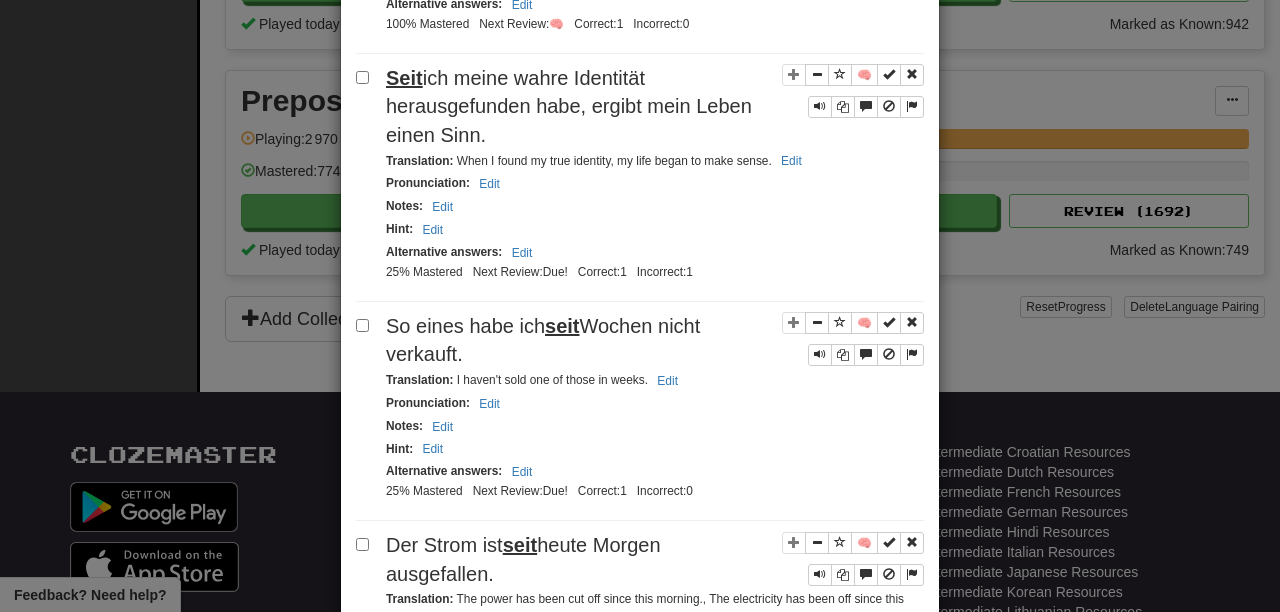 scroll, scrollTop: 1341, scrollLeft: 0, axis: vertical 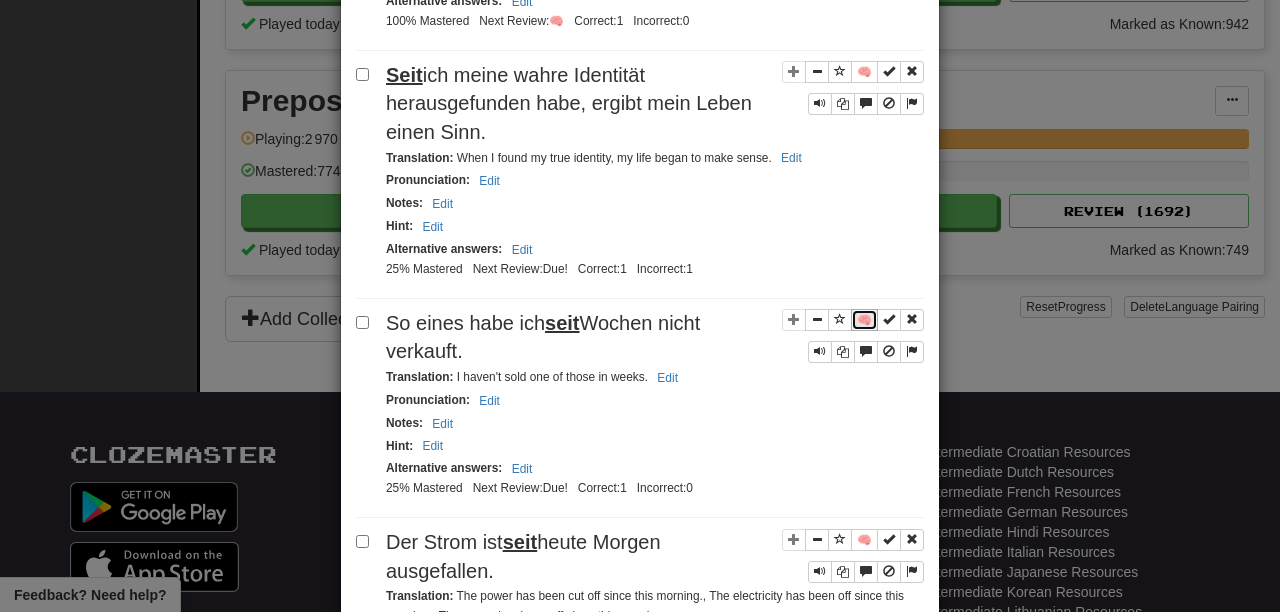 click on "🧠" at bounding box center (864, 320) 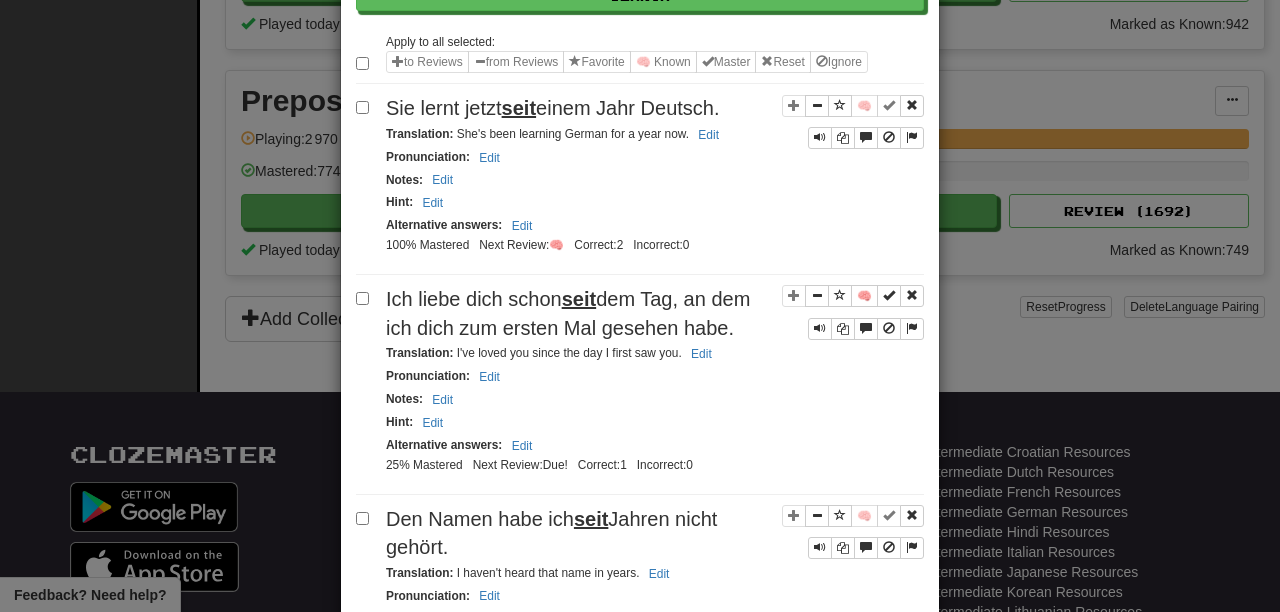 scroll, scrollTop: 0, scrollLeft: 0, axis: both 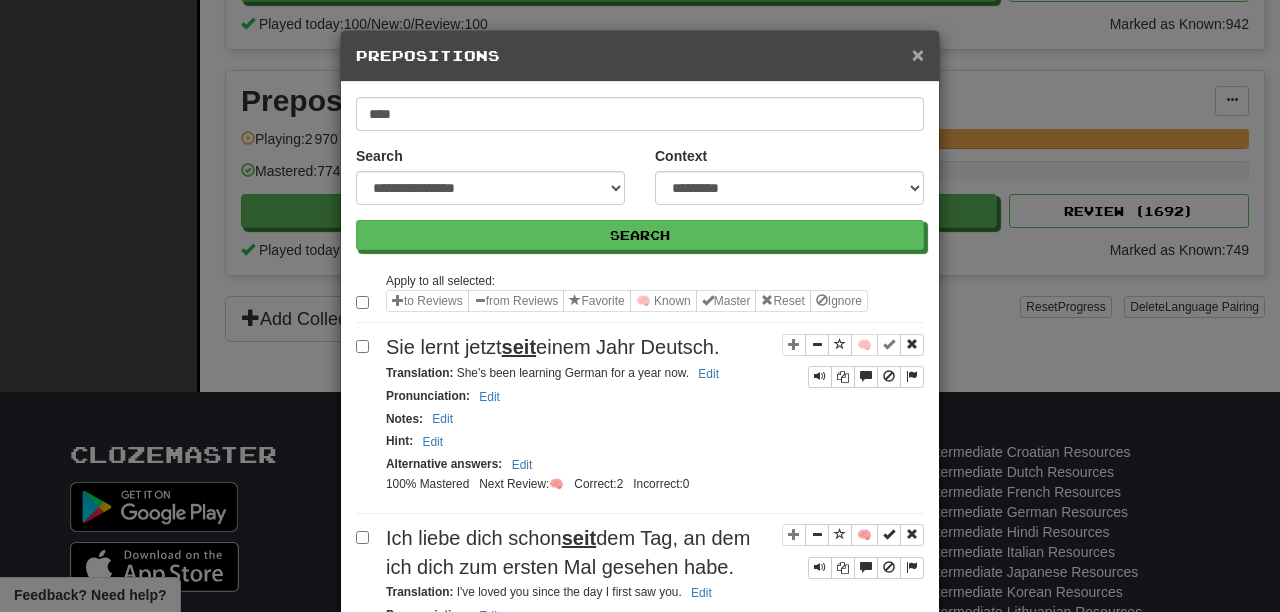 click on "×" at bounding box center [918, 54] 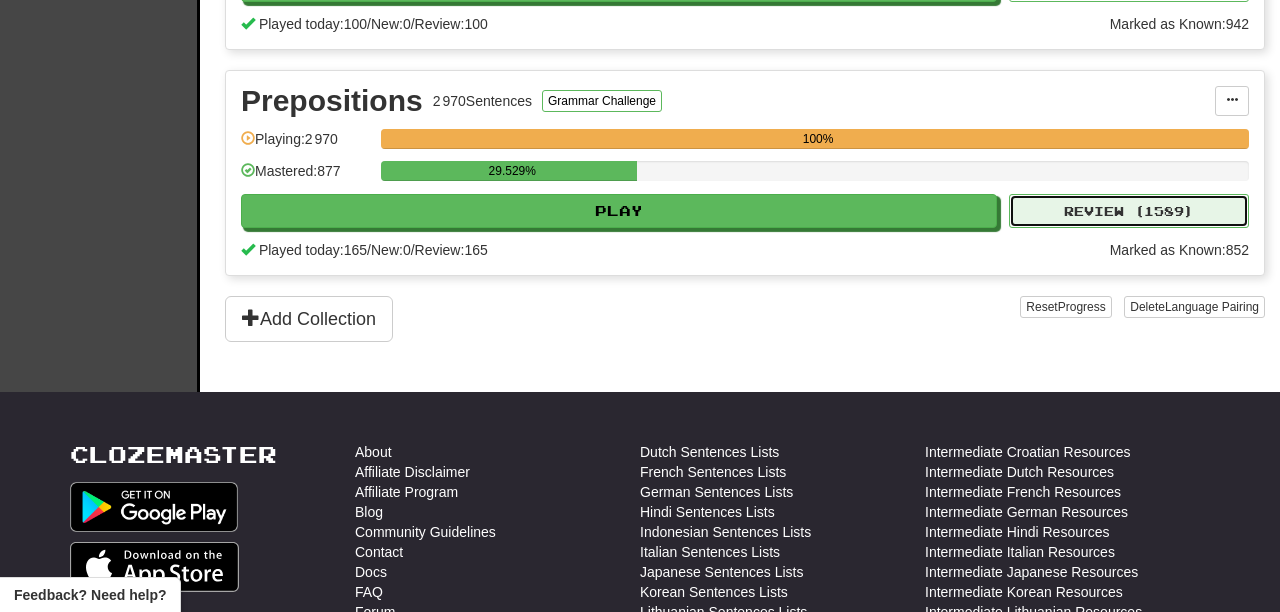click on "Review ( 1589 )" at bounding box center (1129, 211) 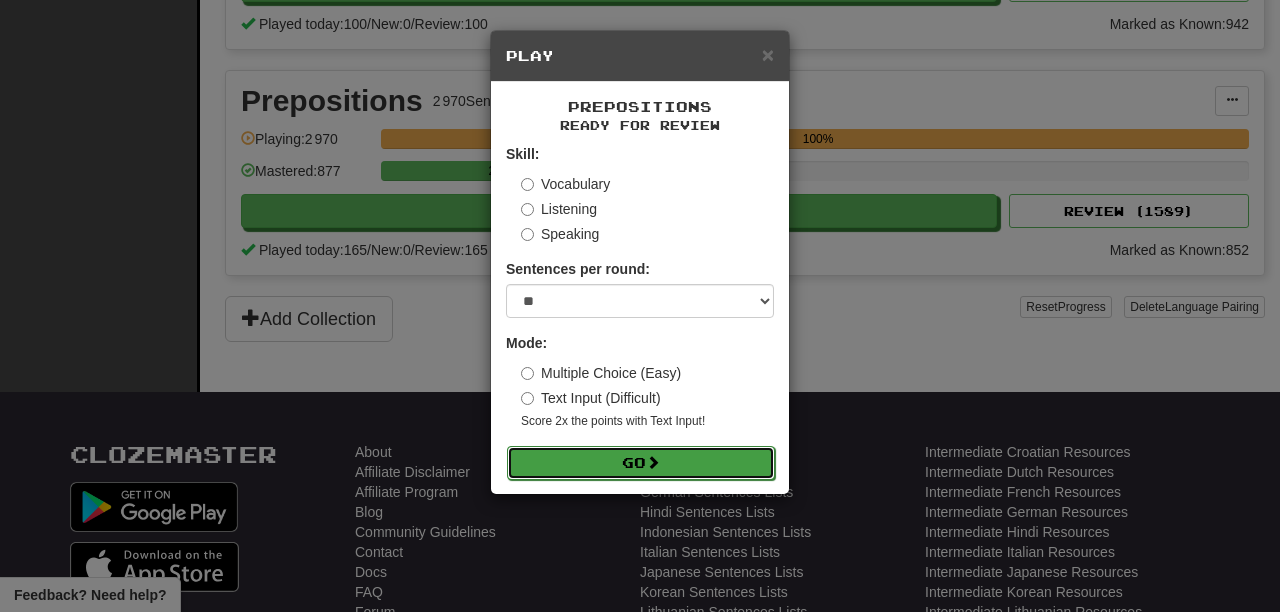 click on "Go" at bounding box center (641, 463) 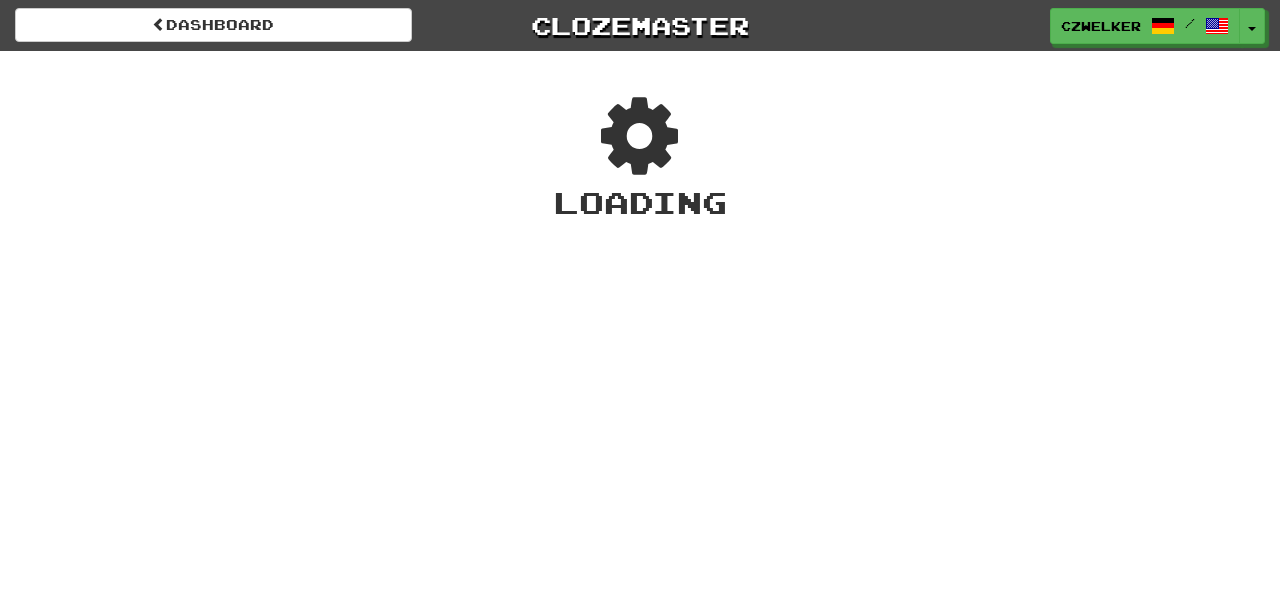 scroll, scrollTop: 0, scrollLeft: 0, axis: both 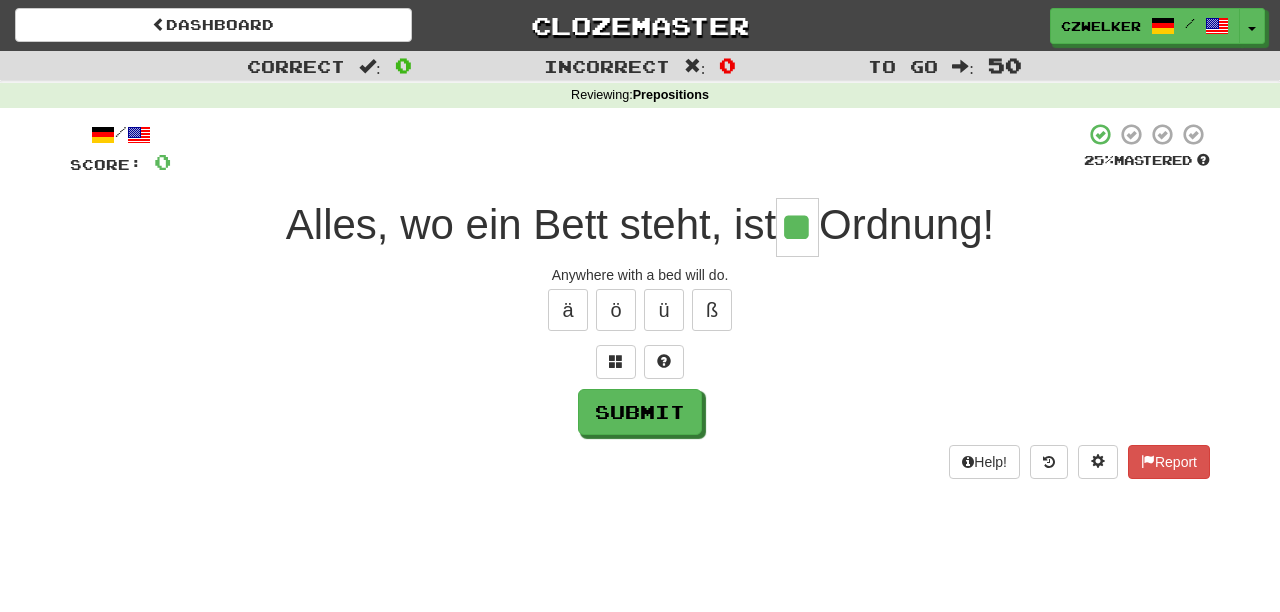 type on "**" 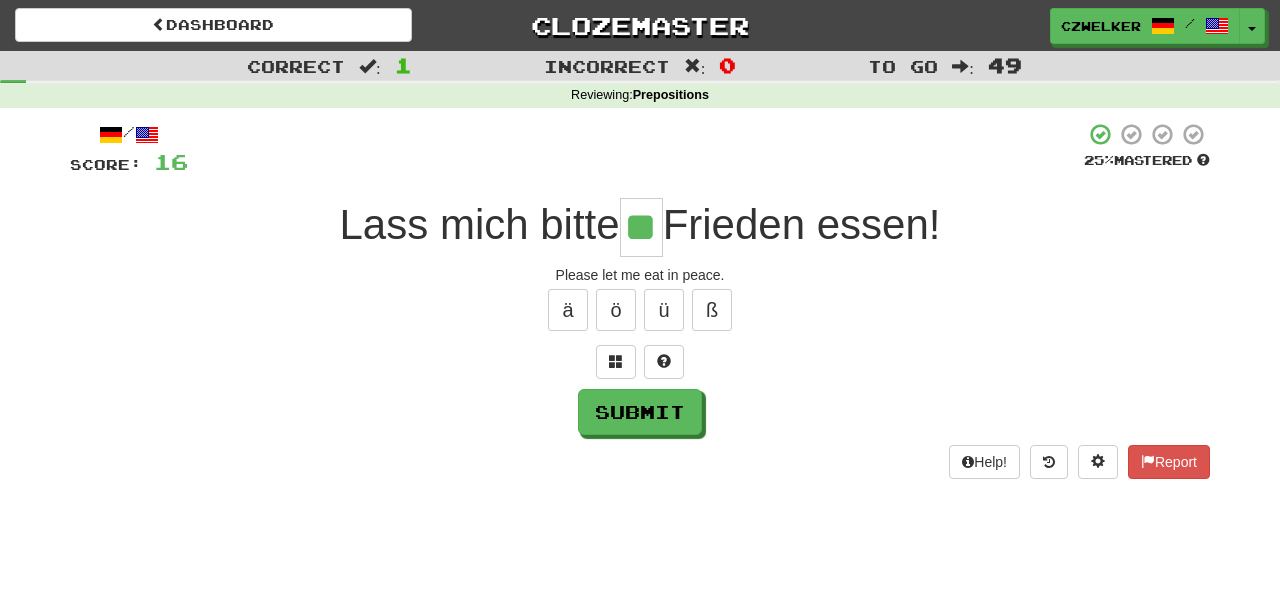 type on "**" 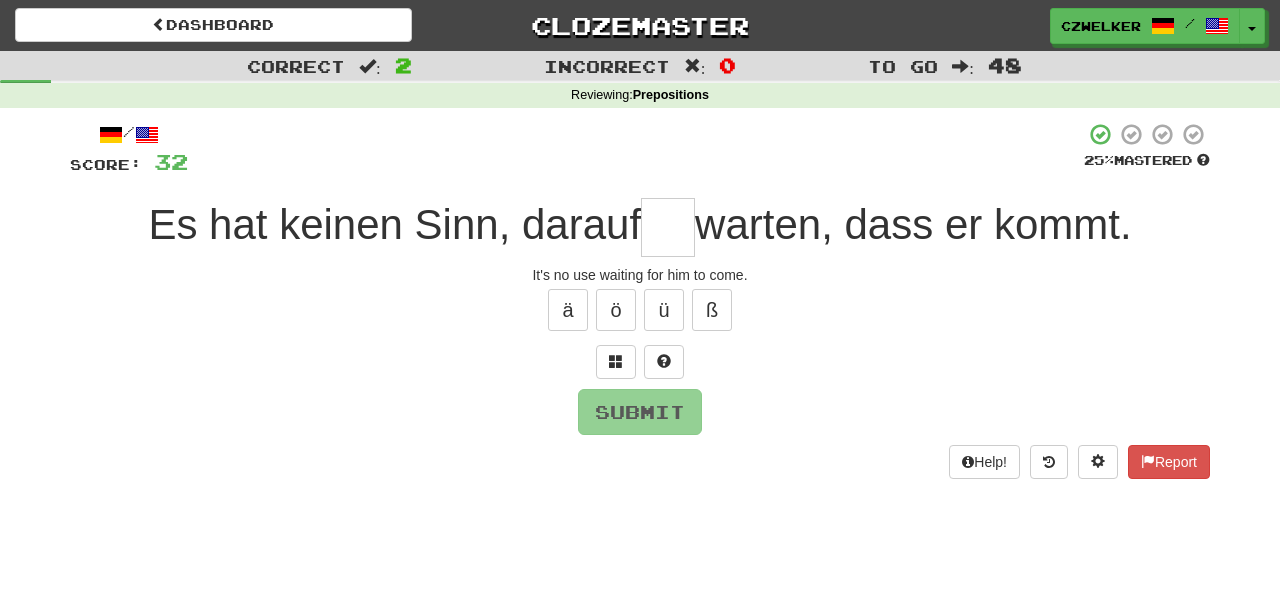 type on "*" 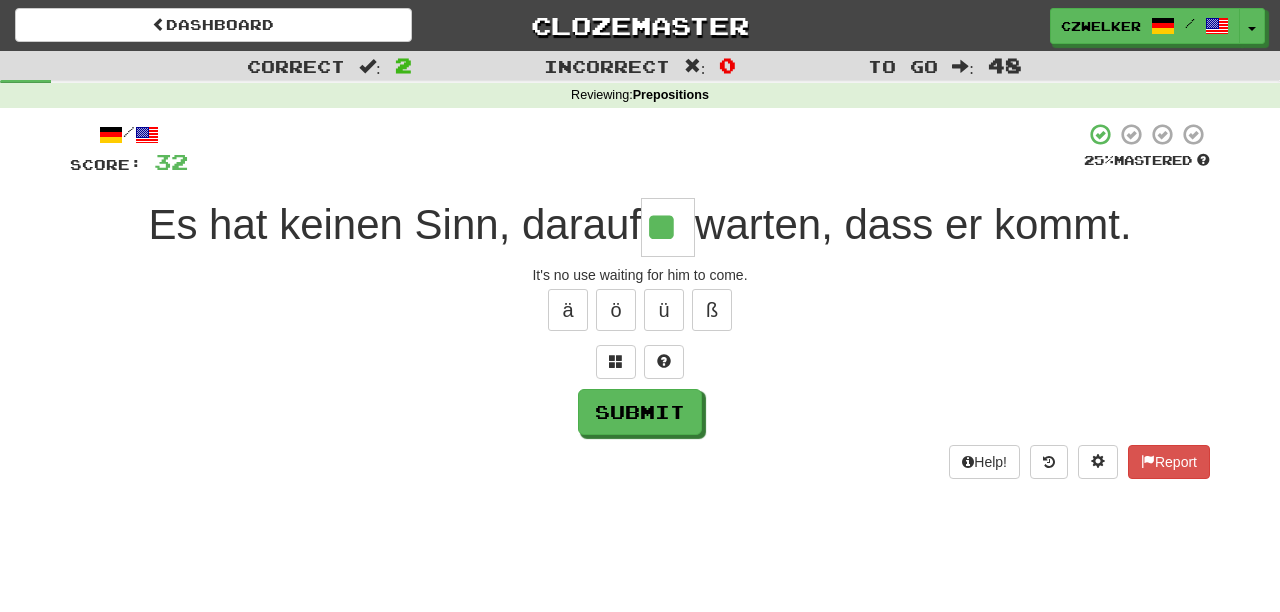 type on "**" 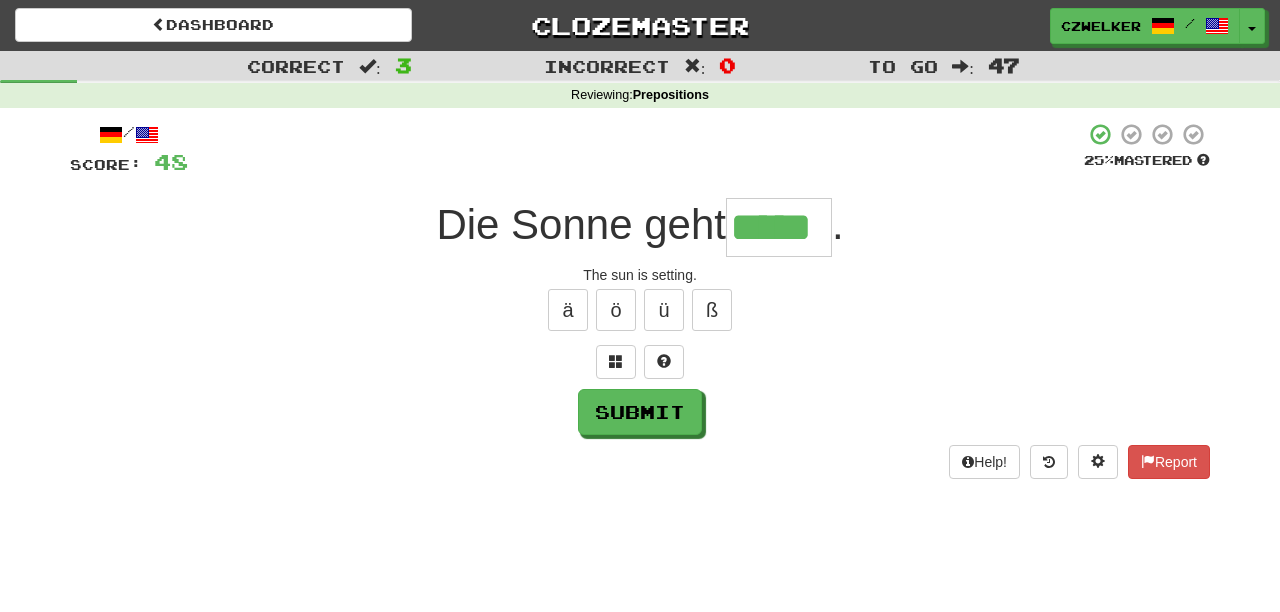 type on "*****" 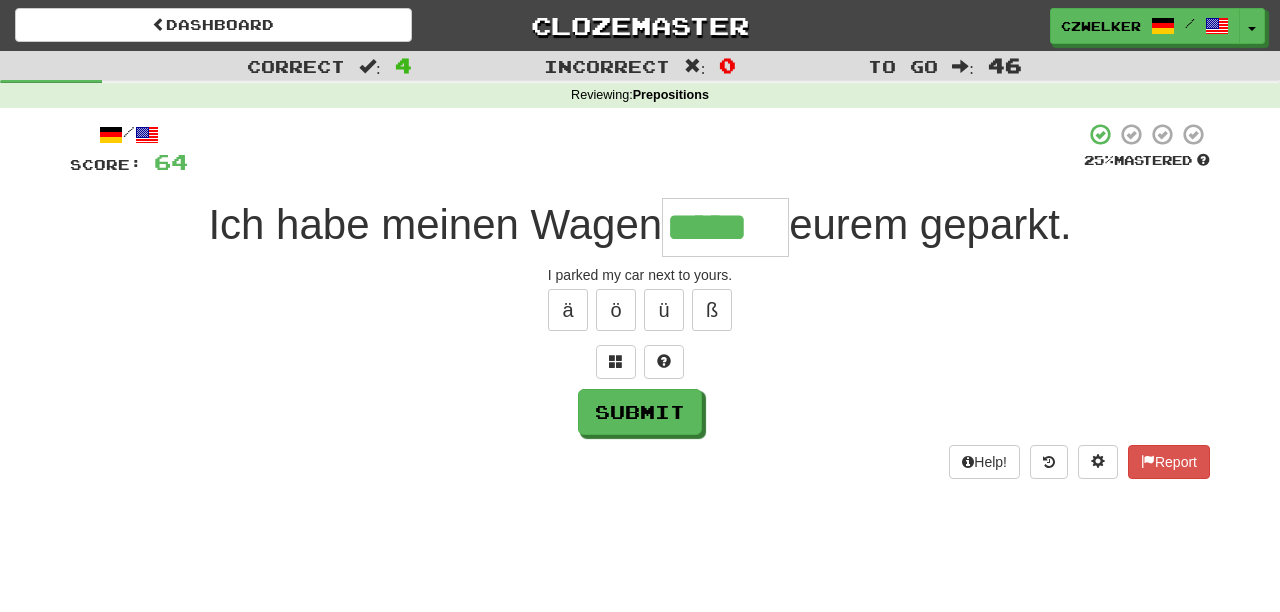 type on "*****" 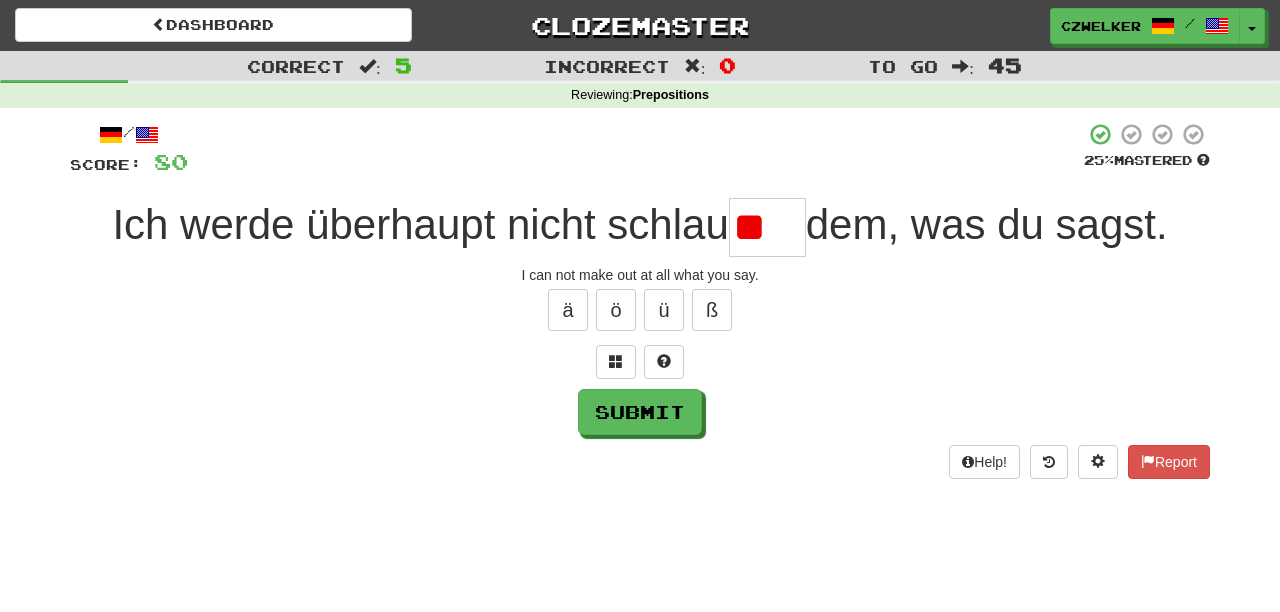 type on "*" 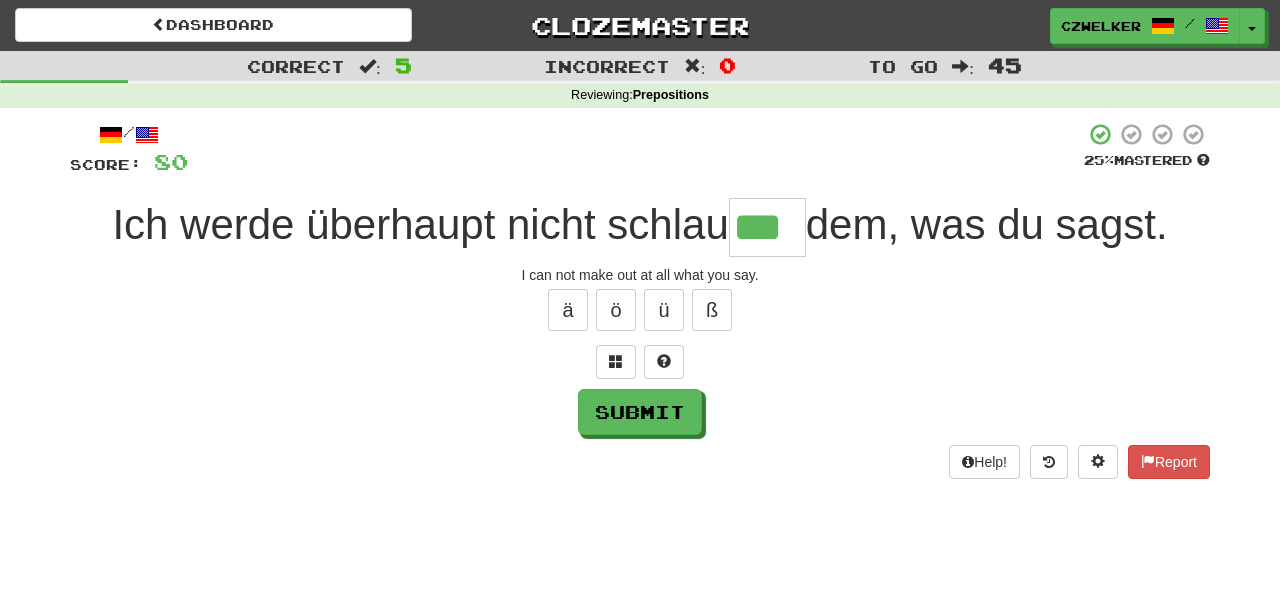 type on "***" 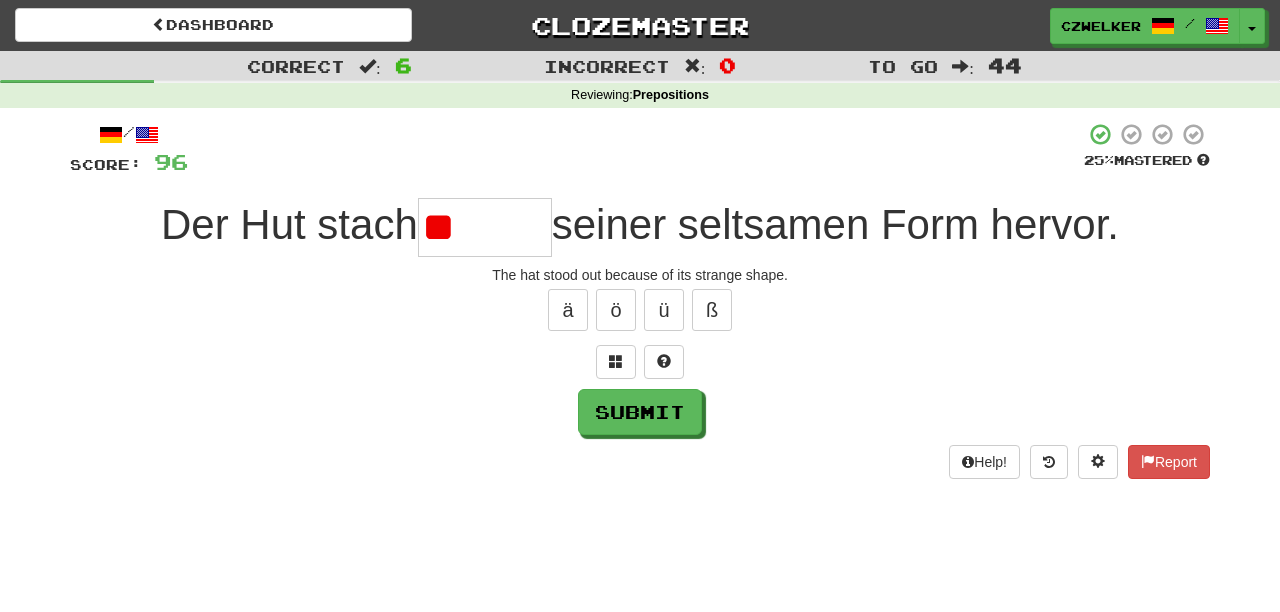 type on "*" 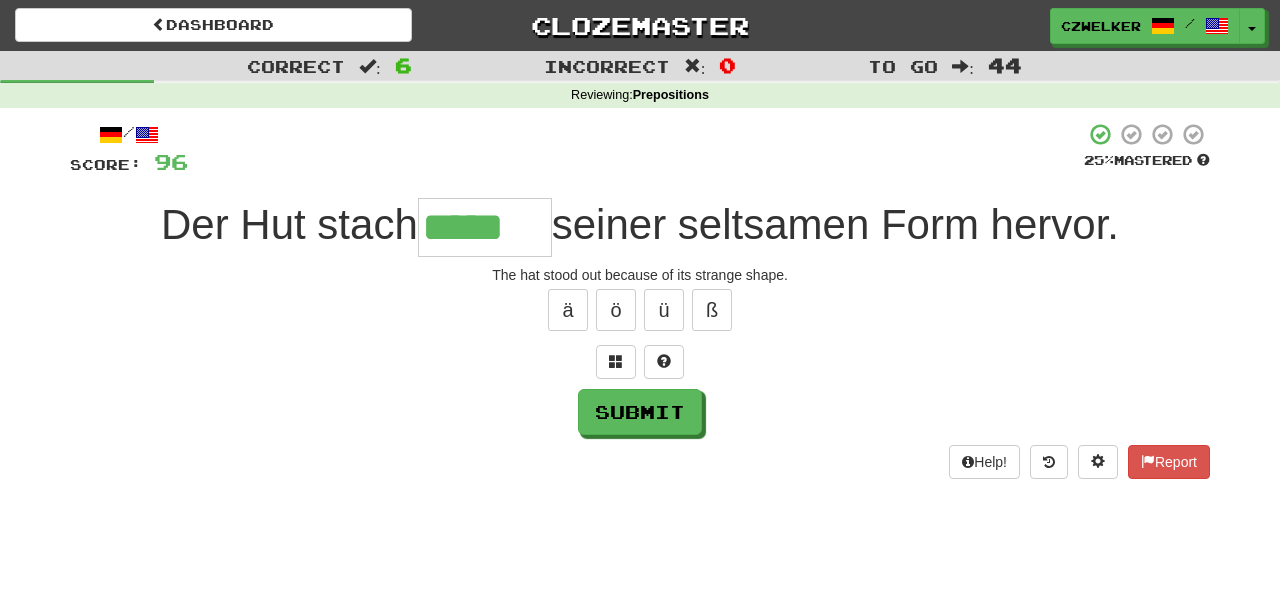 type on "*****" 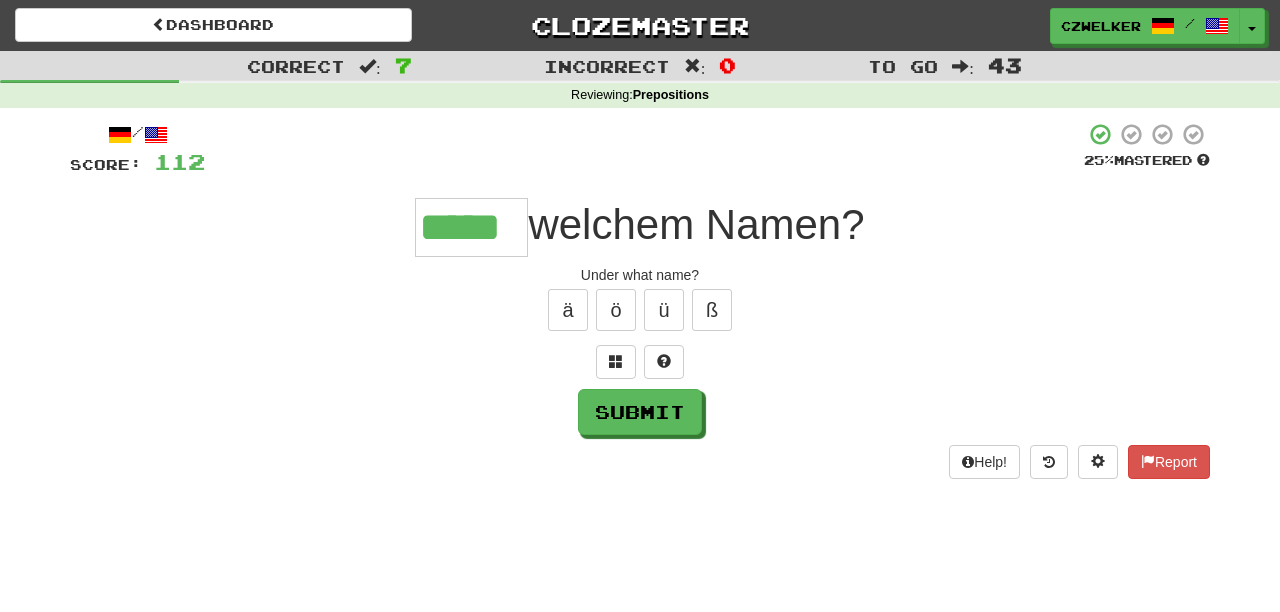 type on "*****" 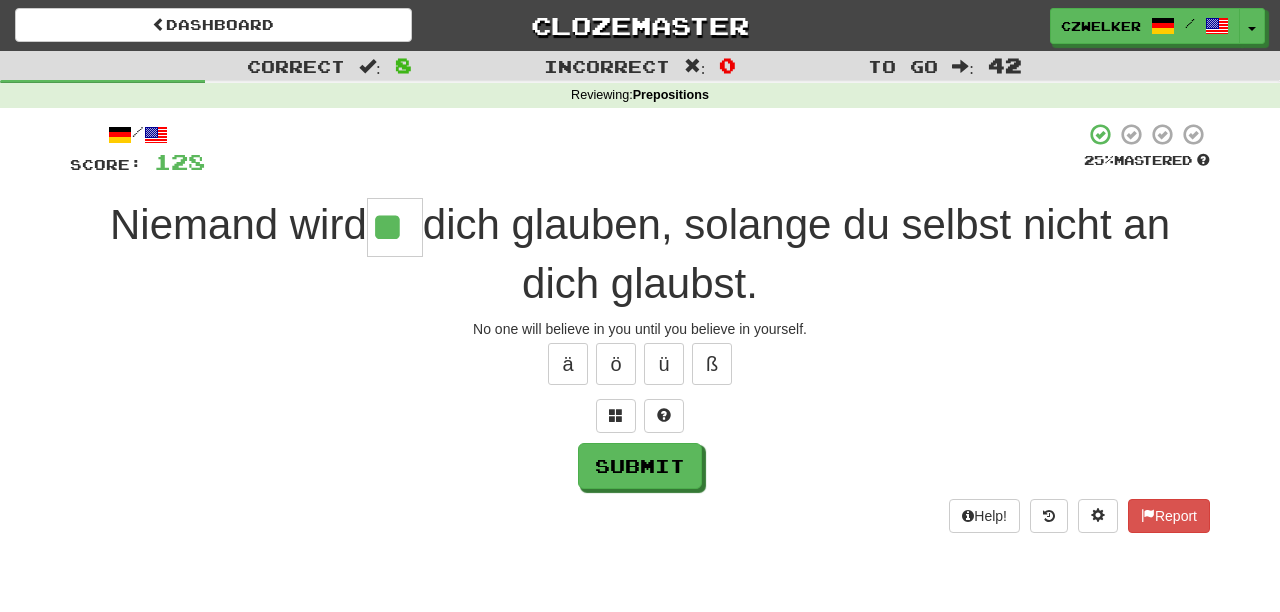 type on "**" 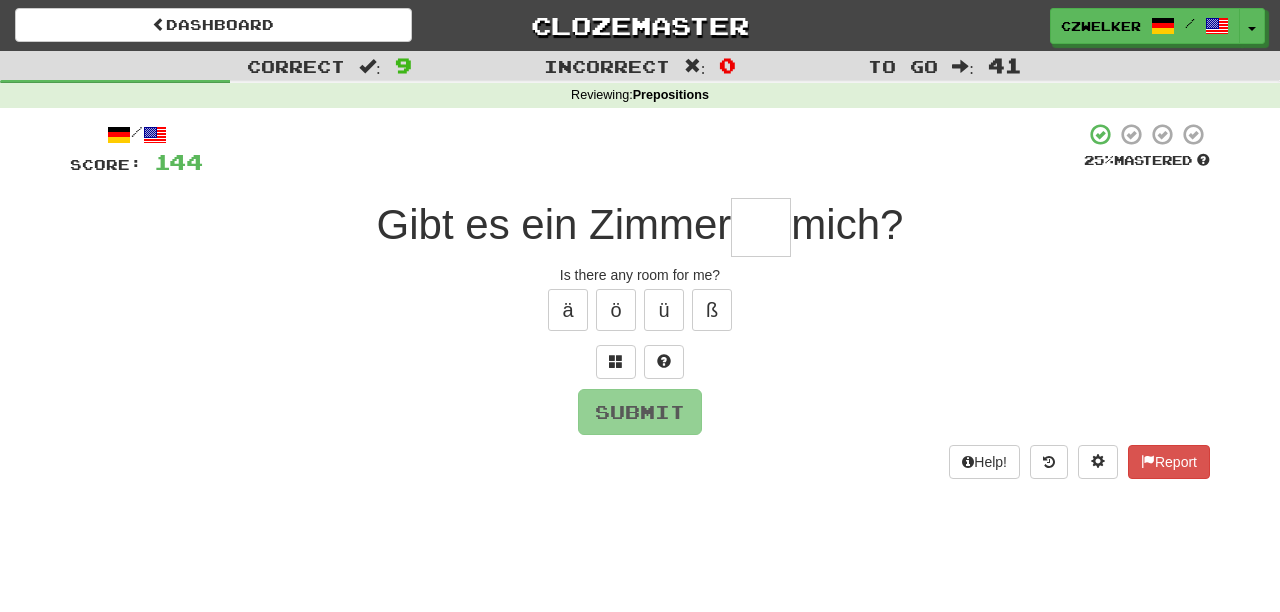 type on "*" 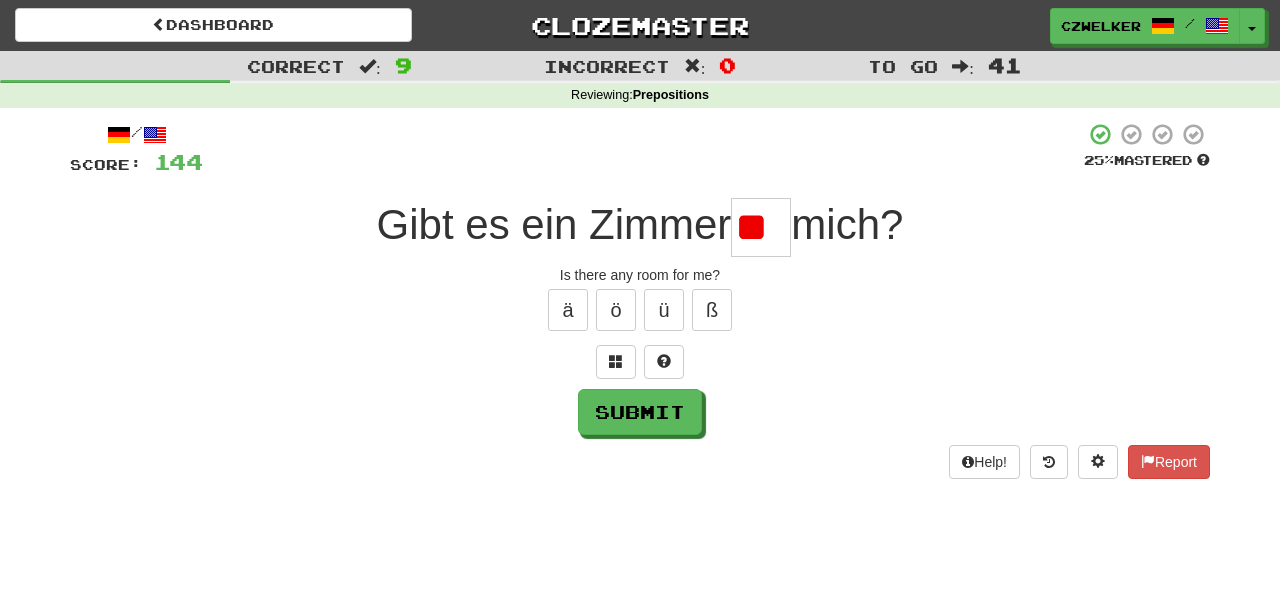 type on "*" 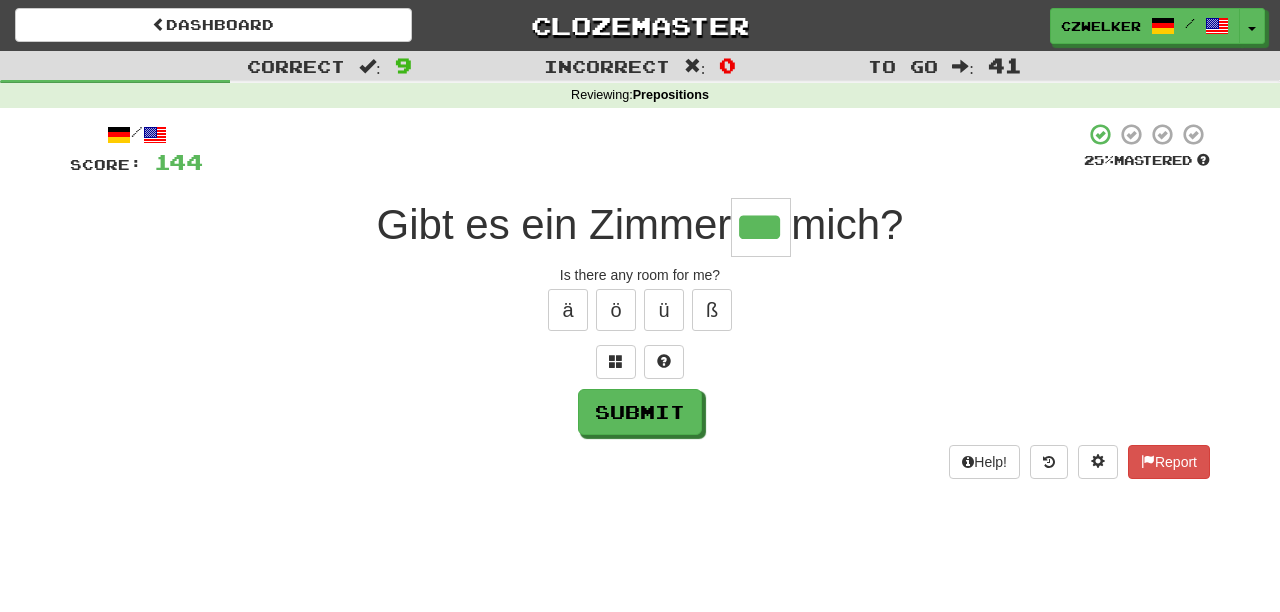 type on "***" 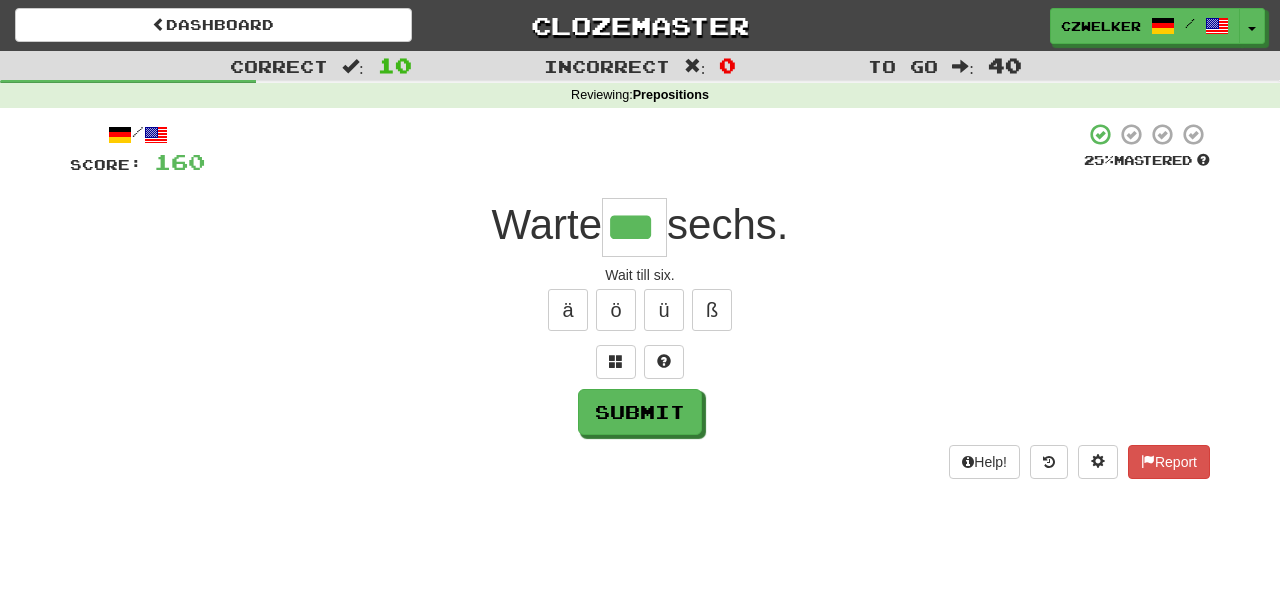 type on "***" 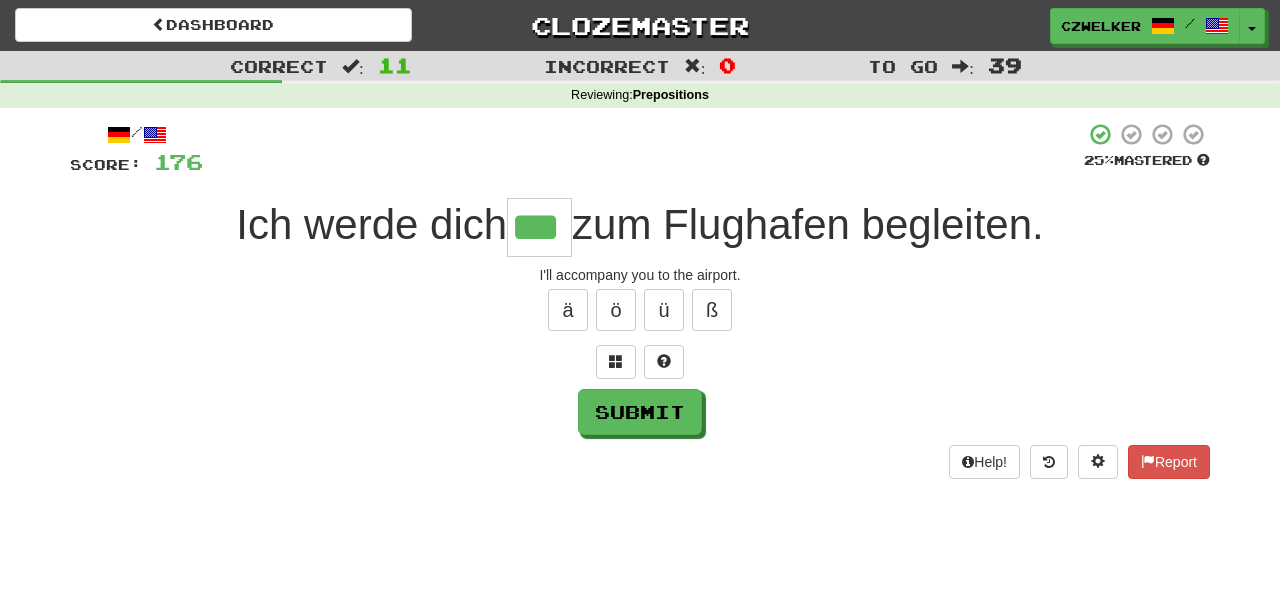 type on "***" 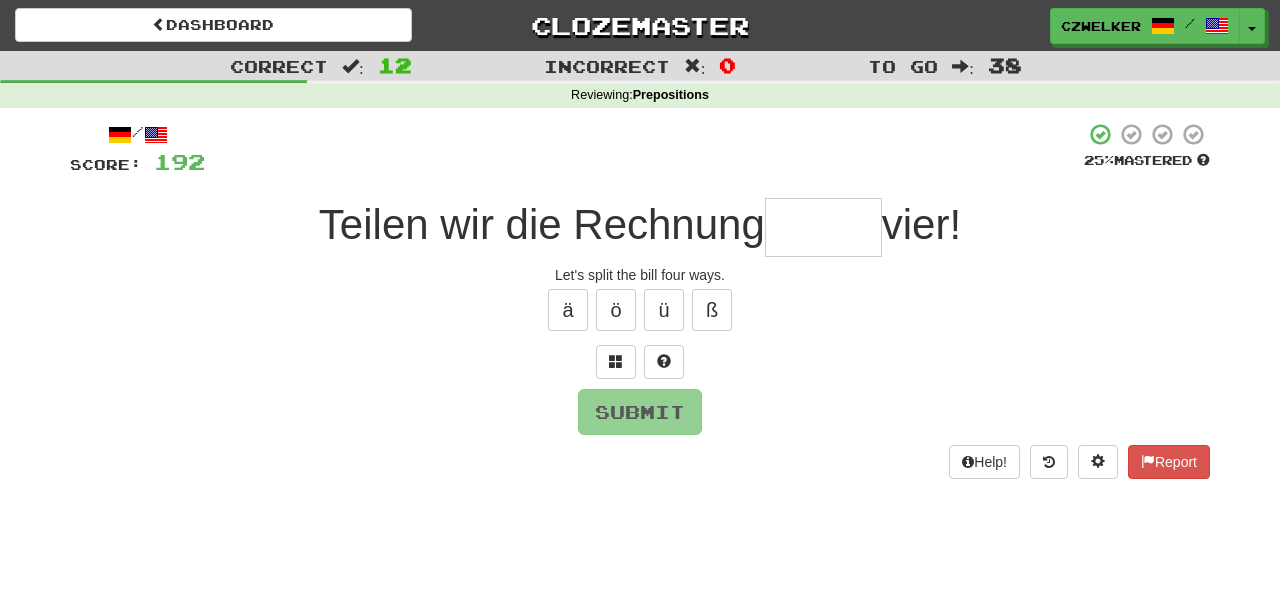 type on "*" 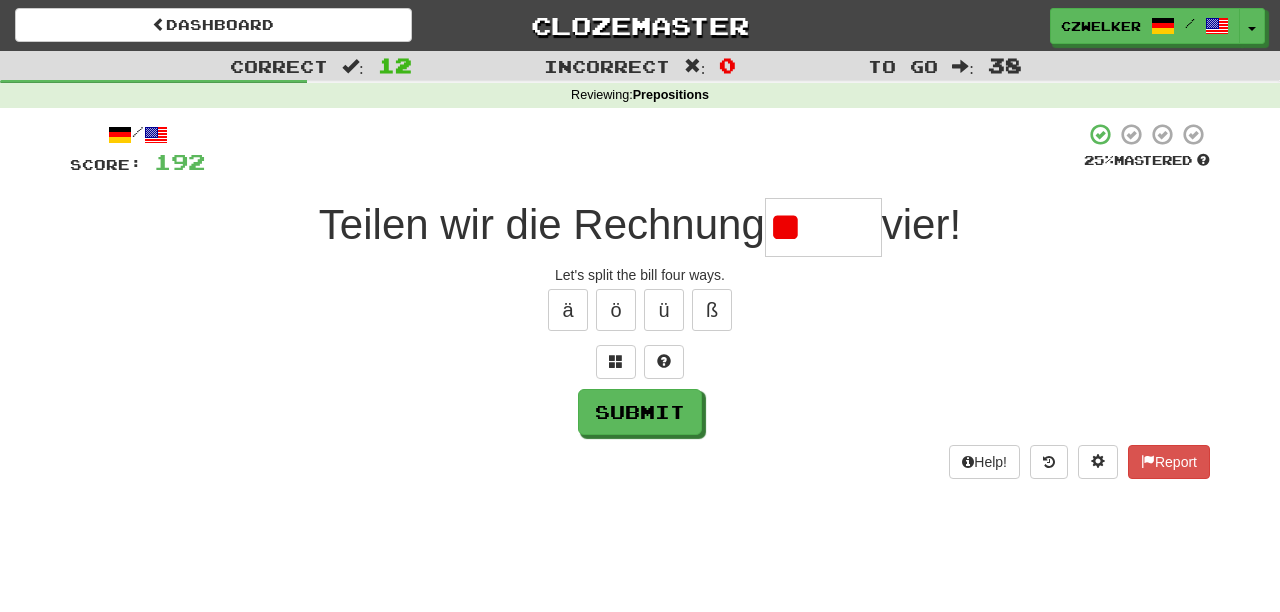 type on "*" 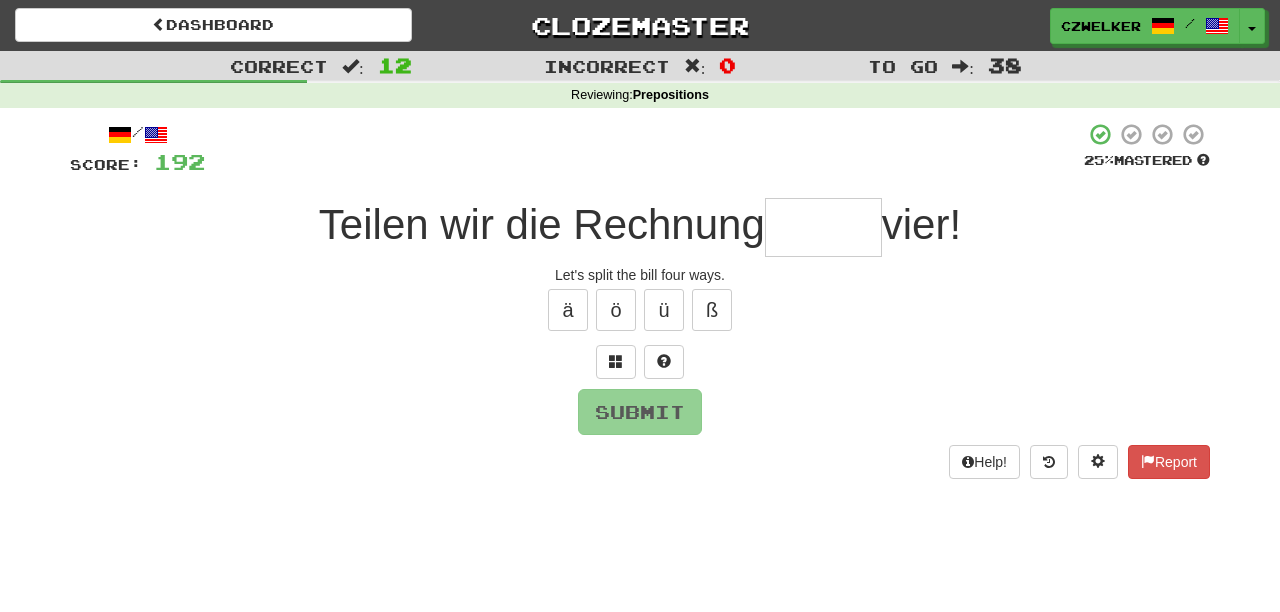 type on "*" 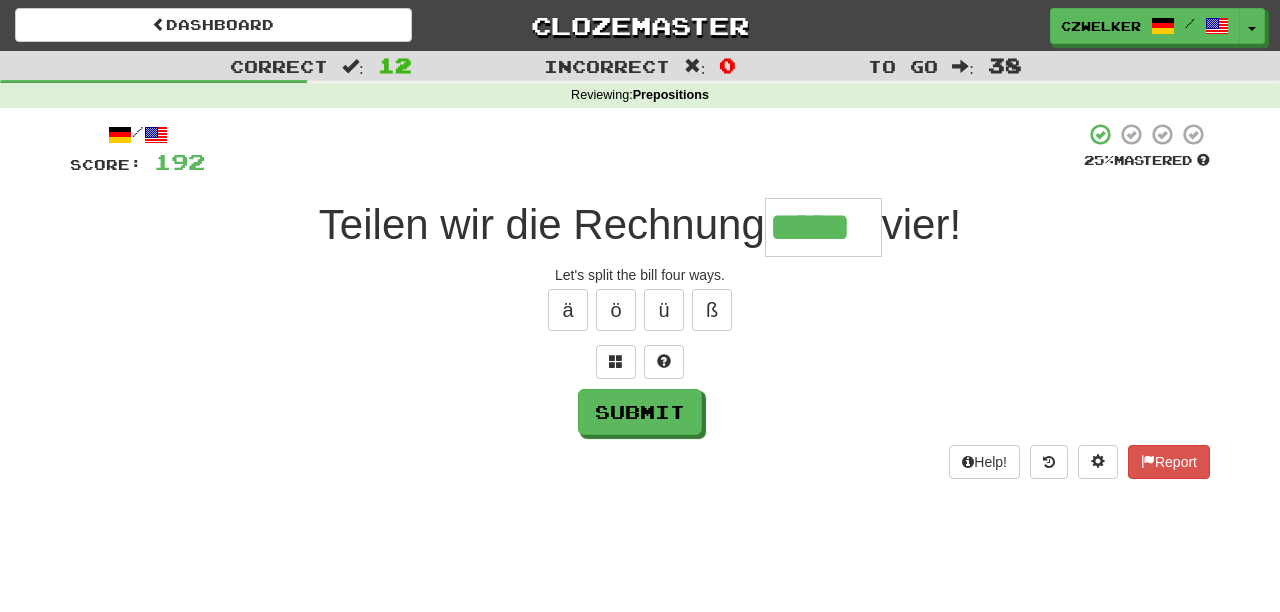 type on "*****" 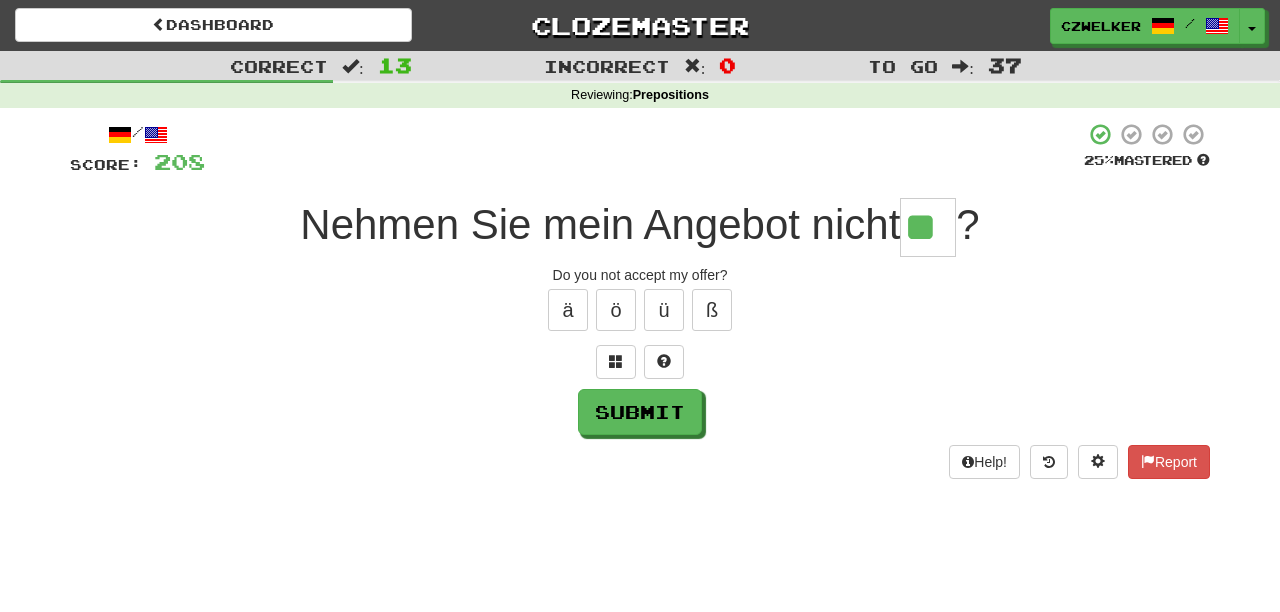 type on "**" 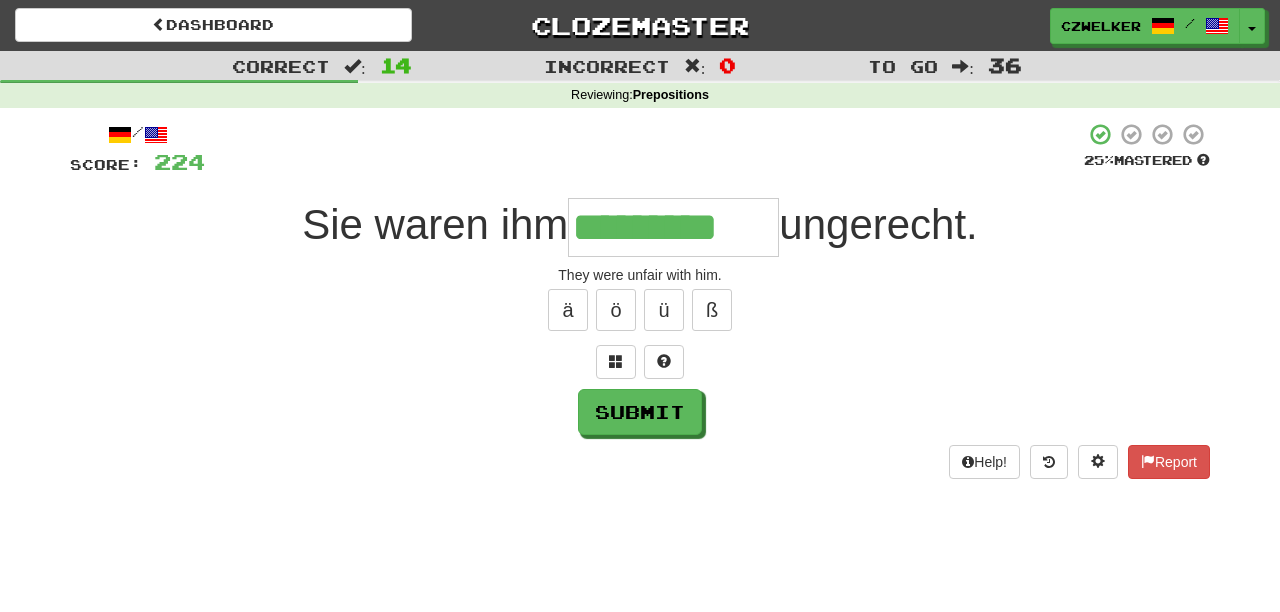 type on "*********" 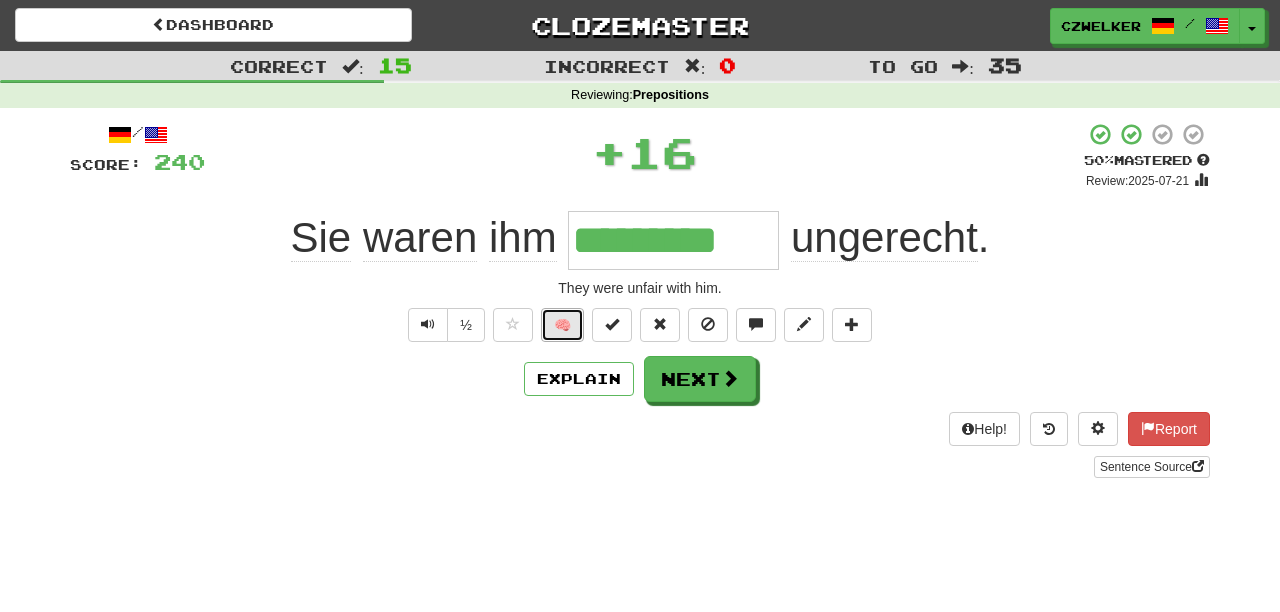 click on "🧠" at bounding box center (562, 325) 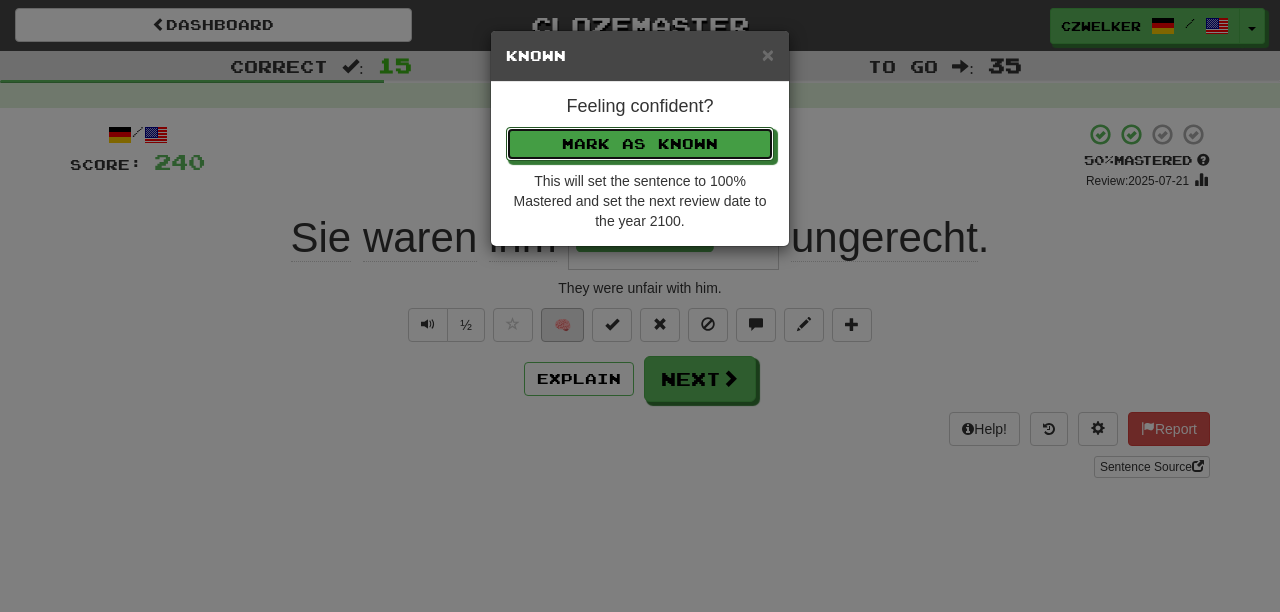 type 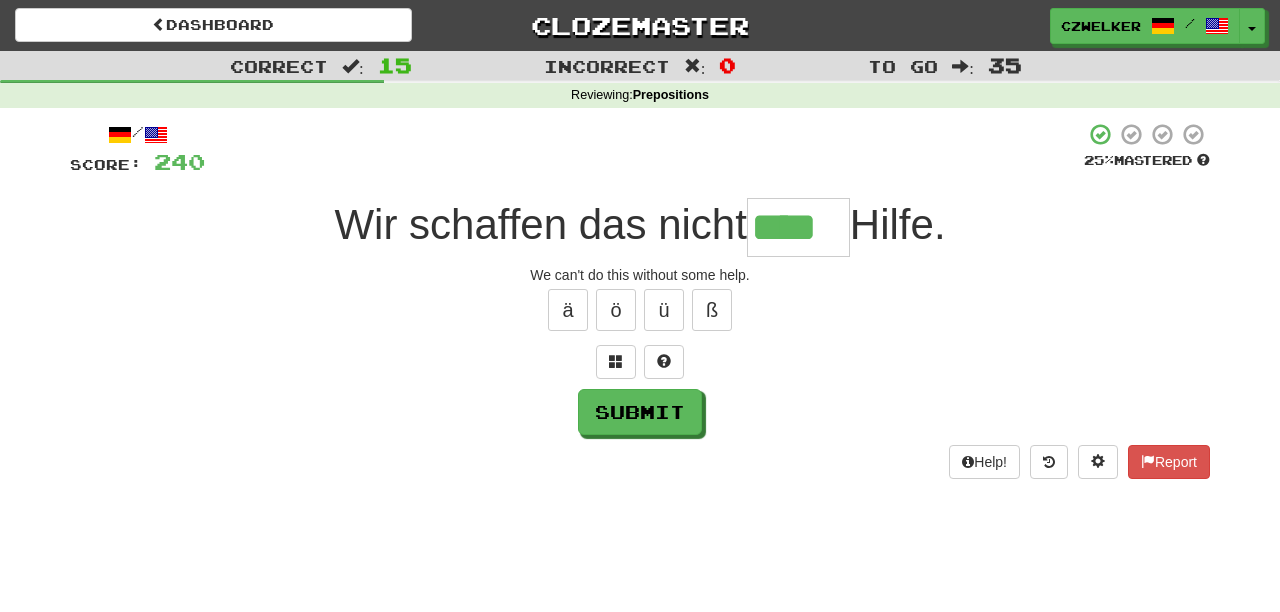 type on "****" 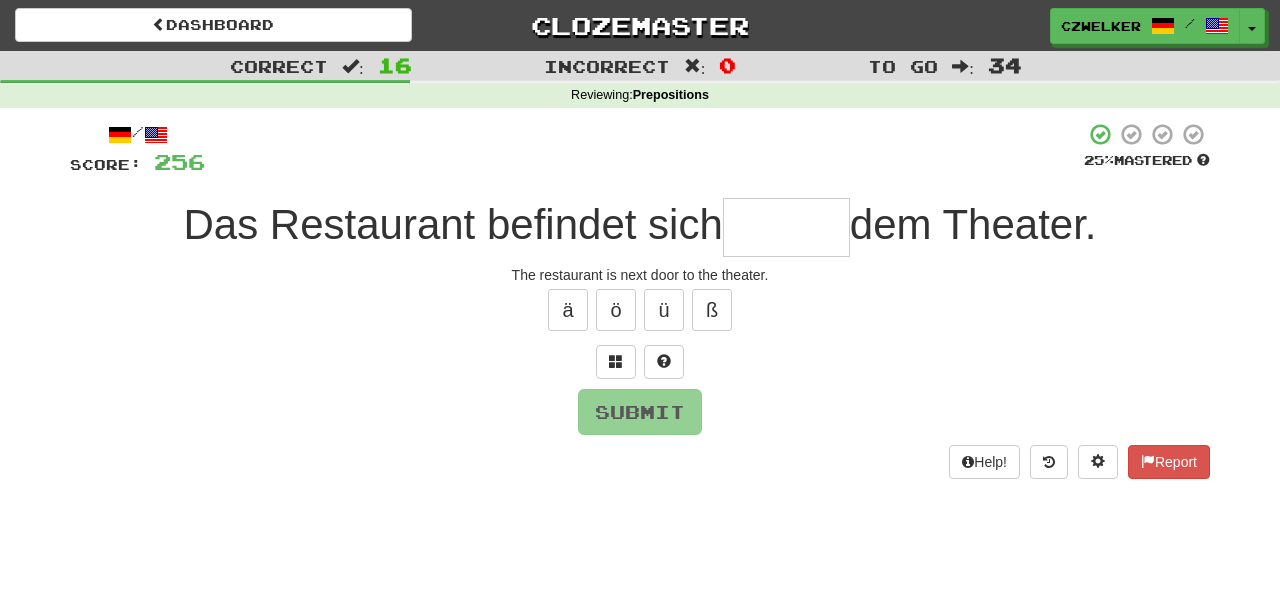 type on "*" 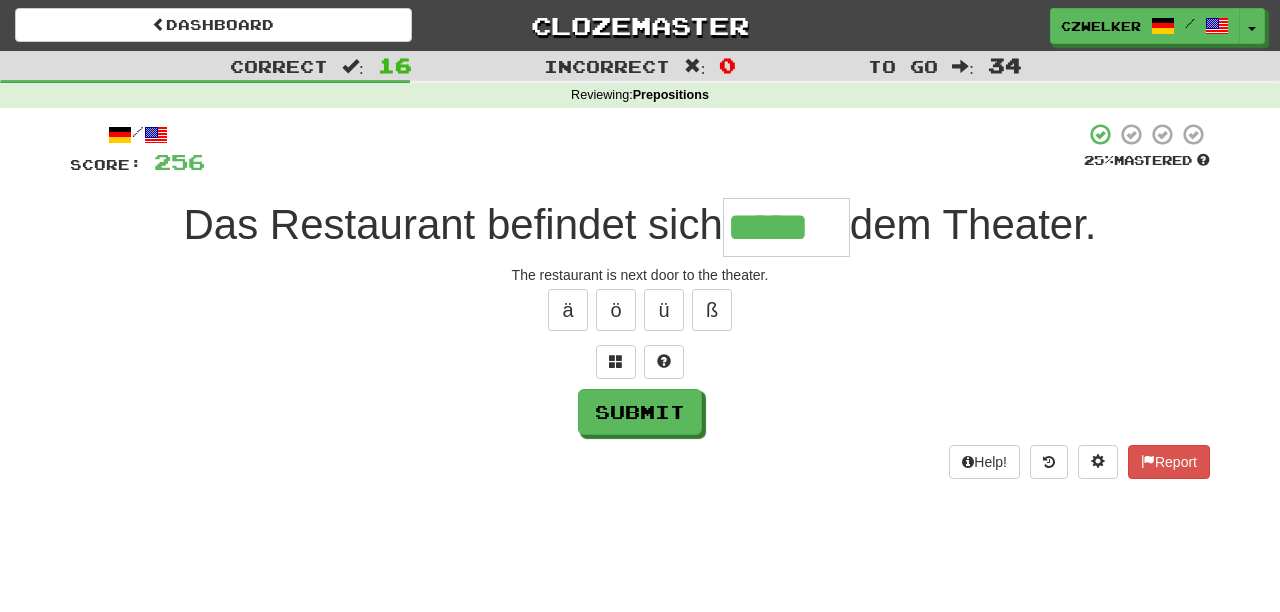 type on "*****" 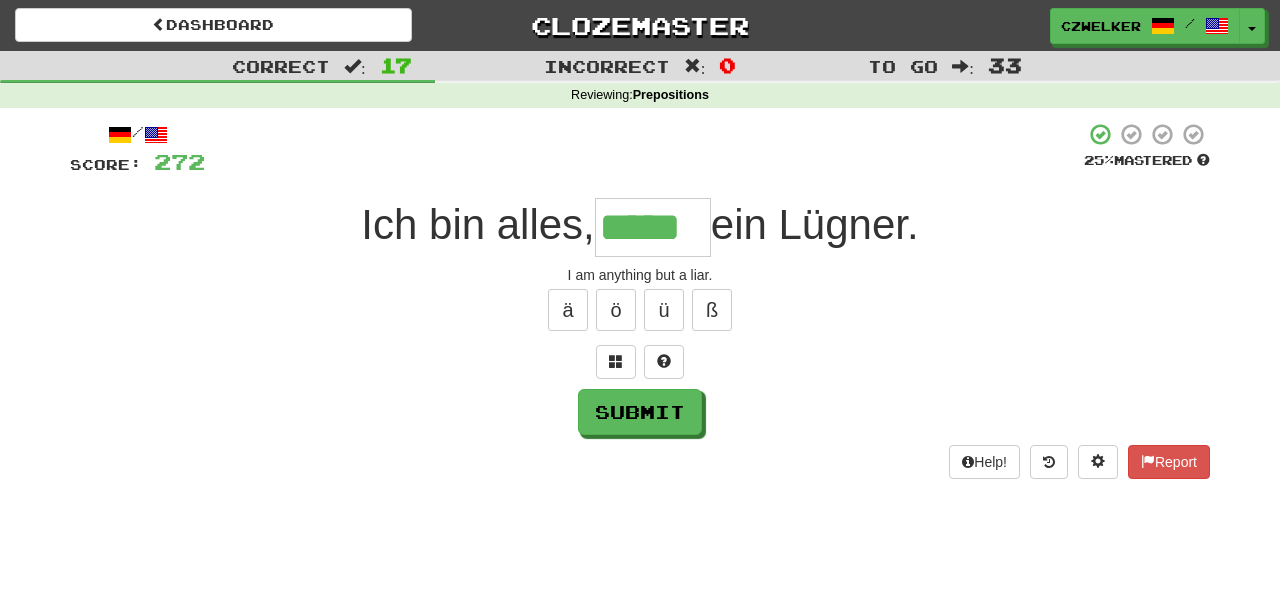 type on "*****" 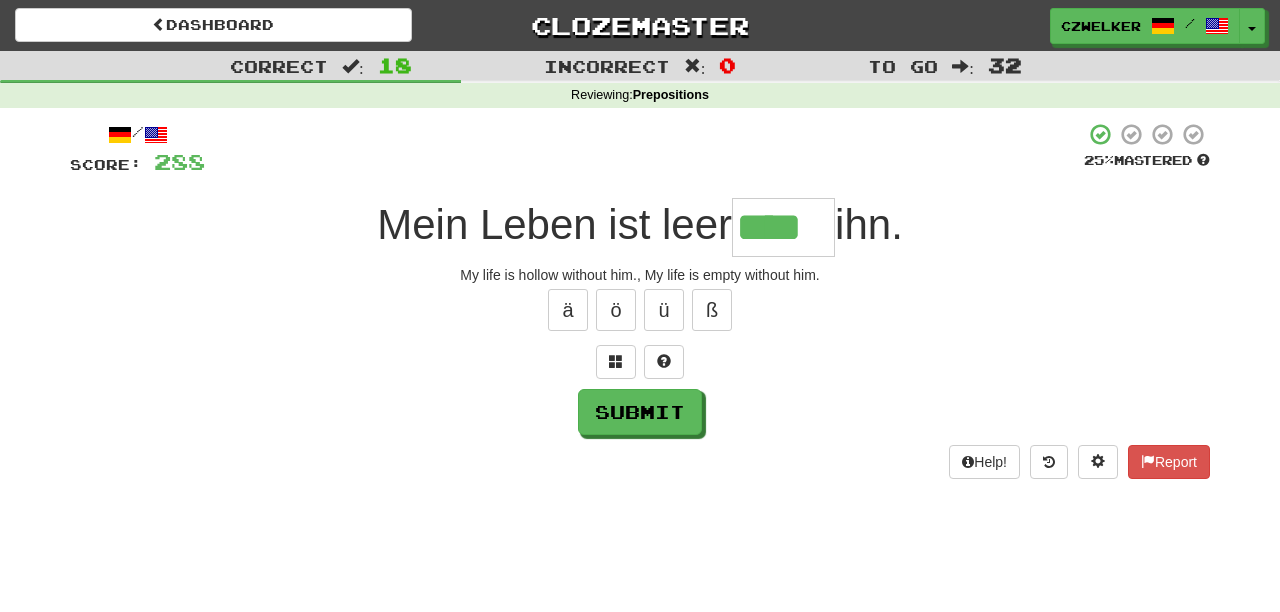 type on "****" 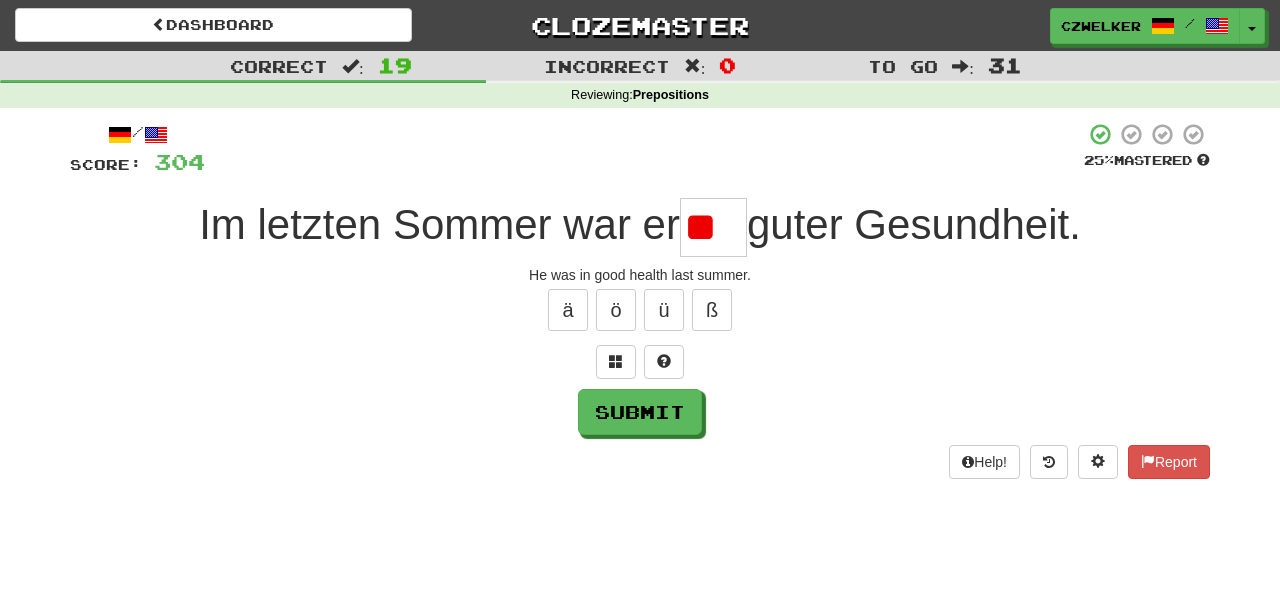 type on "*" 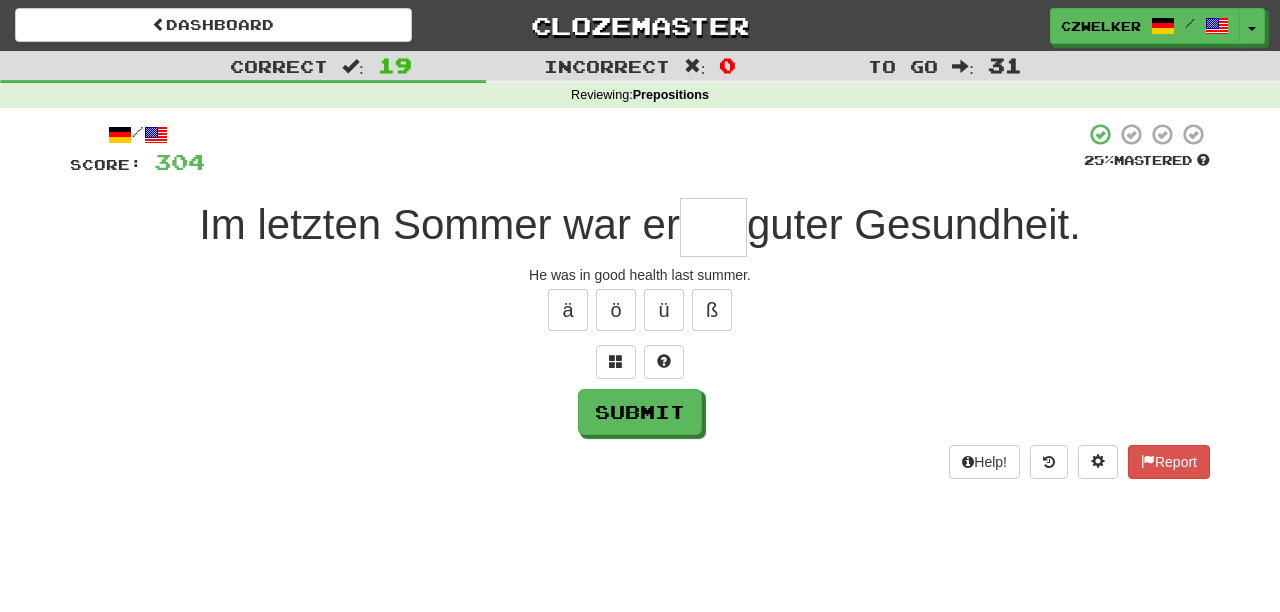 type on "*" 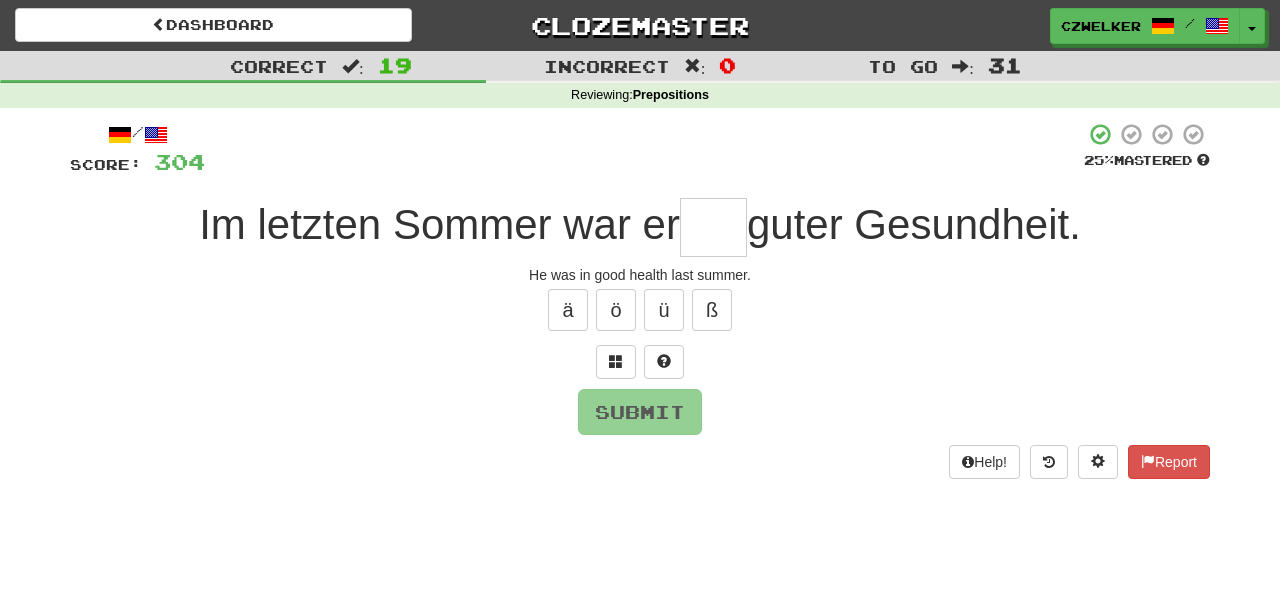 type on "*" 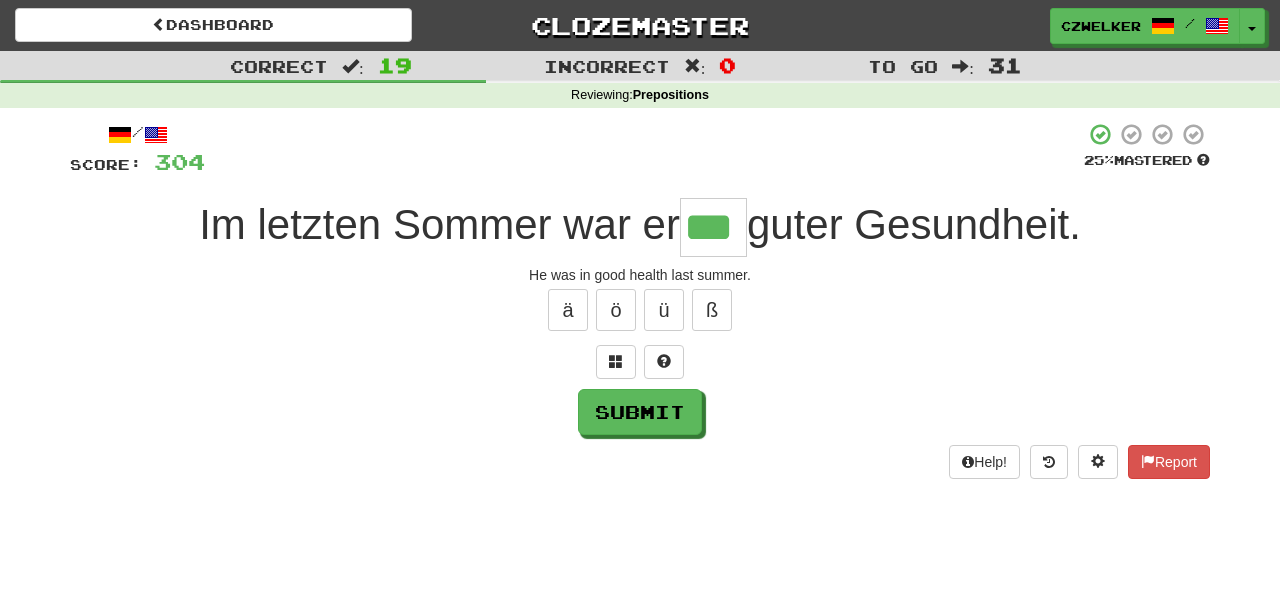 type on "***" 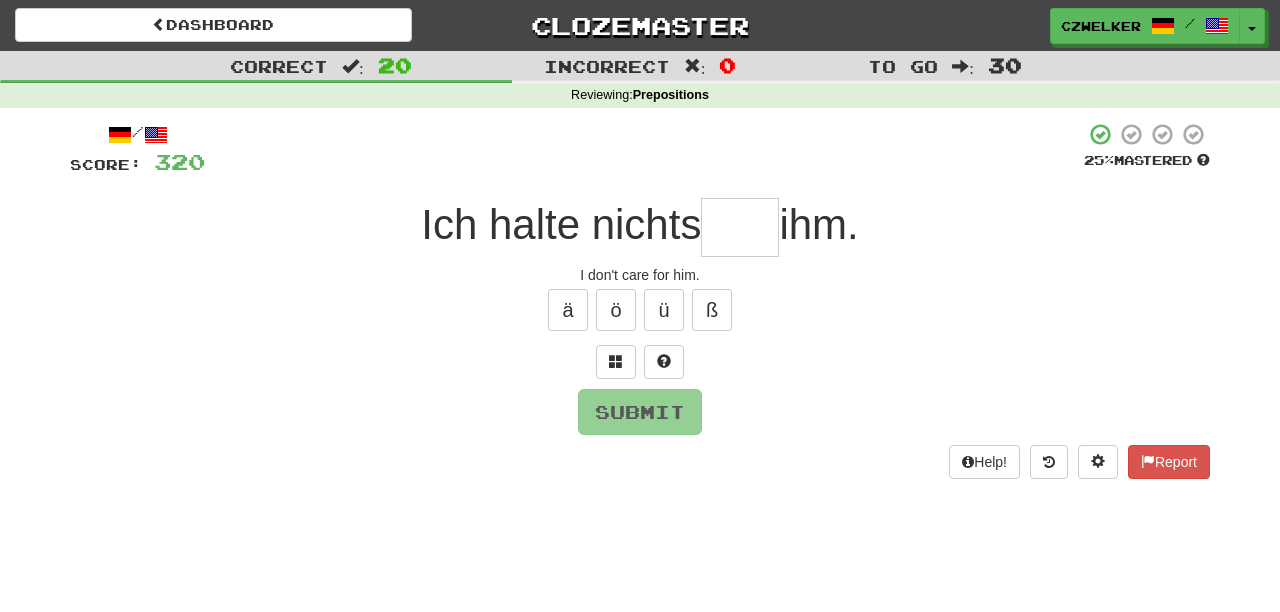 type on "*" 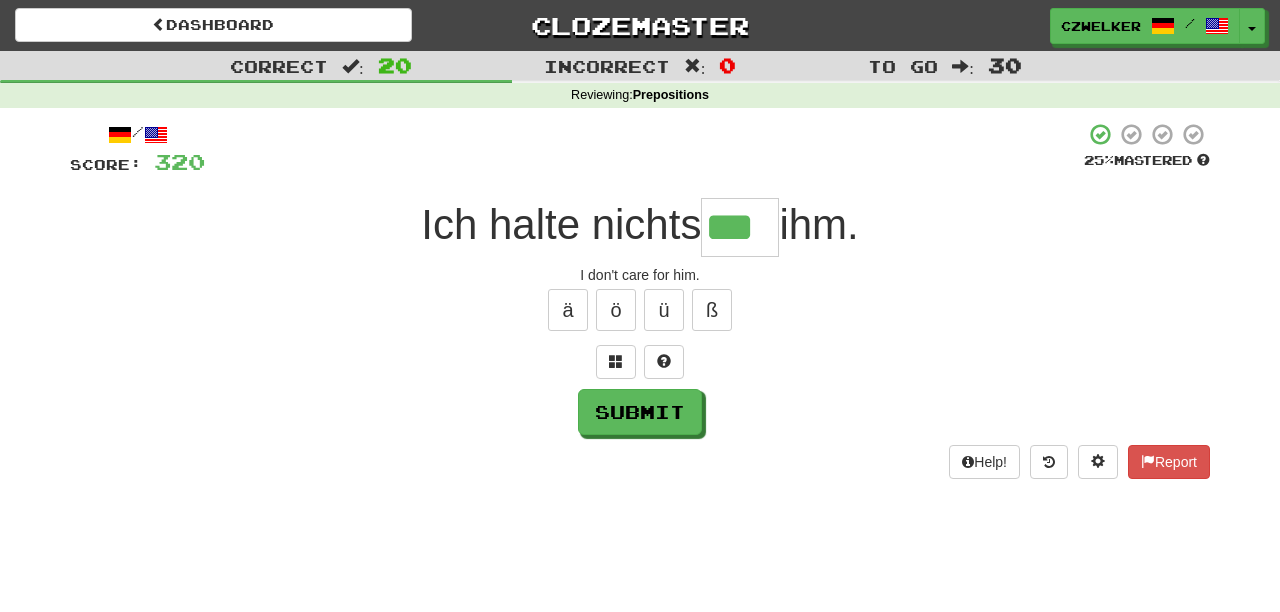 type on "***" 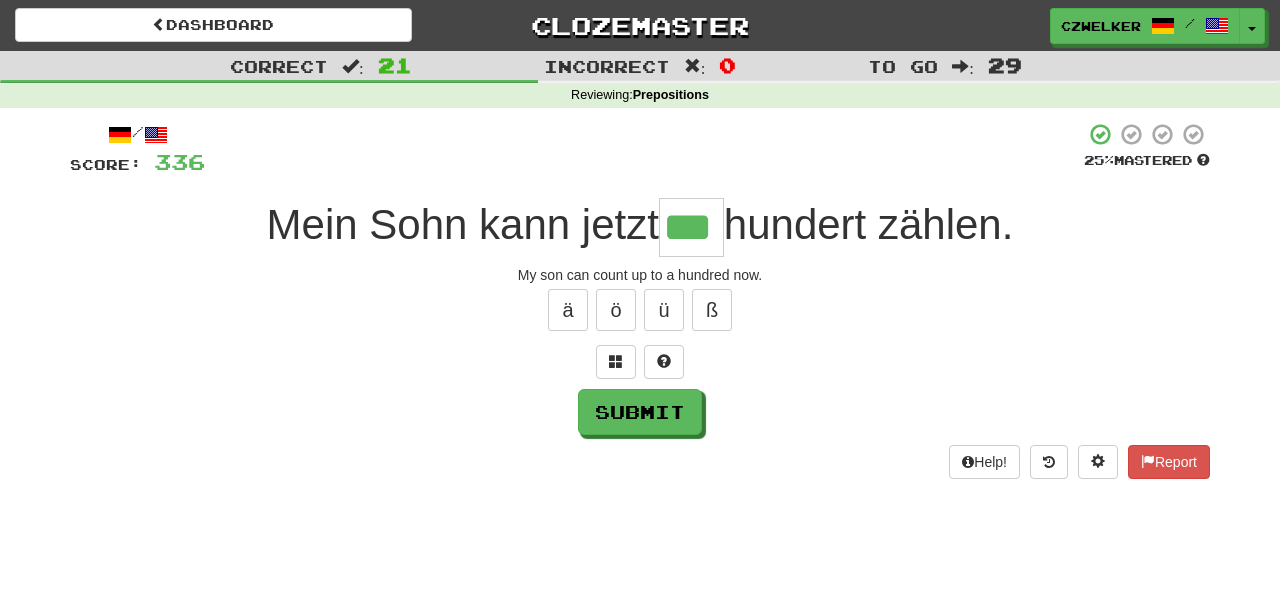 type on "***" 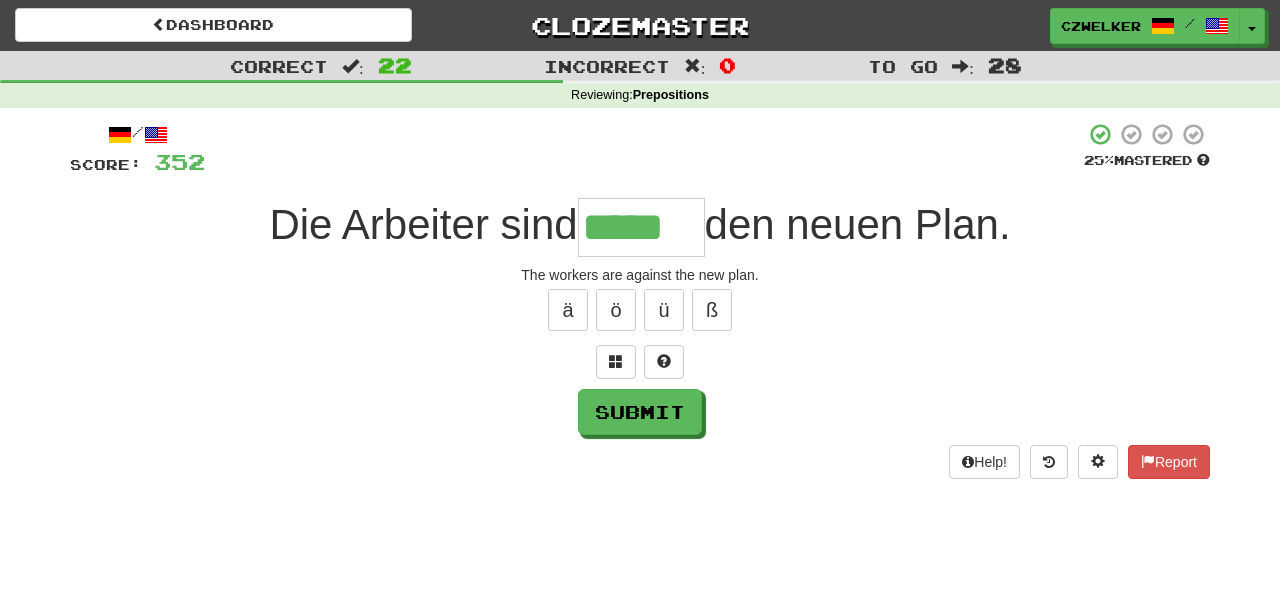 type on "*****" 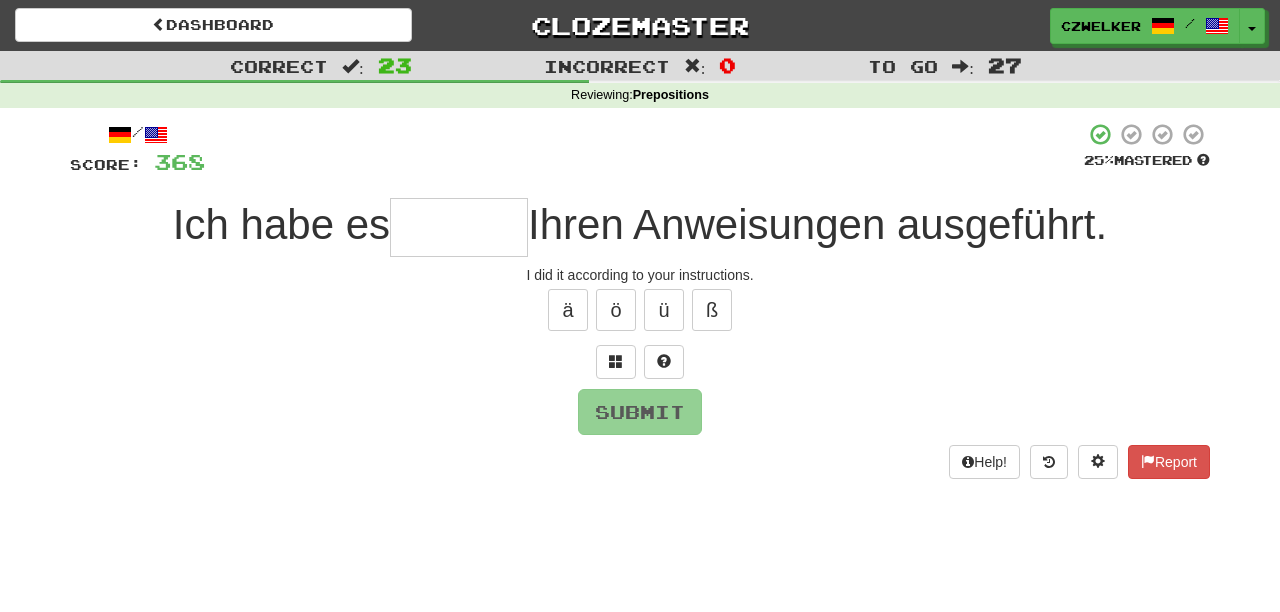 type on "*" 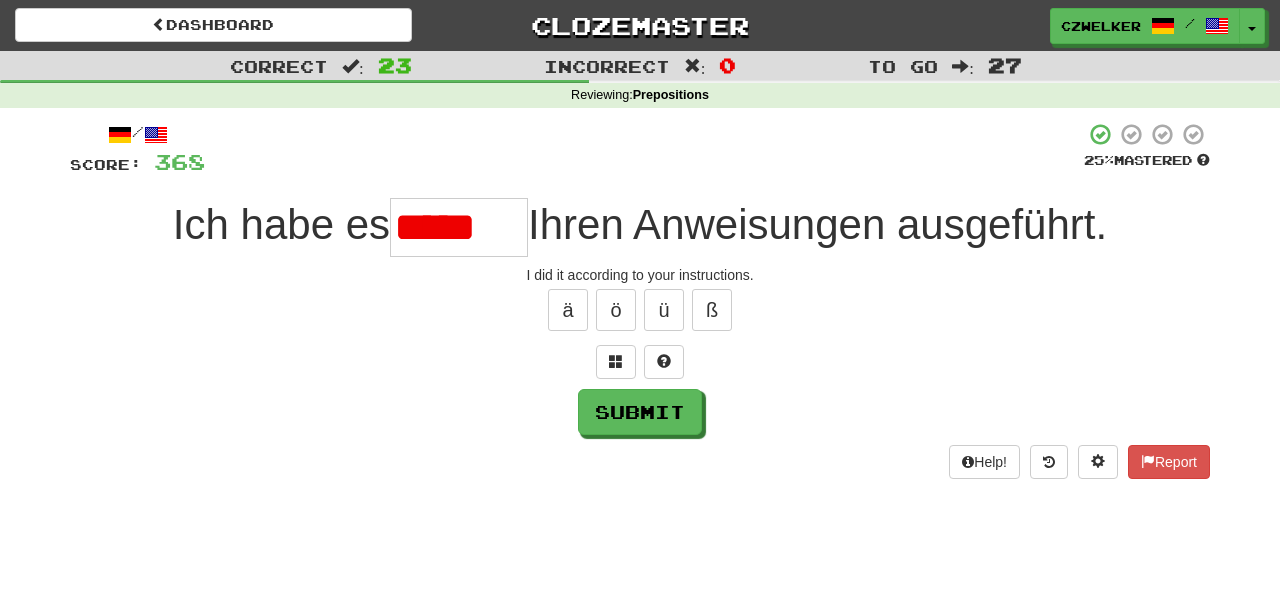 scroll, scrollTop: 0, scrollLeft: 0, axis: both 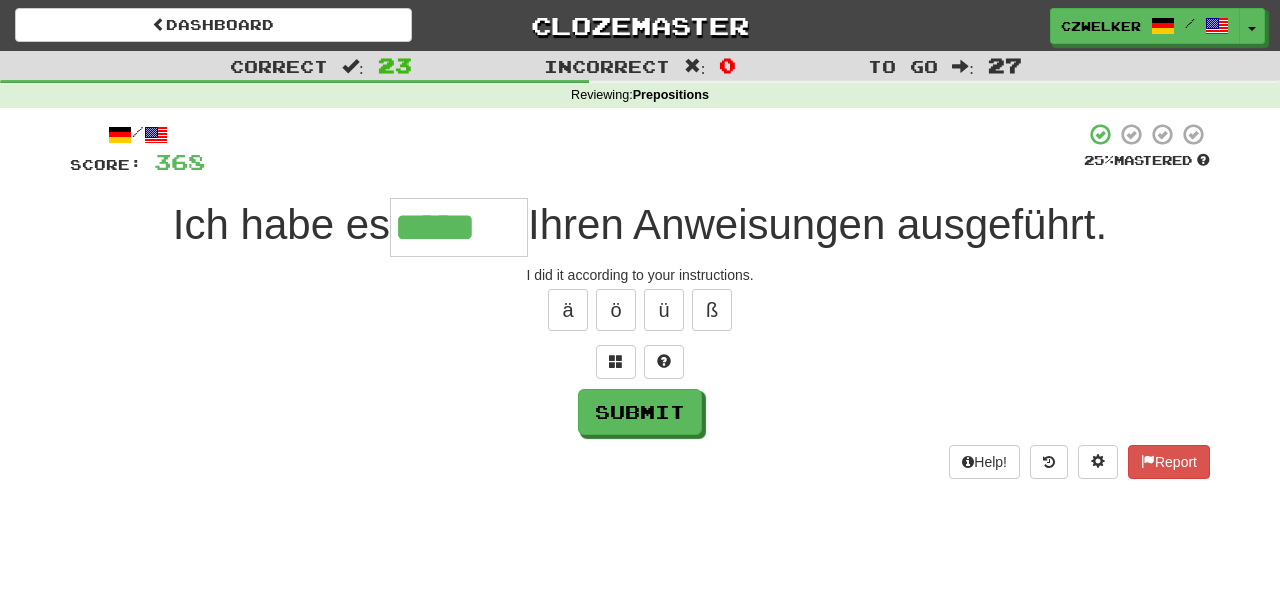 type on "*****" 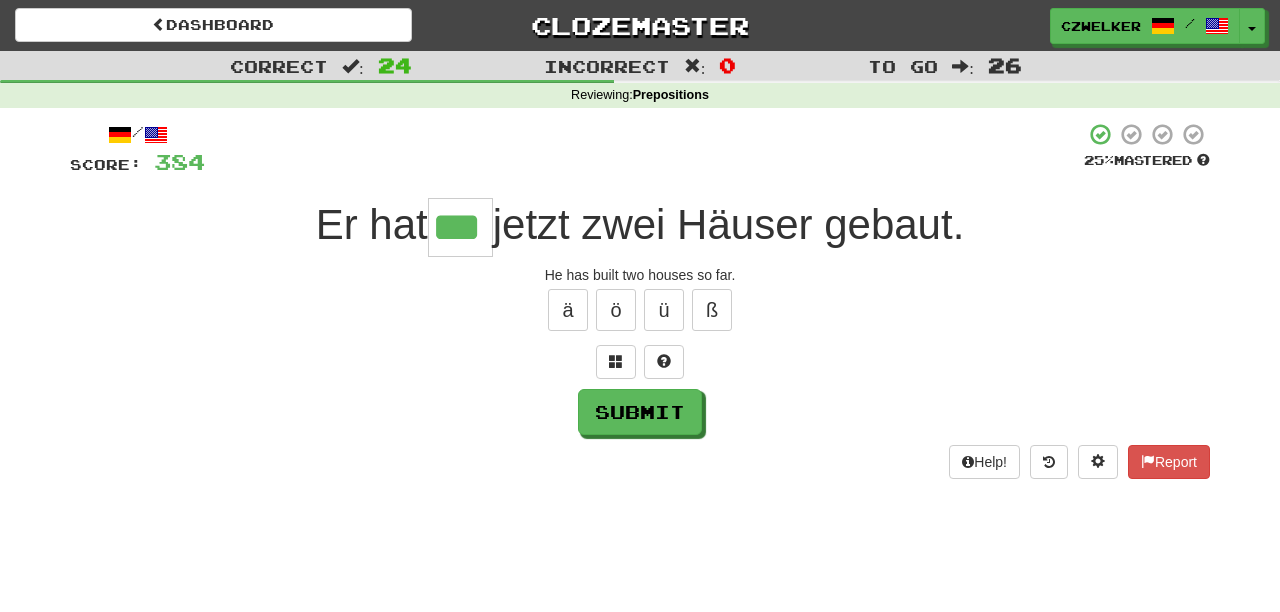 type on "***" 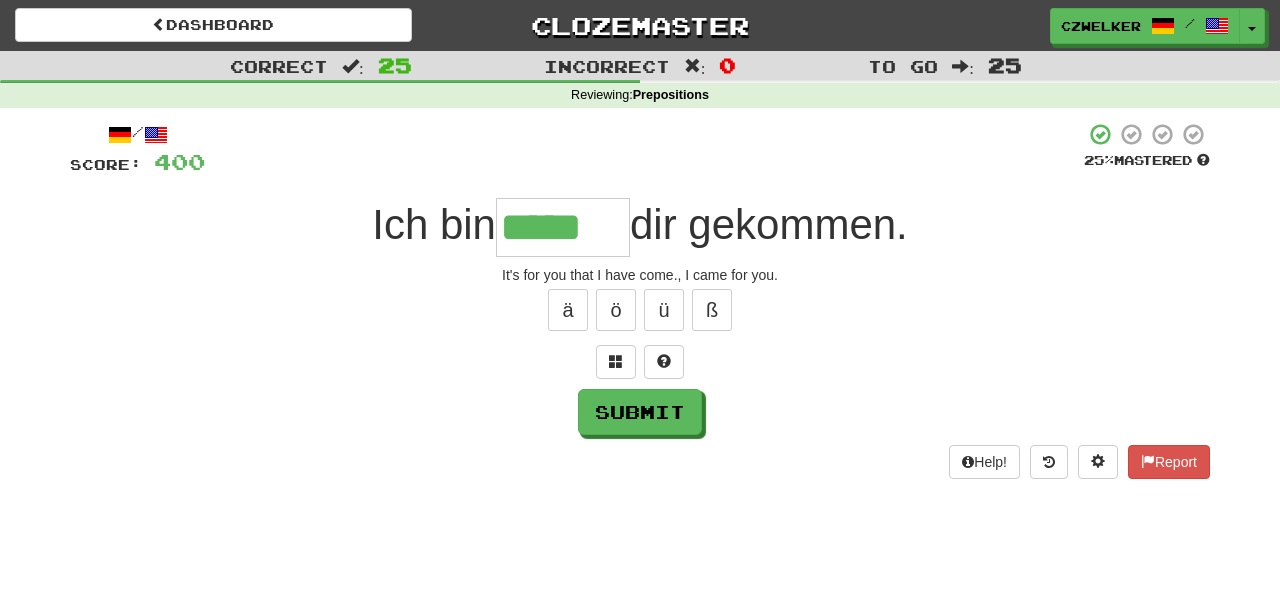 type on "*****" 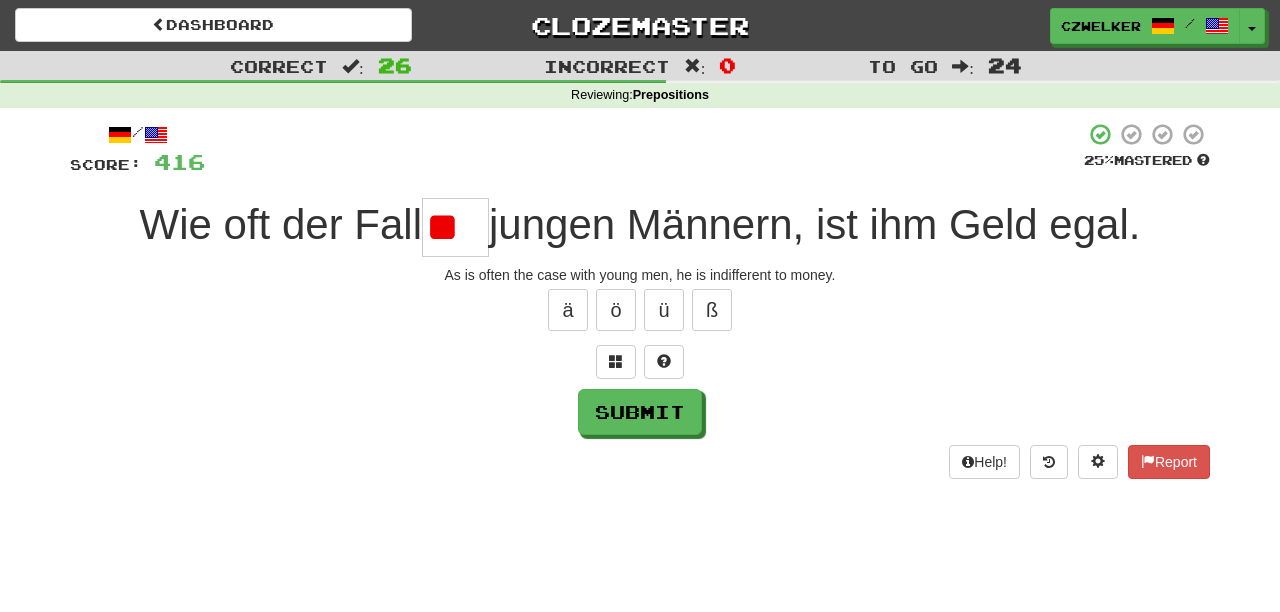 type on "*" 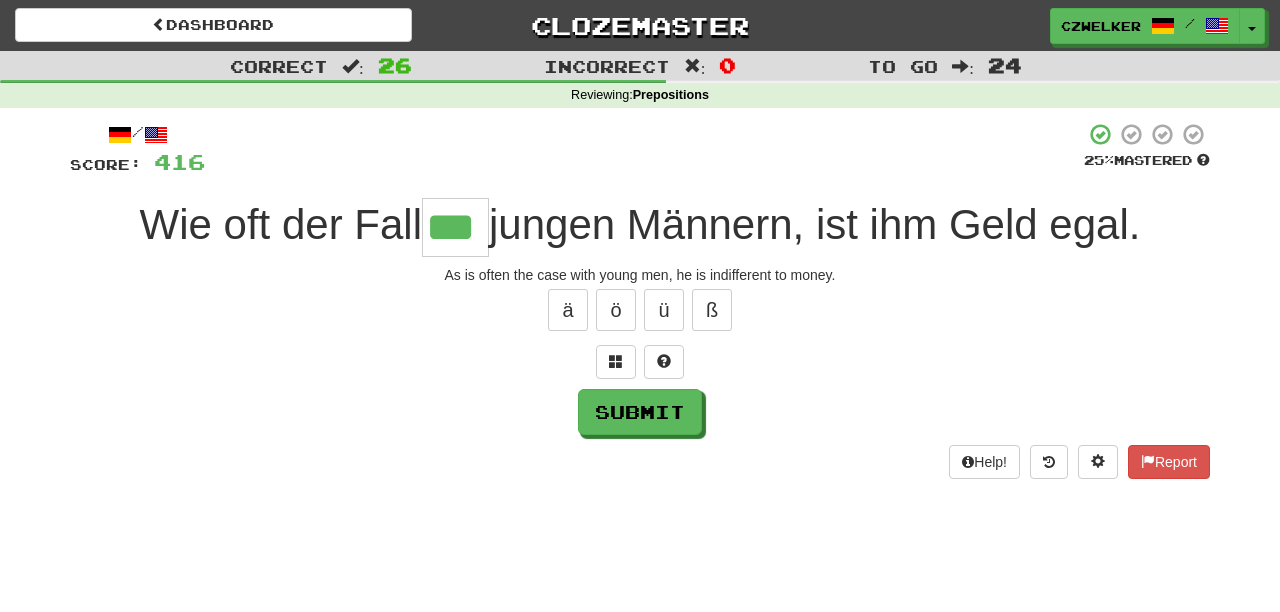 type on "***" 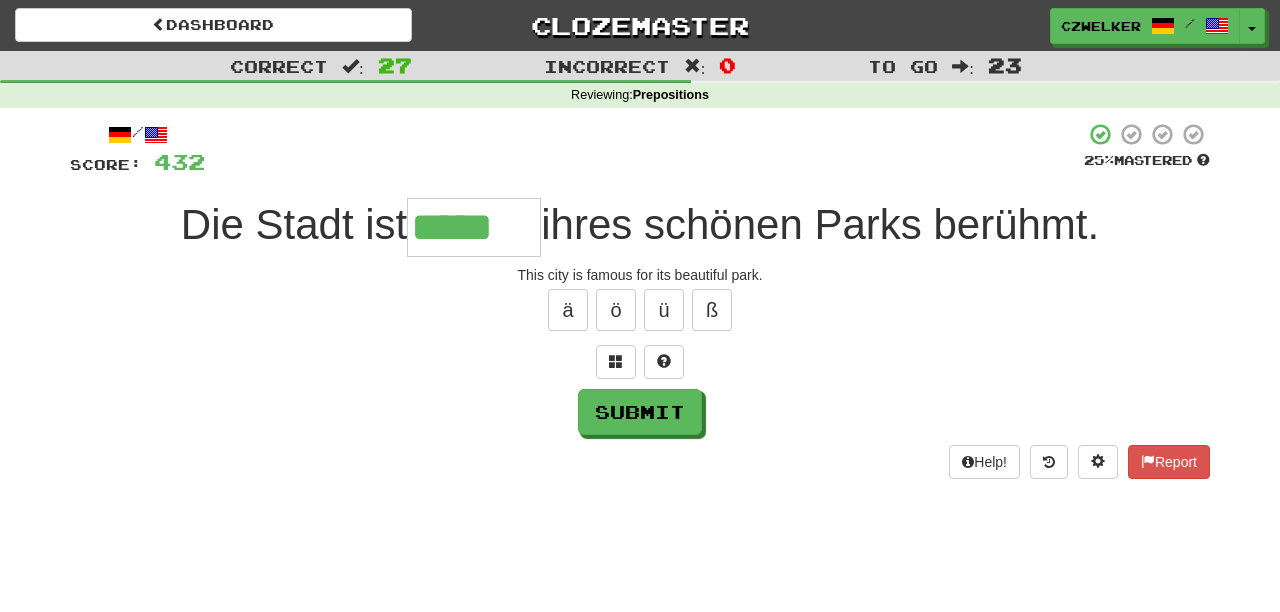 type on "*****" 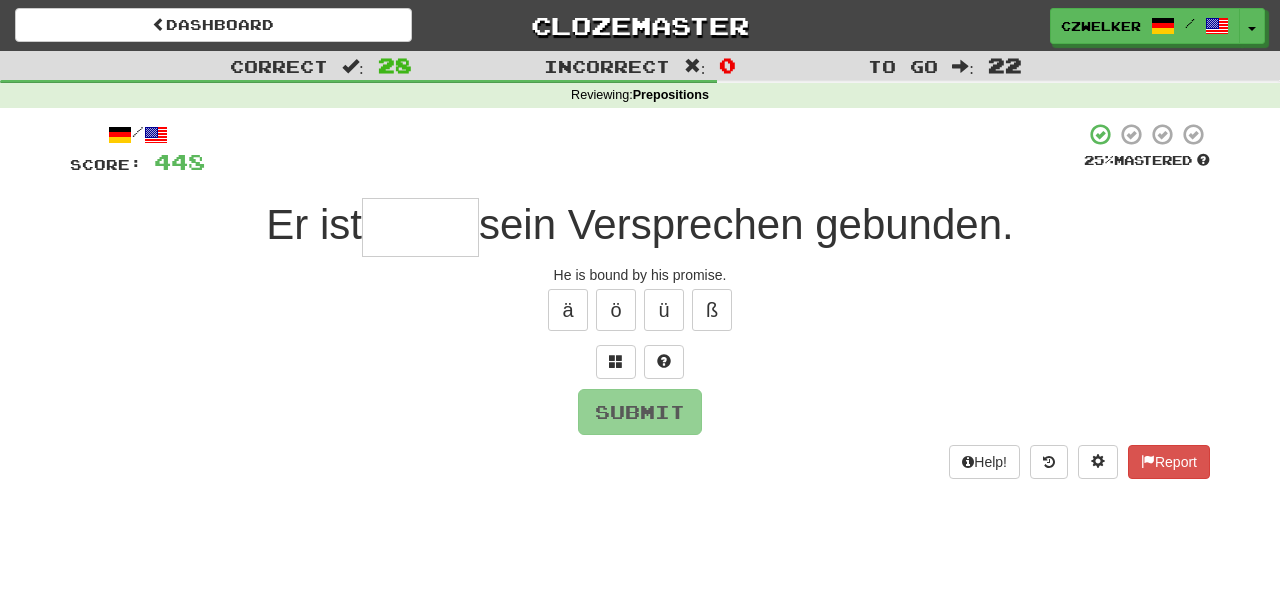 type on "*" 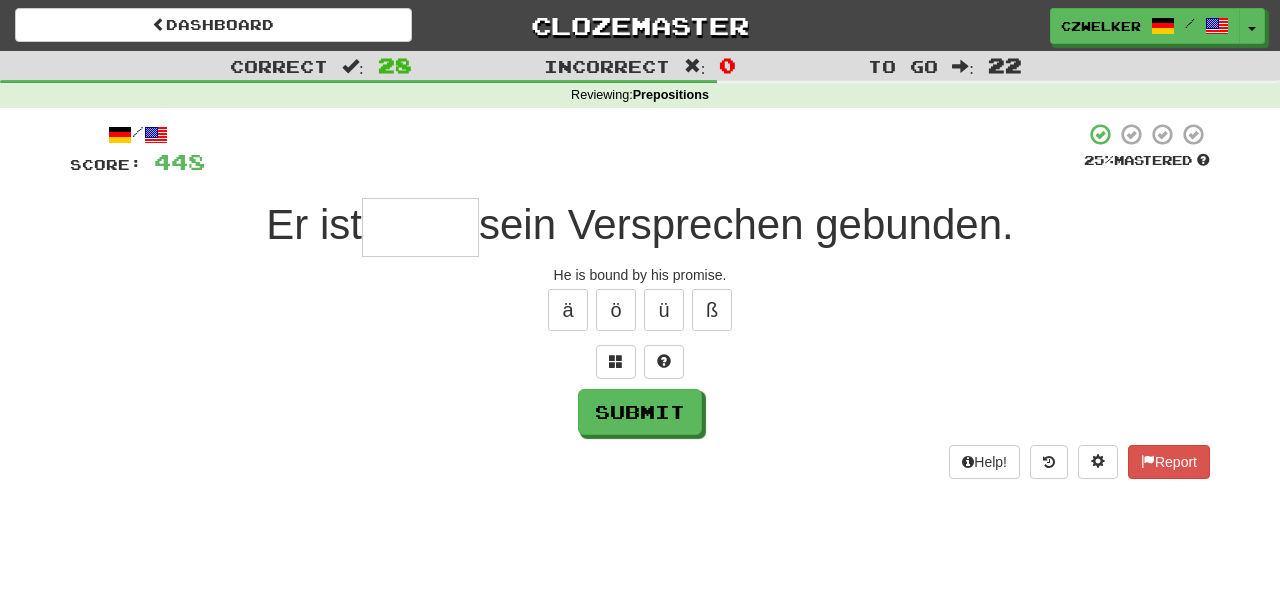 type on "*" 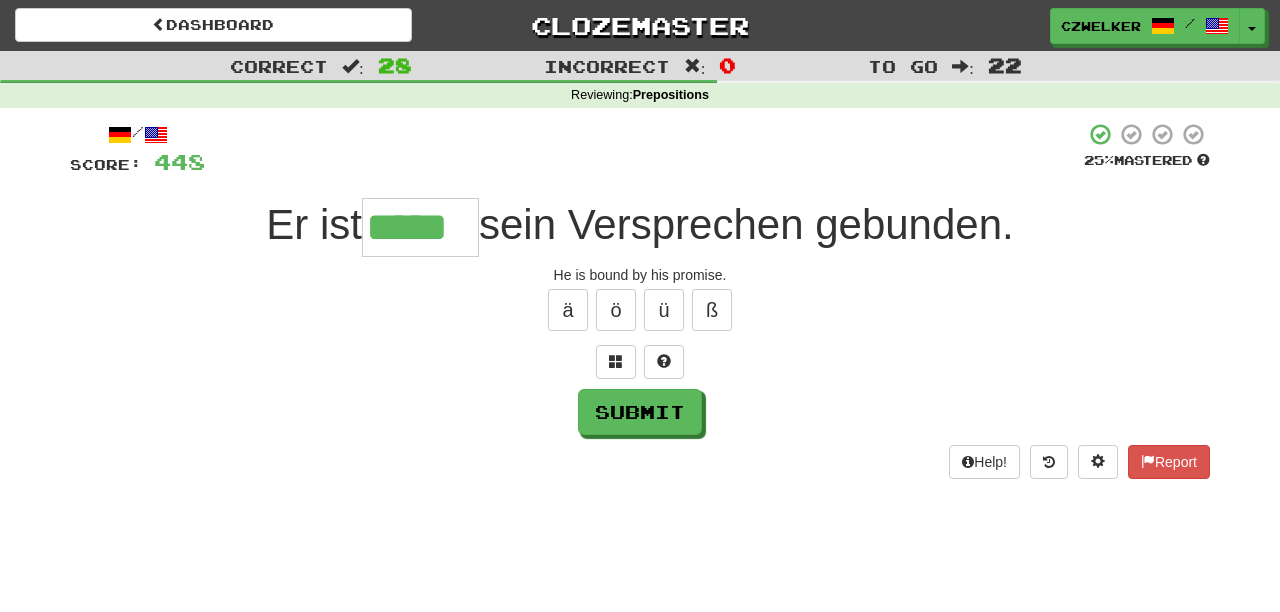 type on "*****" 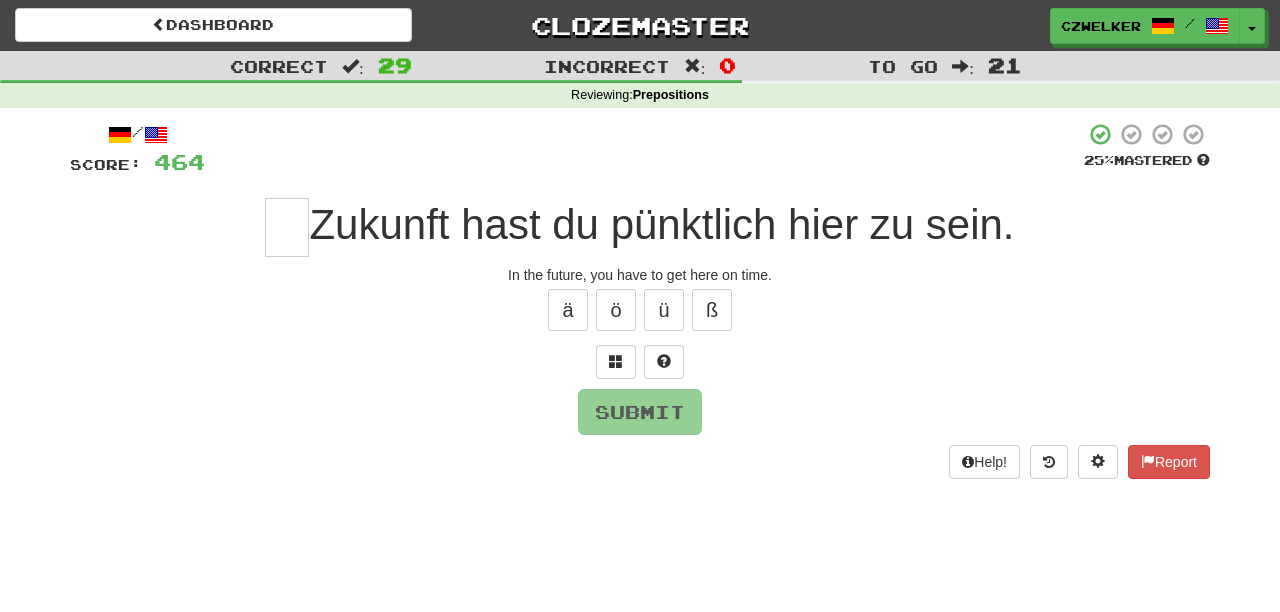 type on "*" 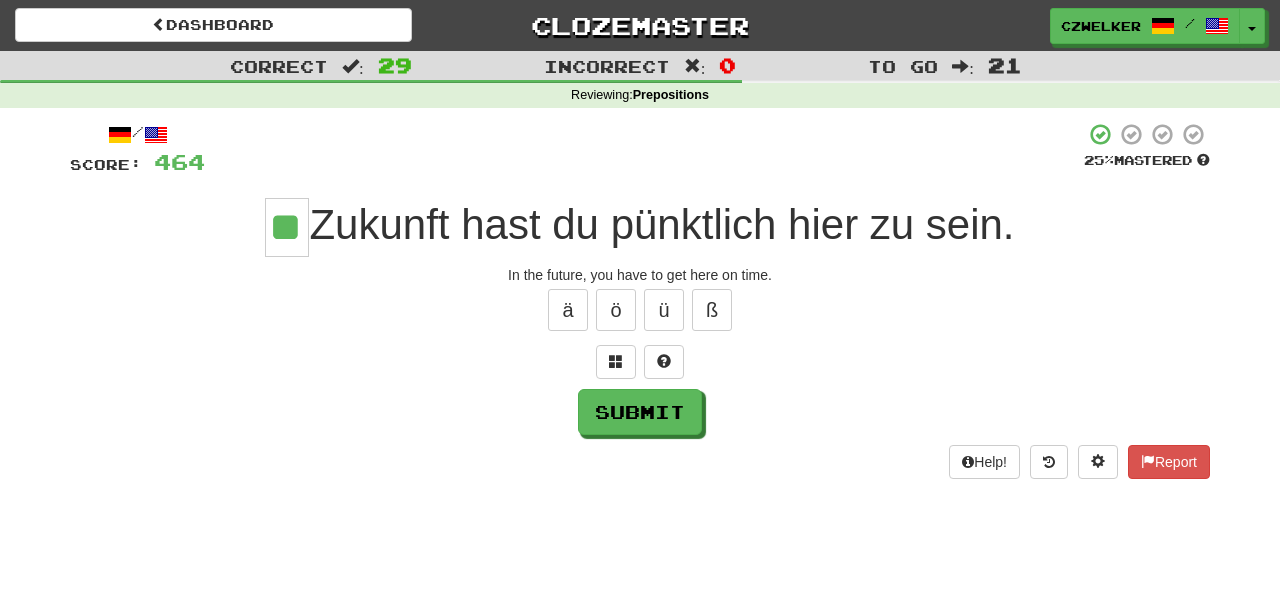 type on "**" 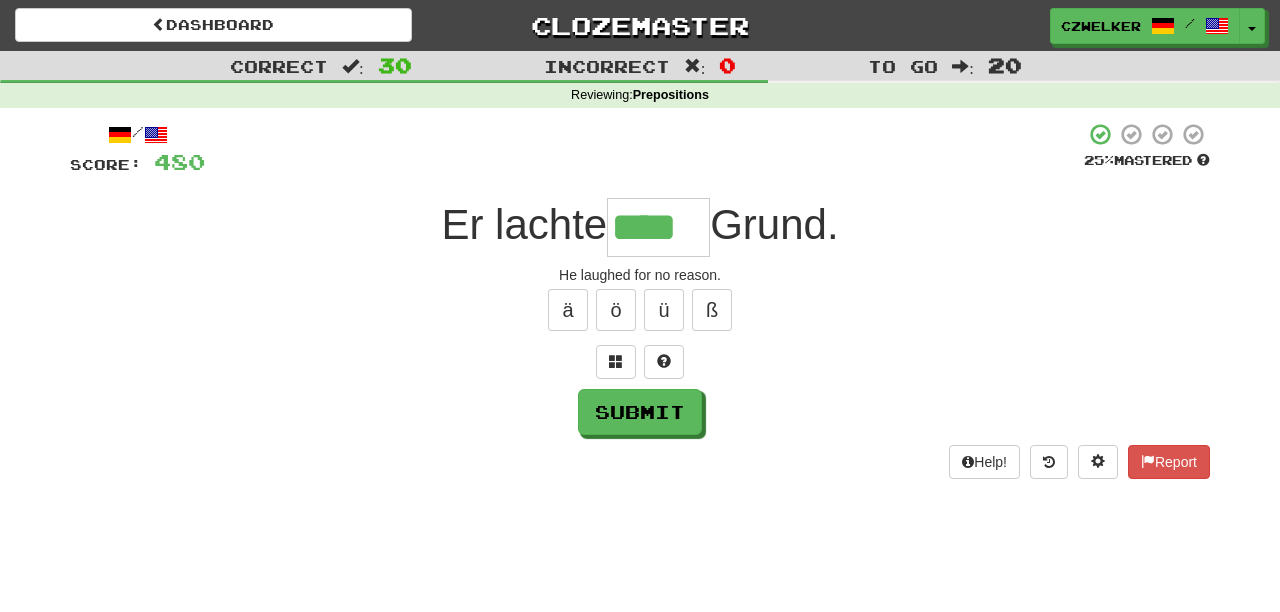 type on "****" 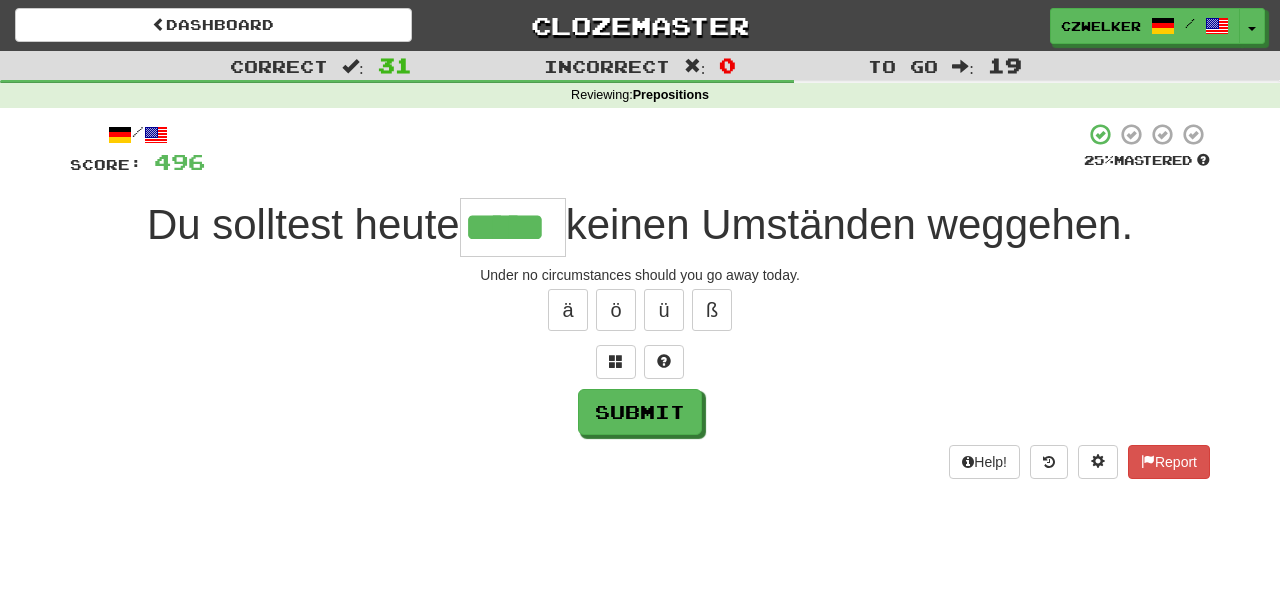 type on "*****" 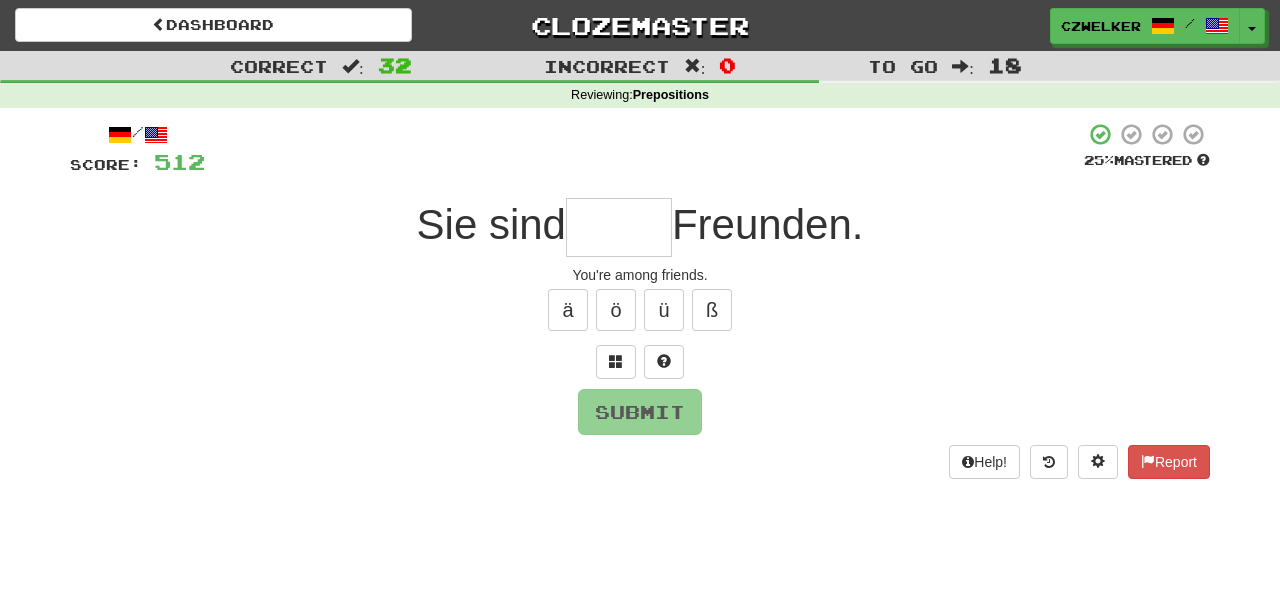 type on "*" 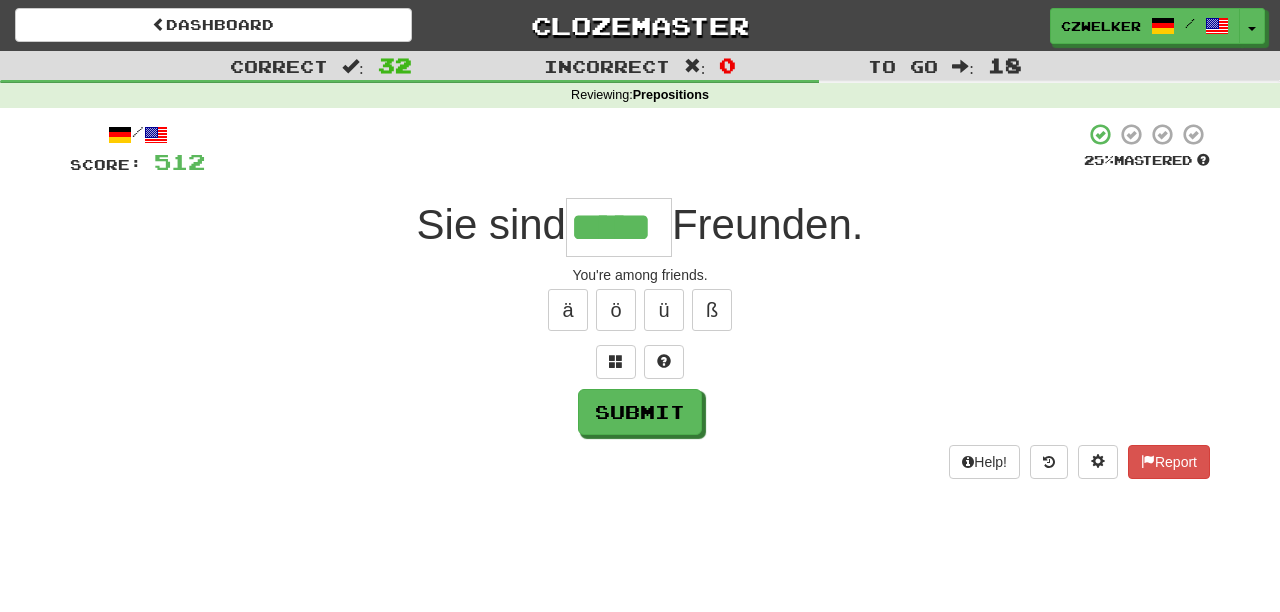 type on "*****" 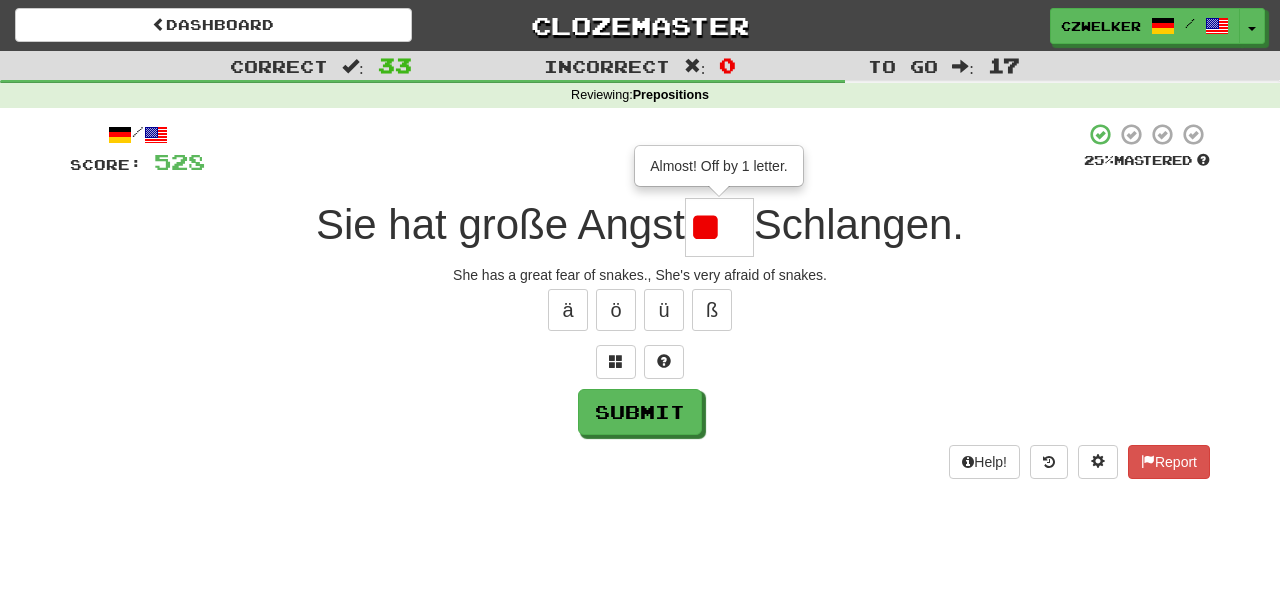 scroll, scrollTop: 0, scrollLeft: 0, axis: both 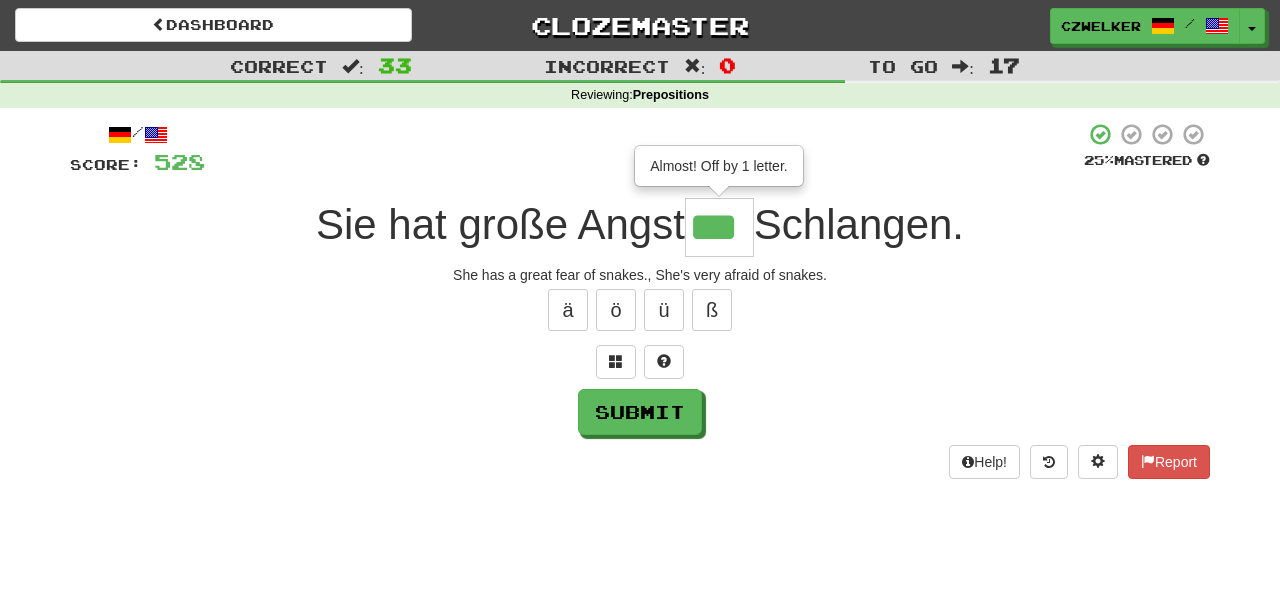 type on "***" 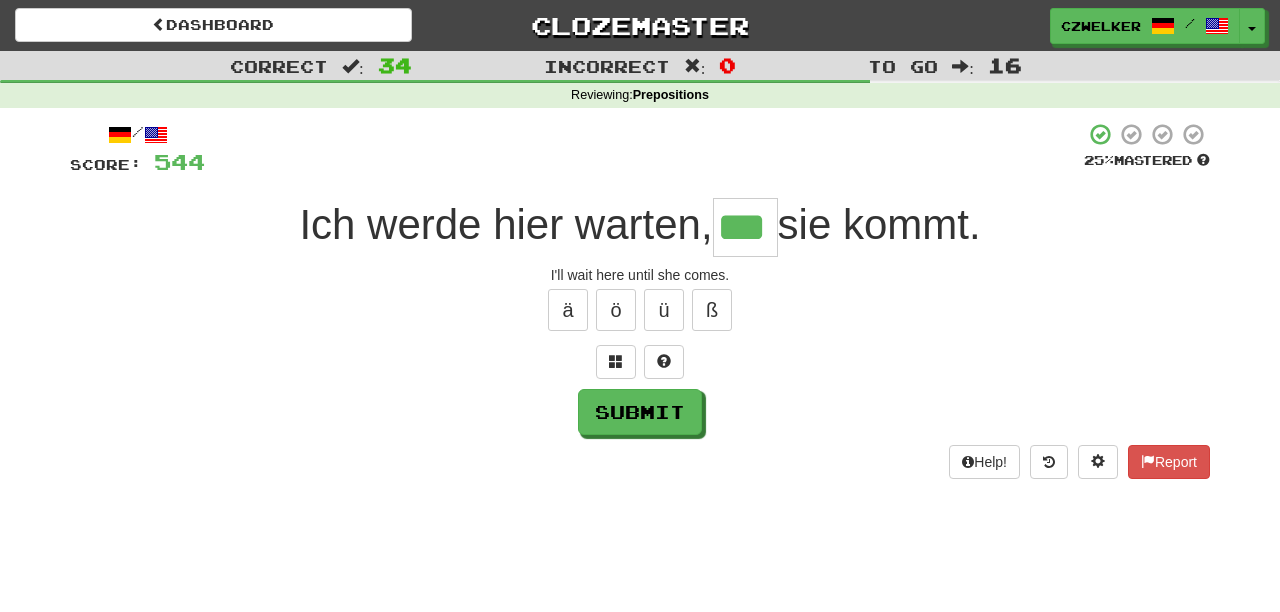 type on "***" 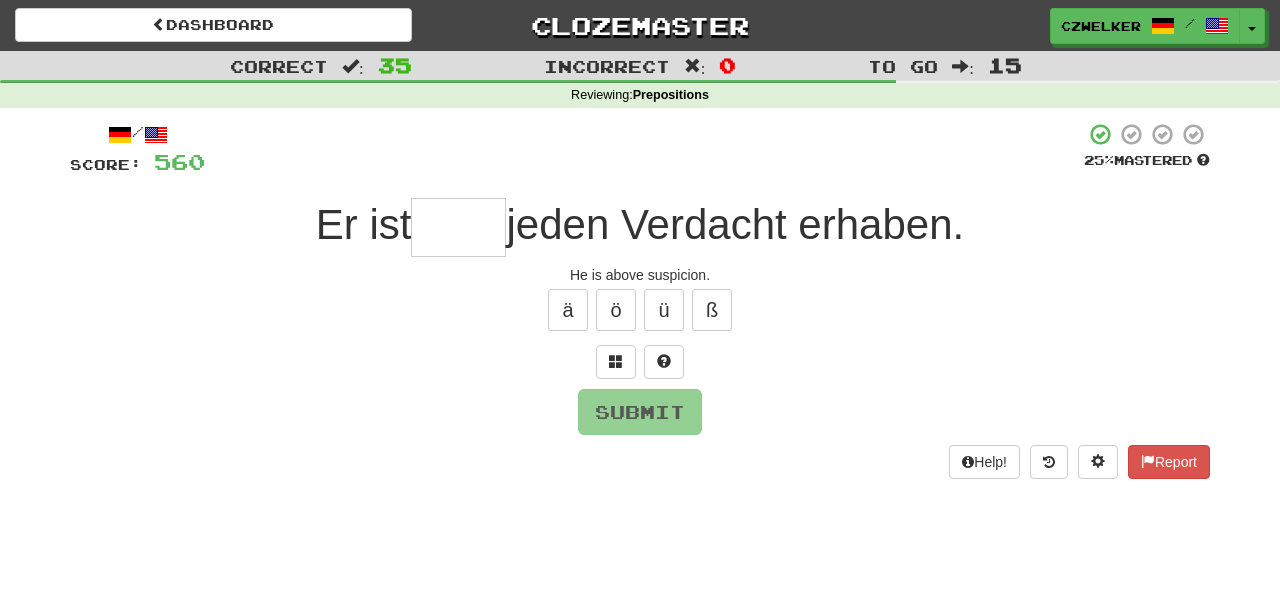 type on "*" 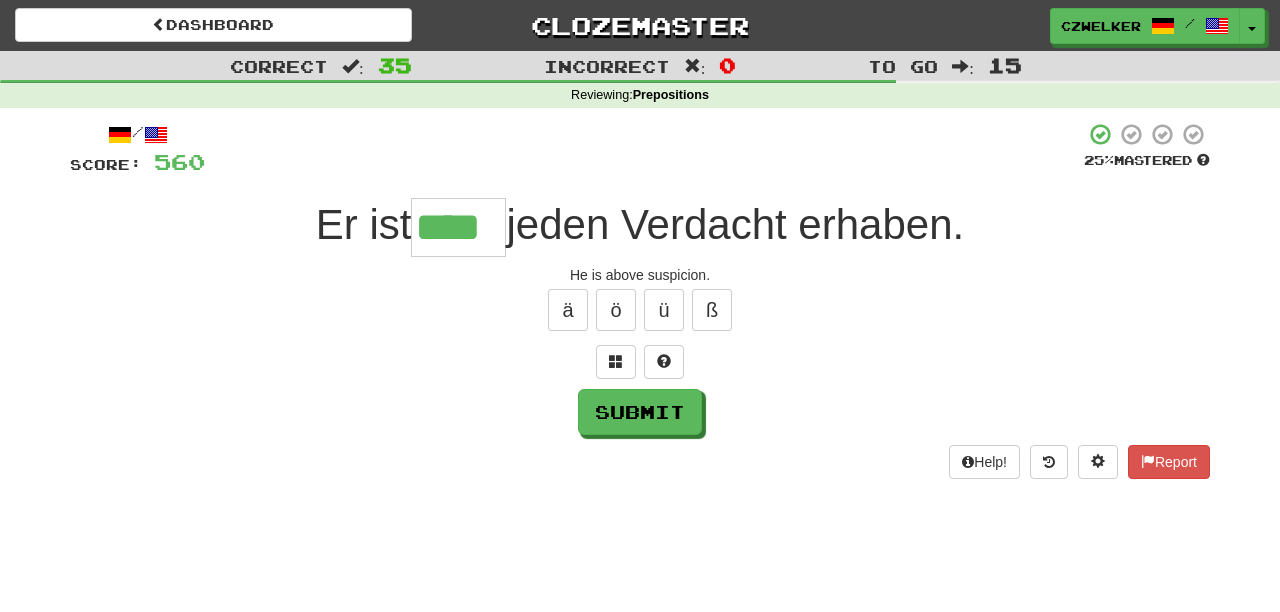 type on "****" 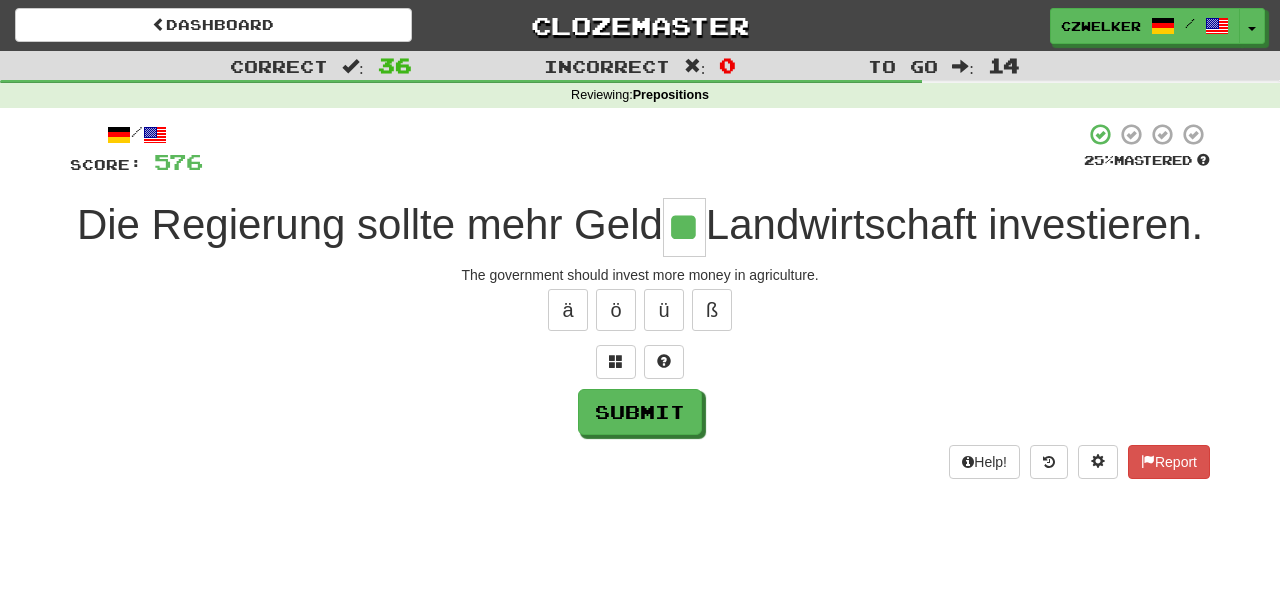 type on "**" 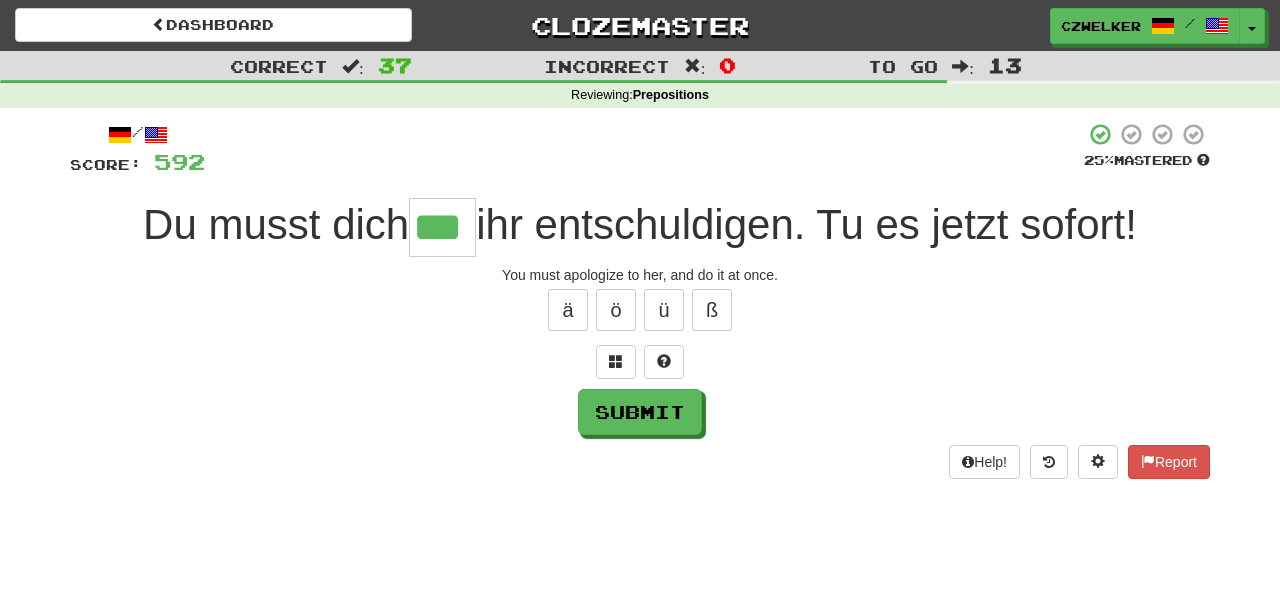 type on "***" 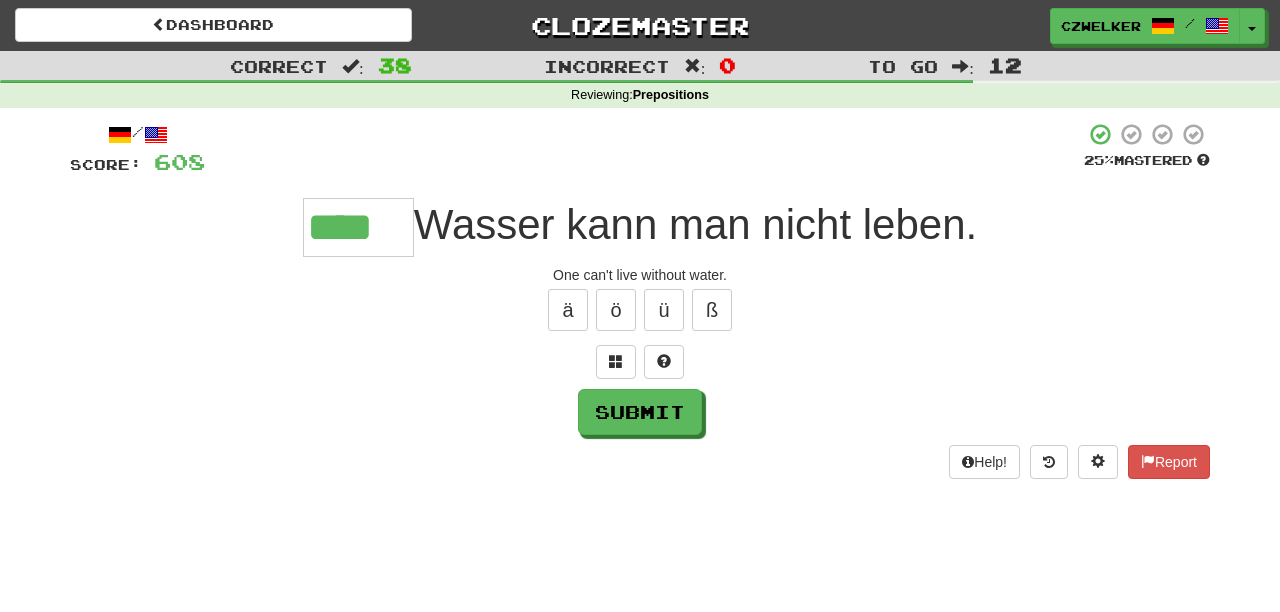 type on "****" 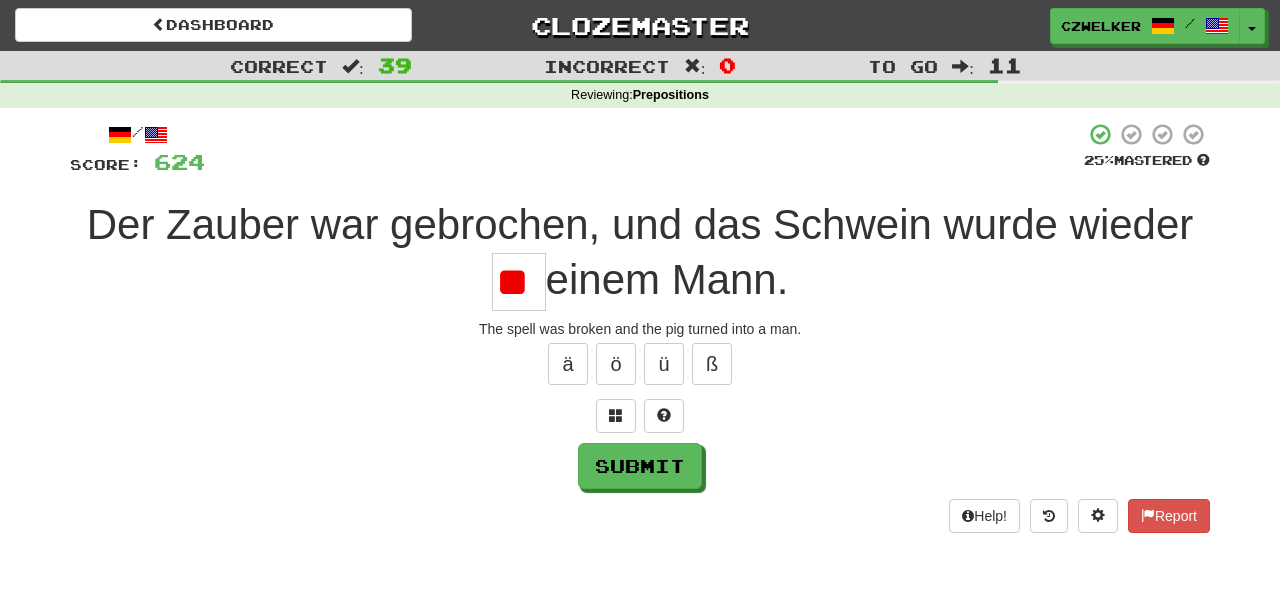 type on "*" 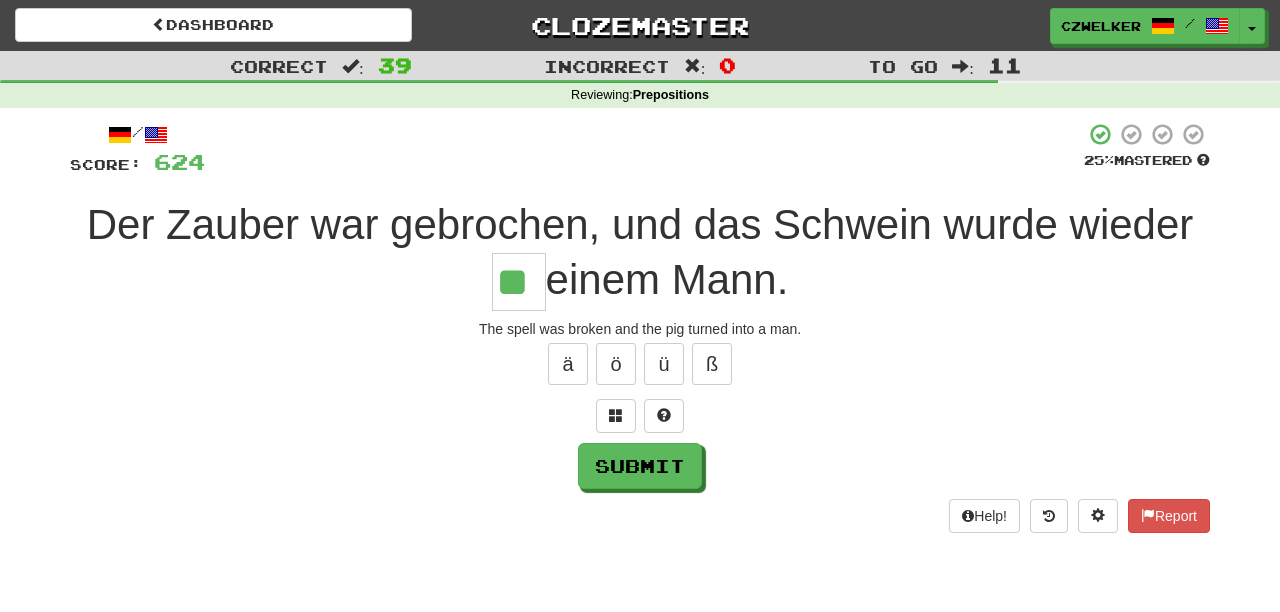 type on "**" 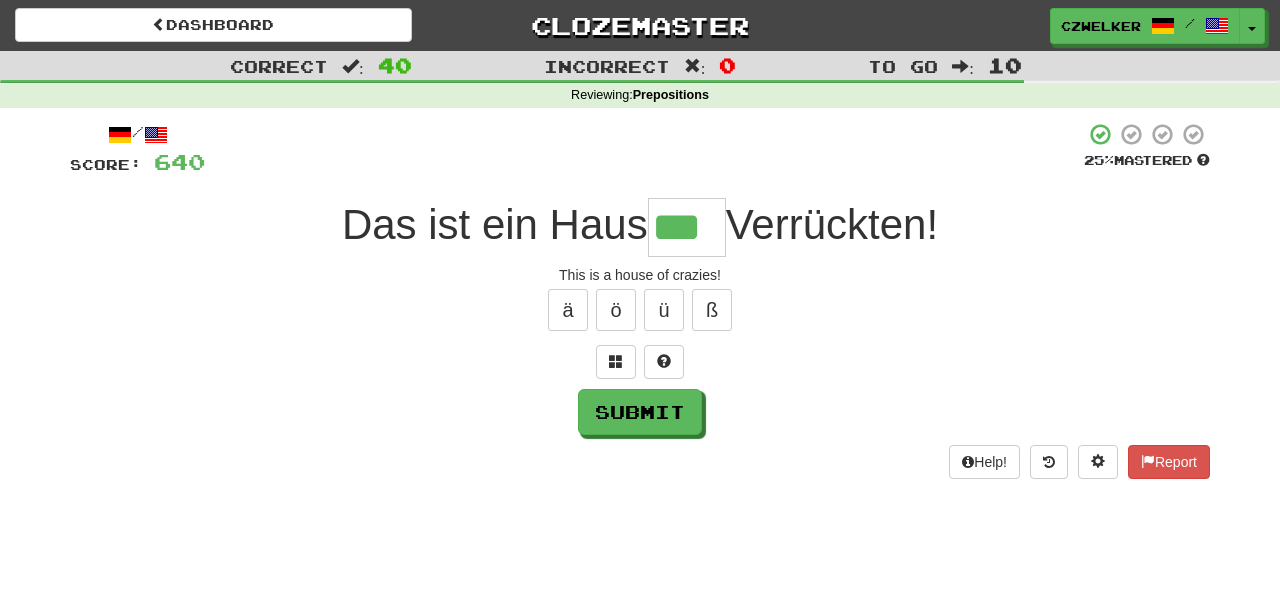 type on "***" 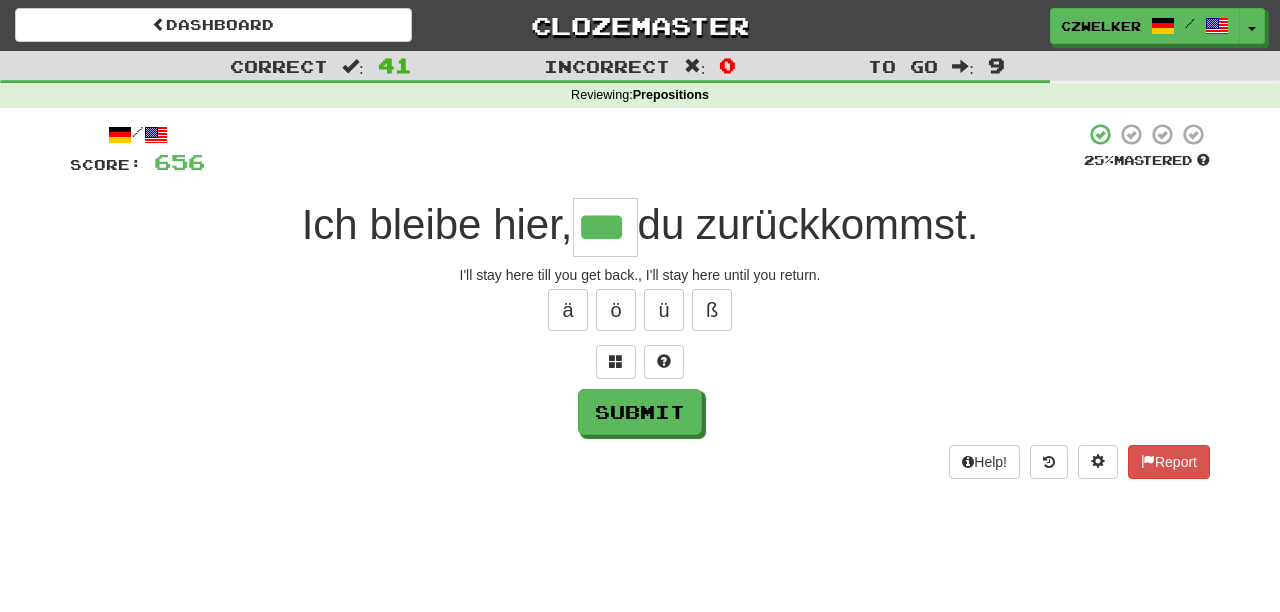 type on "***" 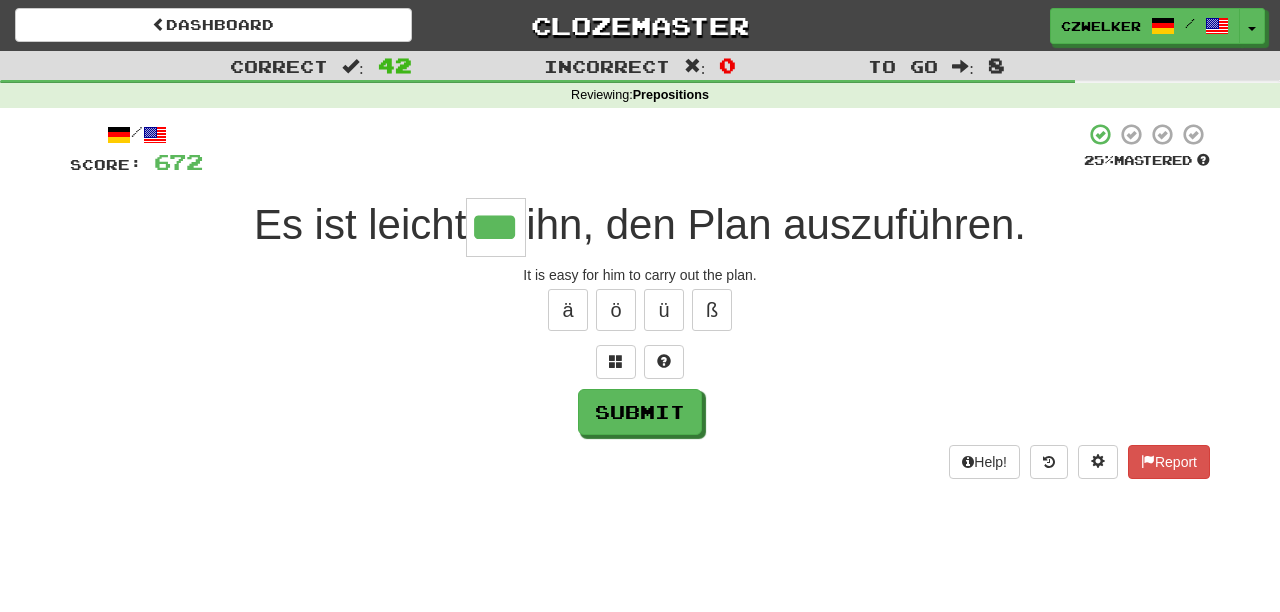 type on "***" 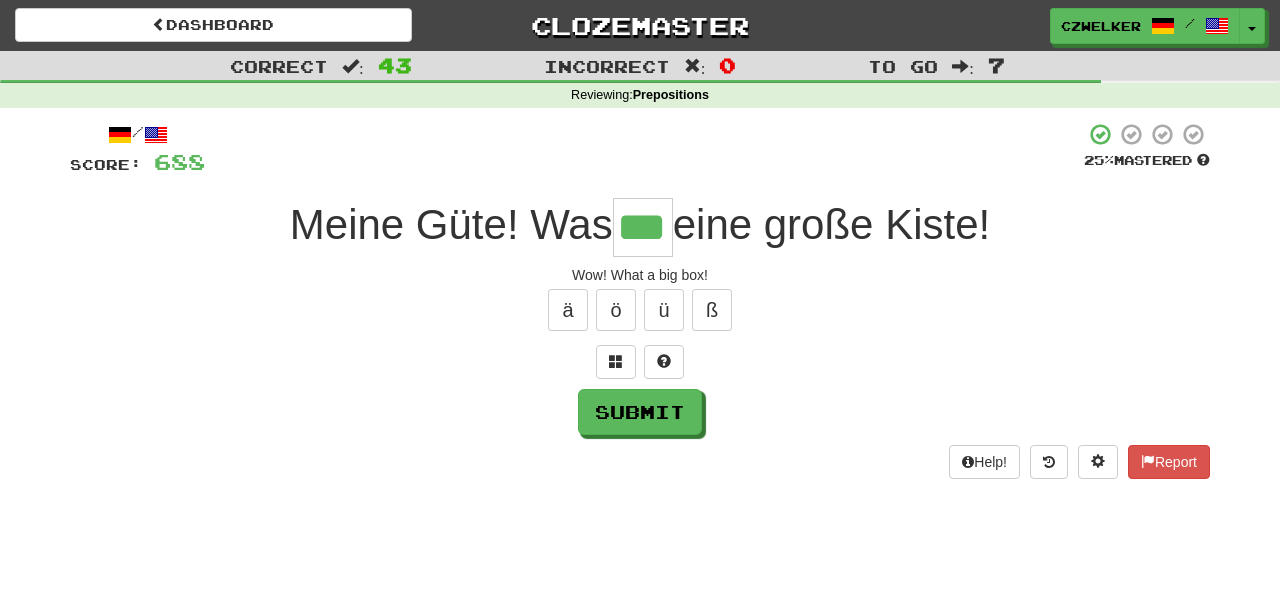 type on "***" 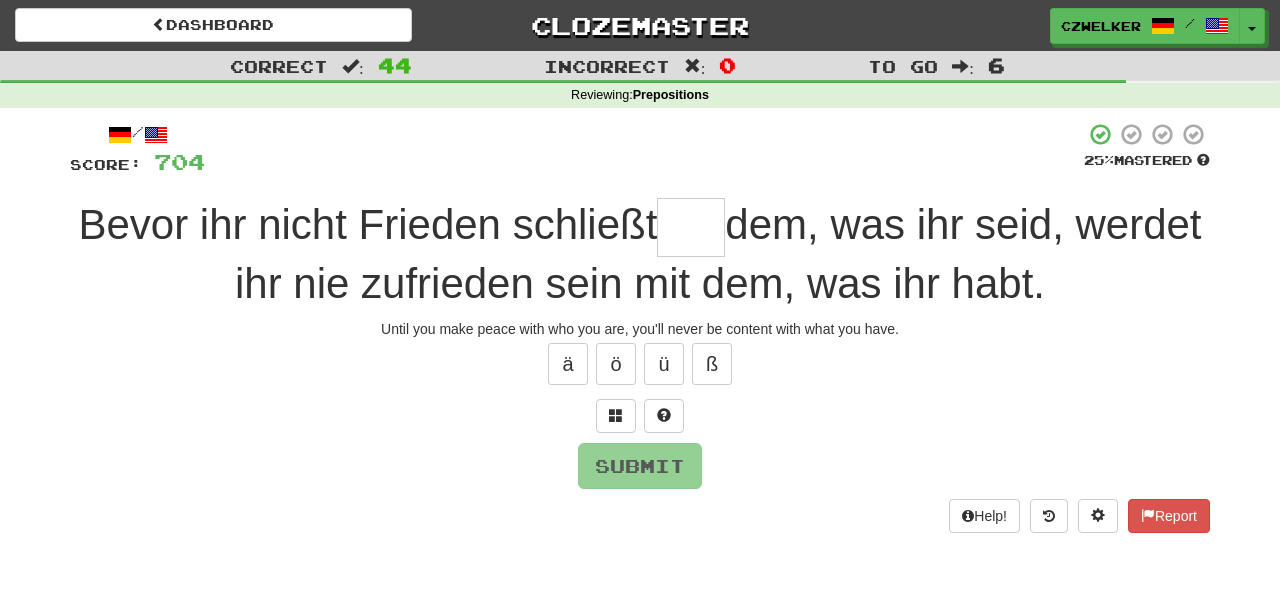 type on "*" 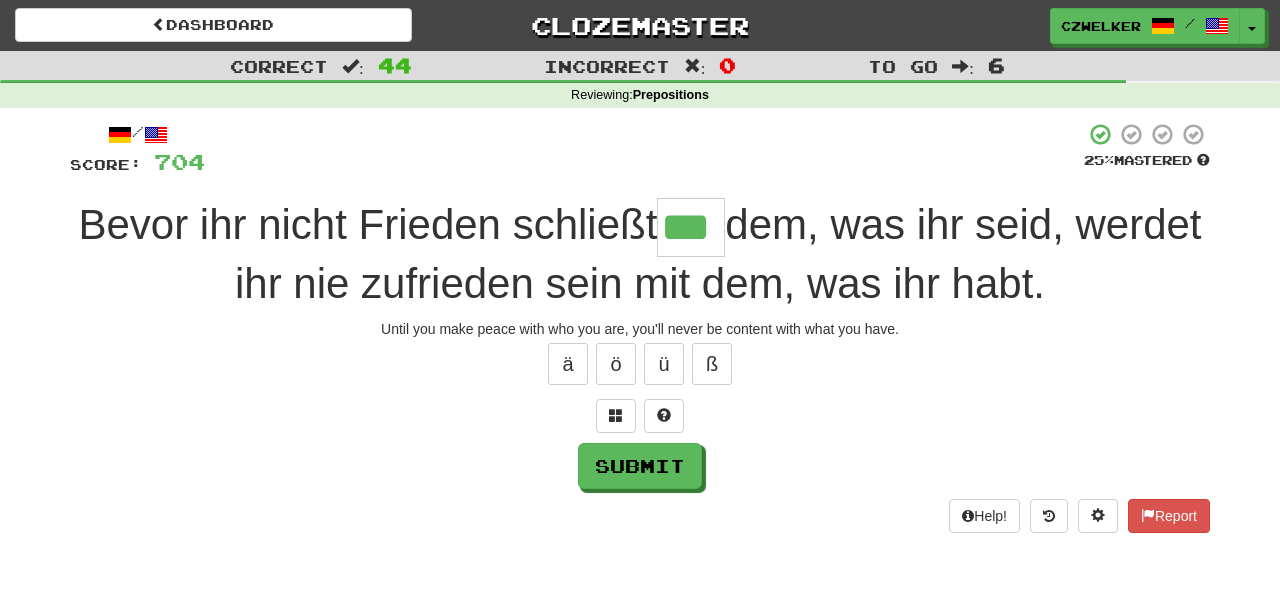 type on "***" 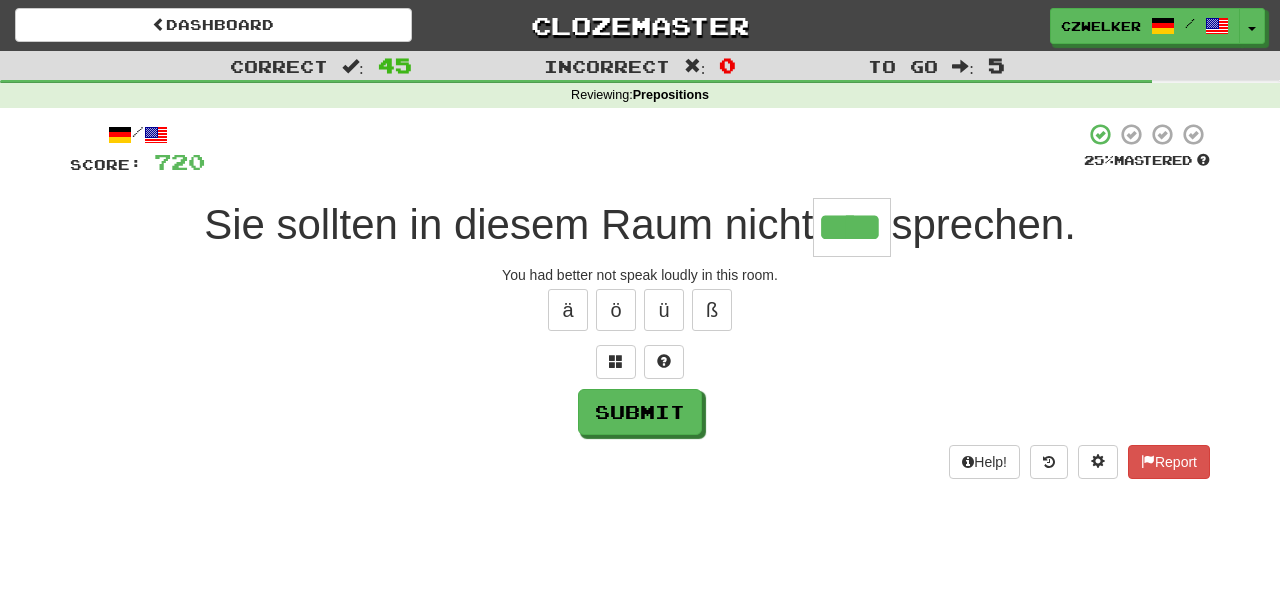 type on "****" 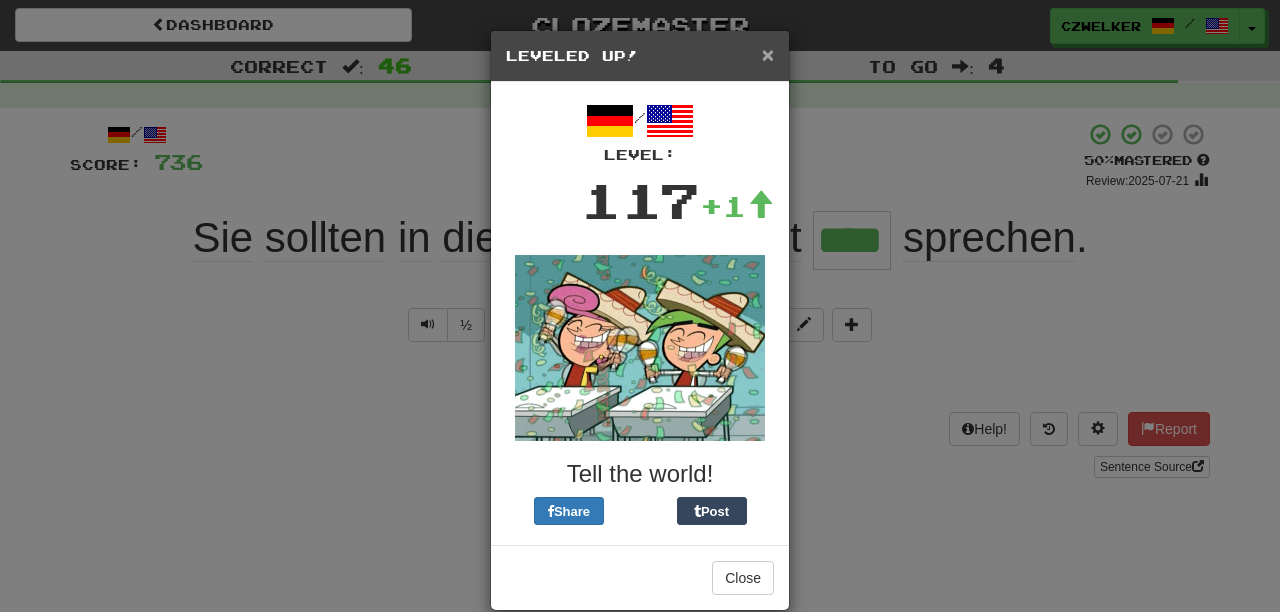 click on "×" at bounding box center [768, 54] 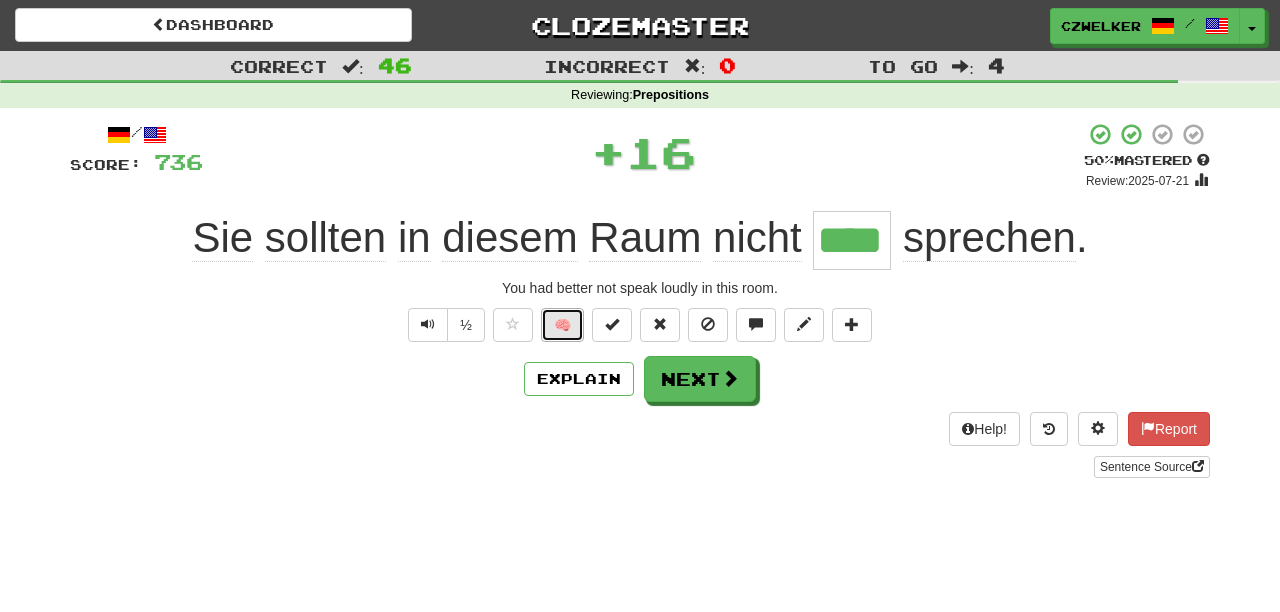 click on "🧠" at bounding box center [562, 325] 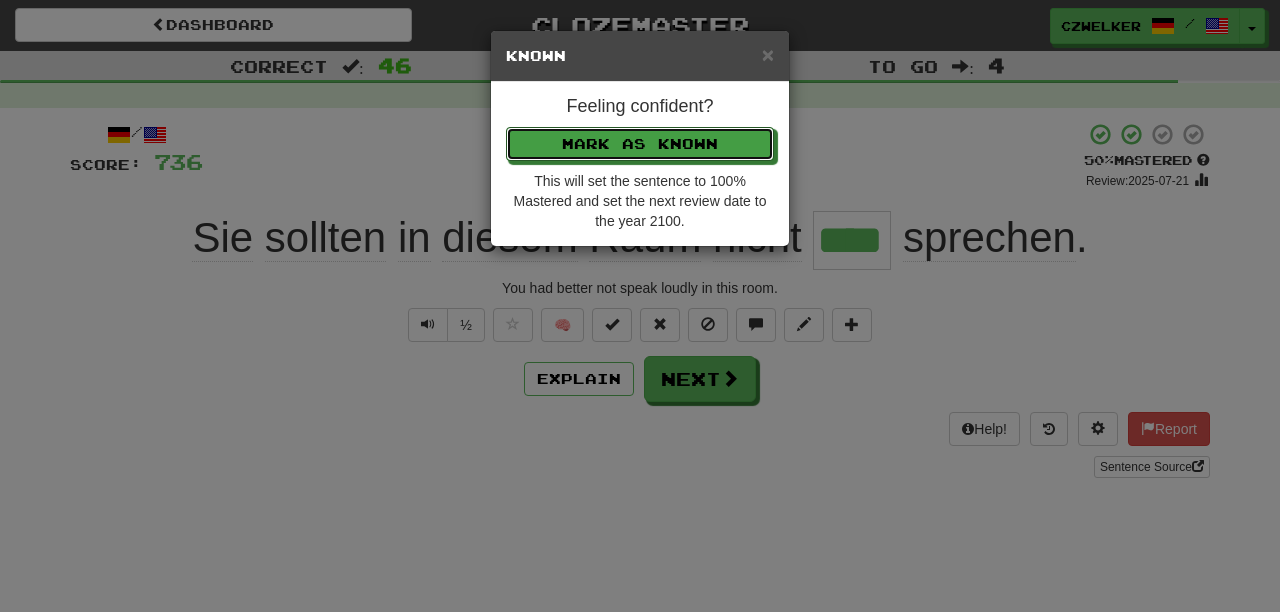 click on "Mark as Known" at bounding box center [640, 144] 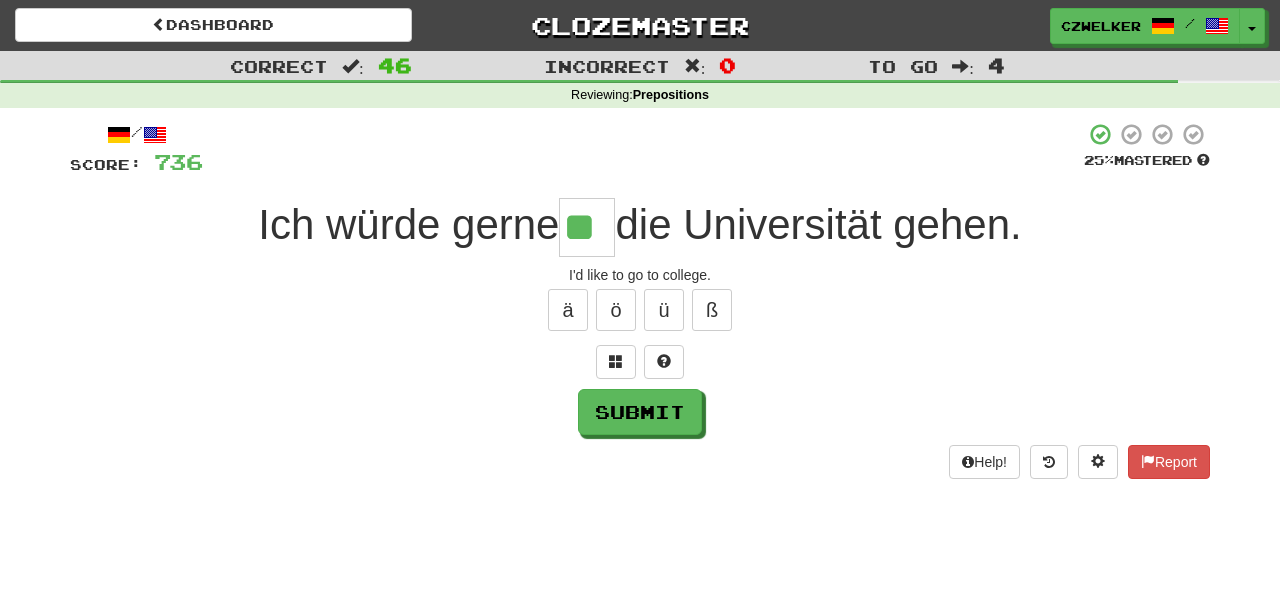 type on "**" 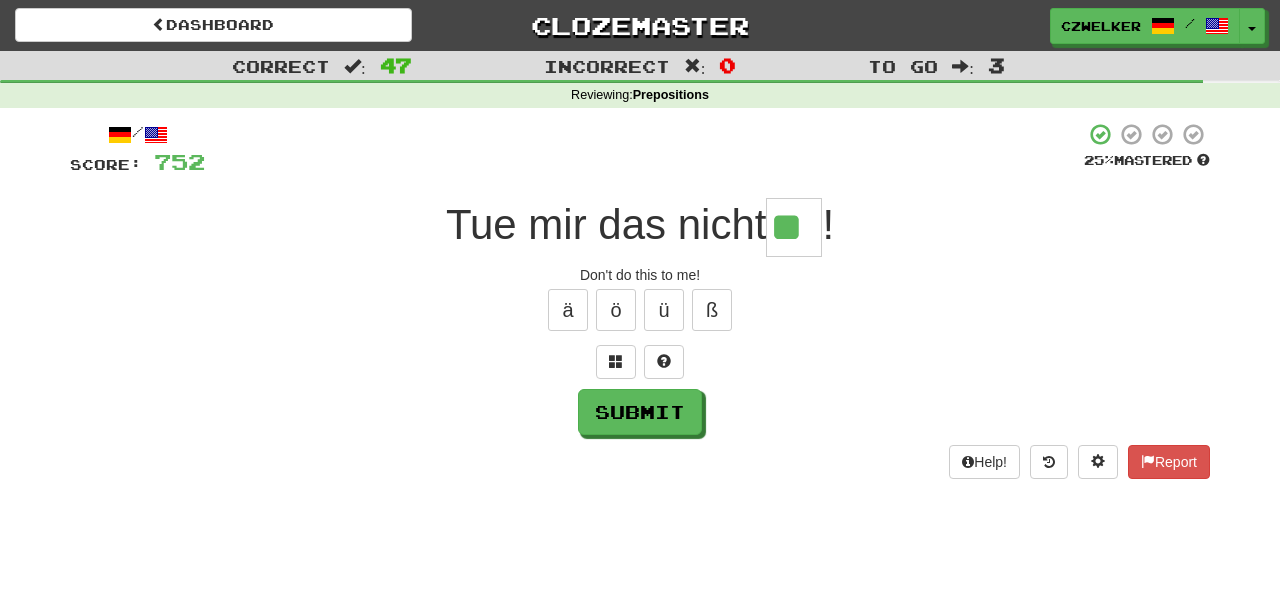 type on "**" 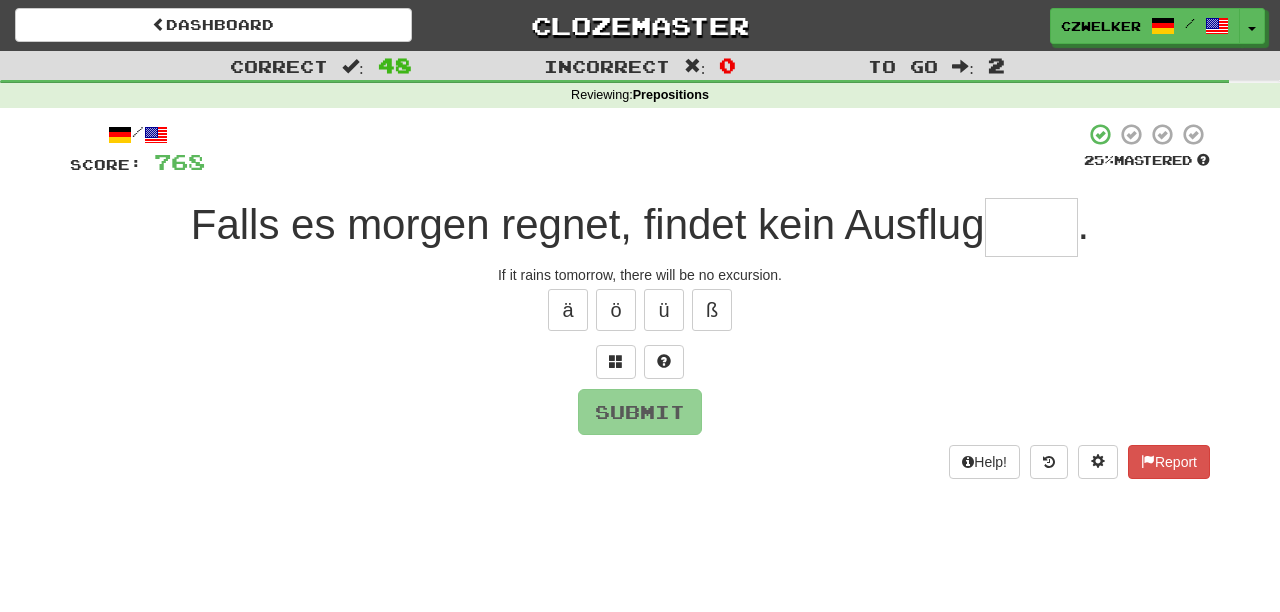 type on "*" 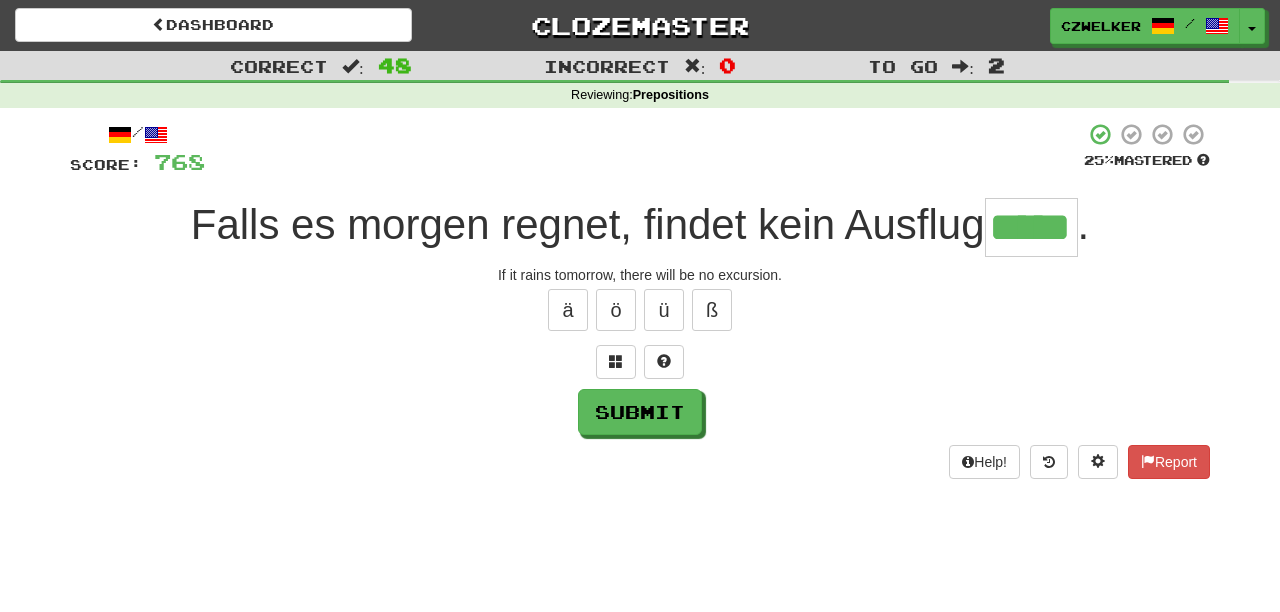 type on "*****" 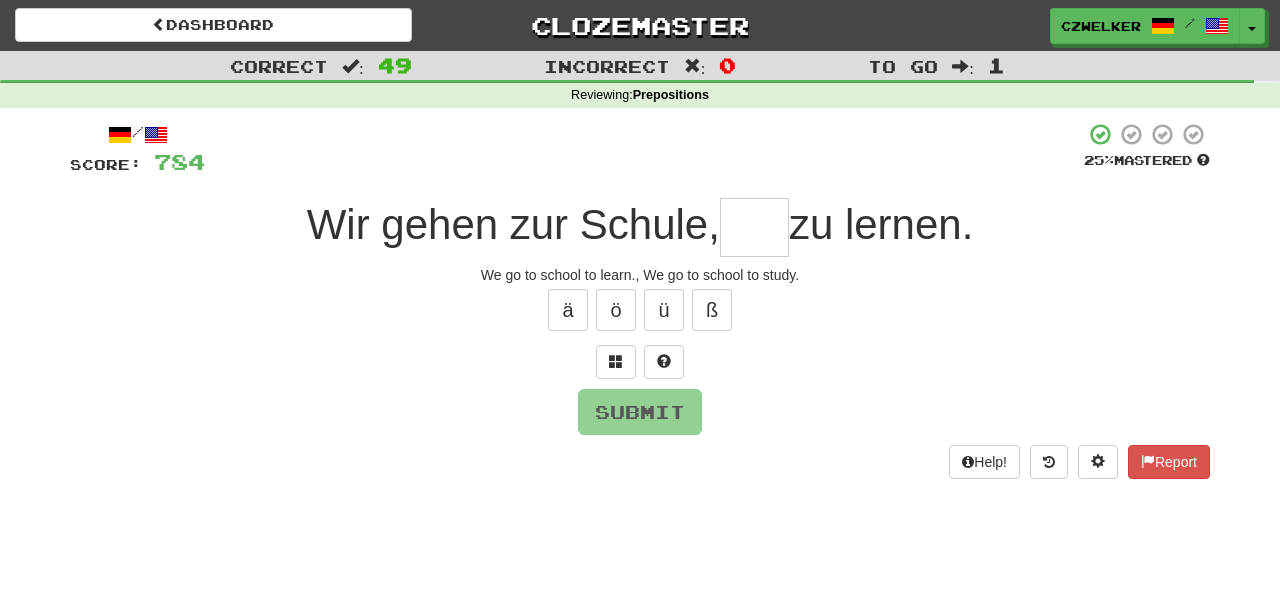 type on "*" 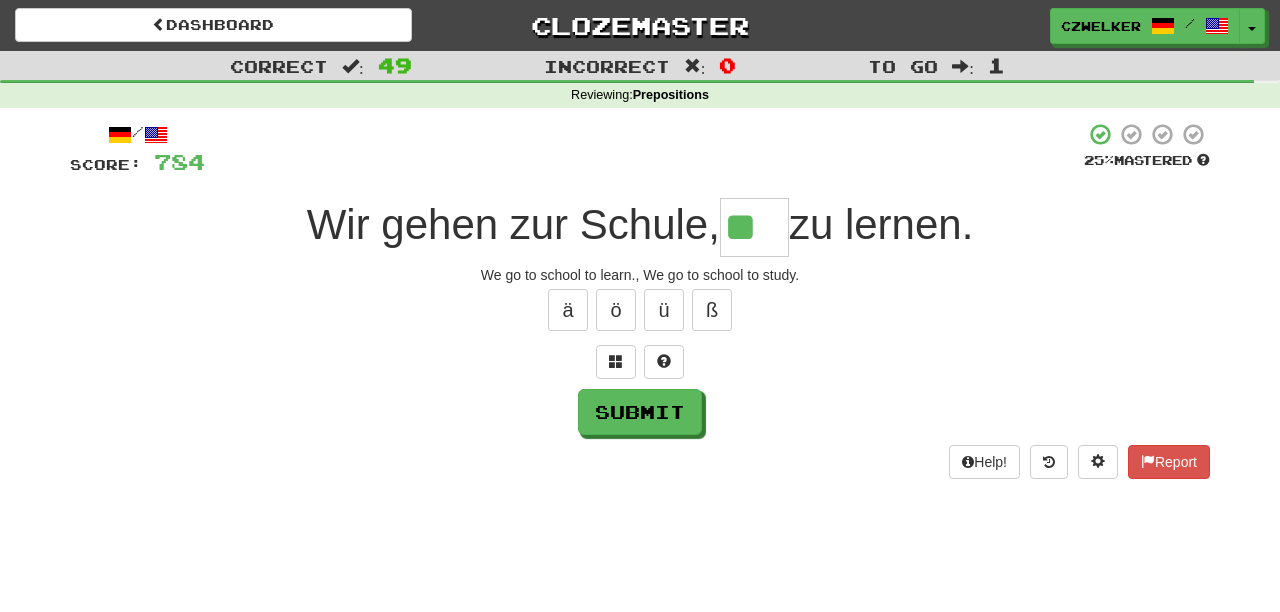 type on "**" 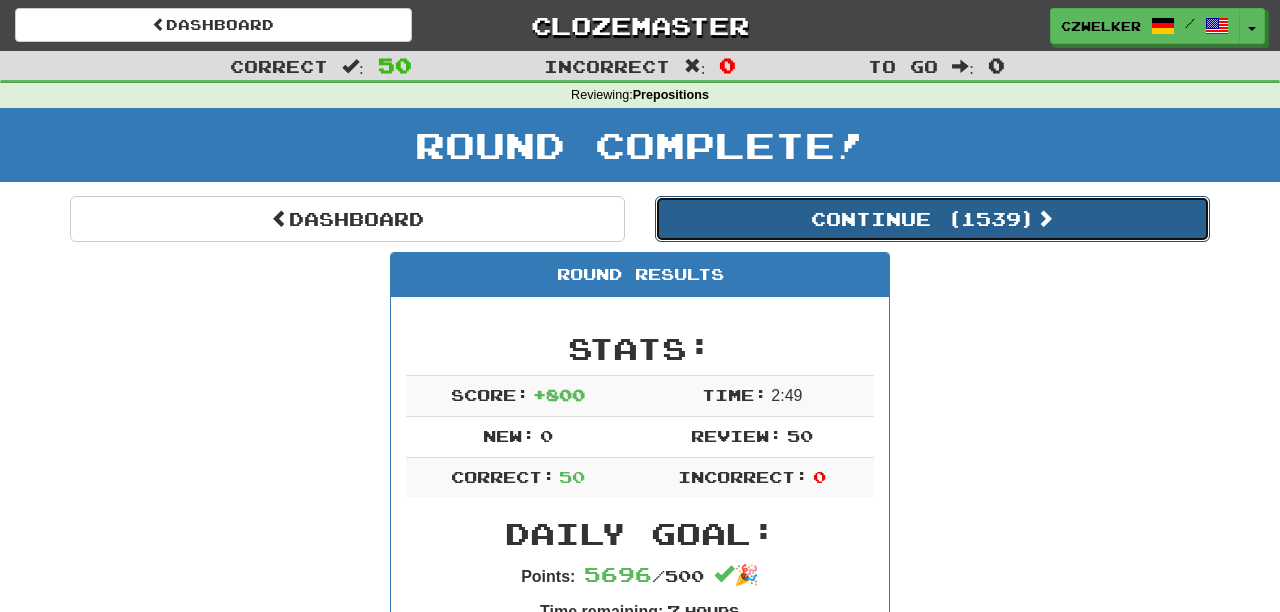 click on "Continue ( 1539 )" at bounding box center [932, 219] 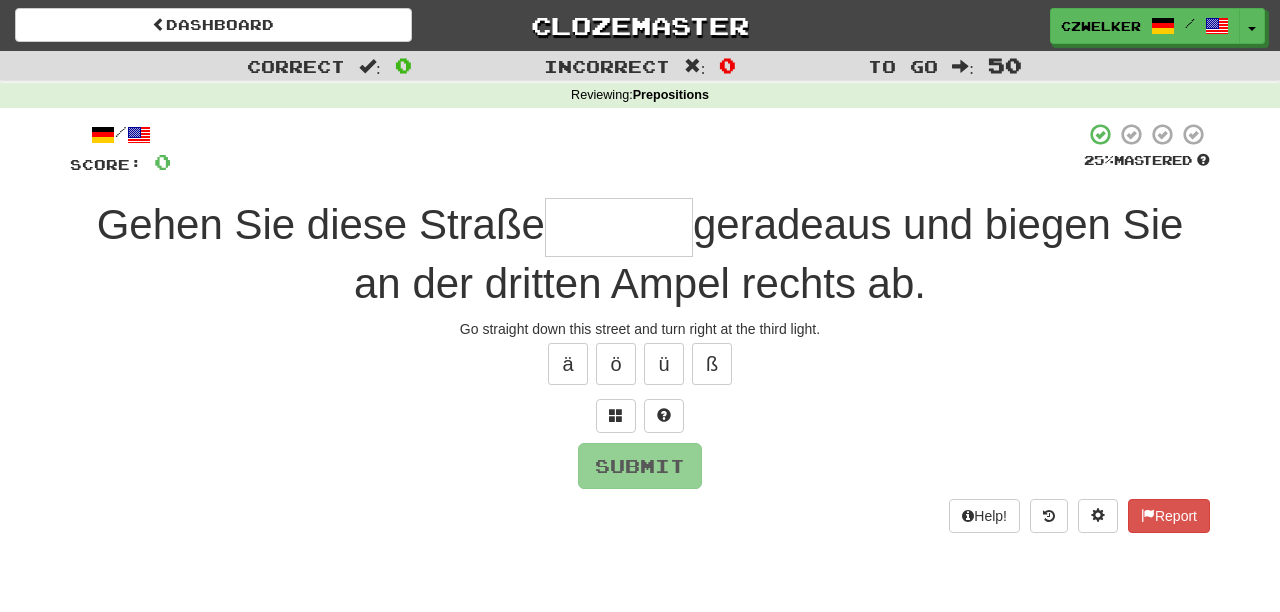 click at bounding box center [619, 227] 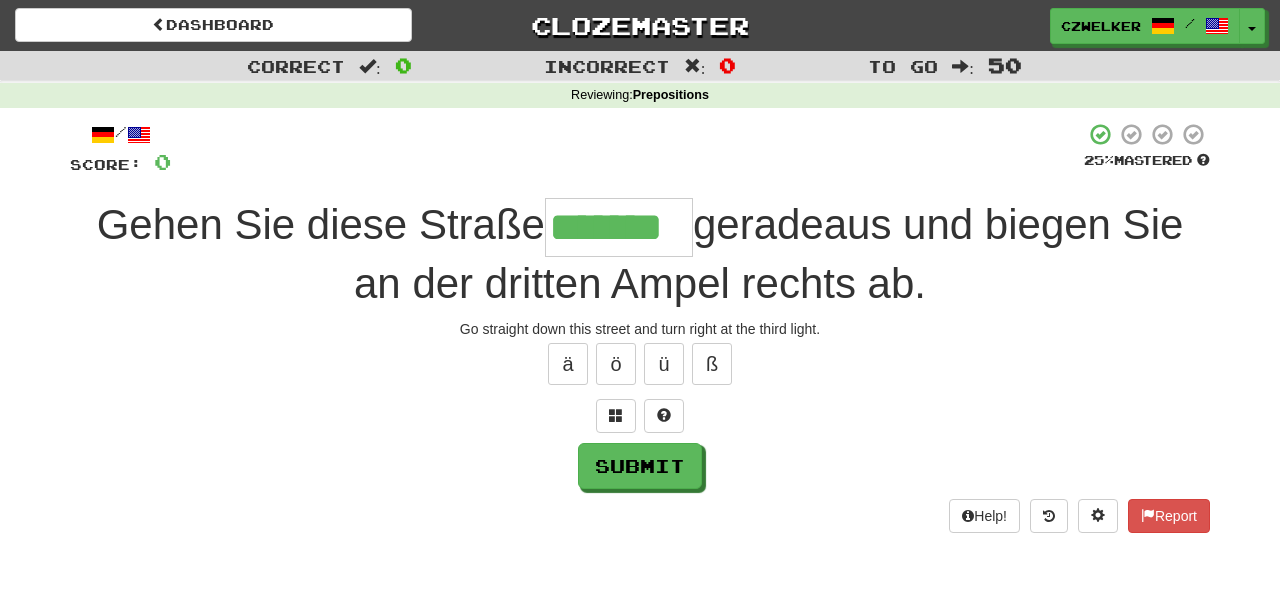 type on "*******" 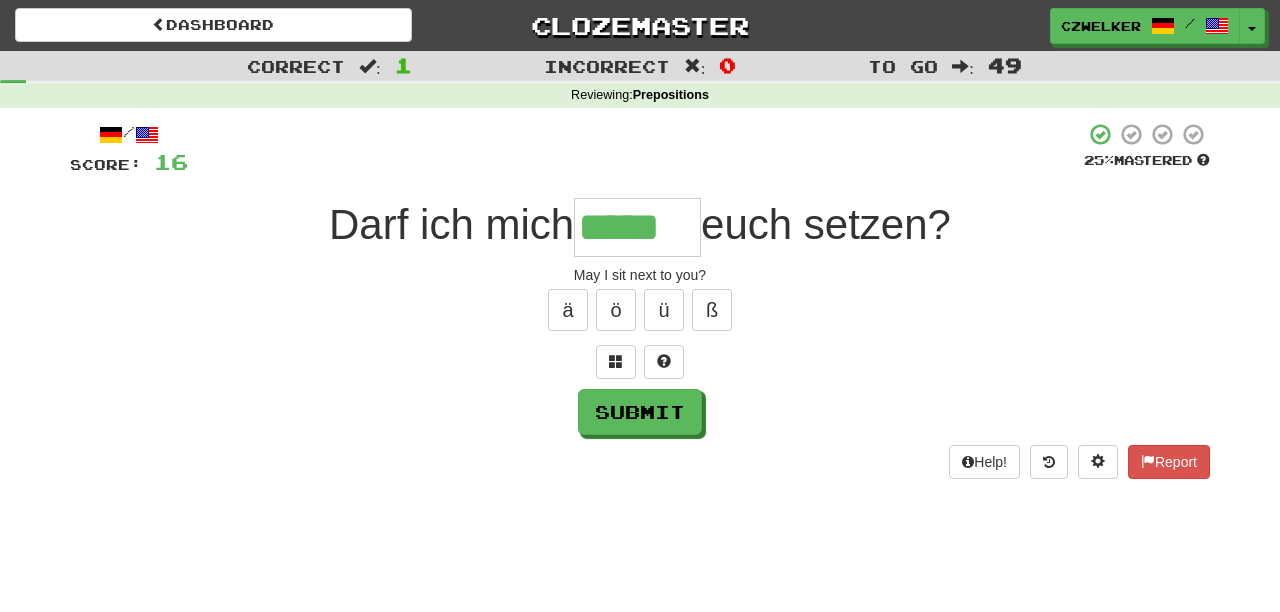 type on "*****" 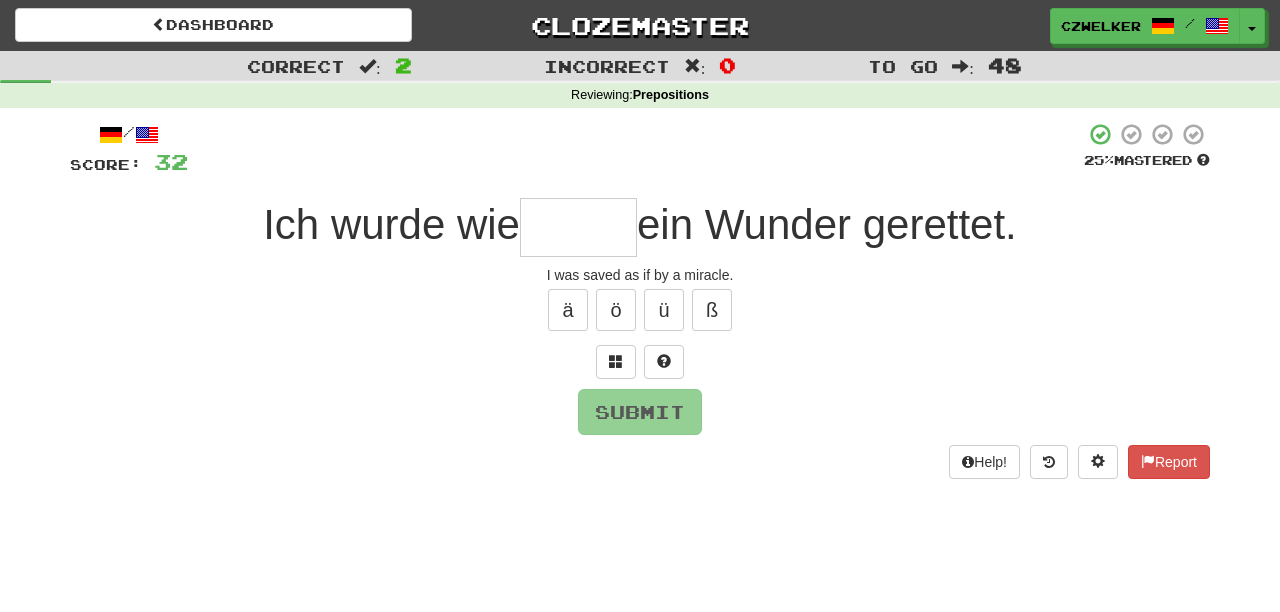type on "*" 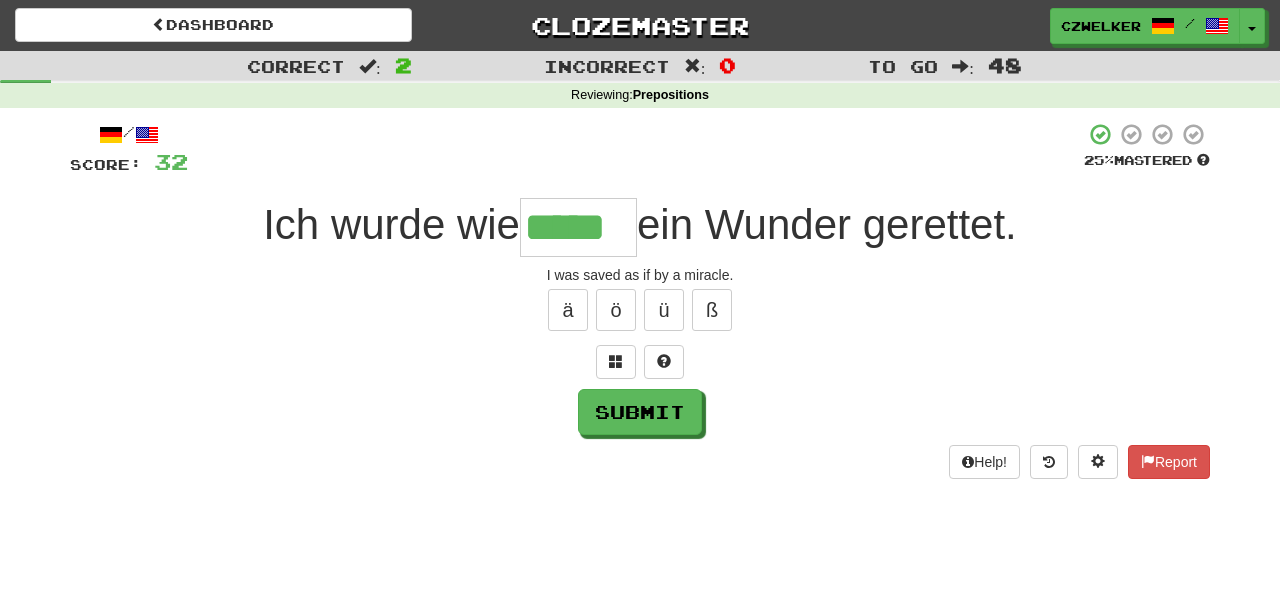 type on "*****" 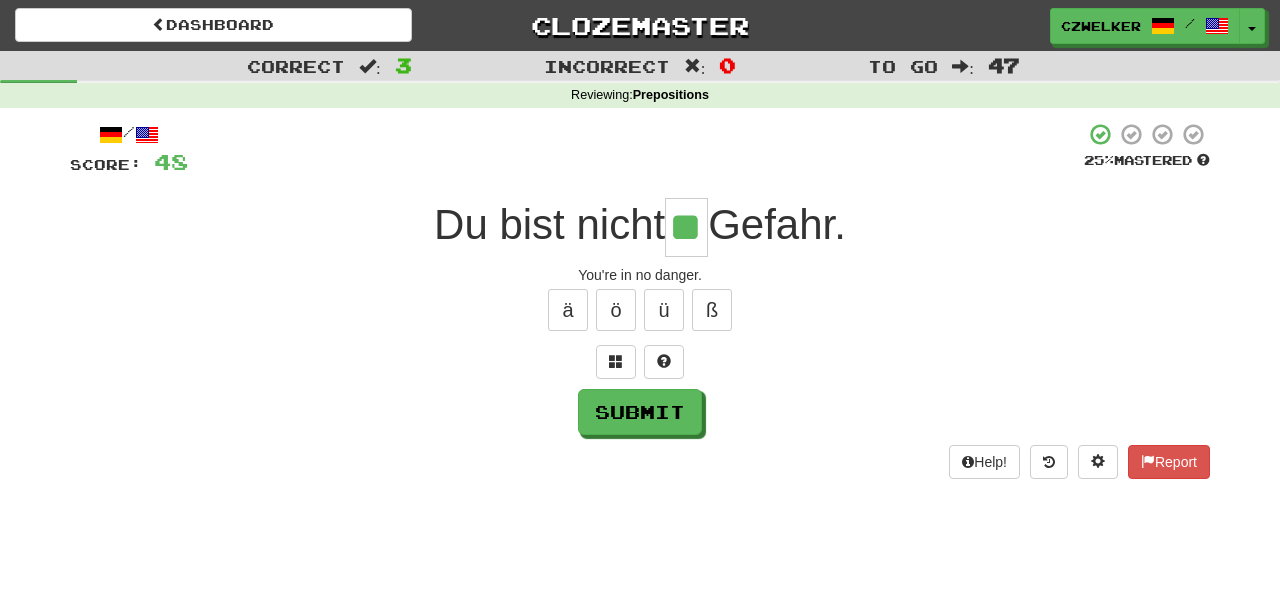 type on "**" 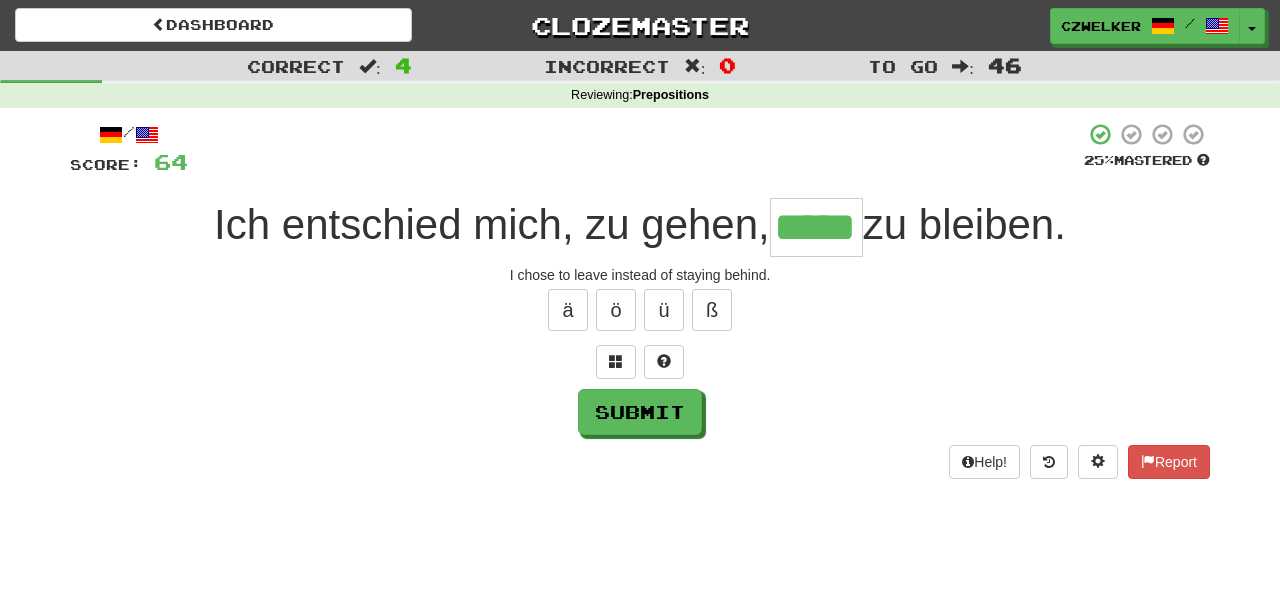 type on "*****" 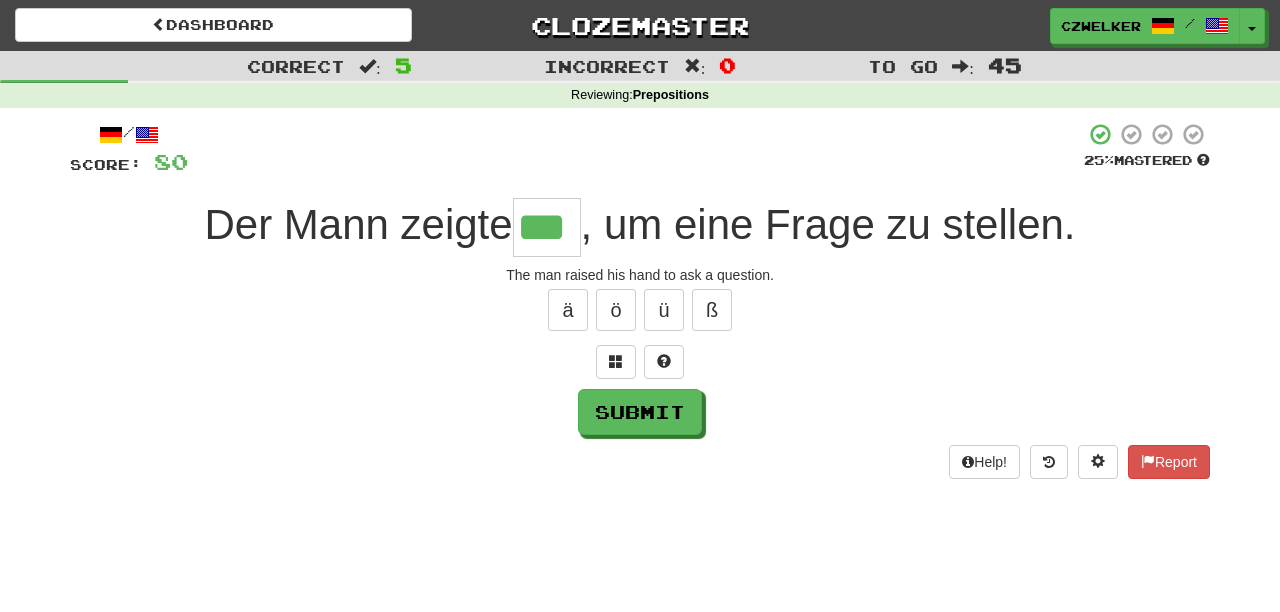 type on "***" 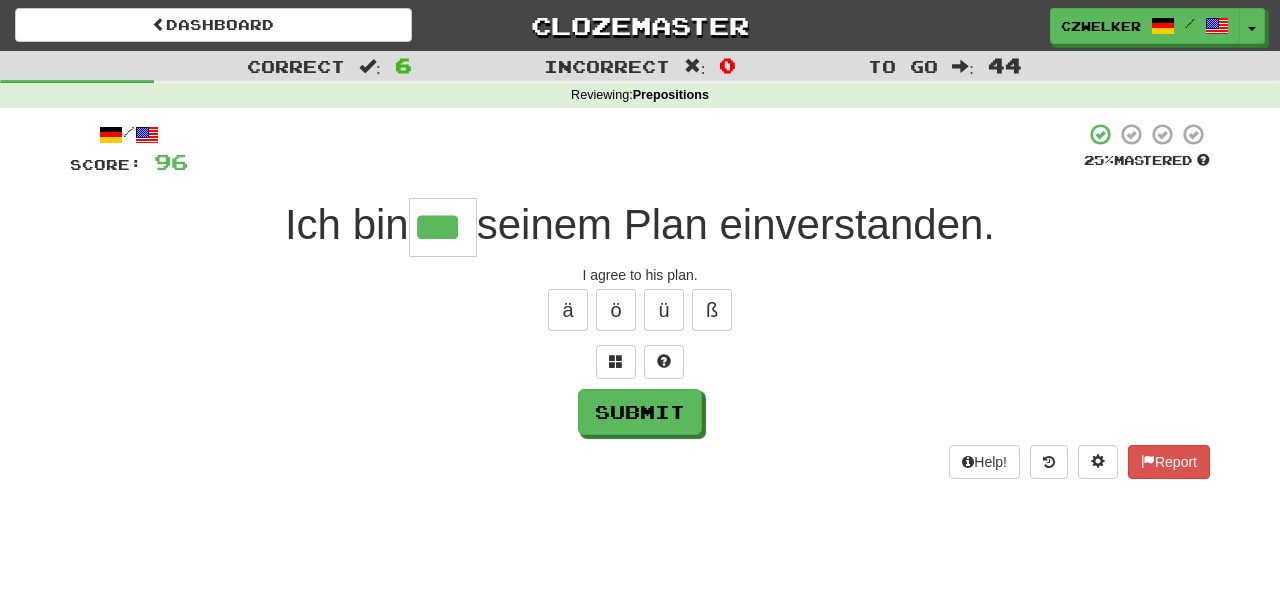 type on "***" 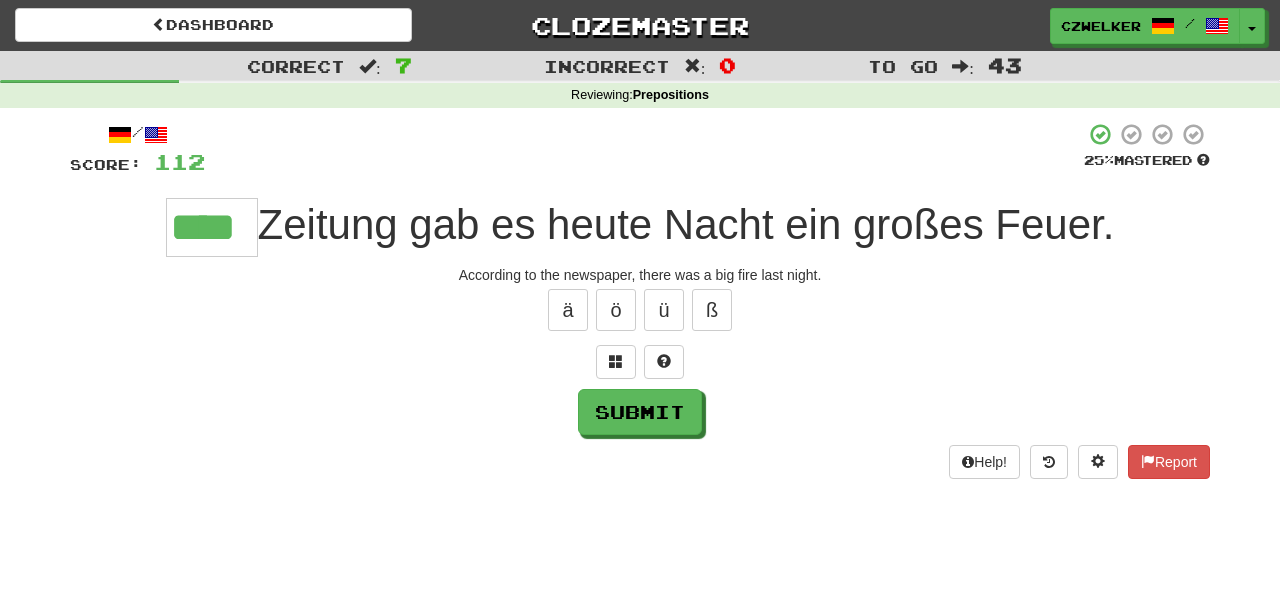 type on "****" 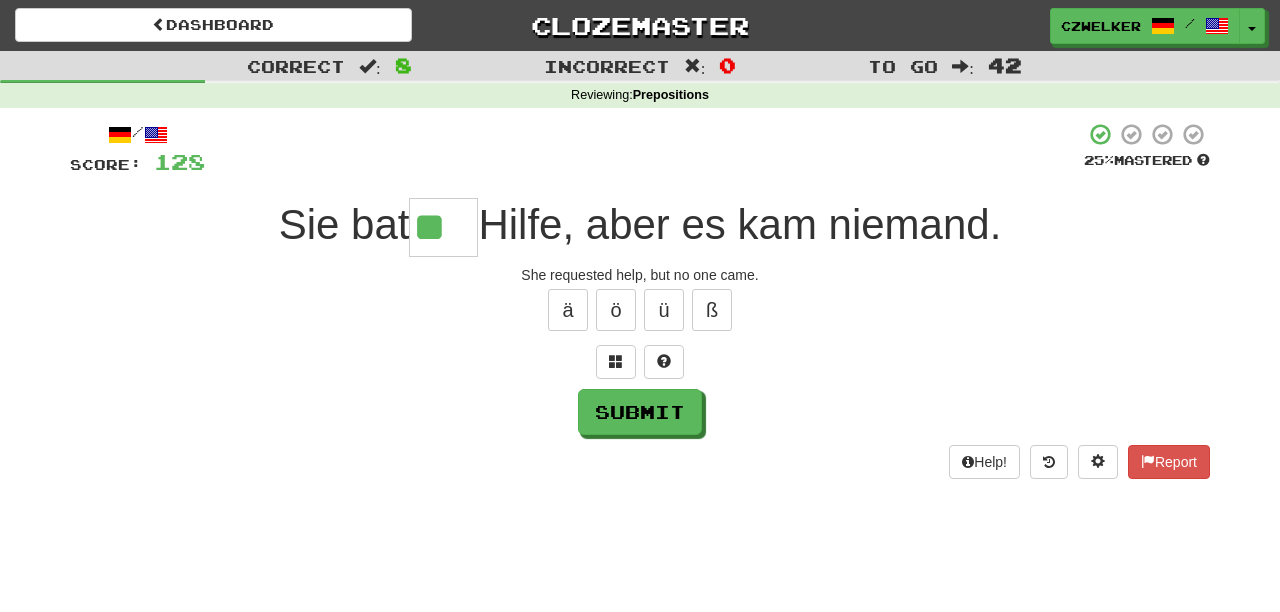 type on "**" 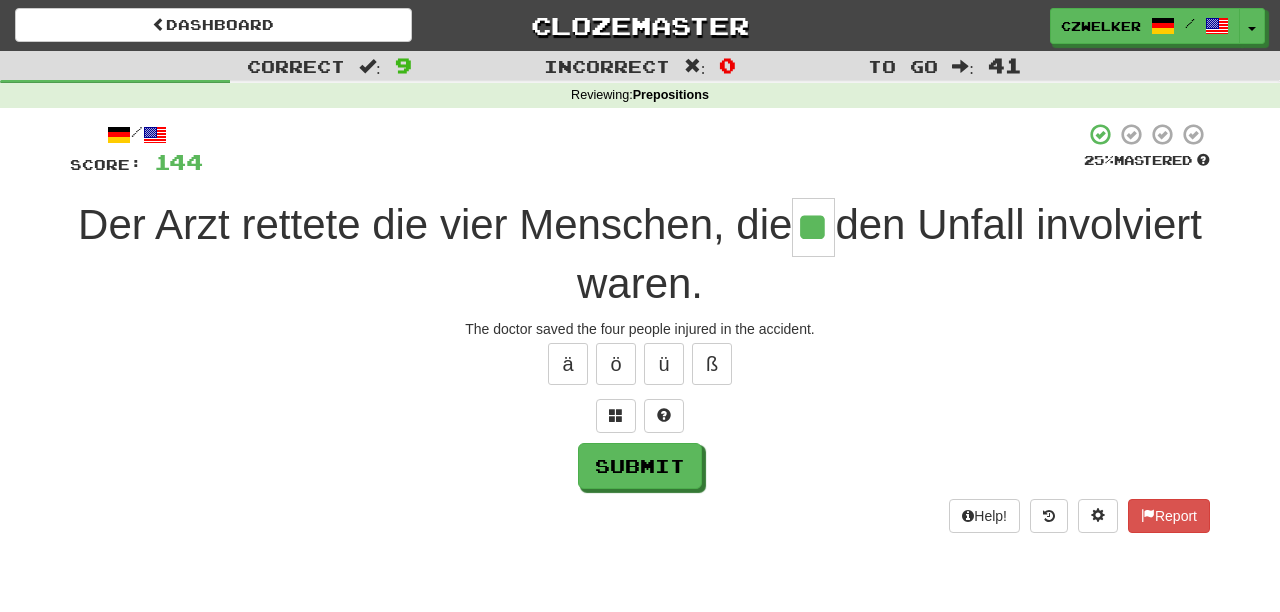 type on "**" 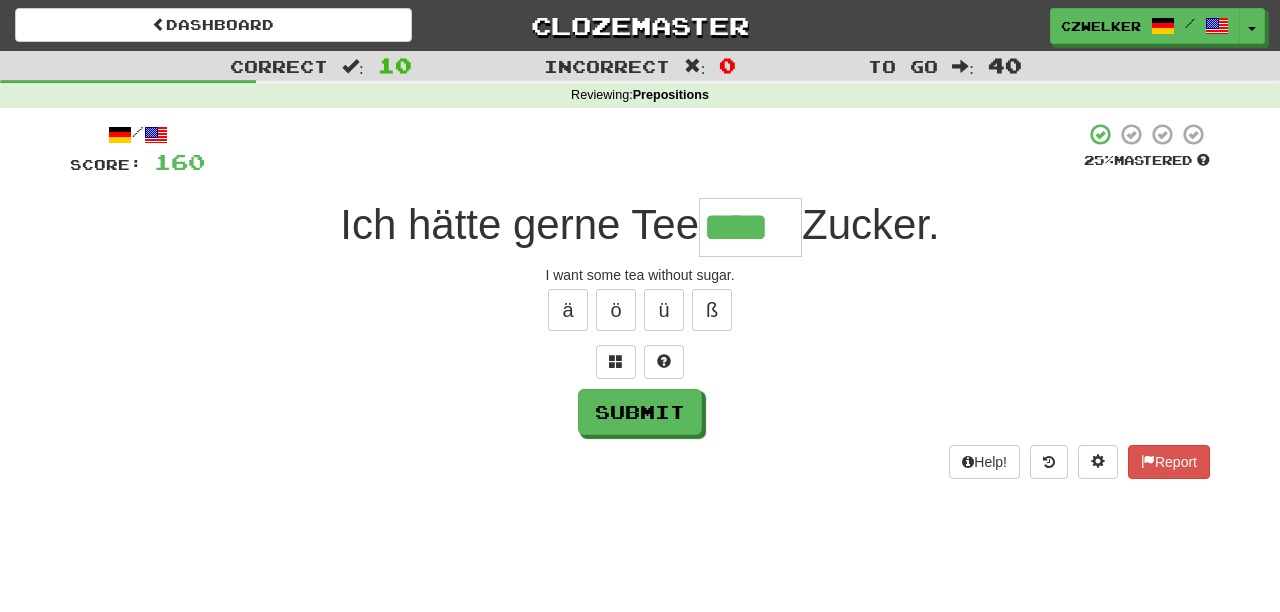type on "****" 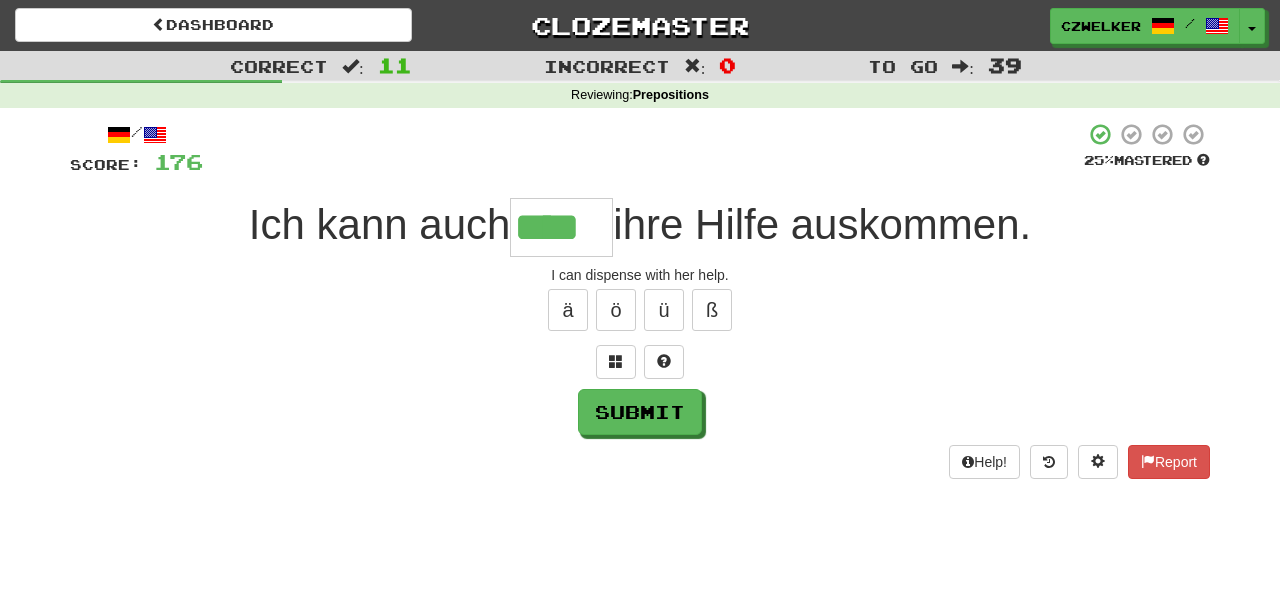 type on "****" 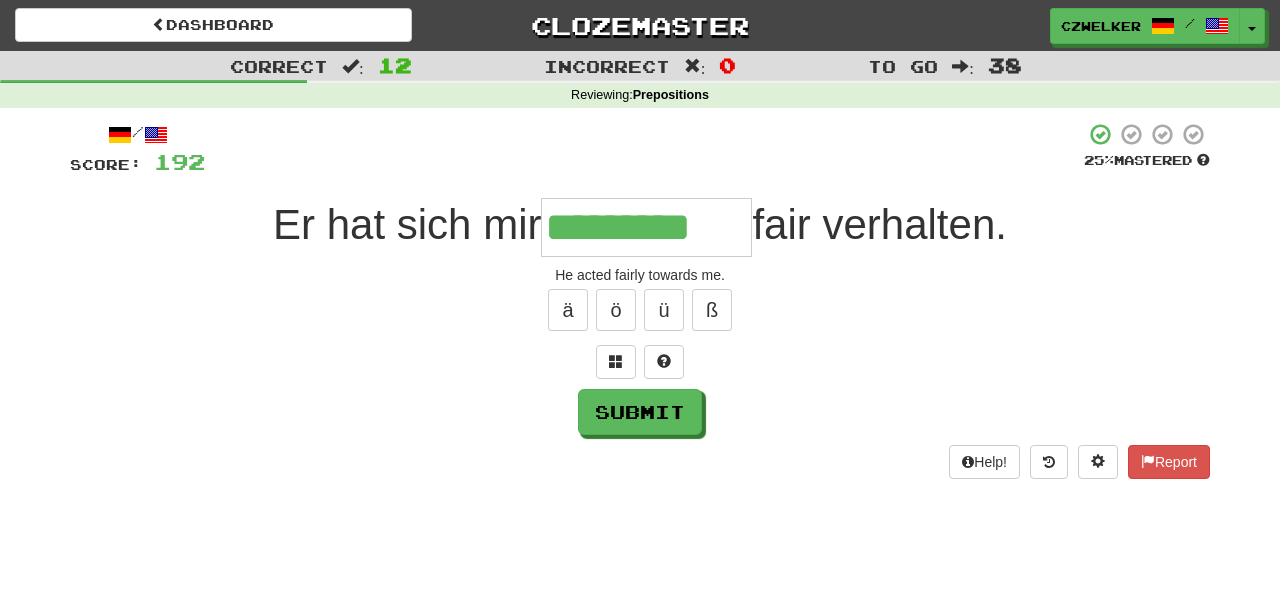 type on "*********" 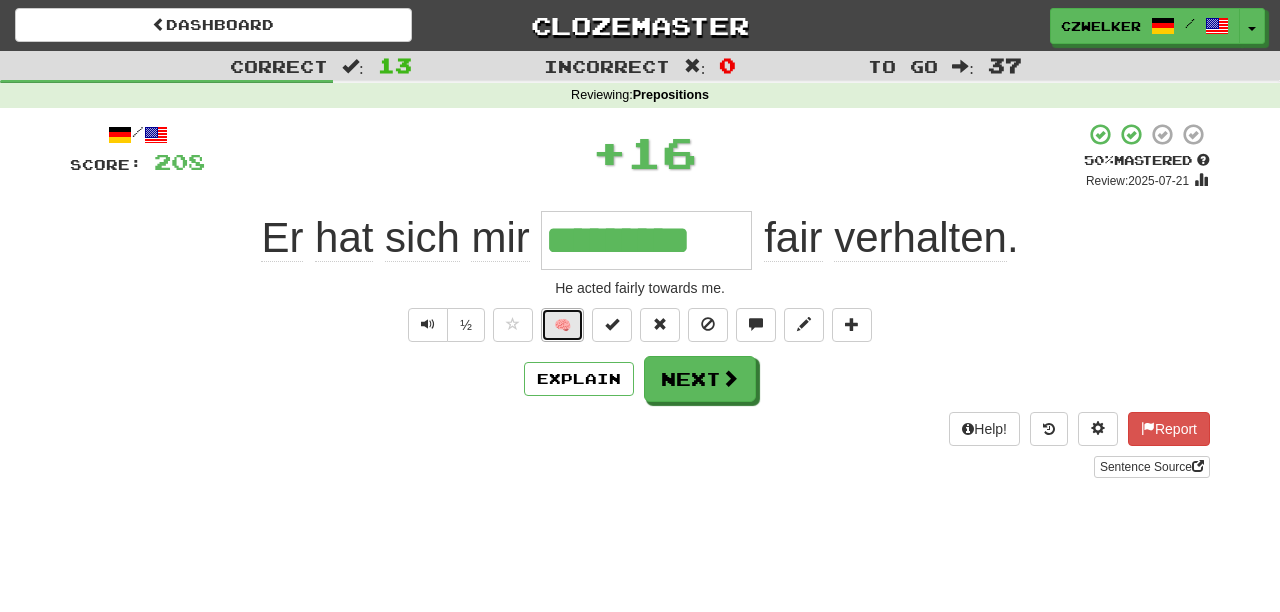 click on "🧠" at bounding box center [562, 325] 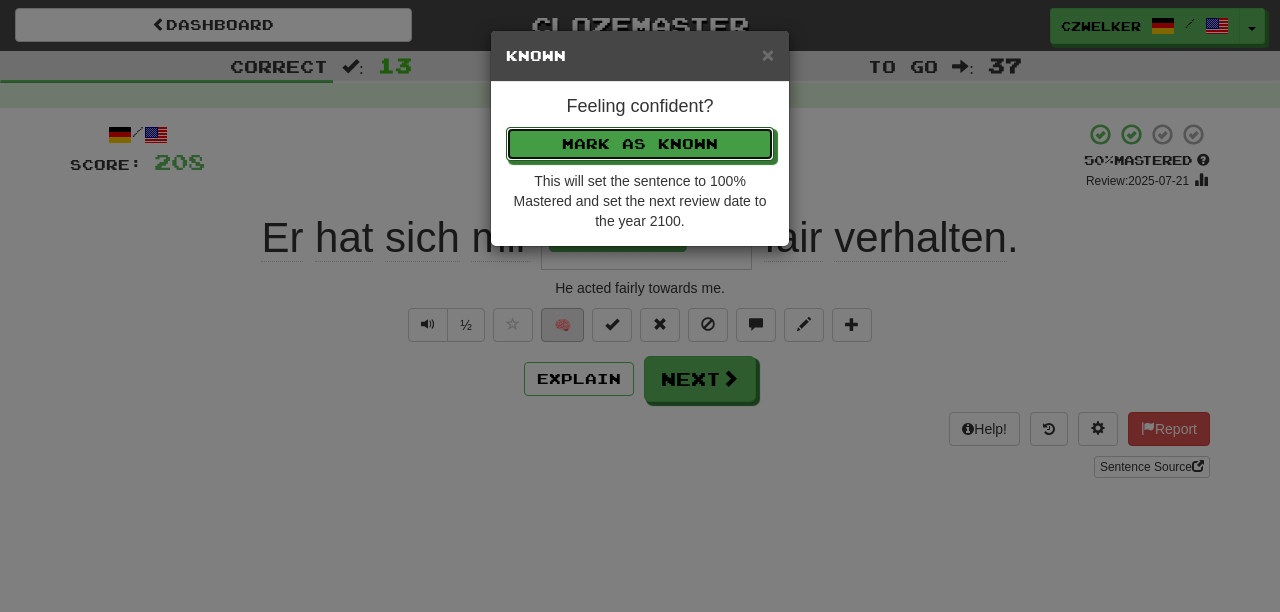 type 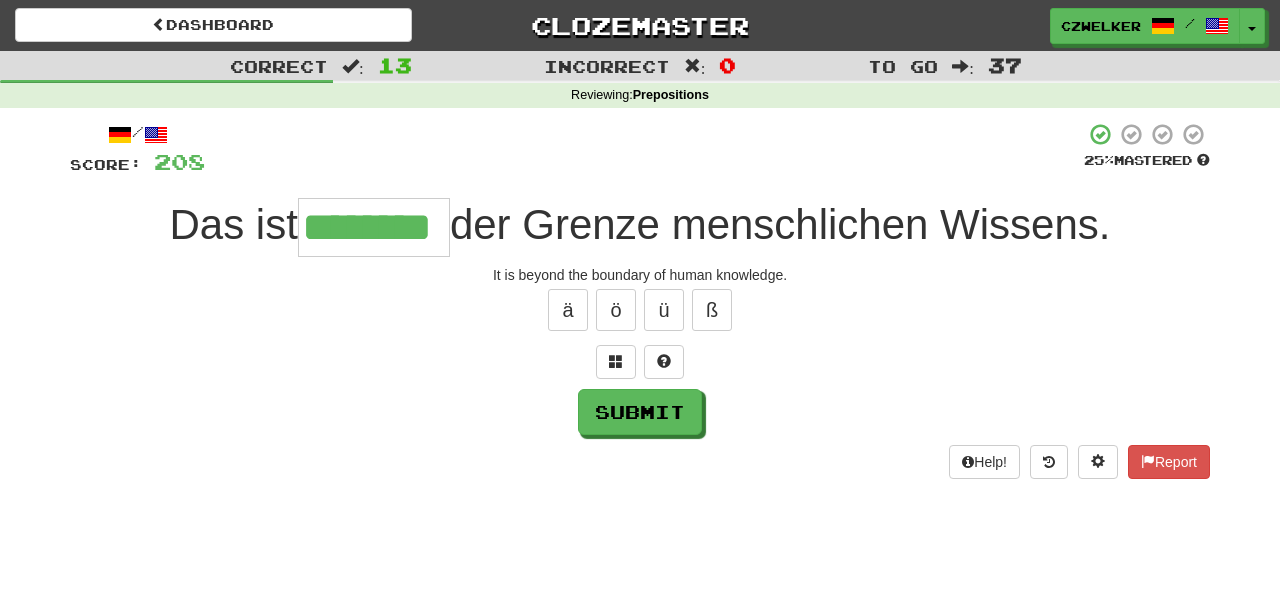 type on "********" 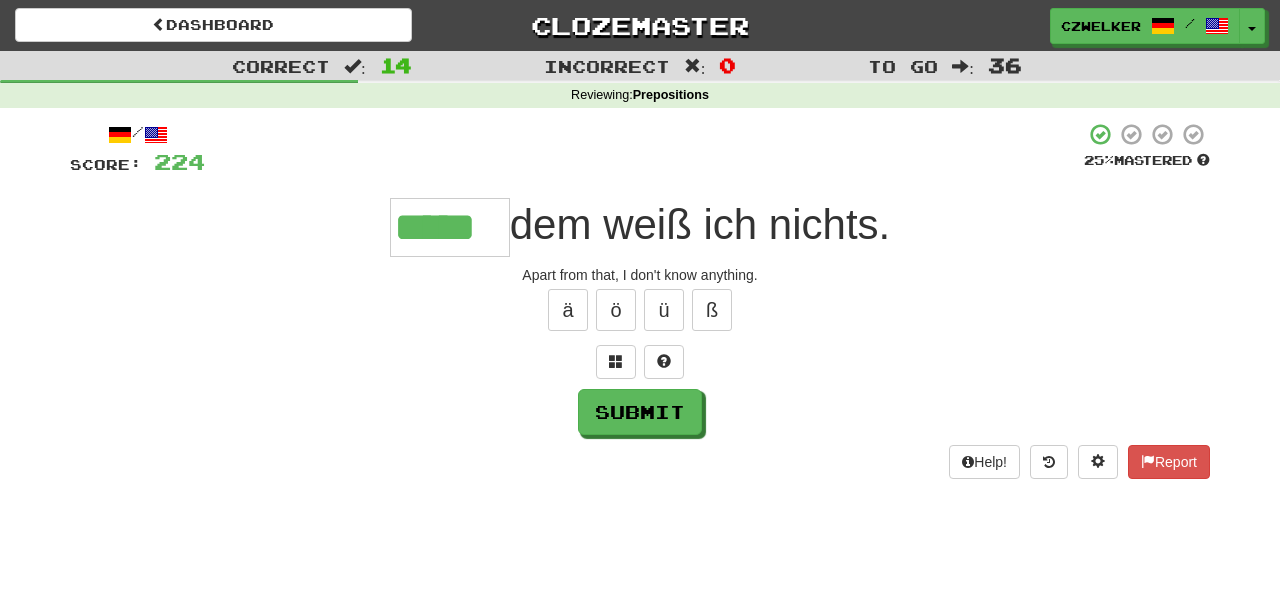 type on "*****" 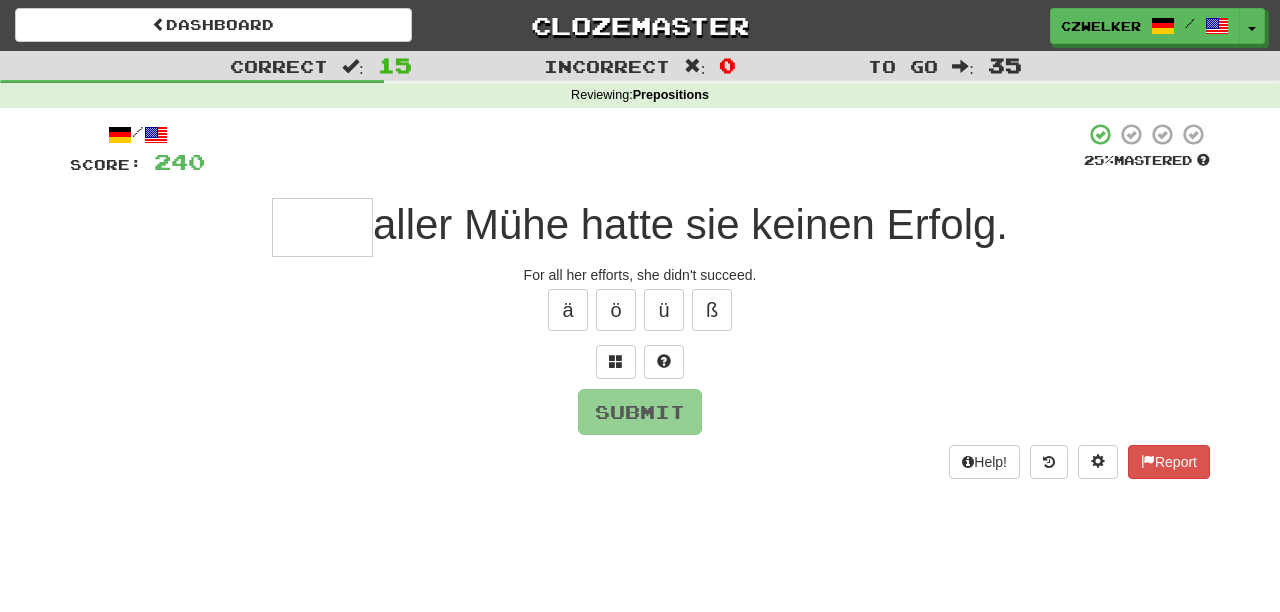 type on "*" 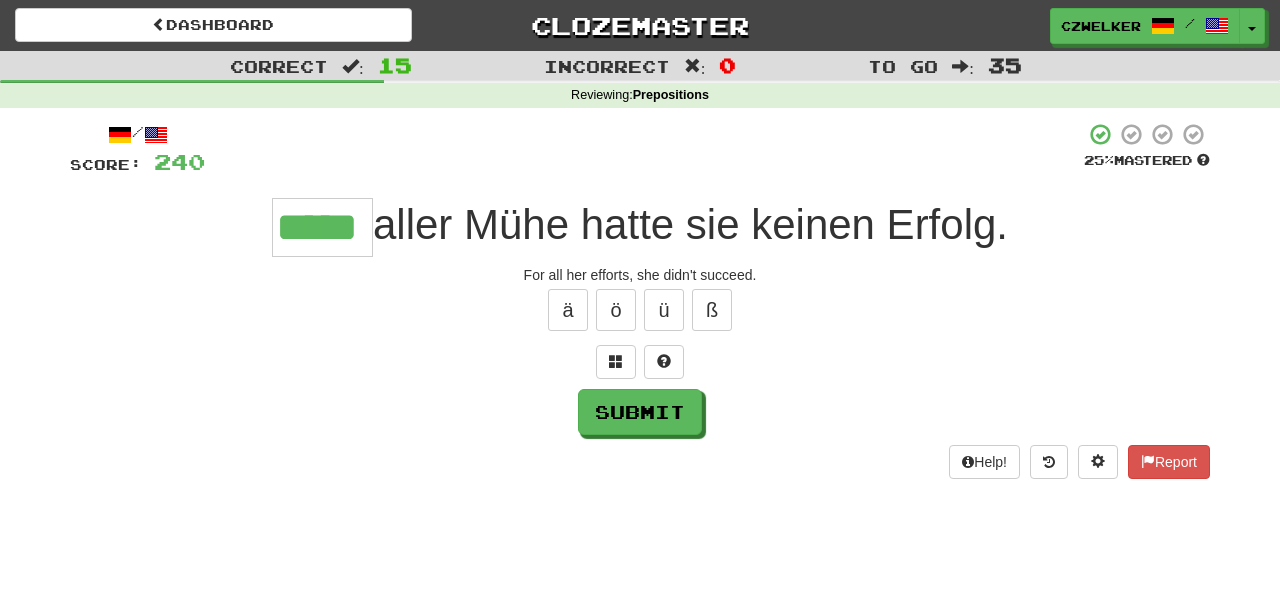 type on "*****" 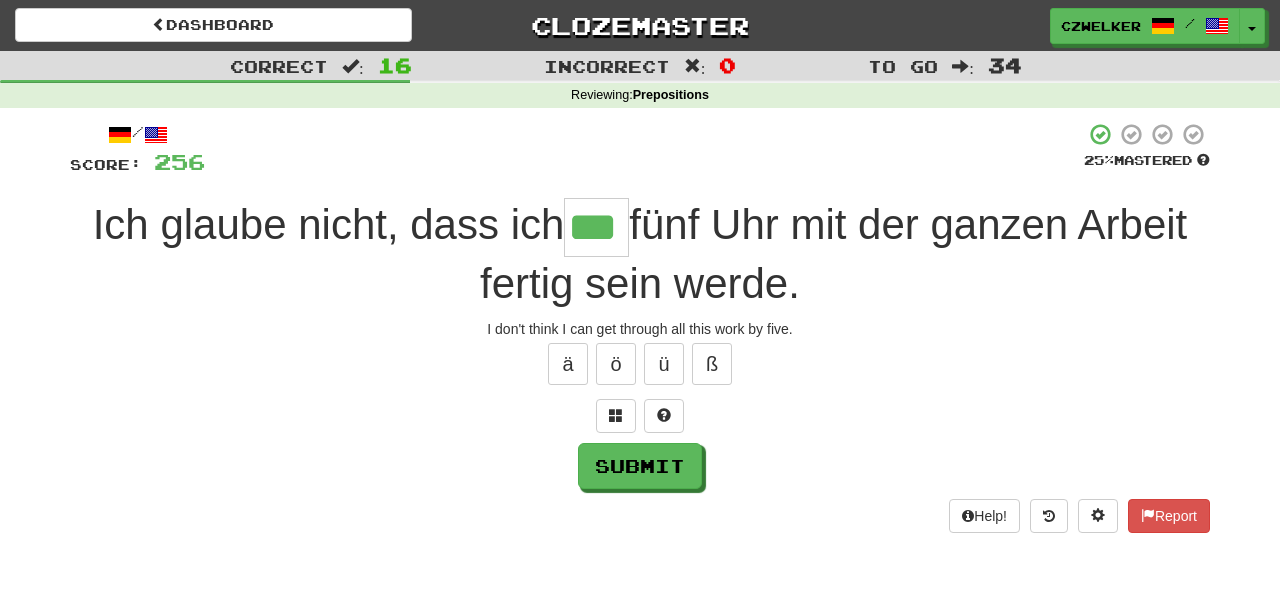 type on "***" 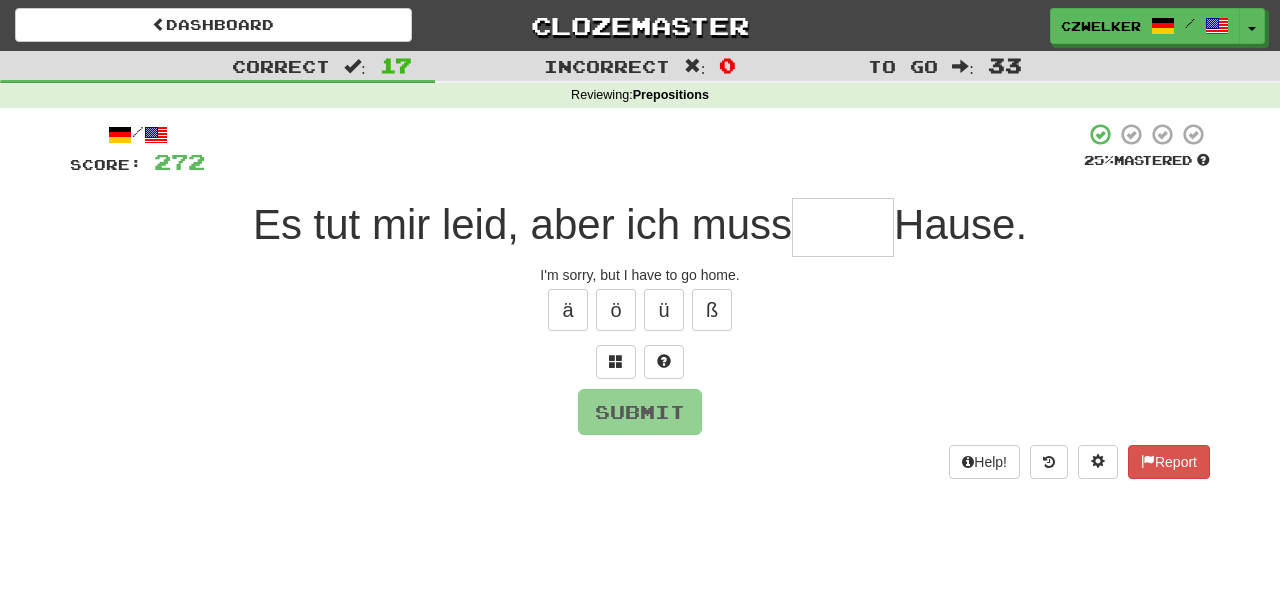 type on "*" 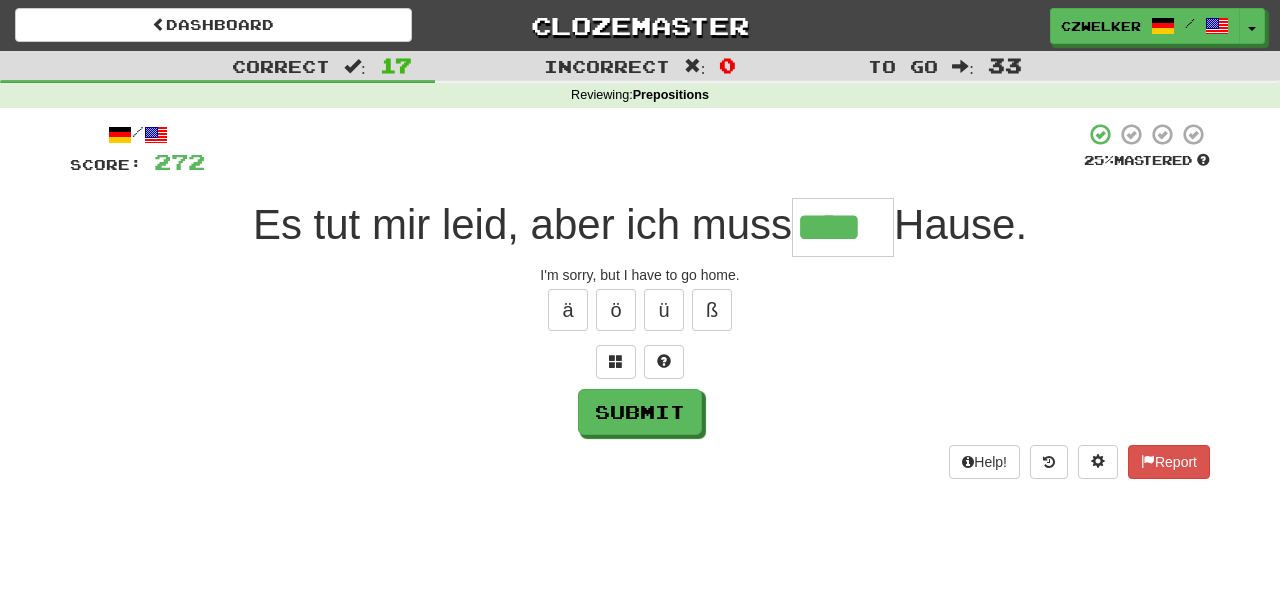type on "****" 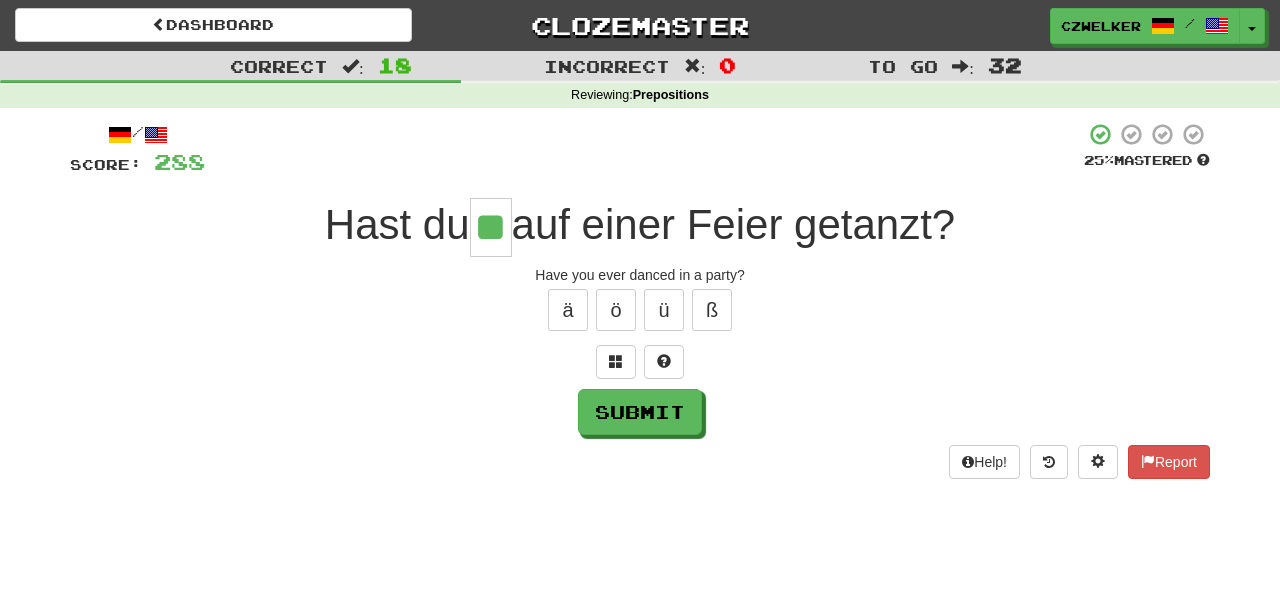 type on "**" 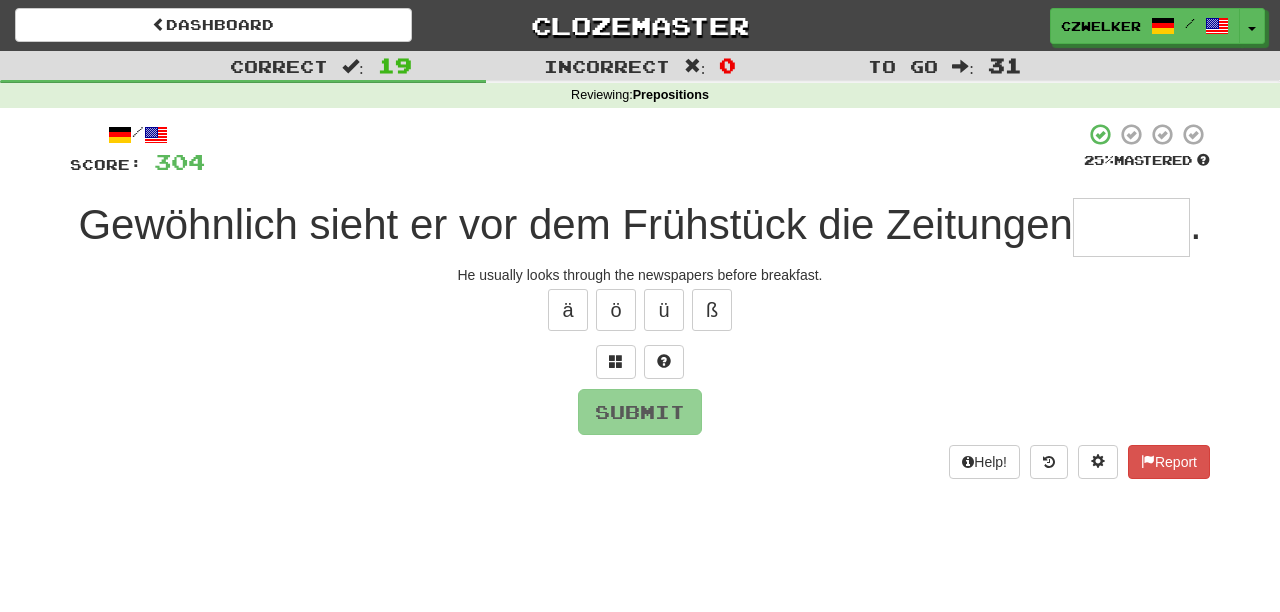 type on "*" 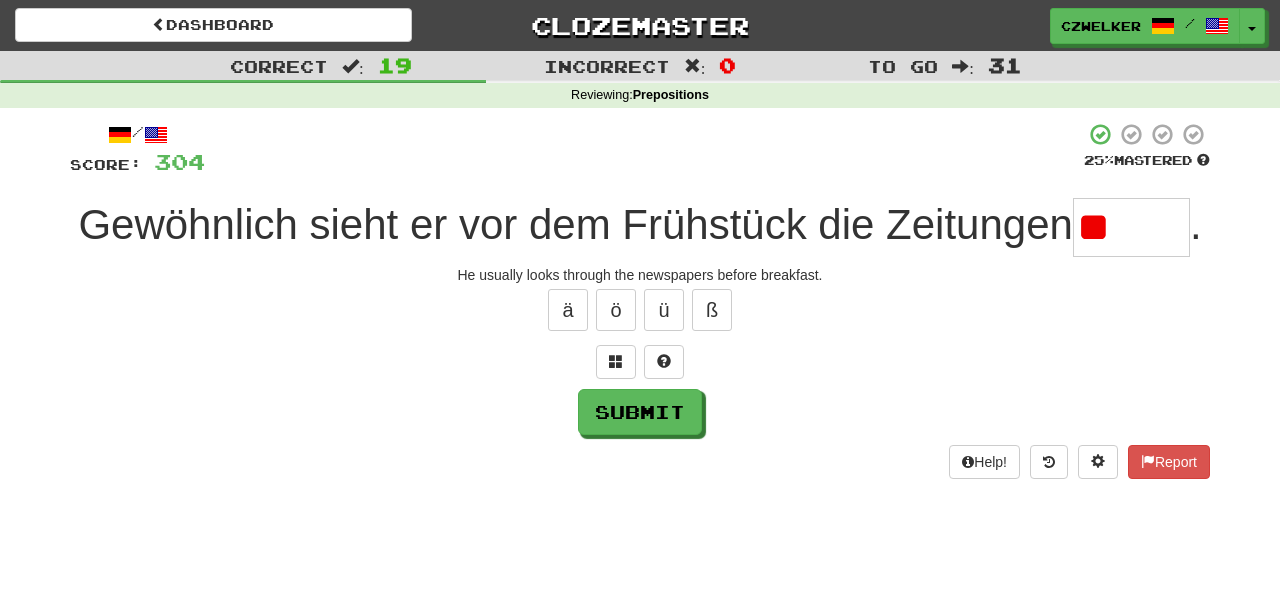 type on "*" 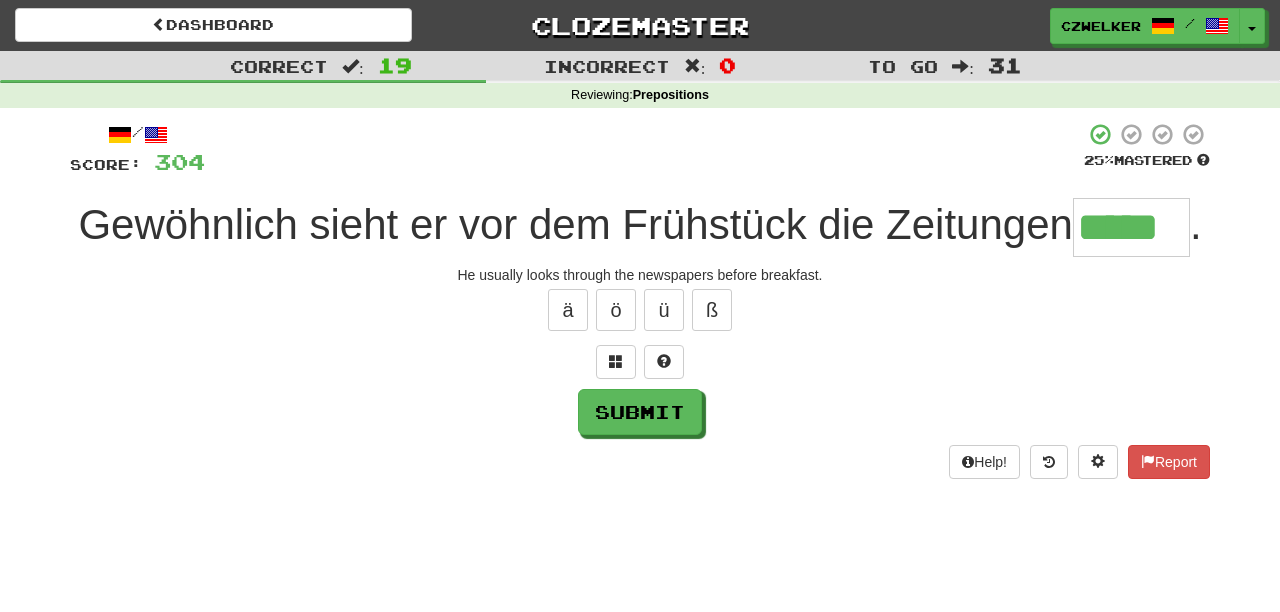 type on "*****" 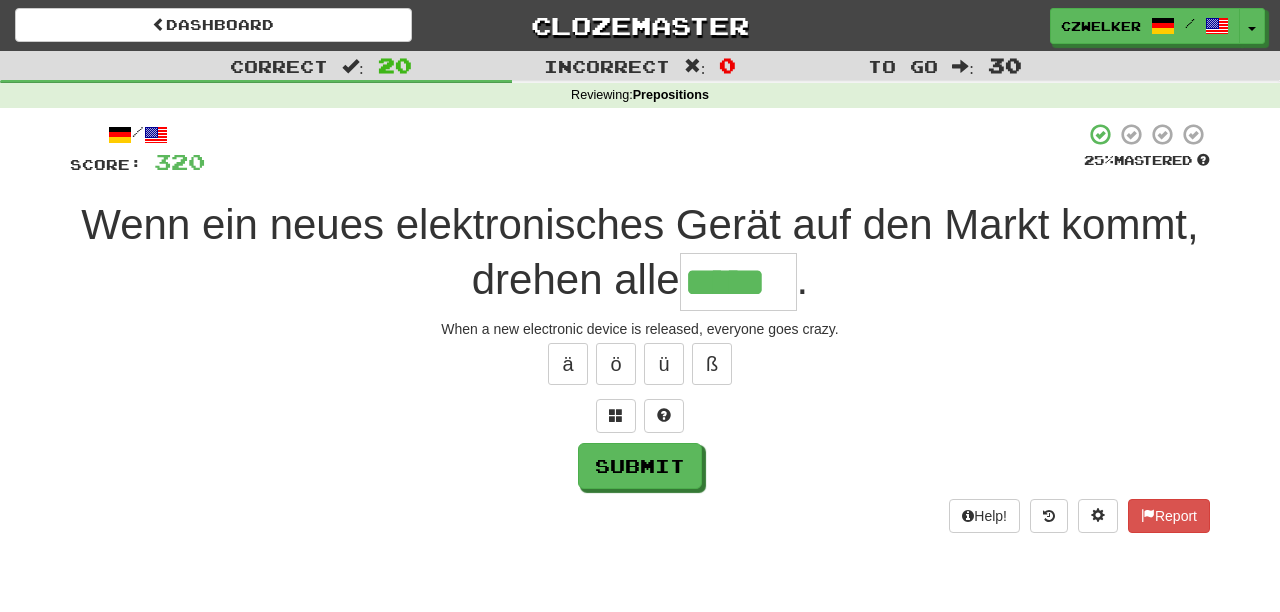 type on "*****" 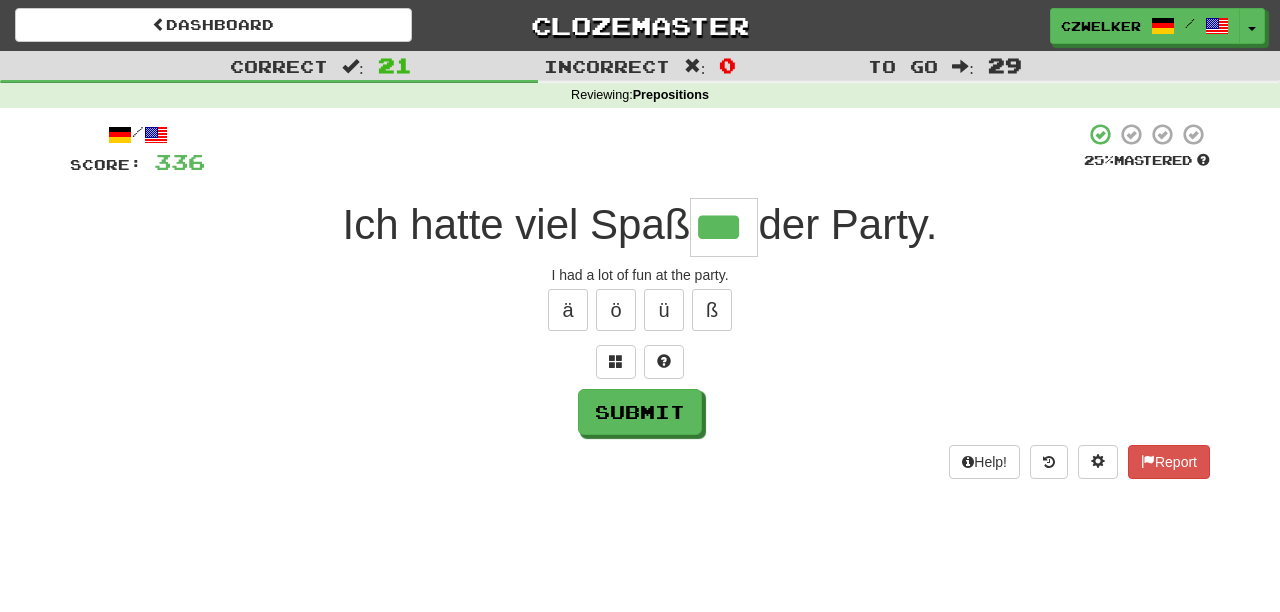 type on "***" 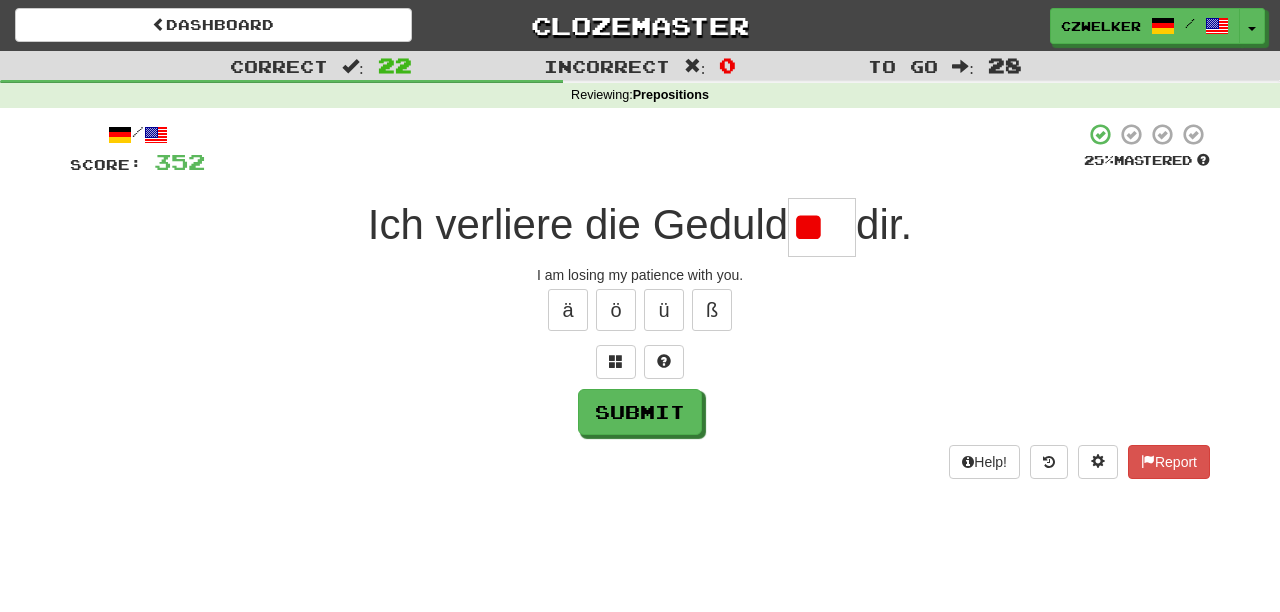 scroll, scrollTop: 0, scrollLeft: 0, axis: both 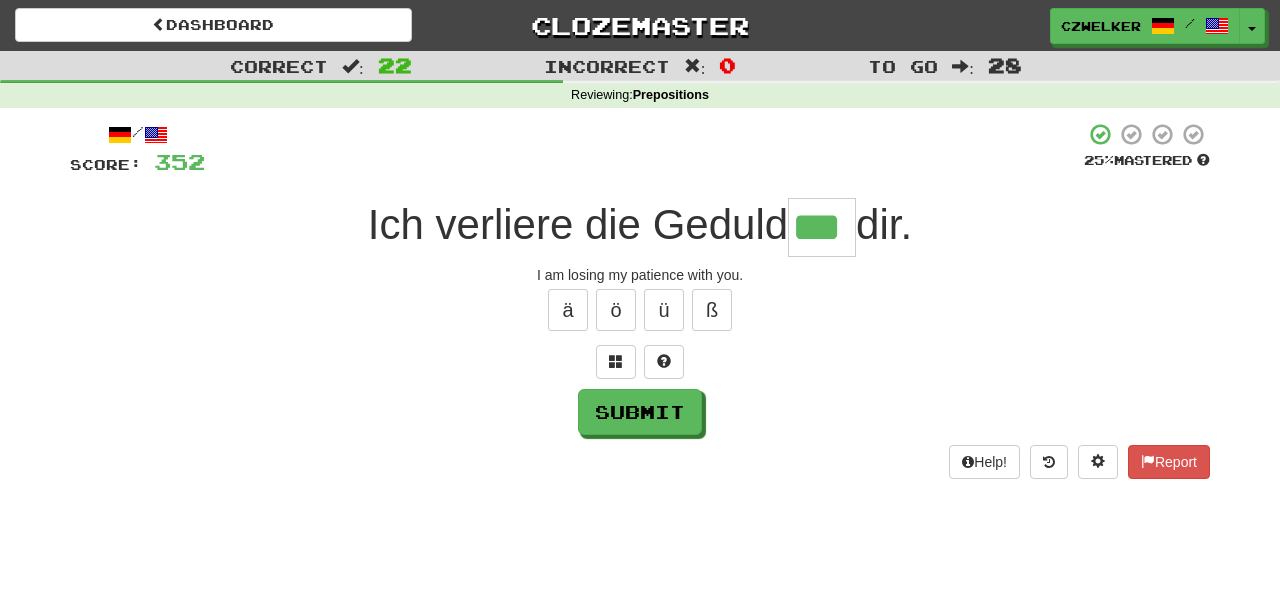 type on "***" 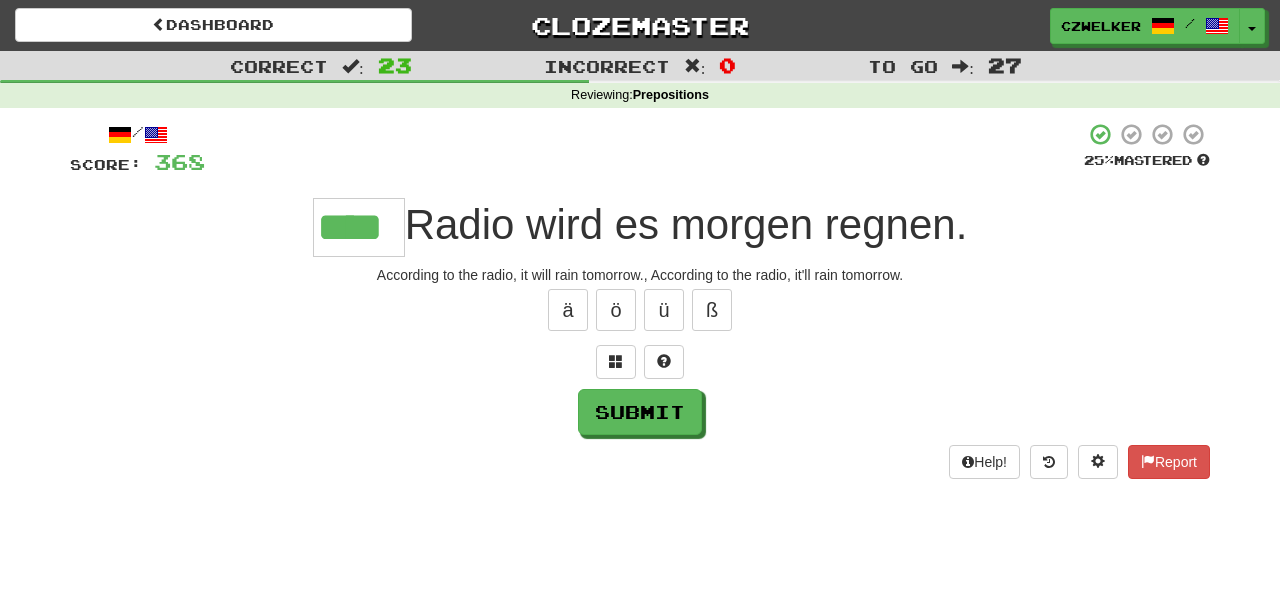 type on "****" 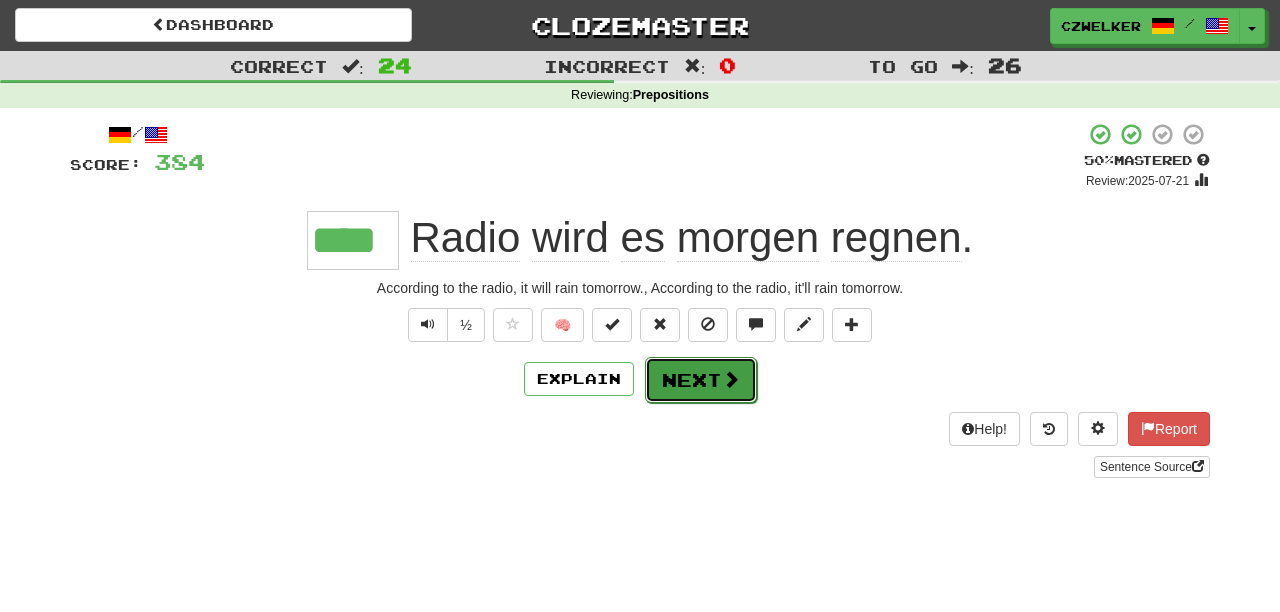 click on "Next" at bounding box center [701, 380] 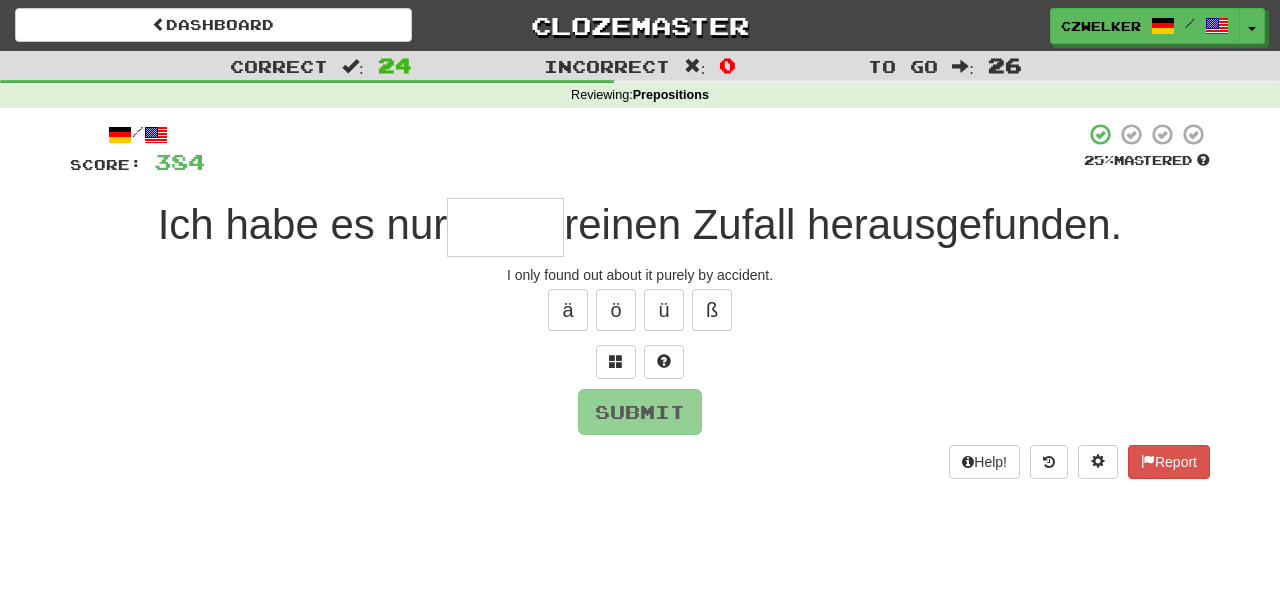 click at bounding box center [505, 227] 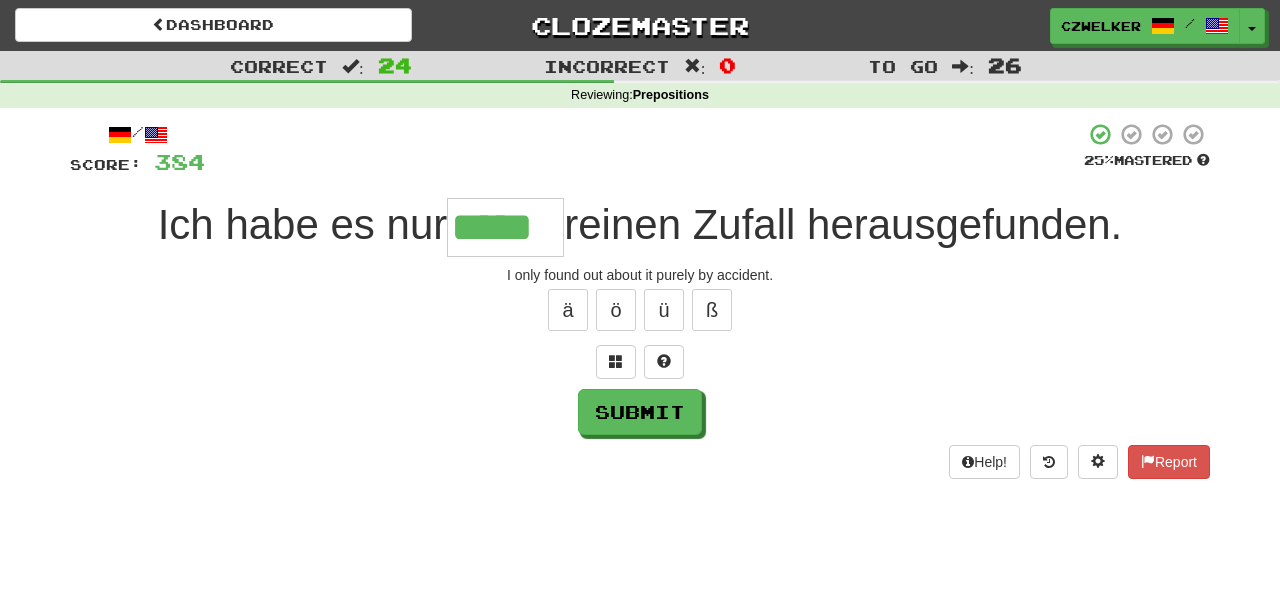 type on "*****" 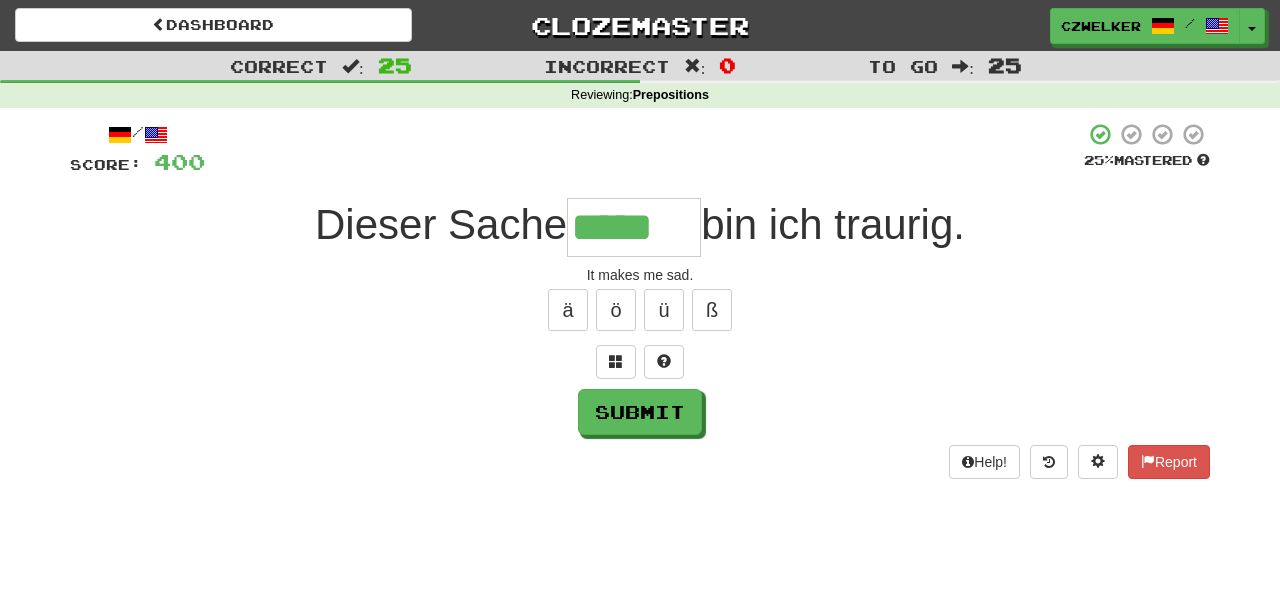 type on "*****" 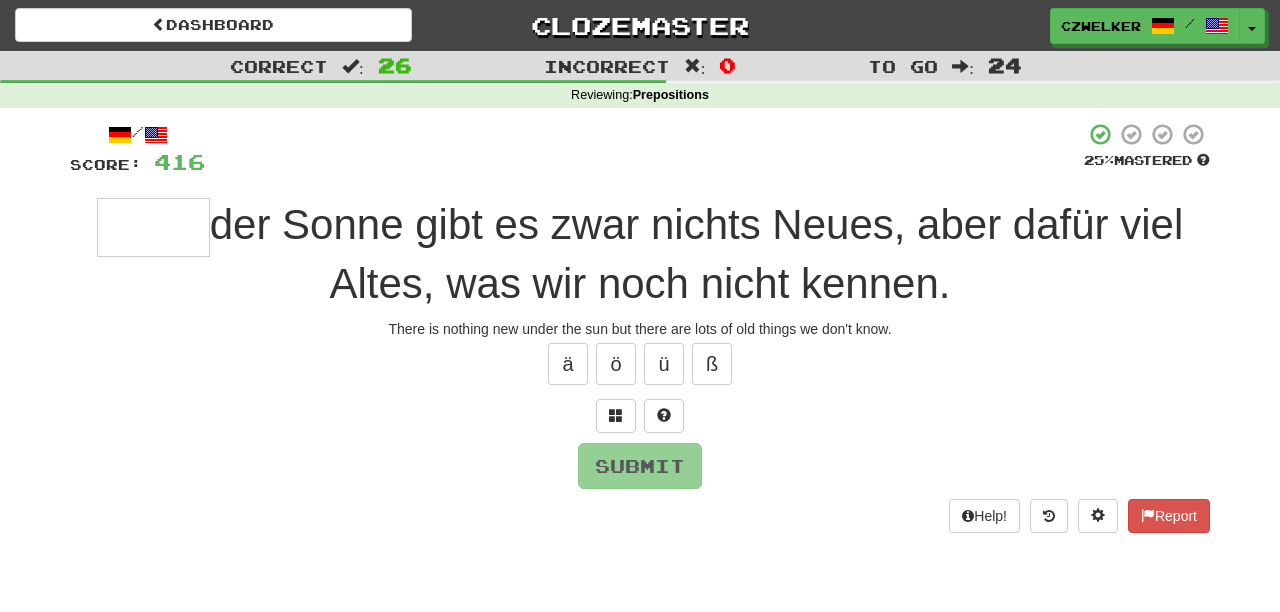 type on "*" 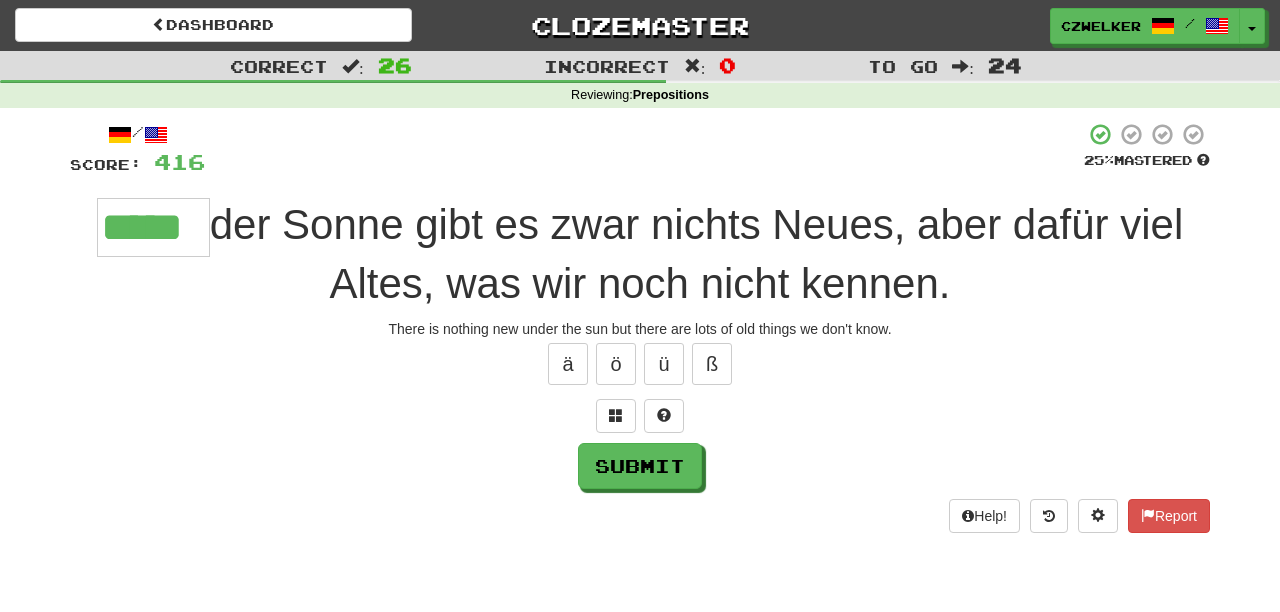type on "*****" 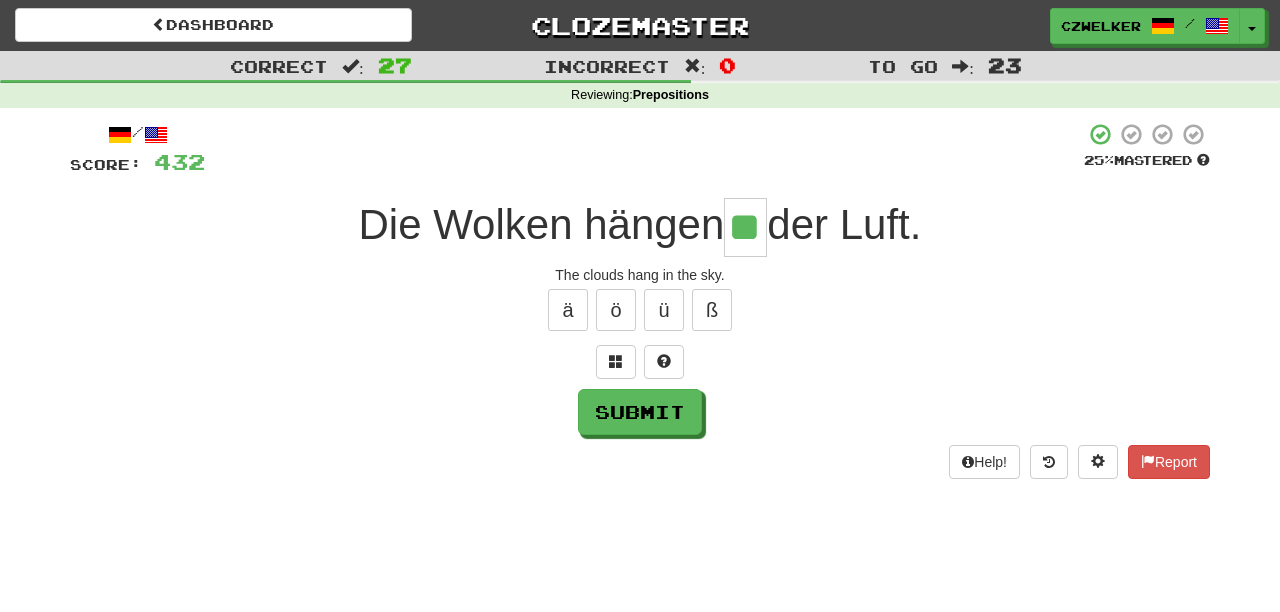 type on "**" 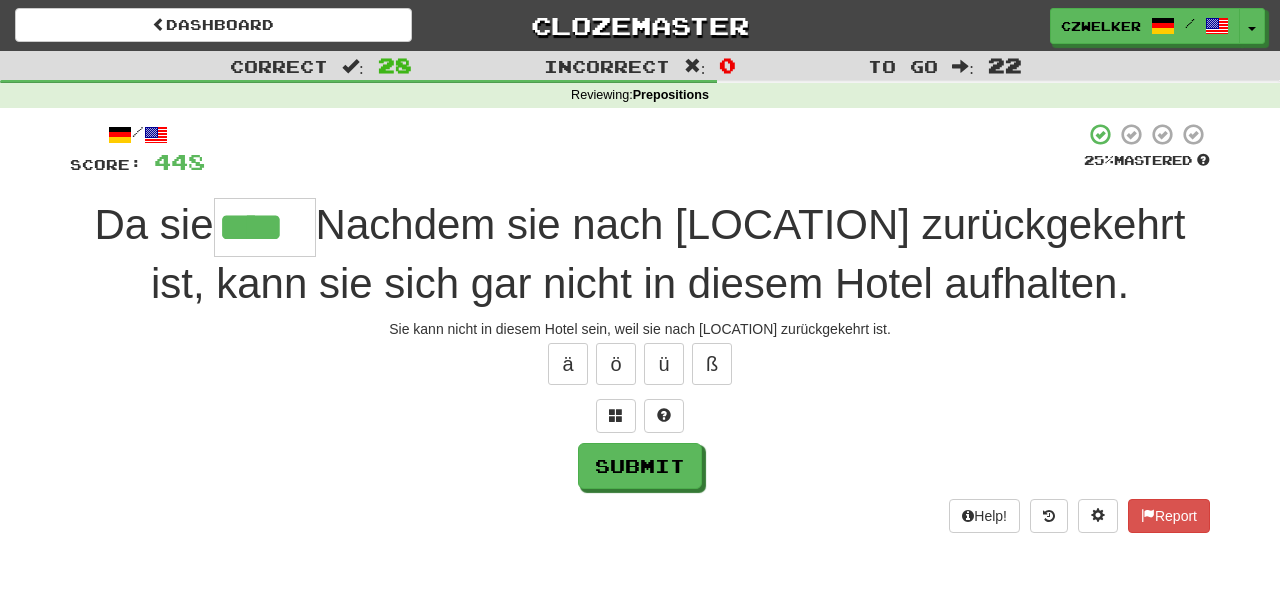 type on "****" 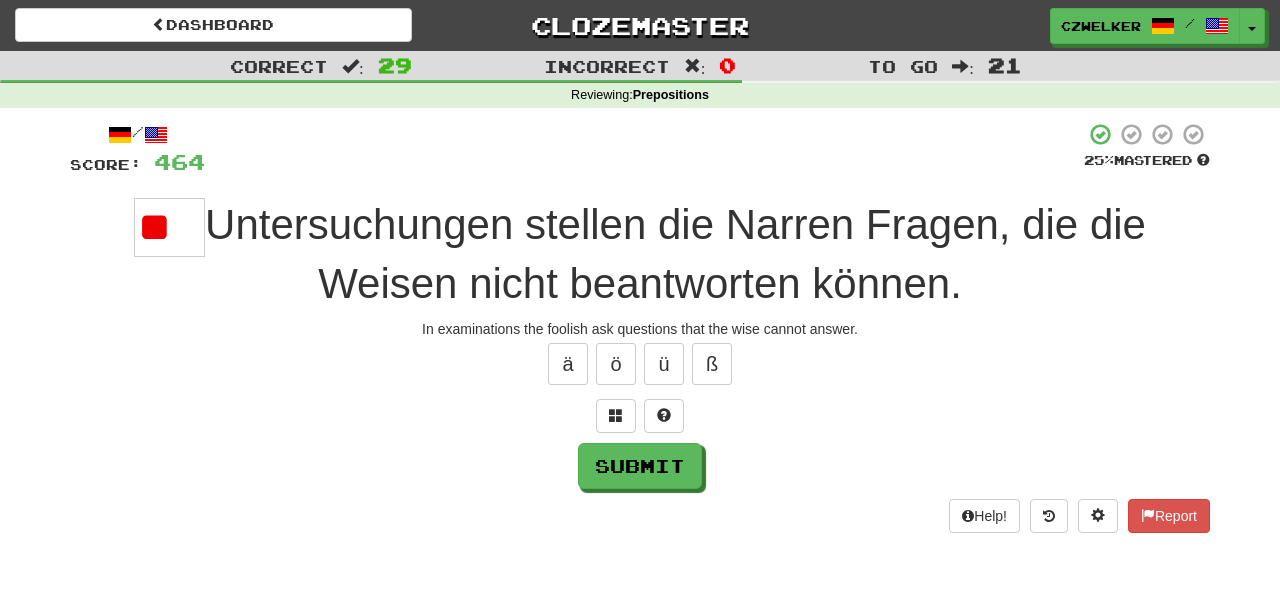 type on "*" 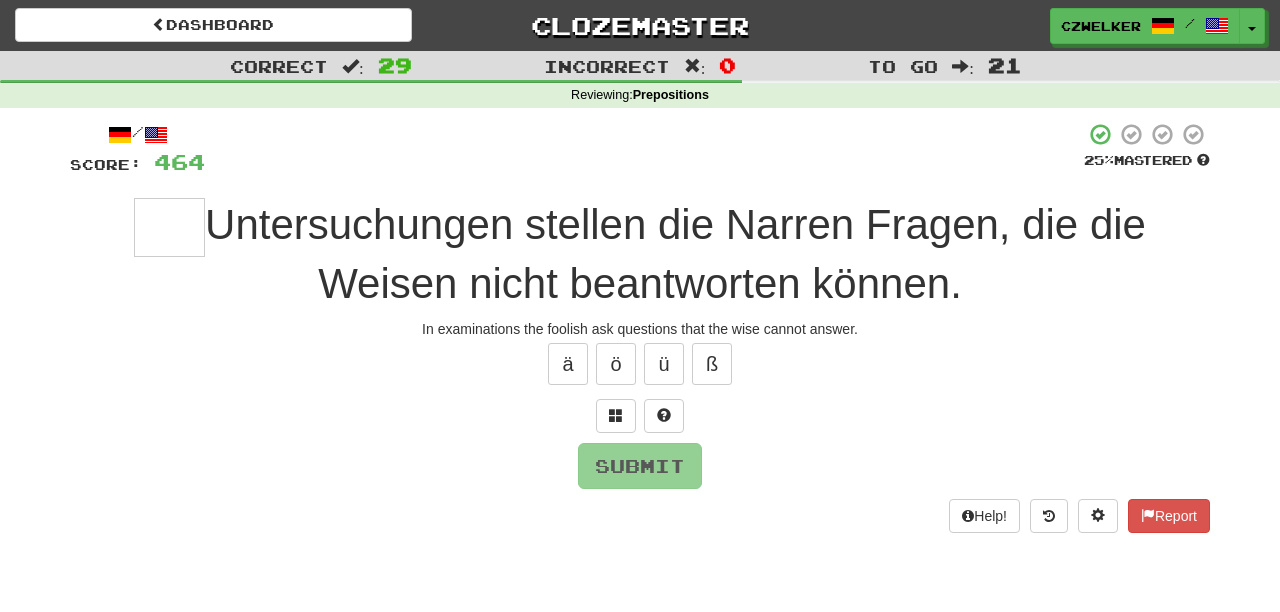 type on "*" 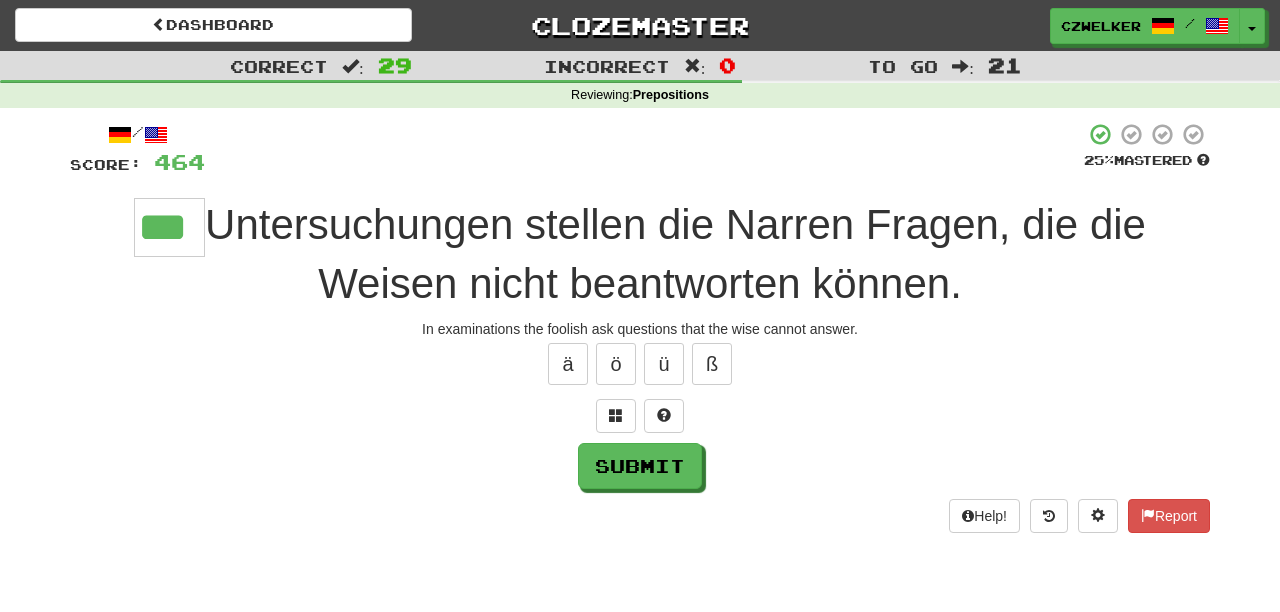 type on "***" 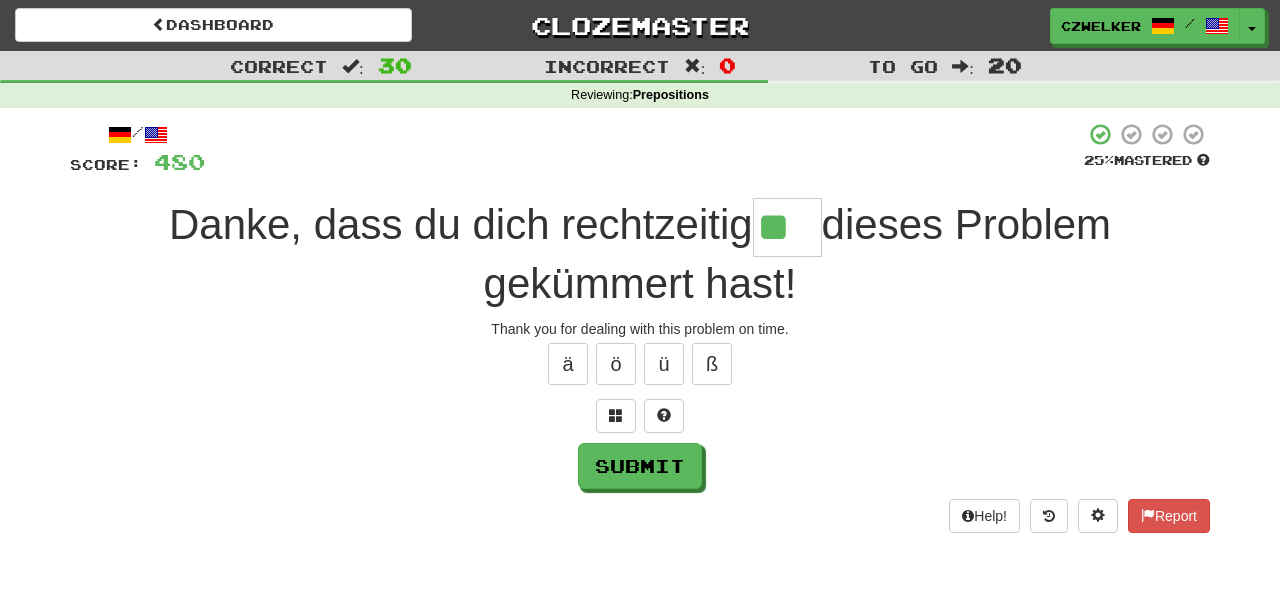 type on "**" 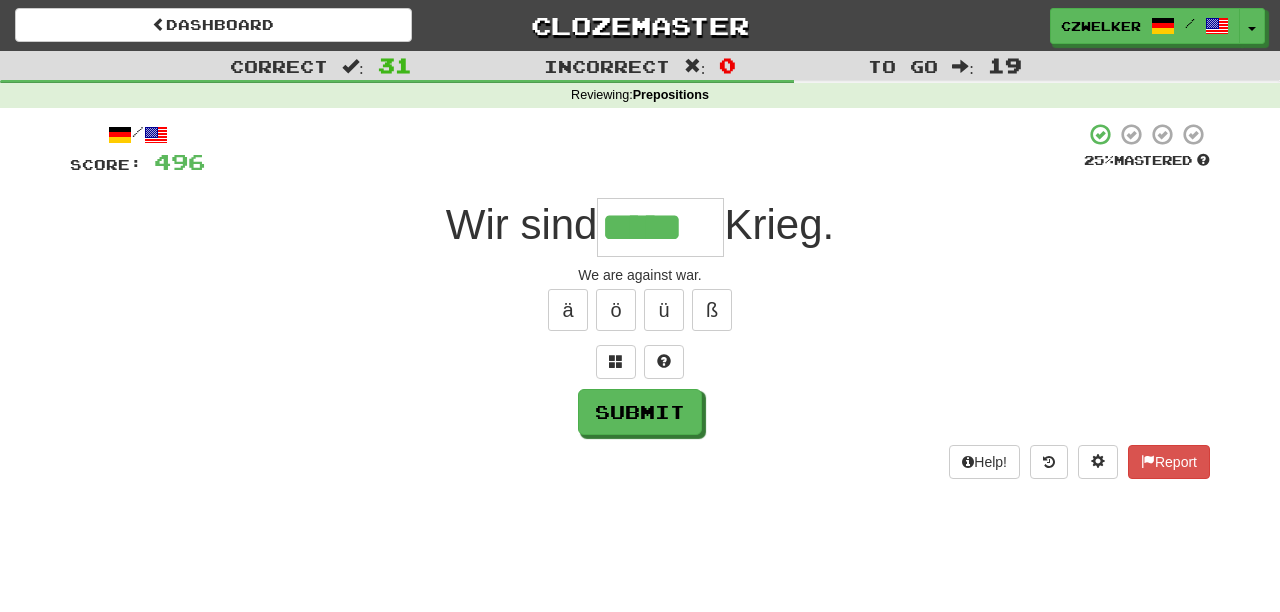 type on "*****" 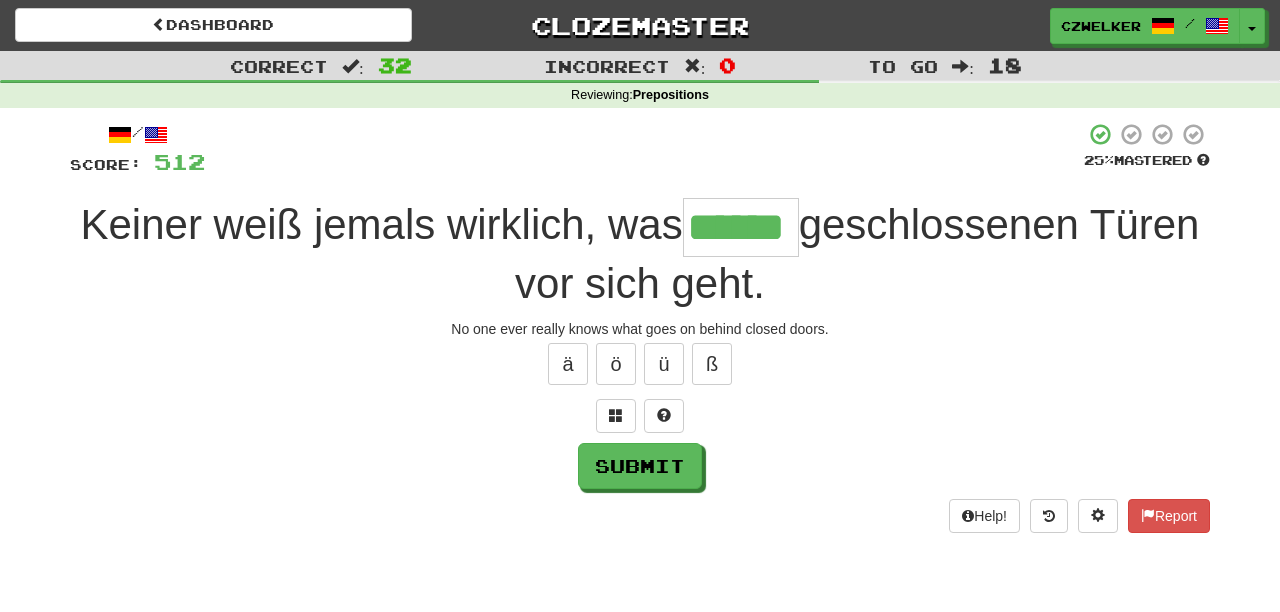 type on "******" 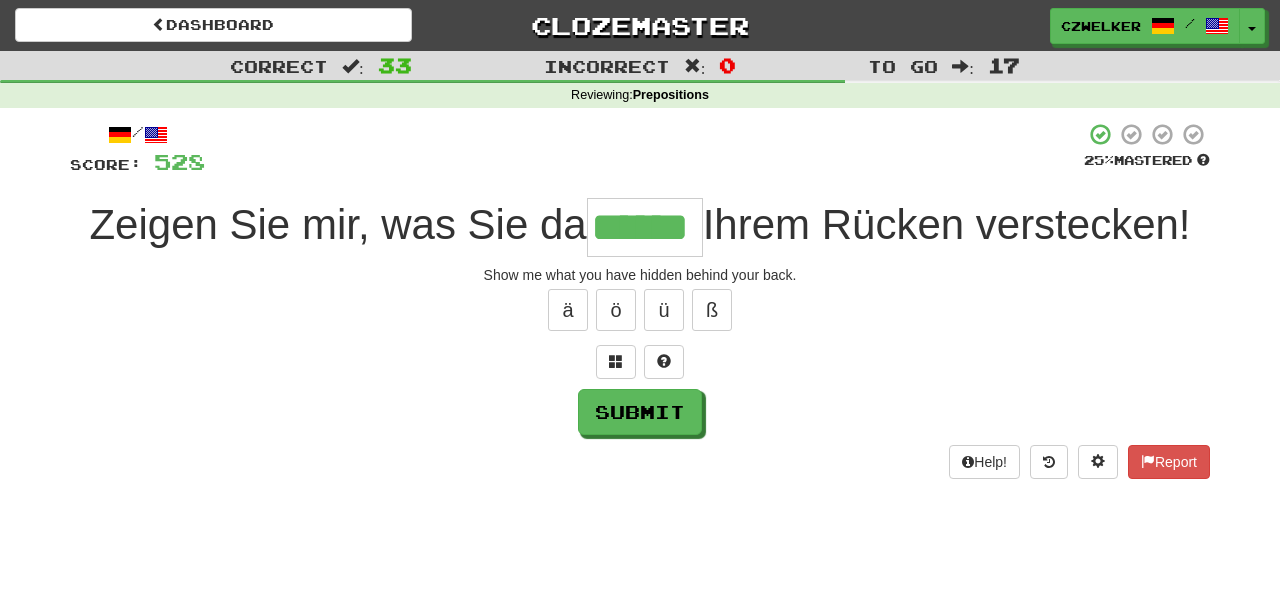 type on "******" 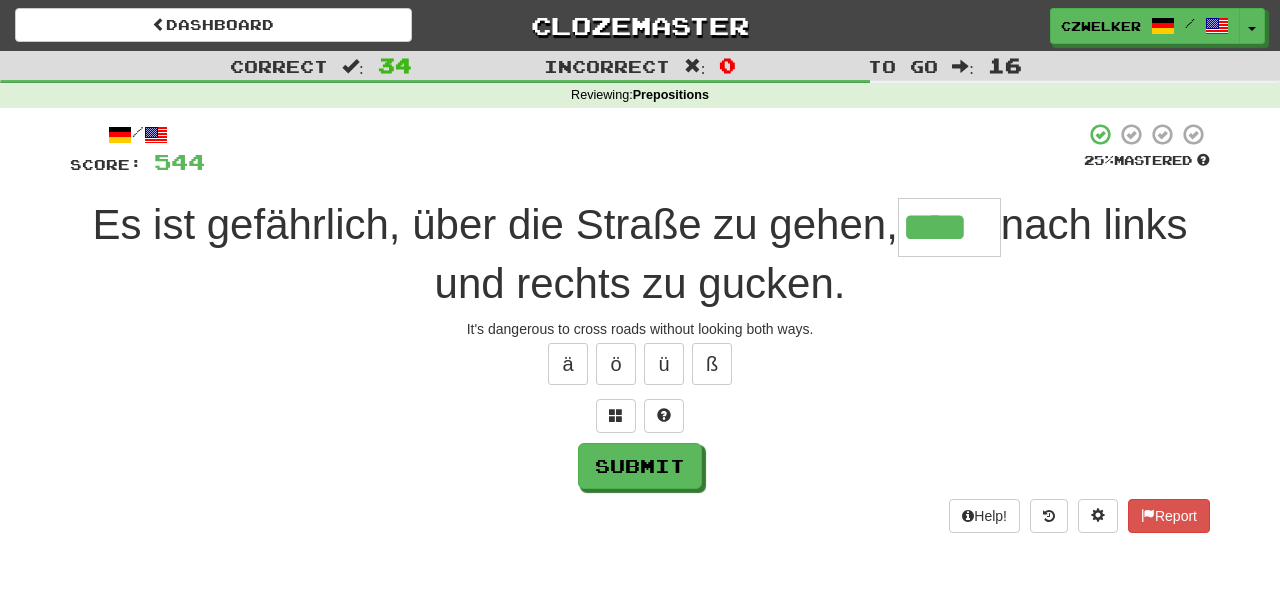 type on "****" 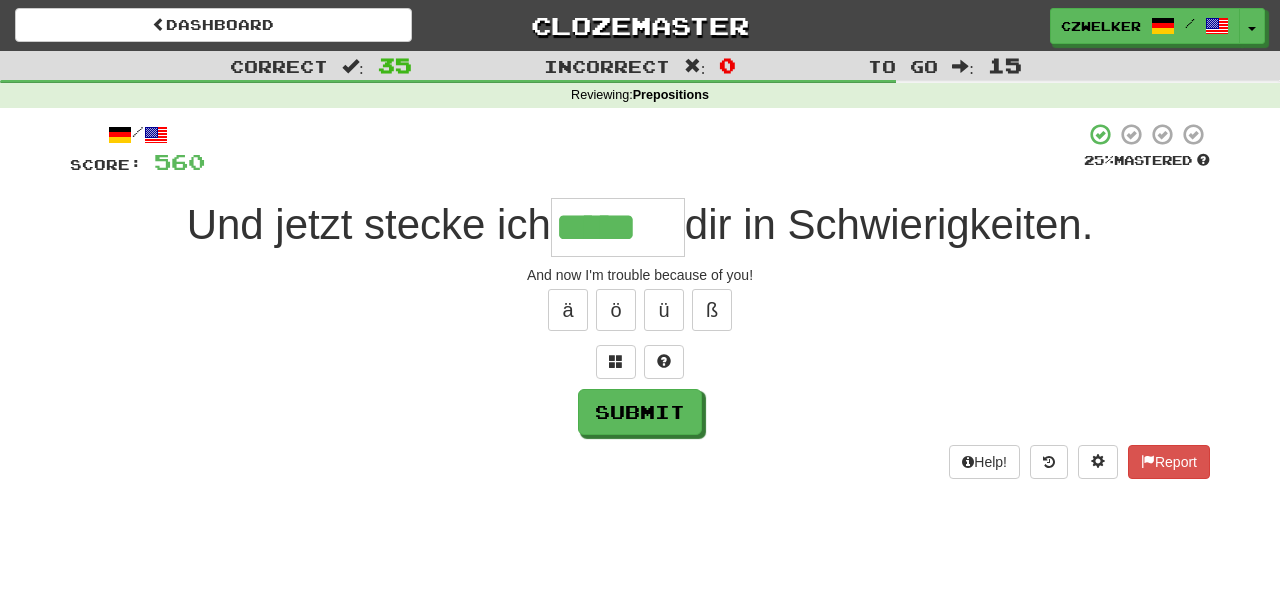 type on "*****" 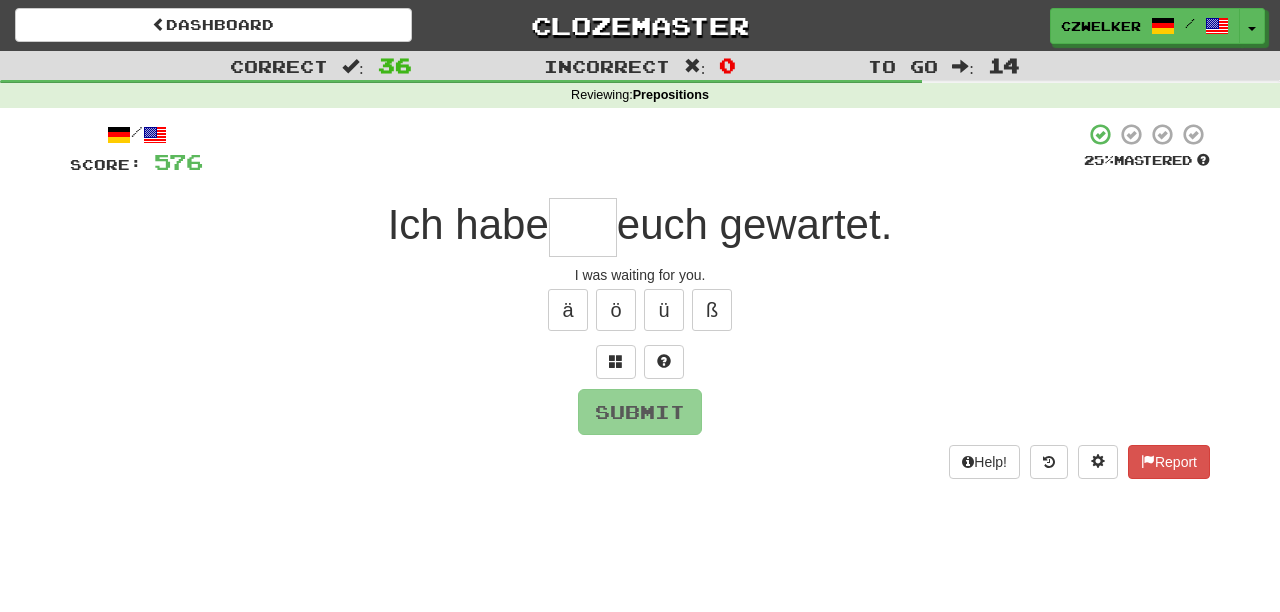 type on "*" 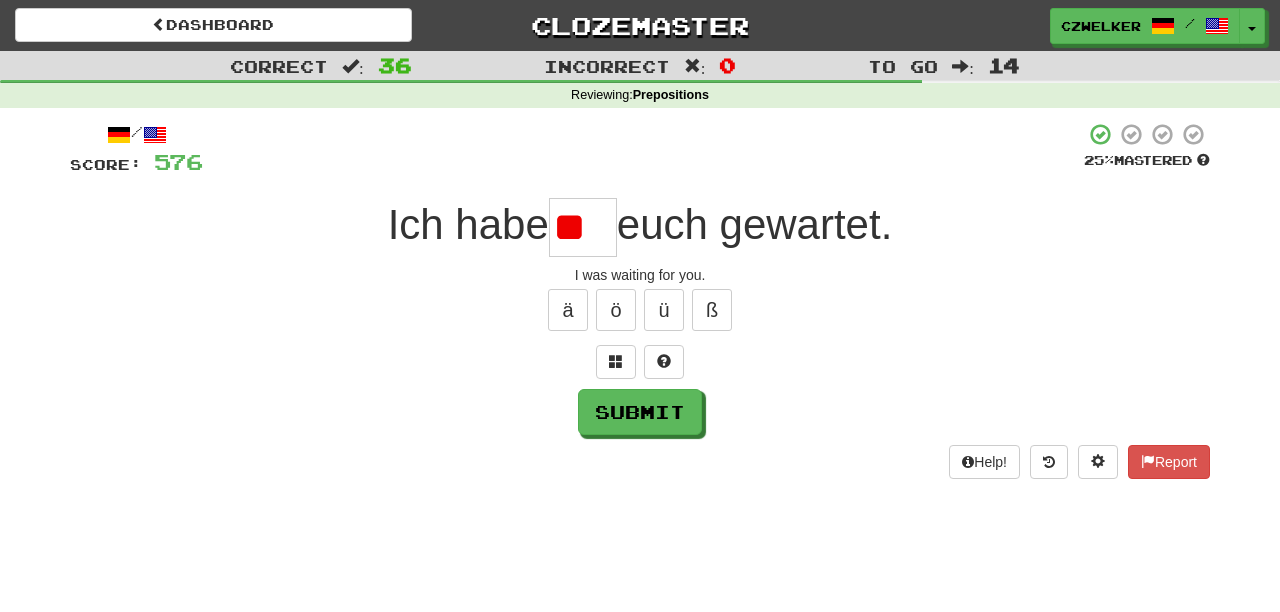 scroll, scrollTop: 0, scrollLeft: 0, axis: both 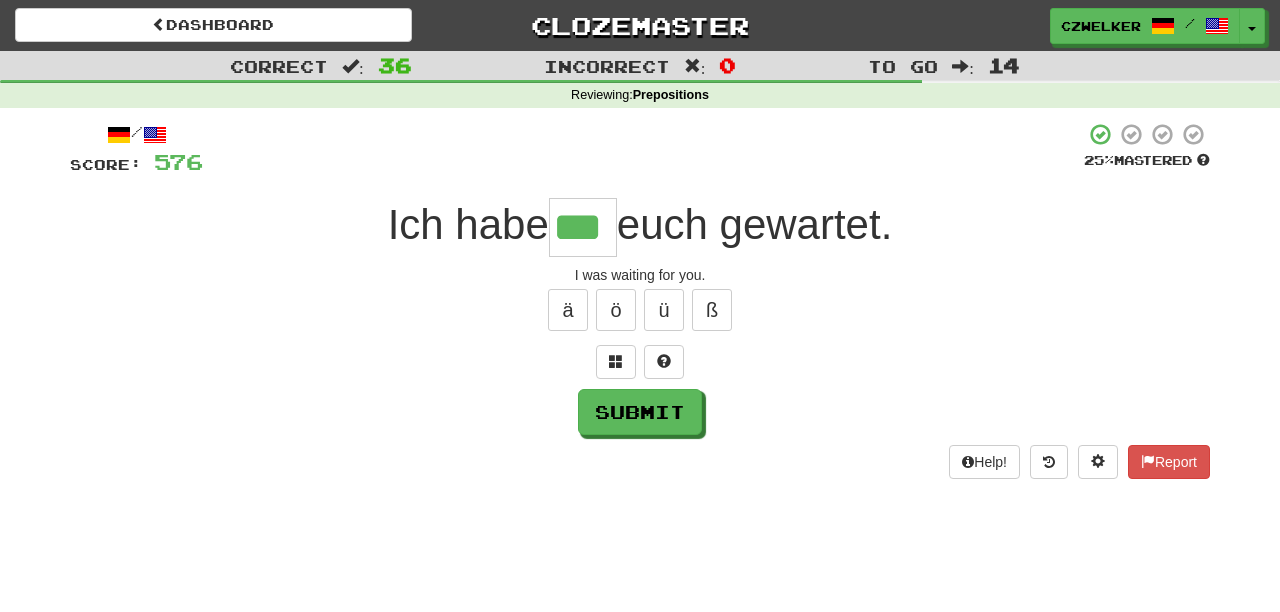 type on "***" 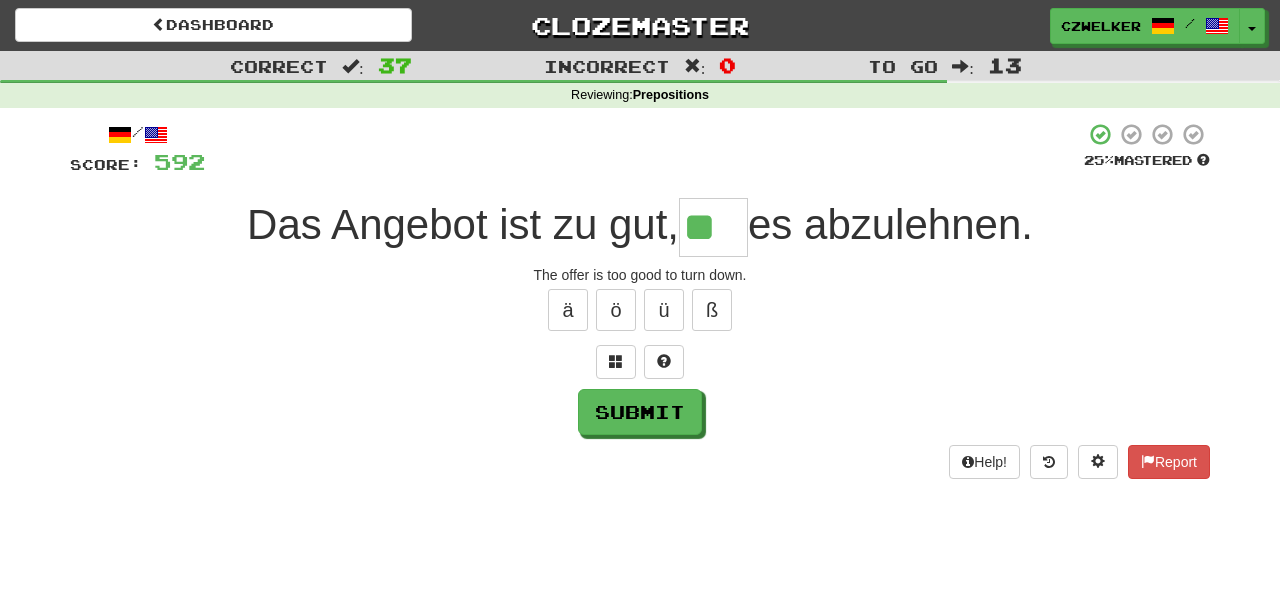 type on "**" 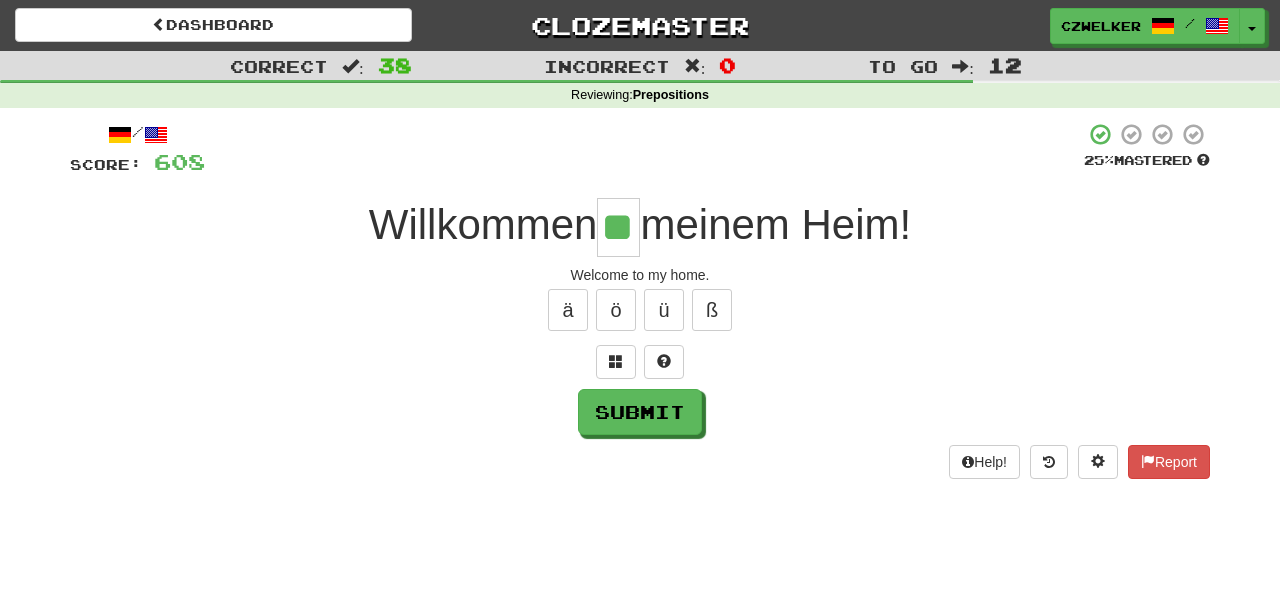 type on "**" 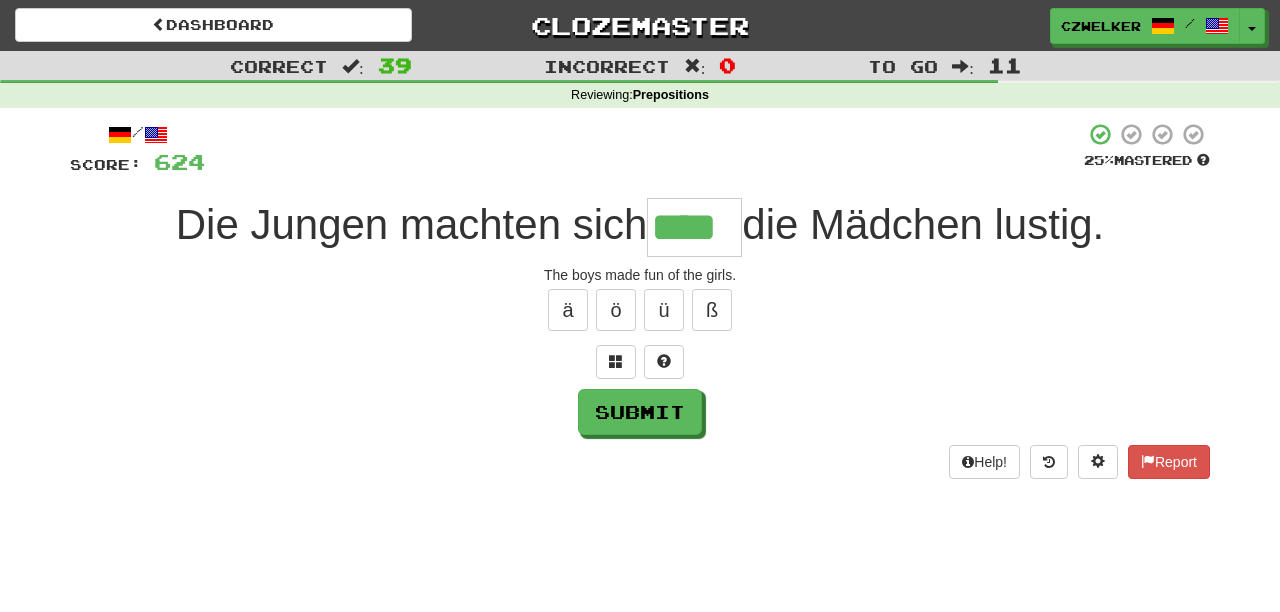 type on "****" 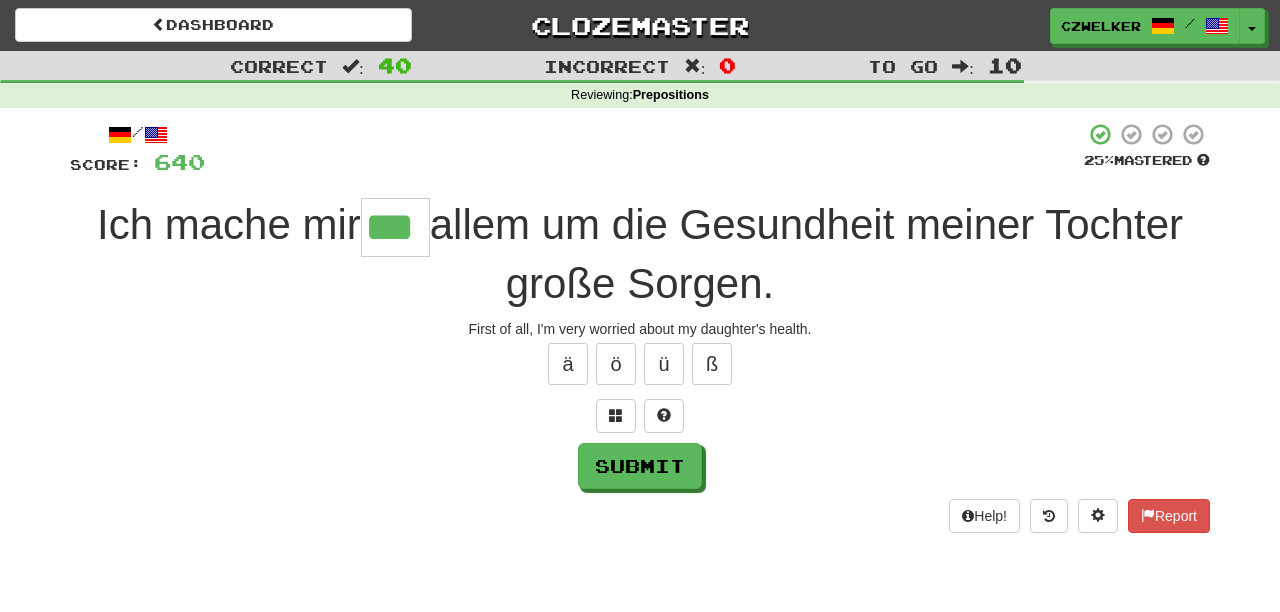 type on "***" 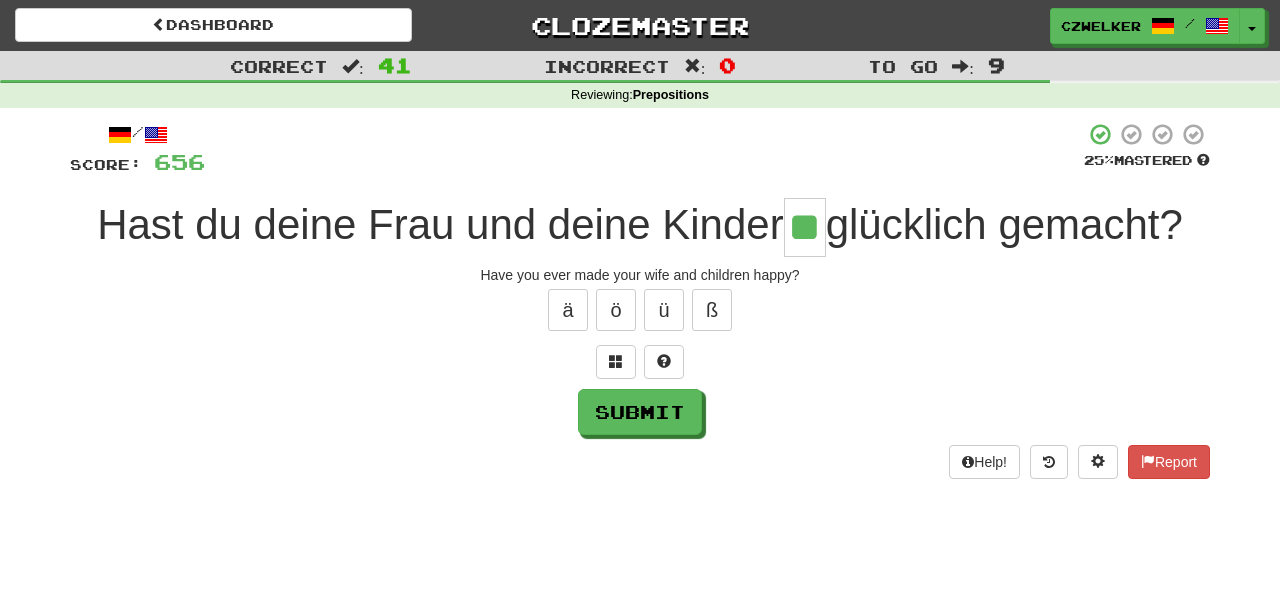type on "**" 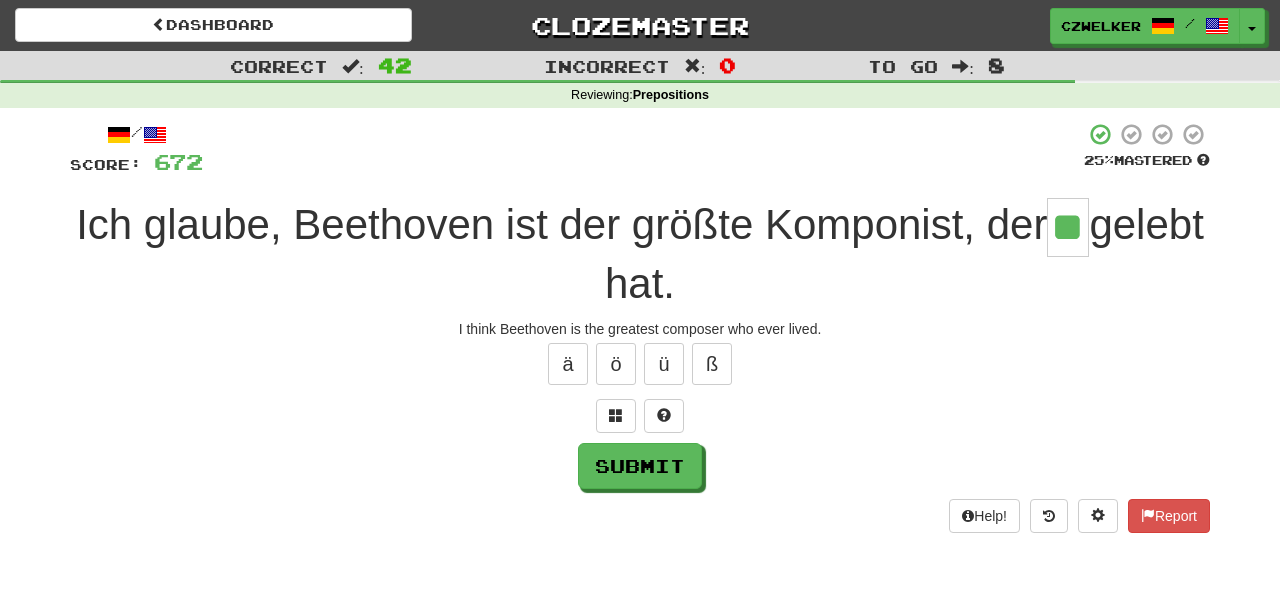 type on "**" 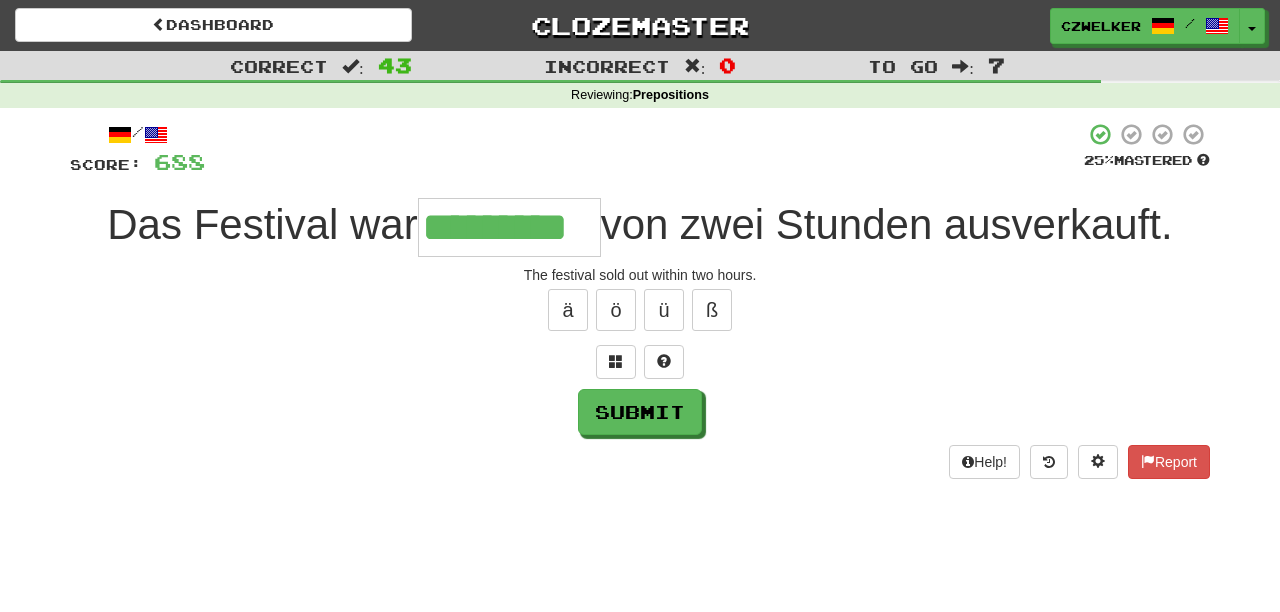 type on "*********" 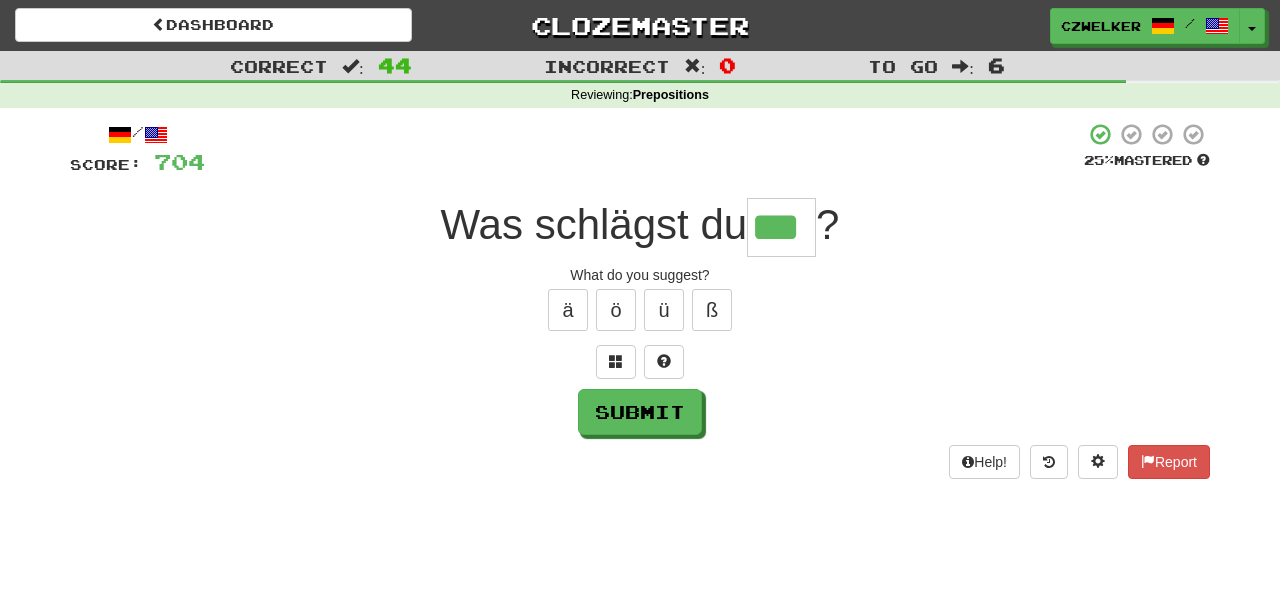 type on "***" 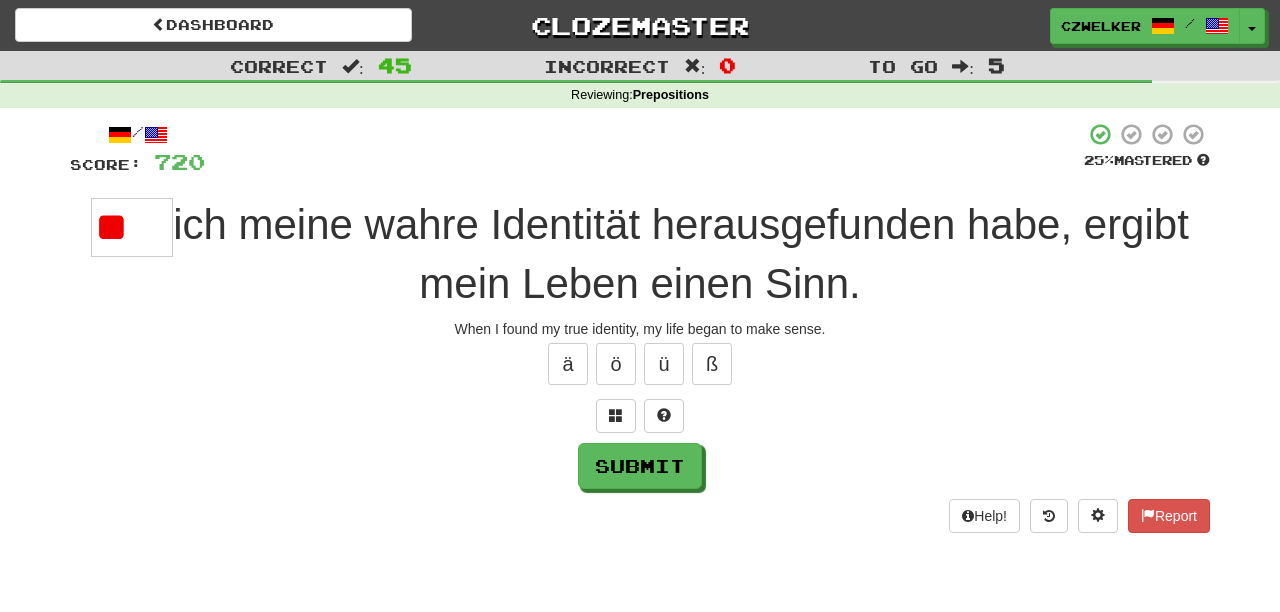 type on "*" 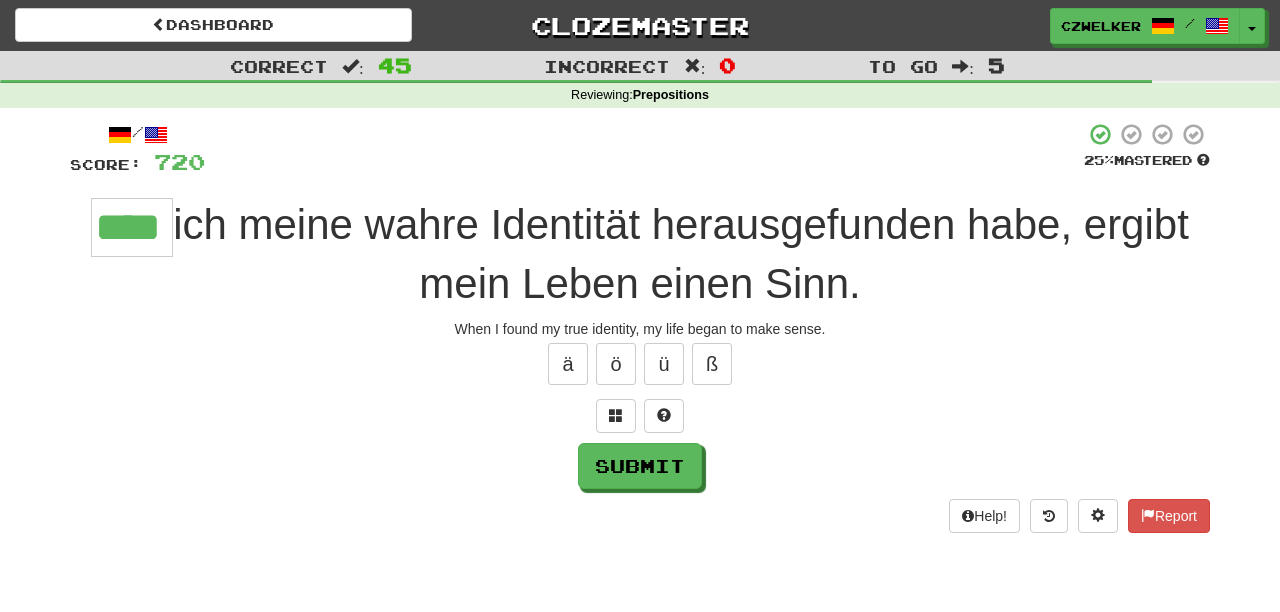 type on "****" 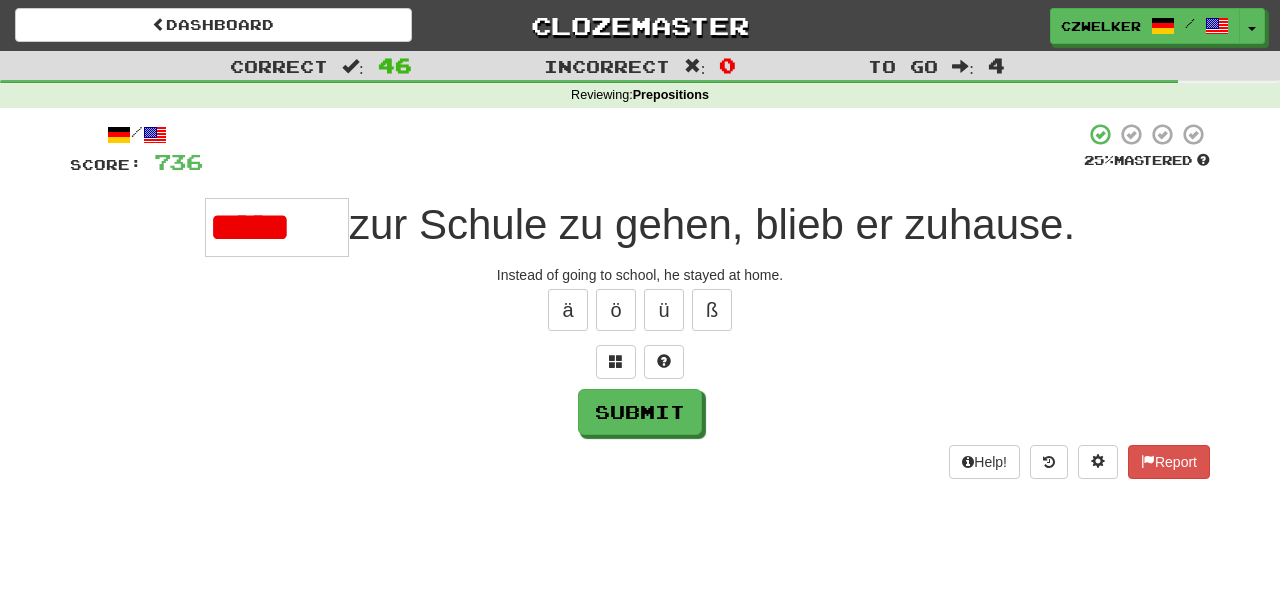 click on "*****" at bounding box center (277, 227) 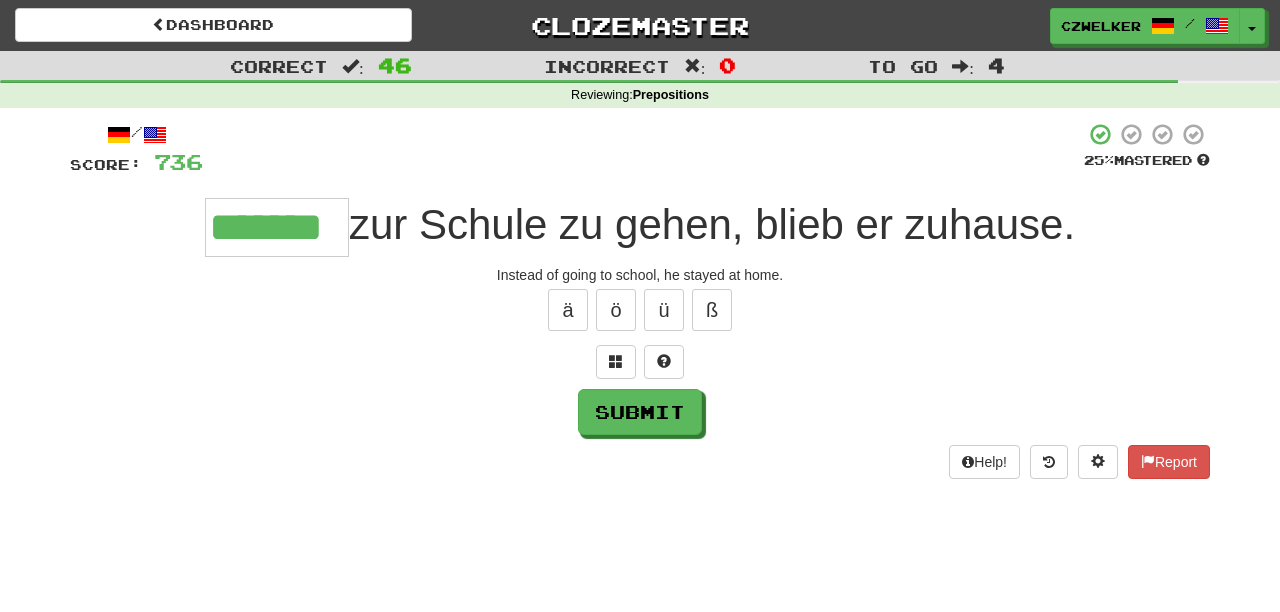 type on "*******" 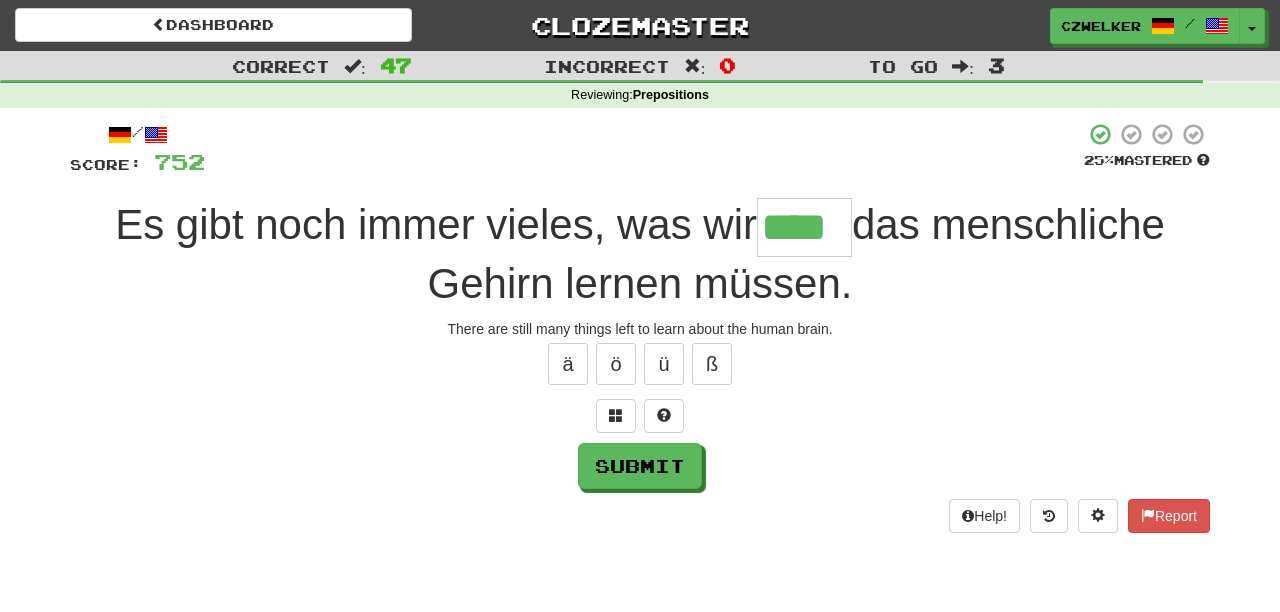 type on "****" 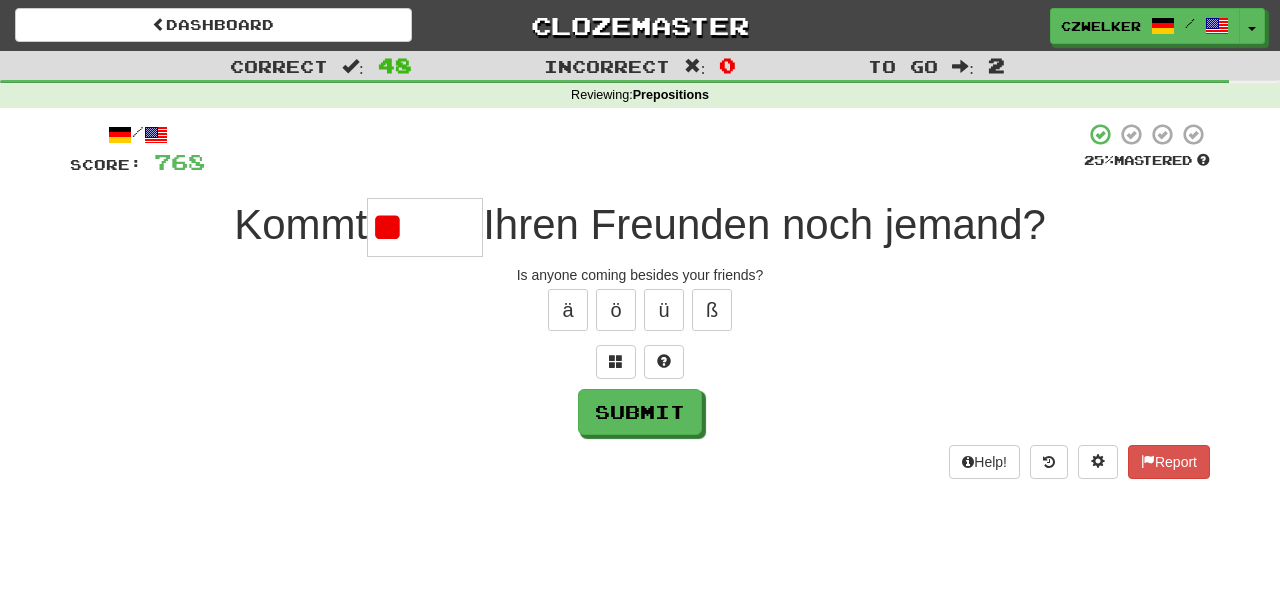 type on "*" 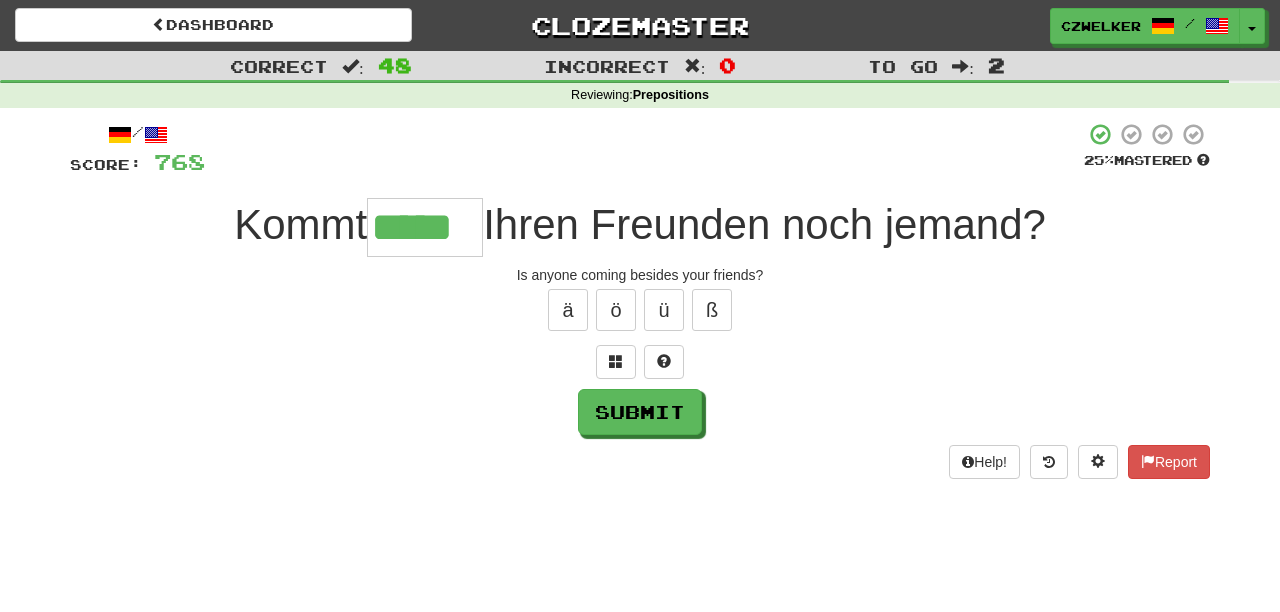 type on "*****" 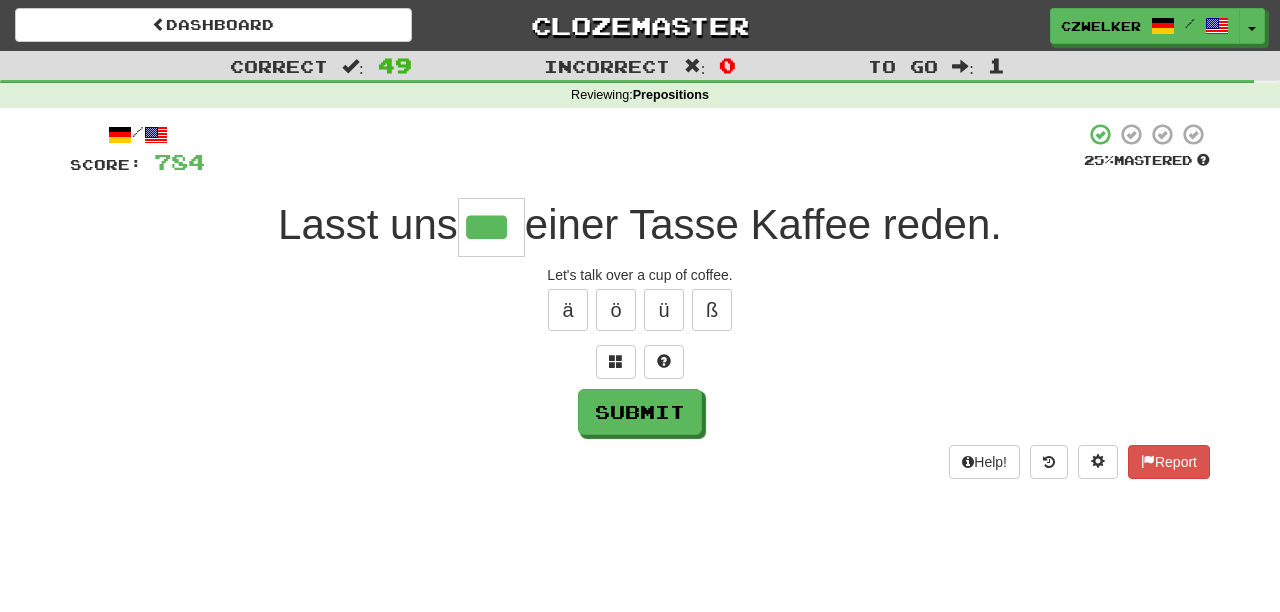 type on "***" 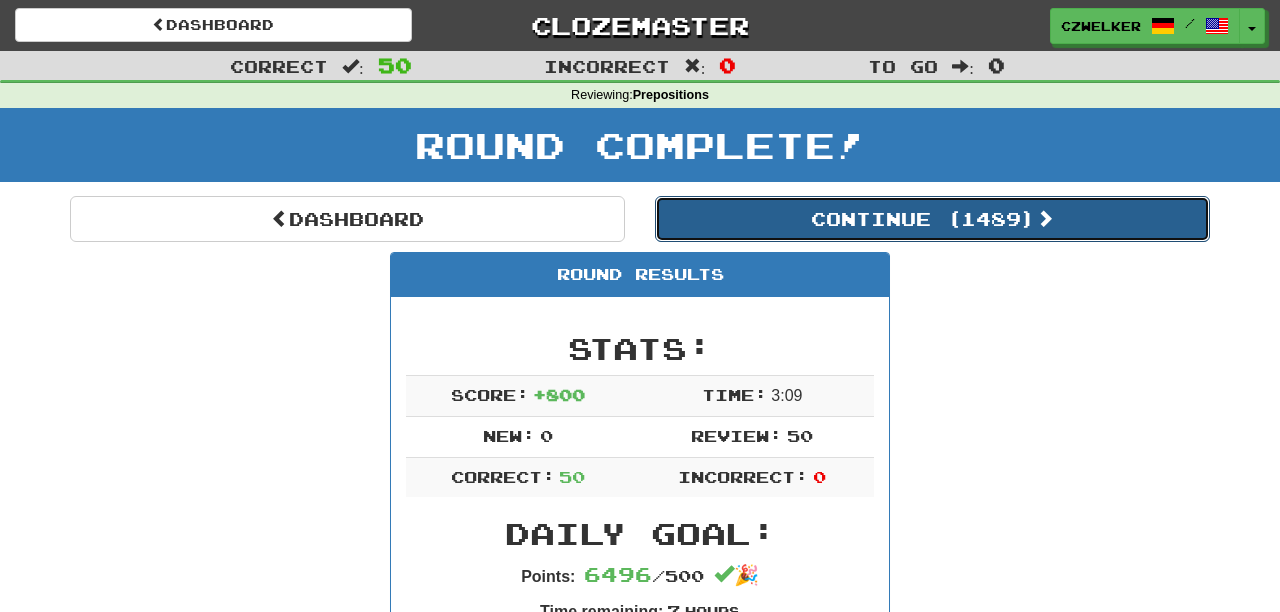 click on "Continue ( 1489 )" at bounding box center [932, 219] 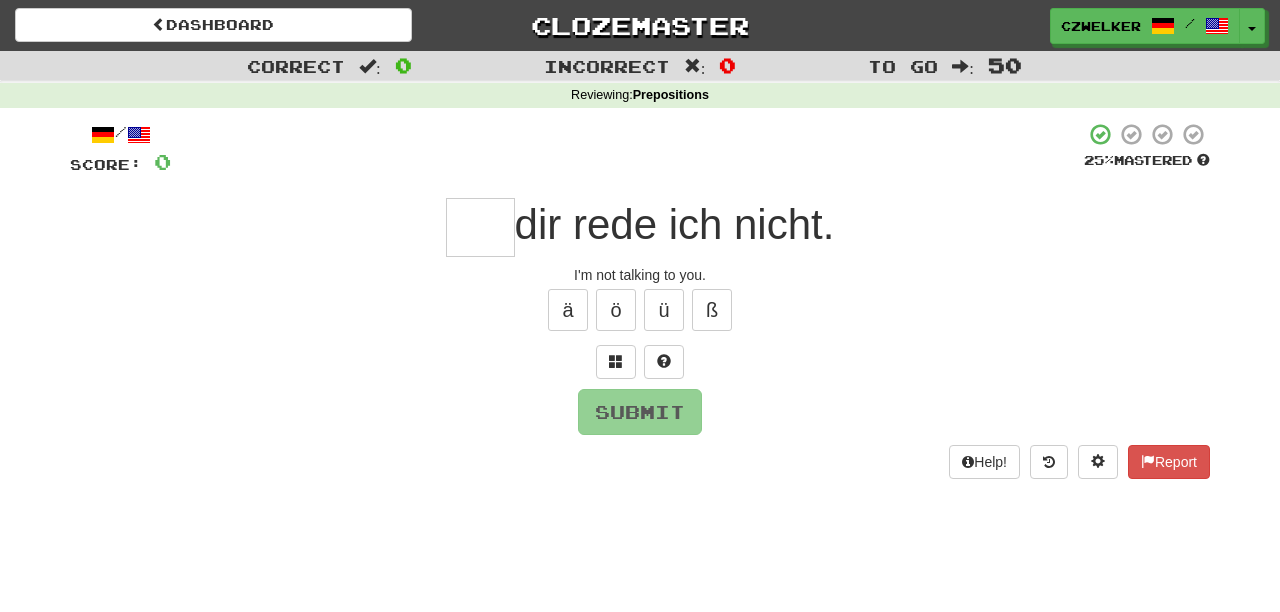 click at bounding box center [480, 227] 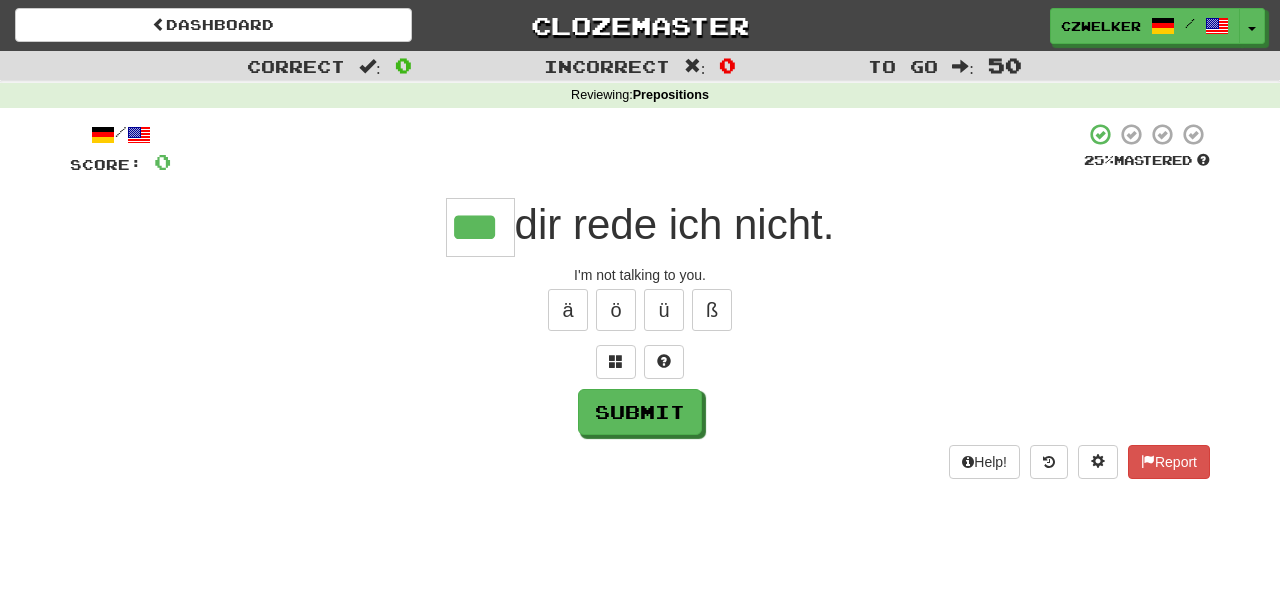 type on "***" 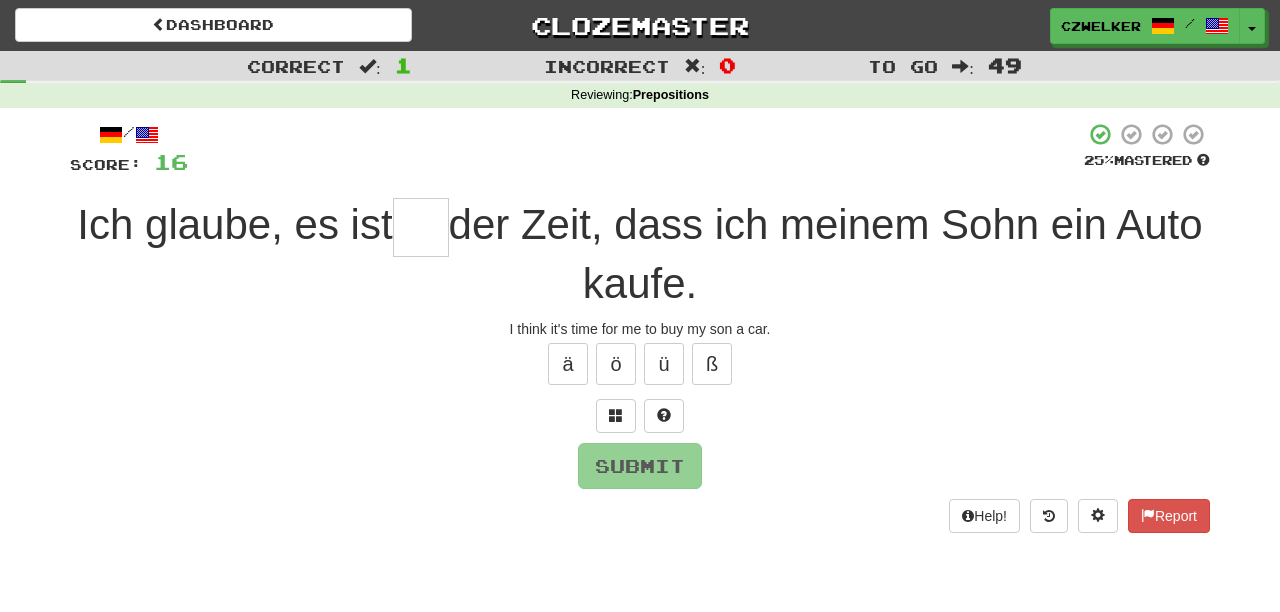 type on "*" 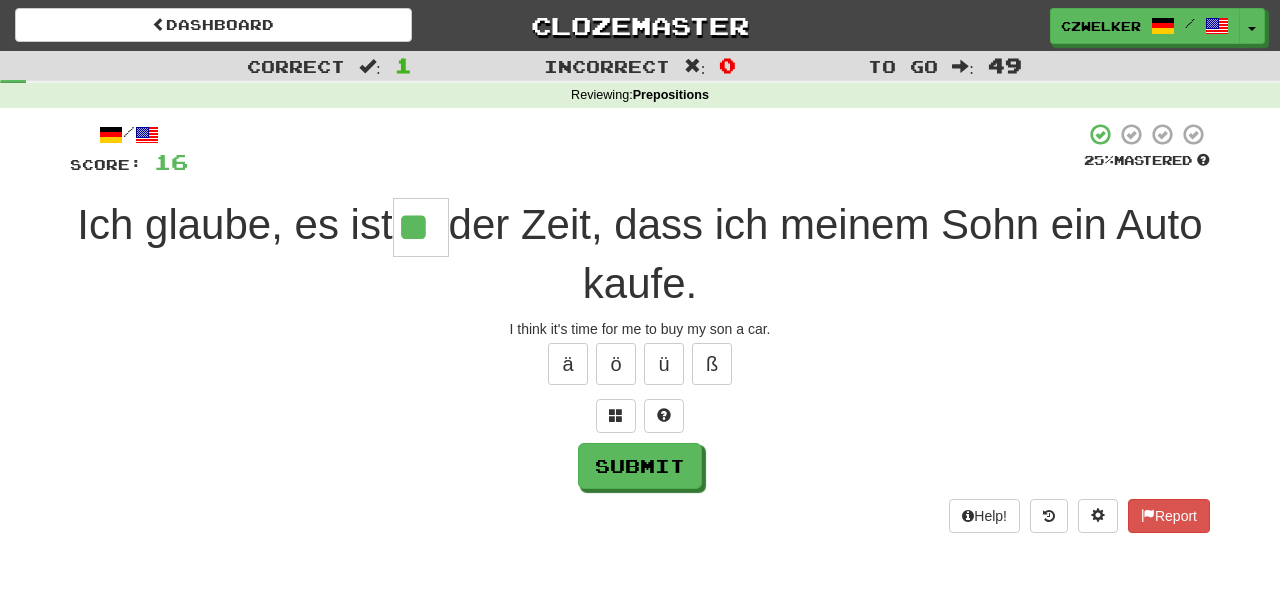 type on "**" 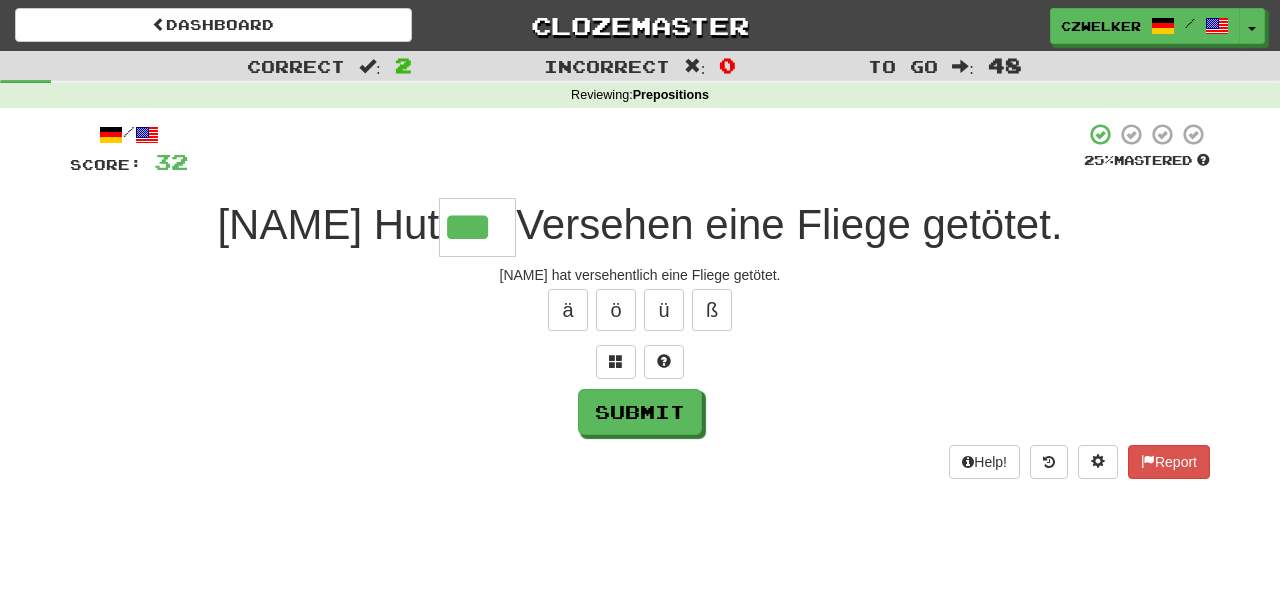 type on "***" 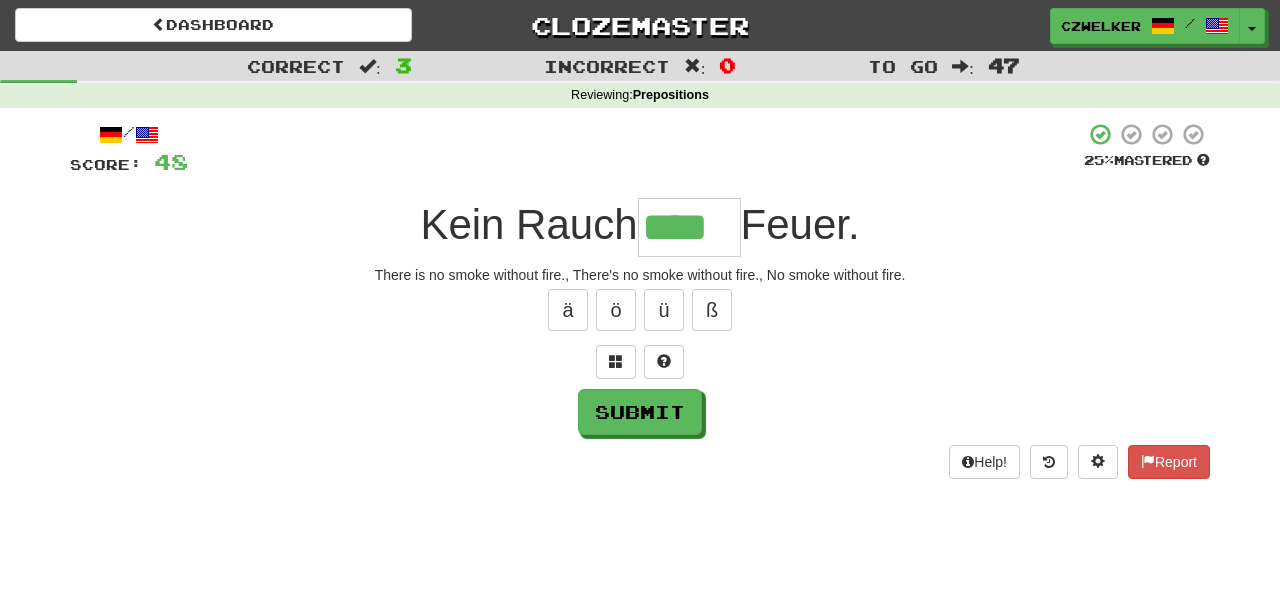 type on "****" 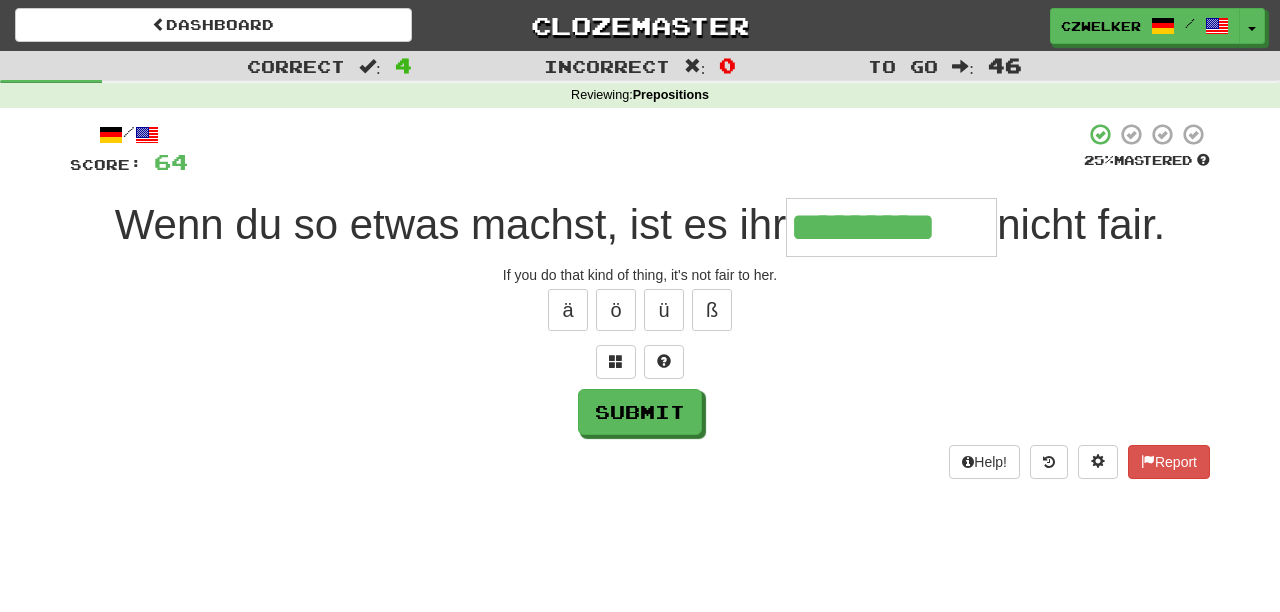 type on "*********" 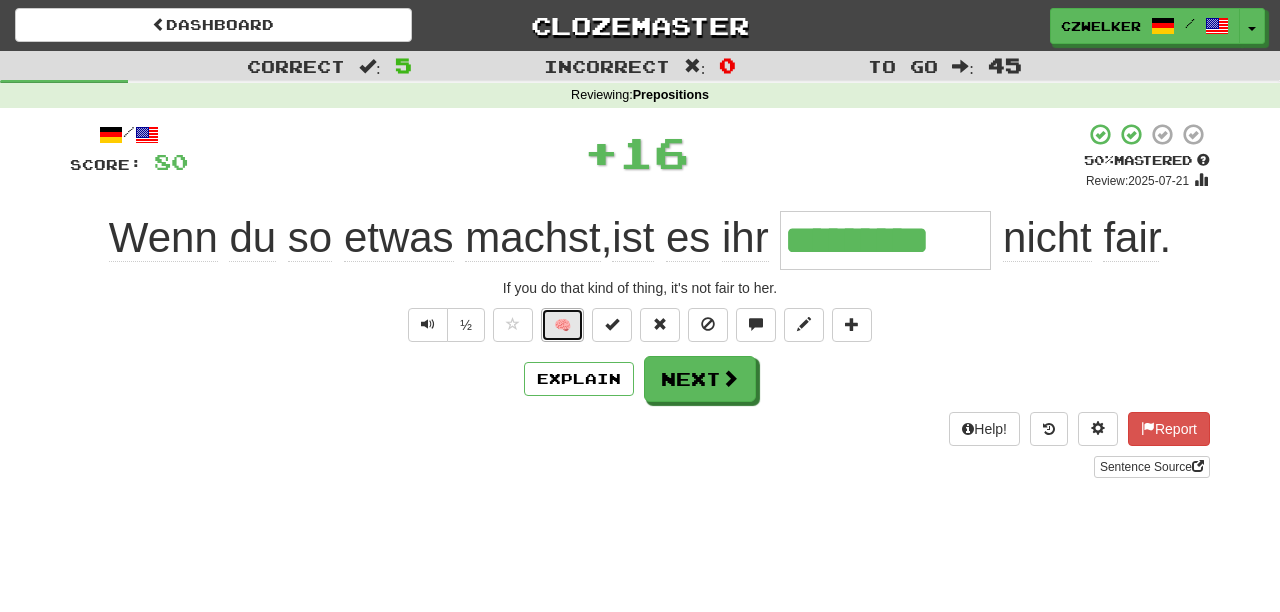 click on "🧠" at bounding box center [562, 325] 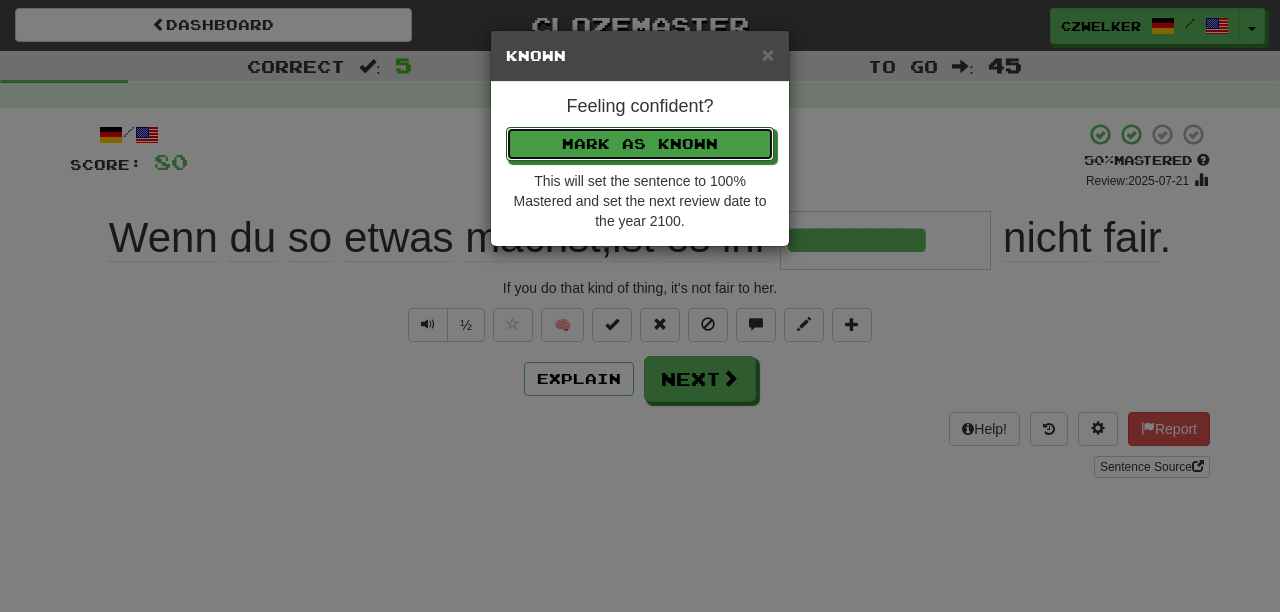 type 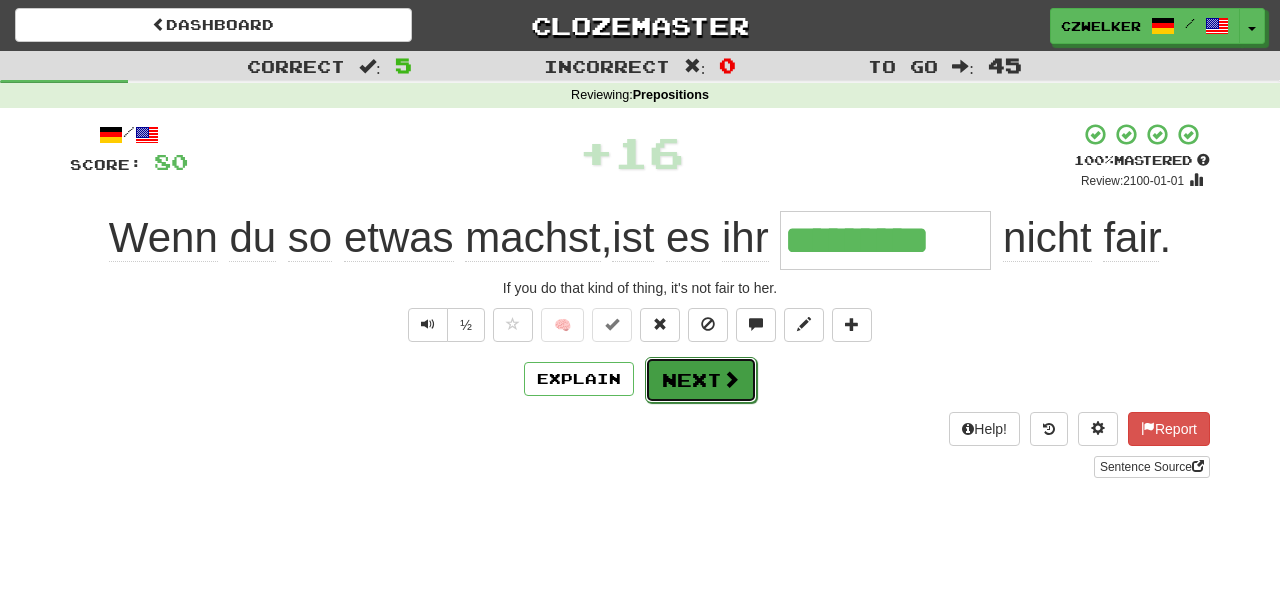 click on "Next" at bounding box center (701, 380) 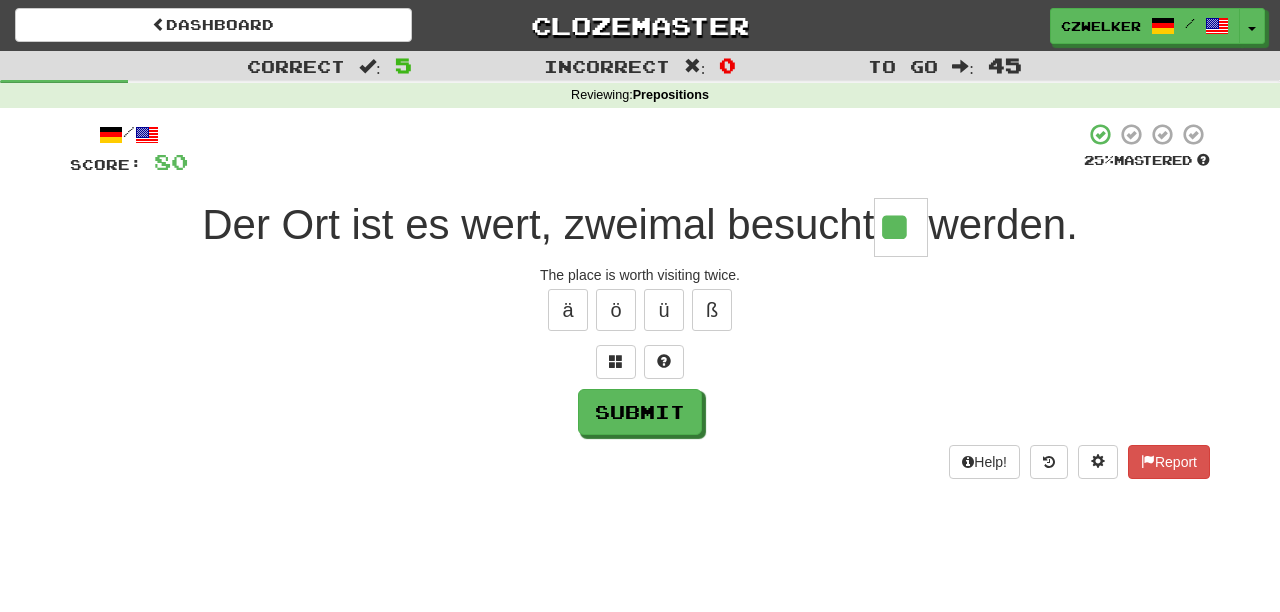 type on "**" 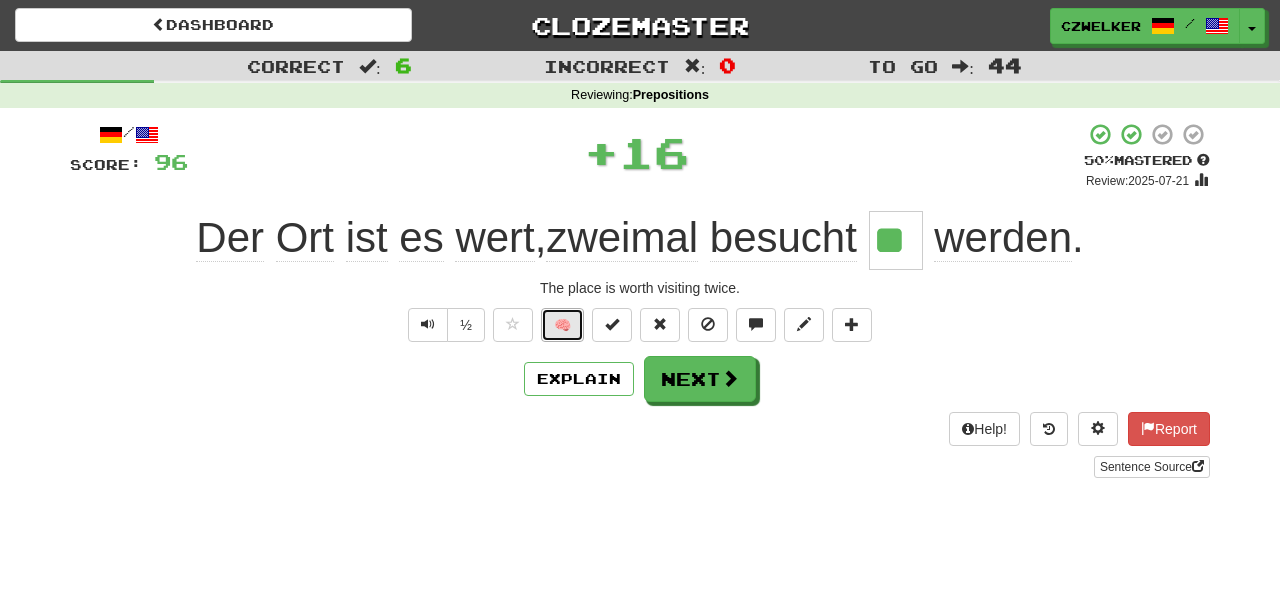 click on "🧠" at bounding box center [562, 325] 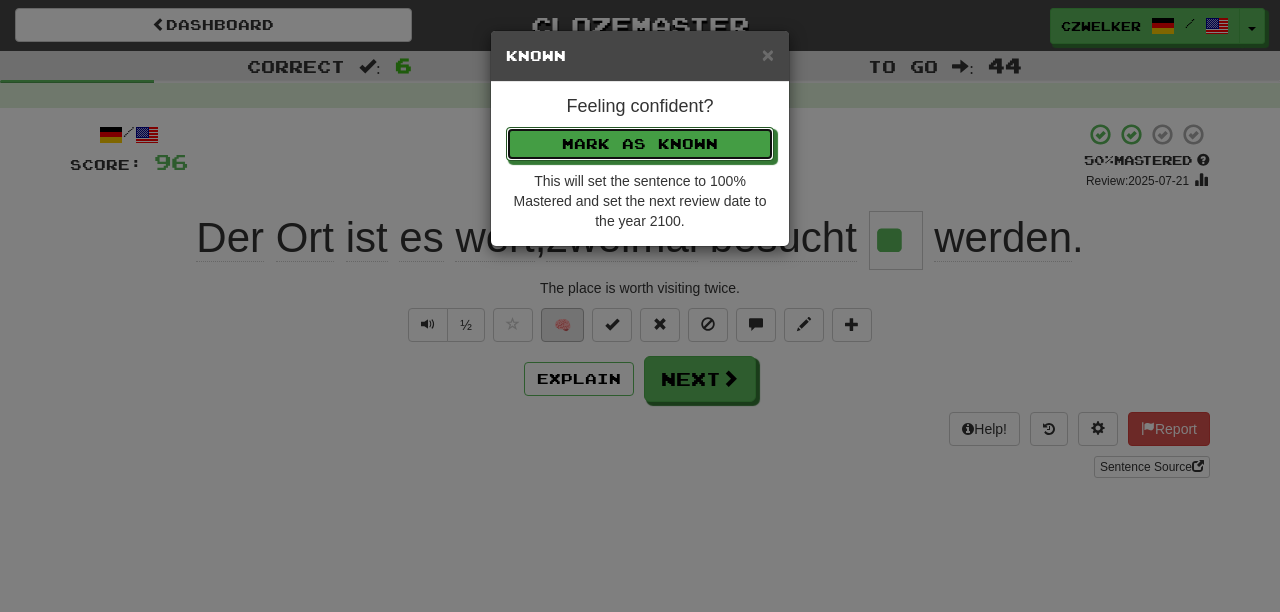 click on "Mark as Known" at bounding box center [640, 144] 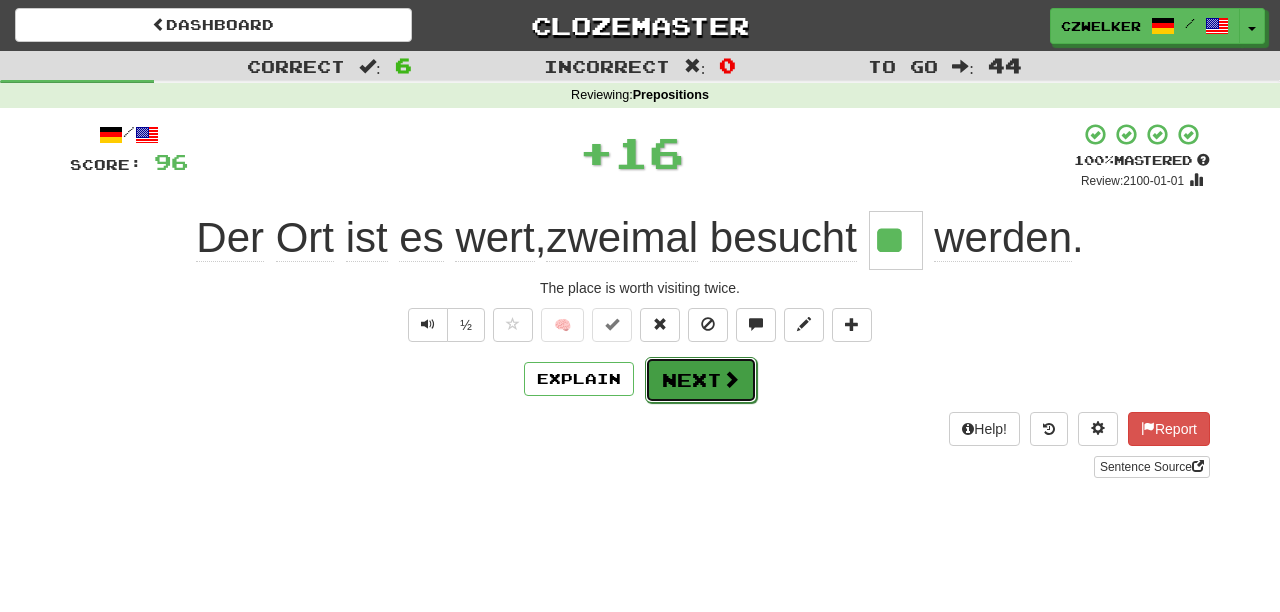 click on "Next" at bounding box center [701, 380] 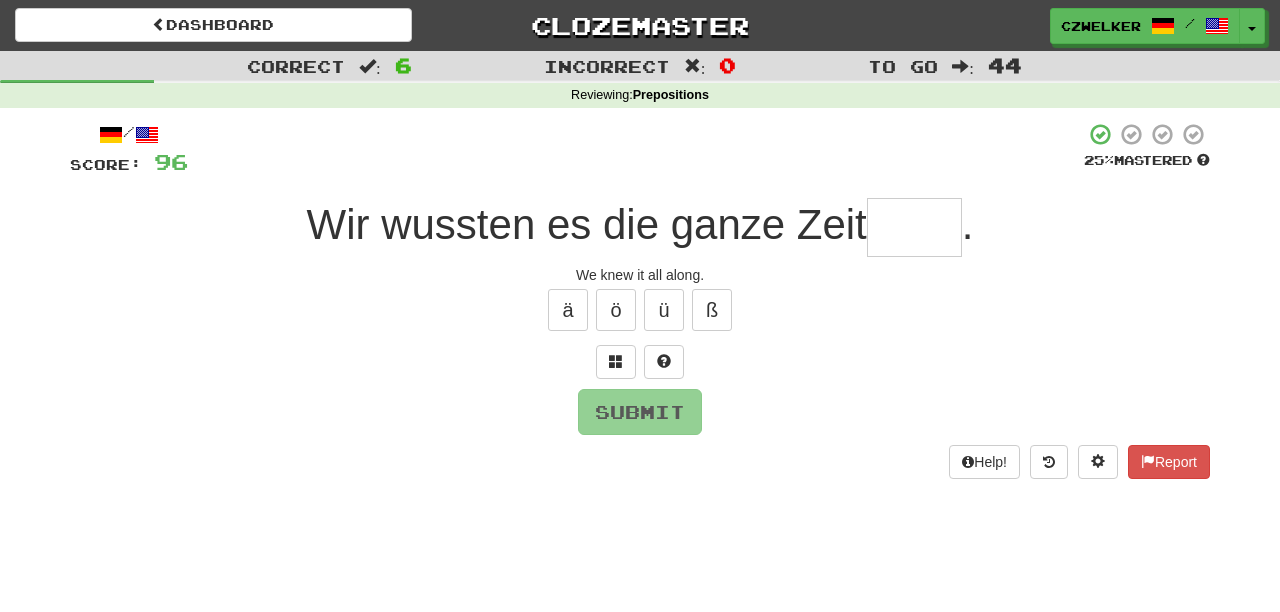 type on "*" 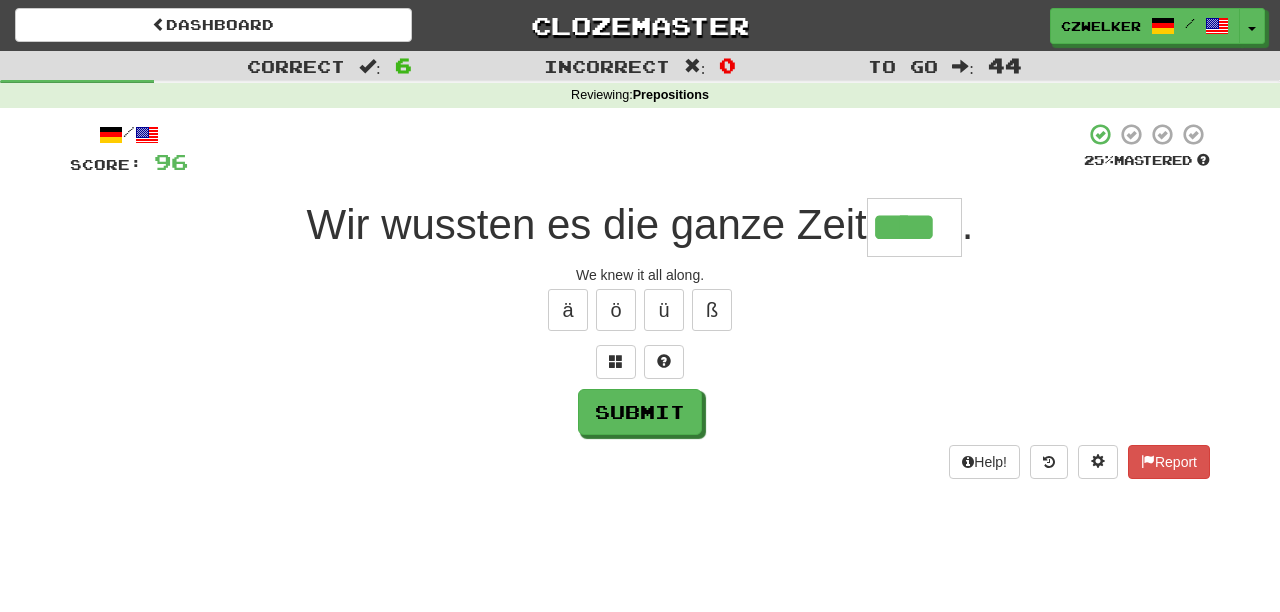 type on "****" 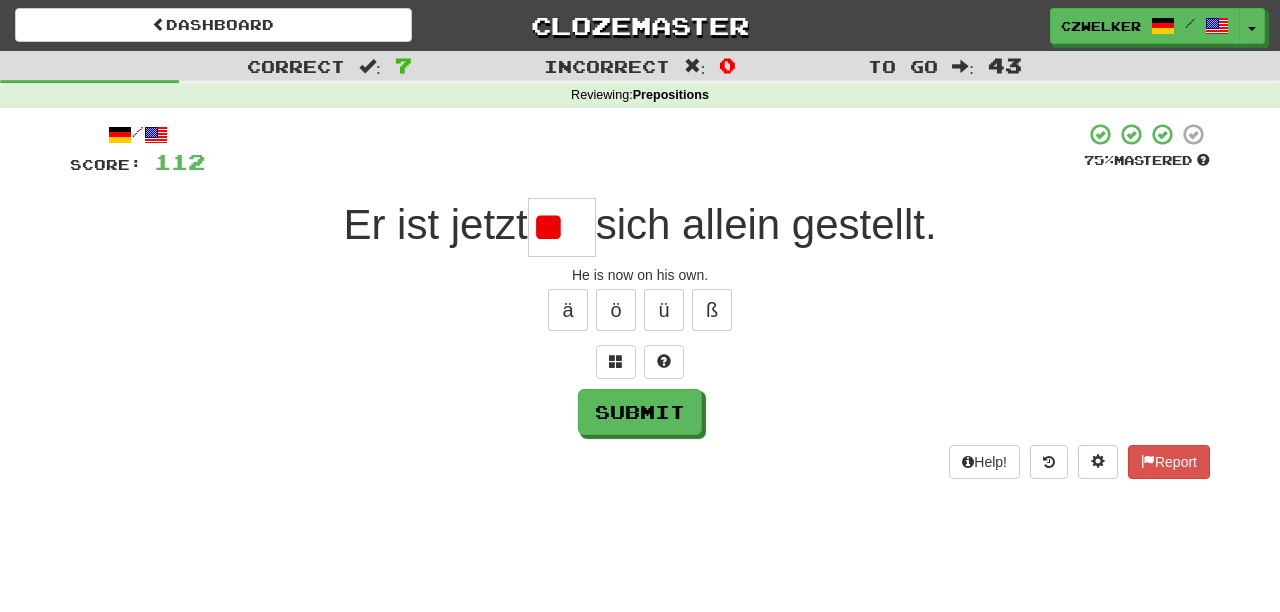 type on "*" 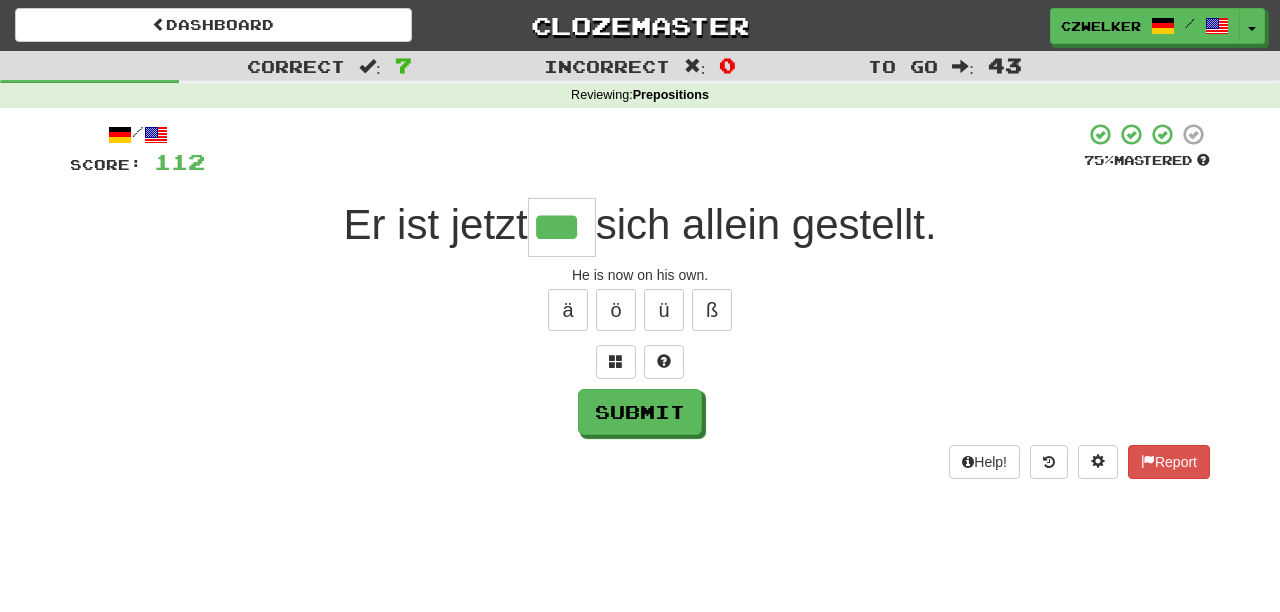 type on "***" 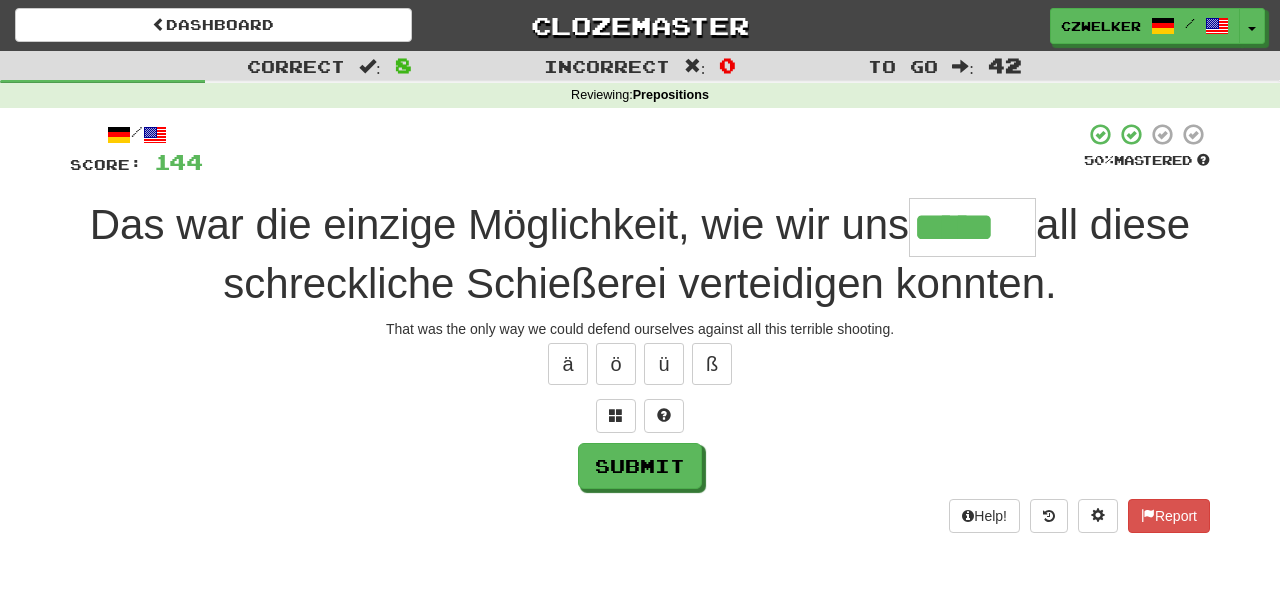type on "*****" 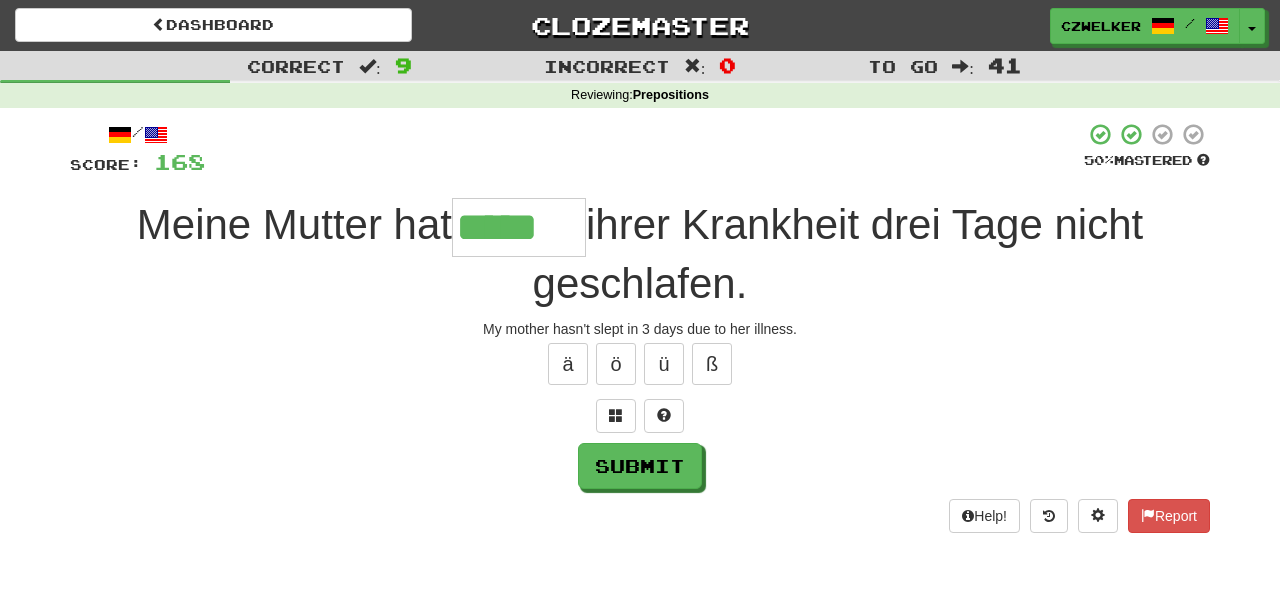 type on "*****" 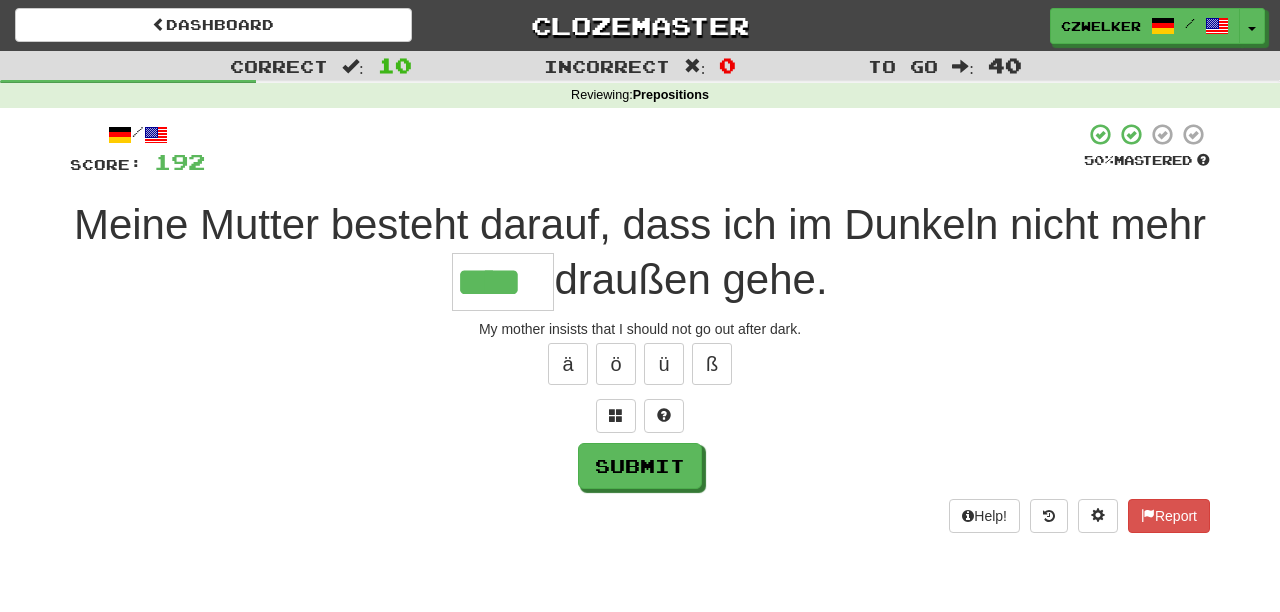 type on "****" 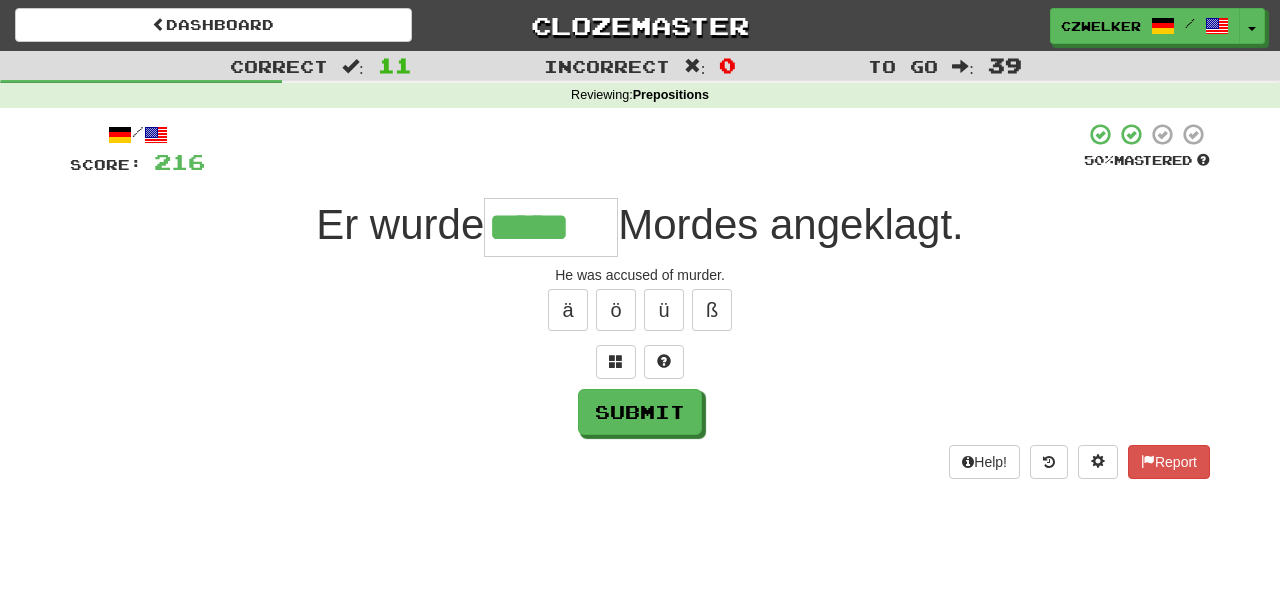 type on "*****" 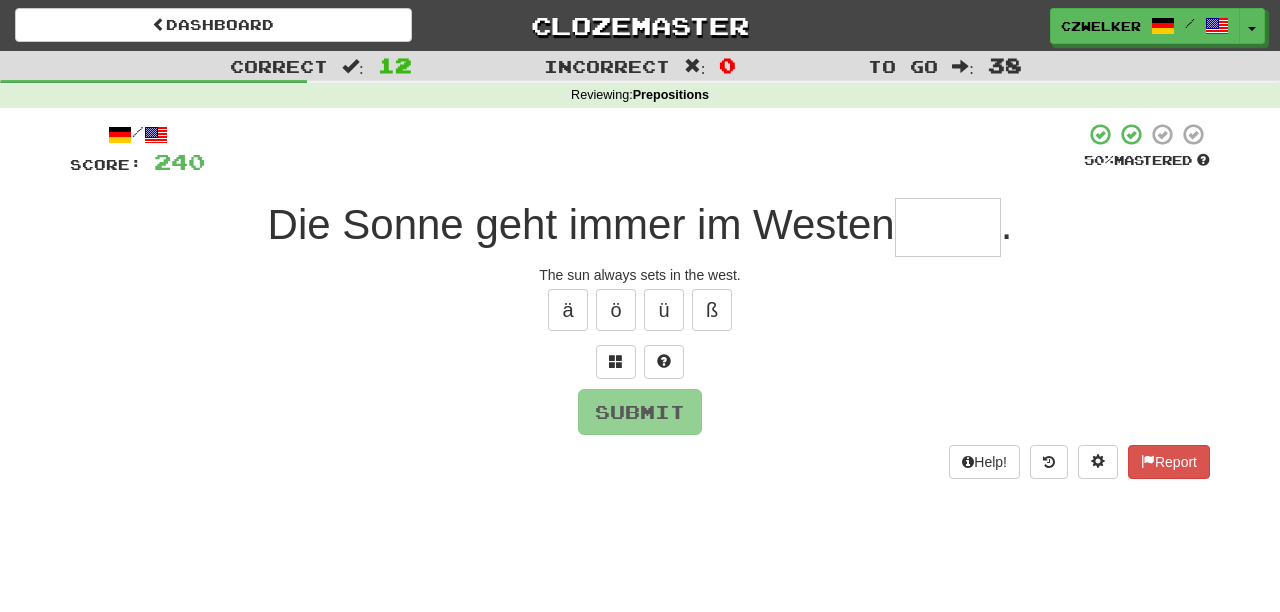 type on "*" 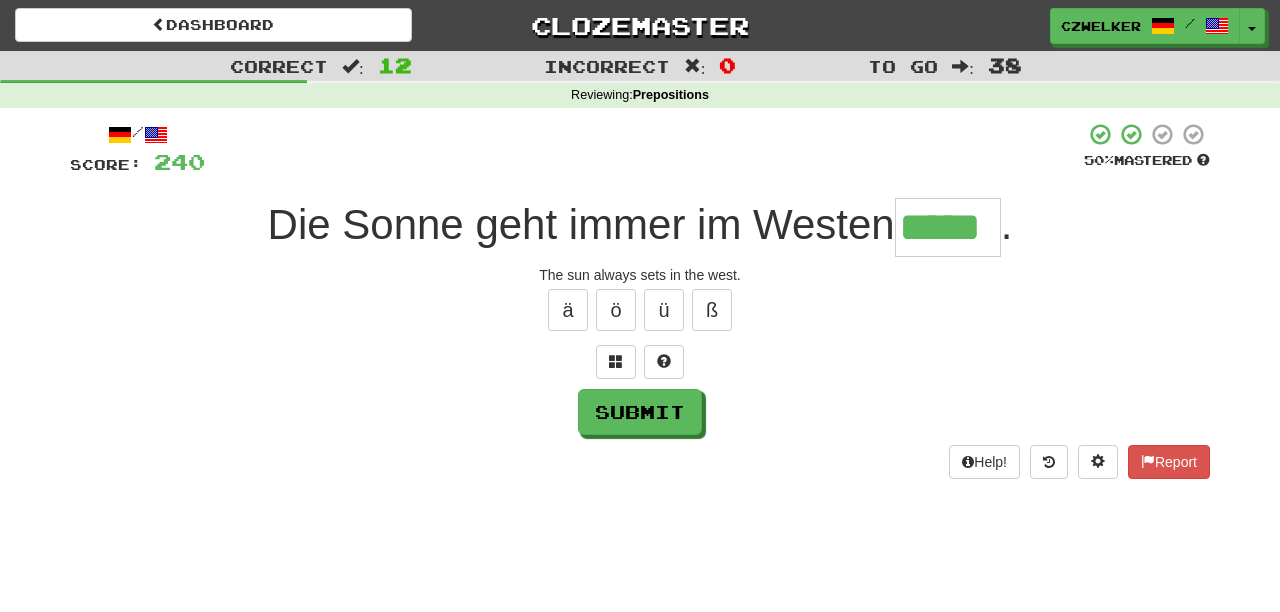 type on "*****" 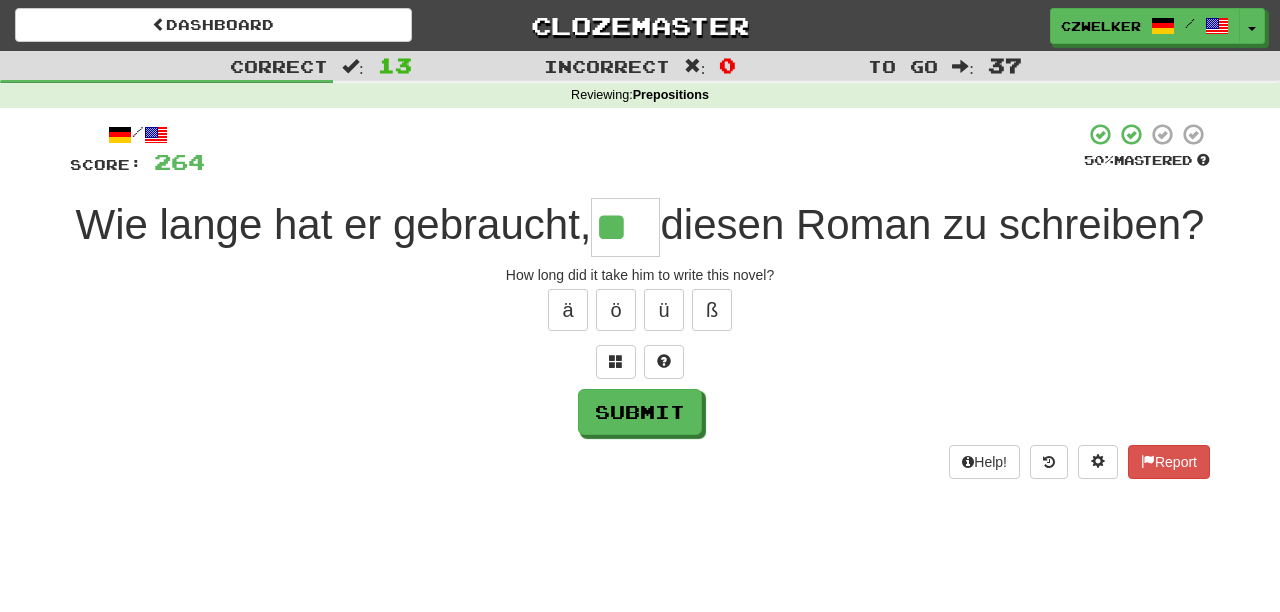 type on "**" 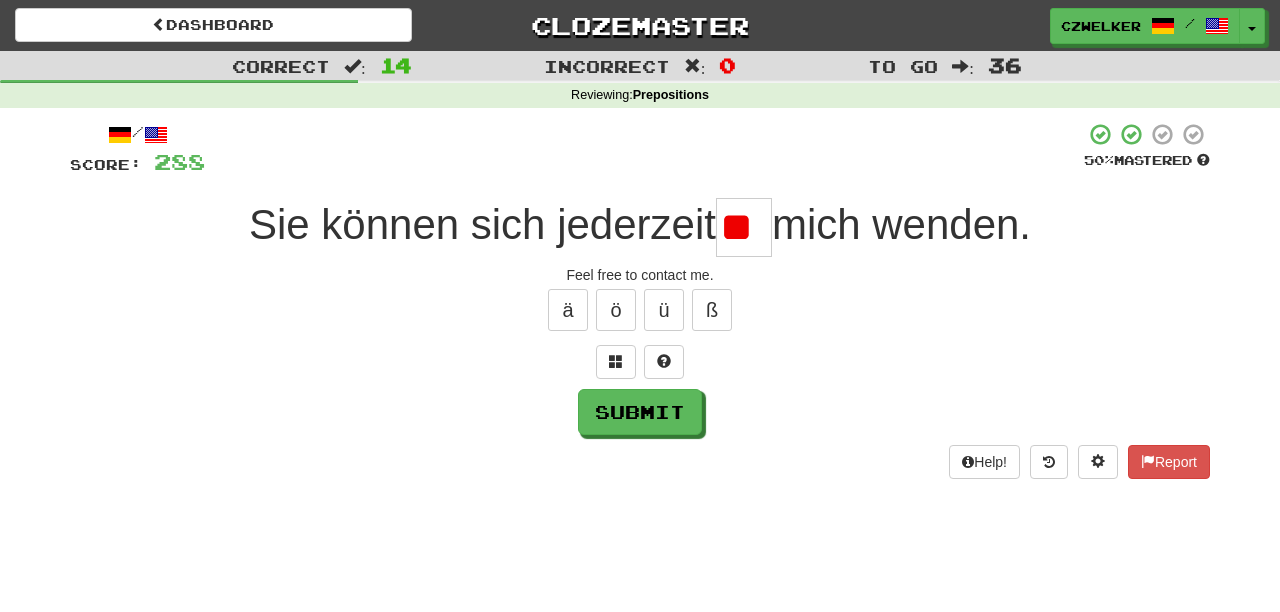 type on "*" 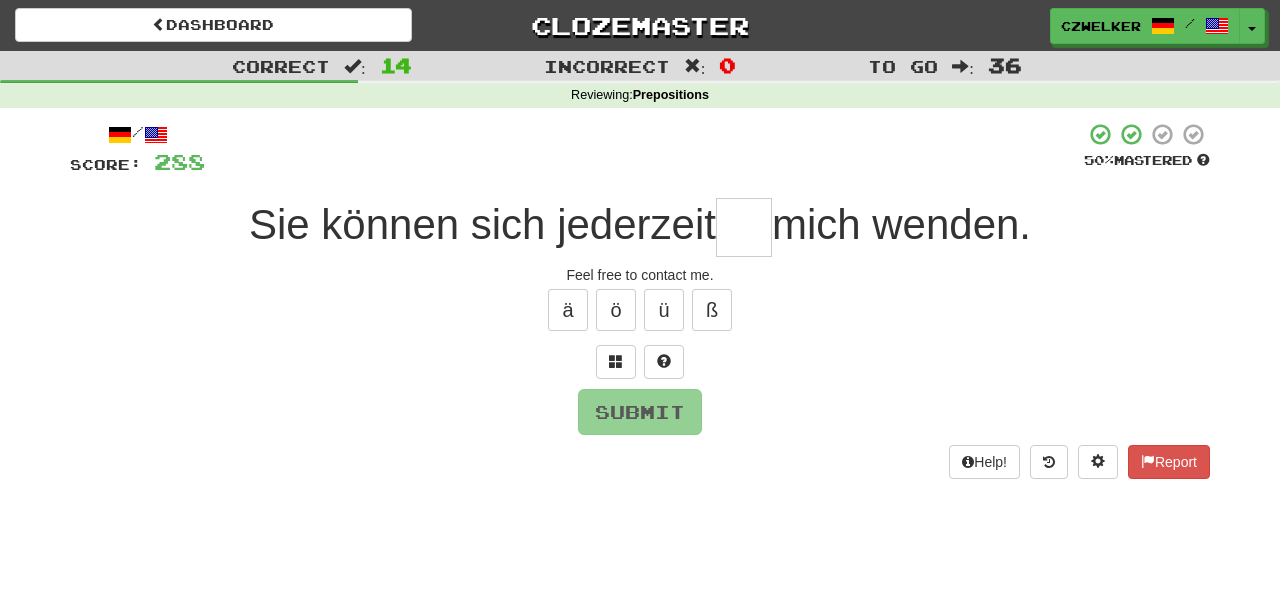 type on "*" 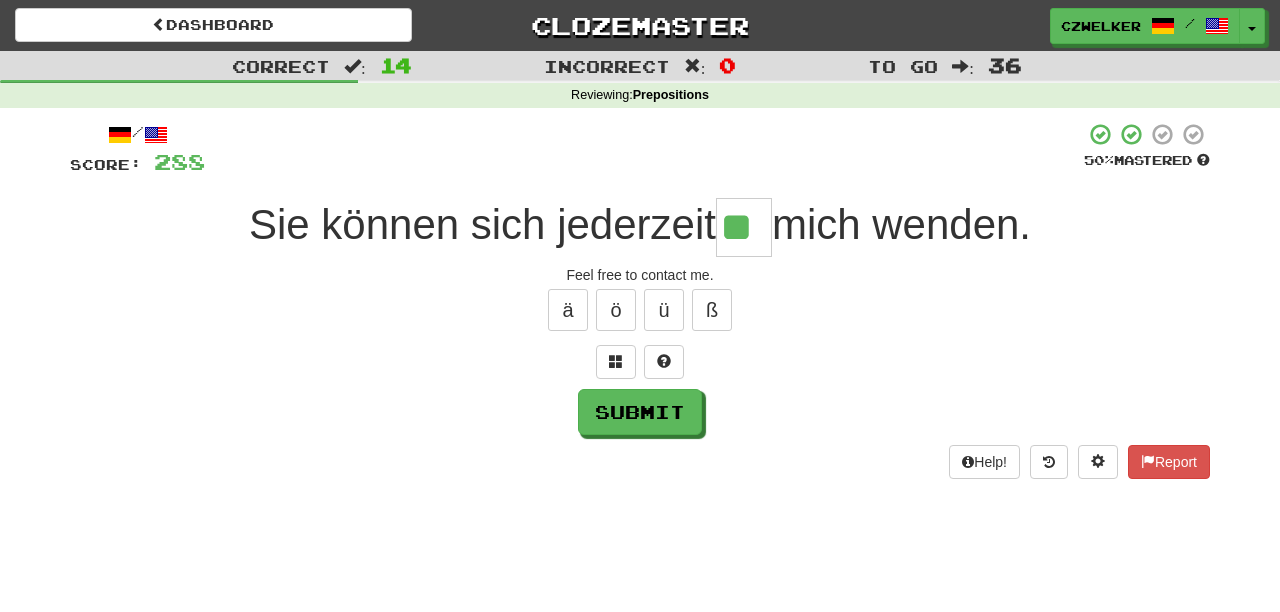 type on "**" 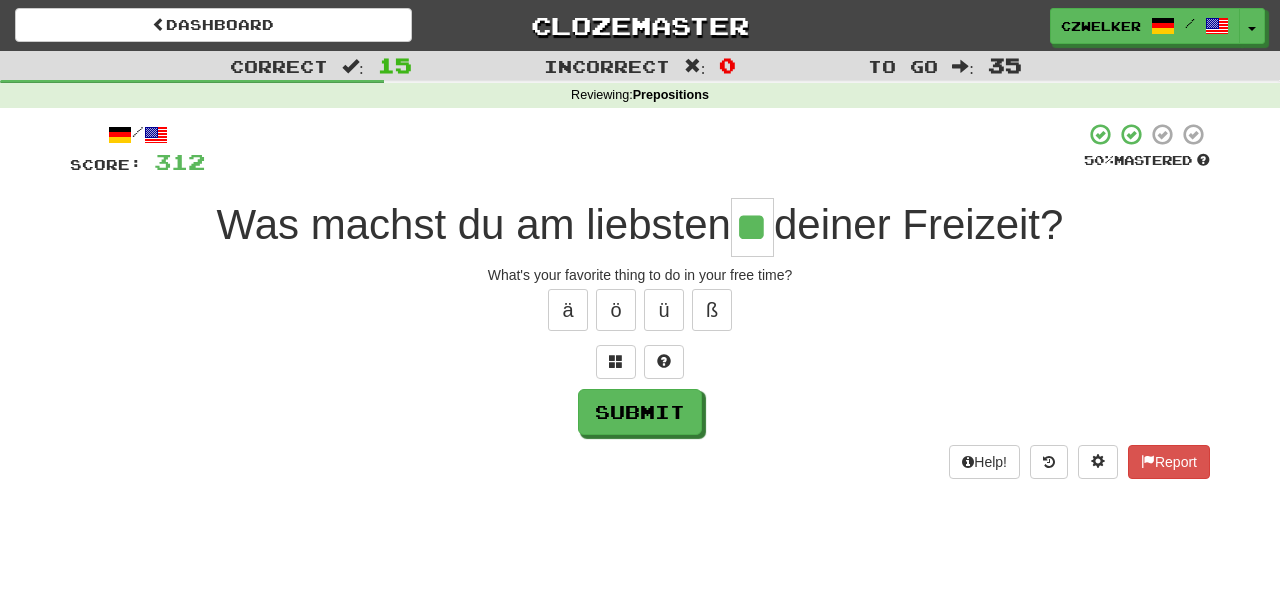 type on "**" 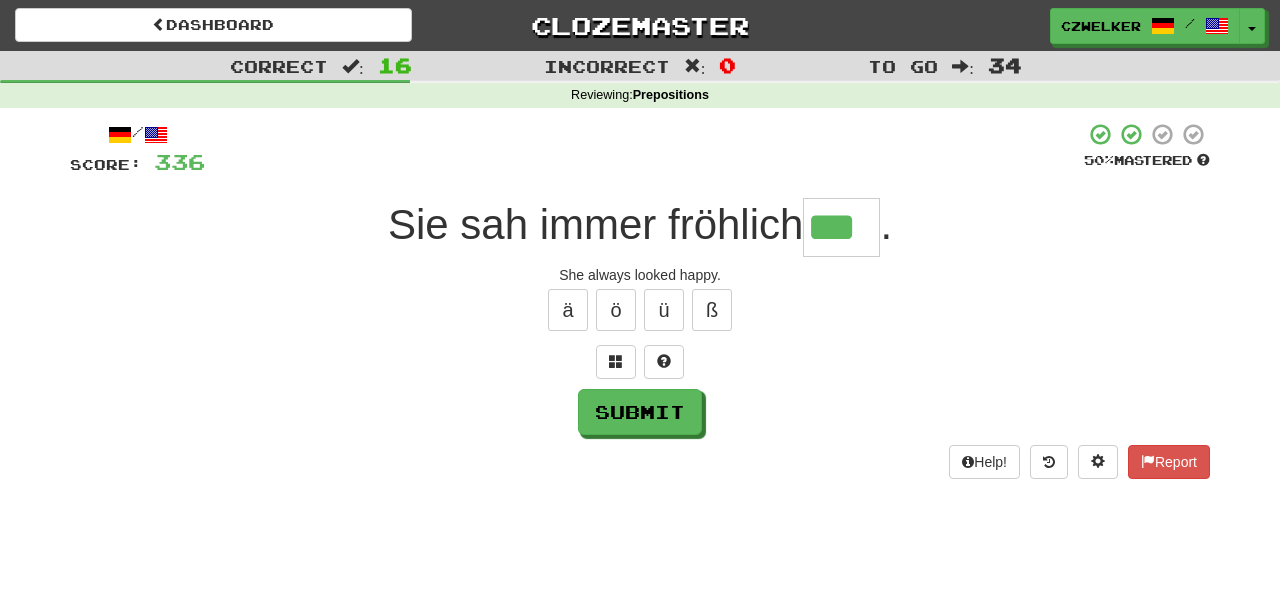 type on "***" 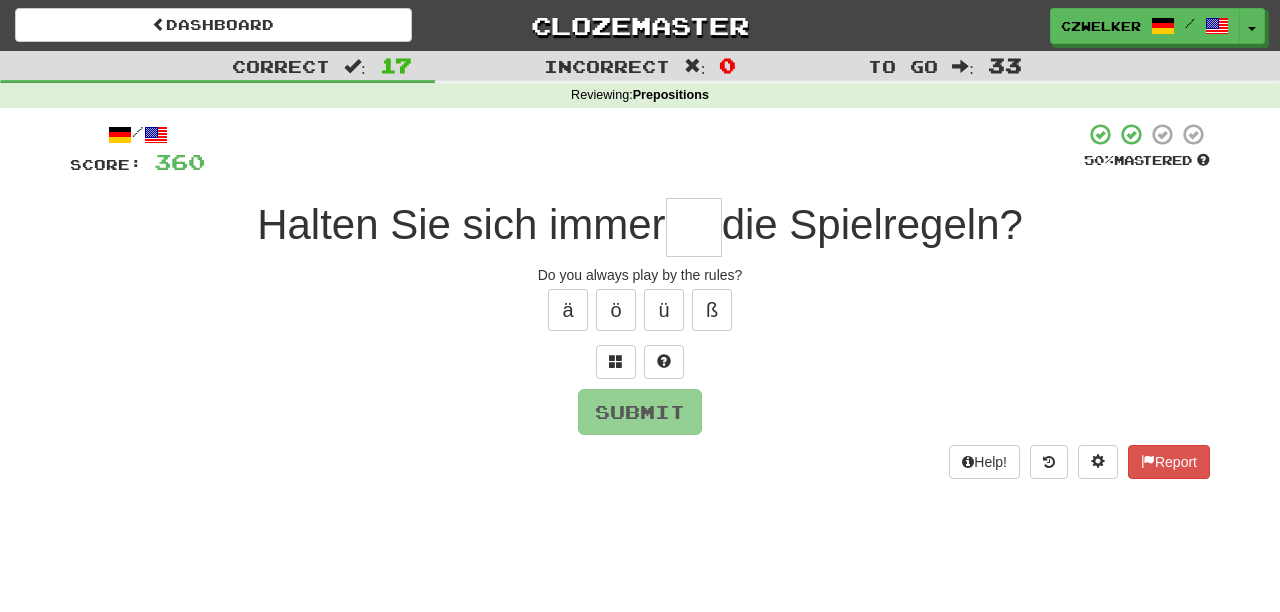 type on "*" 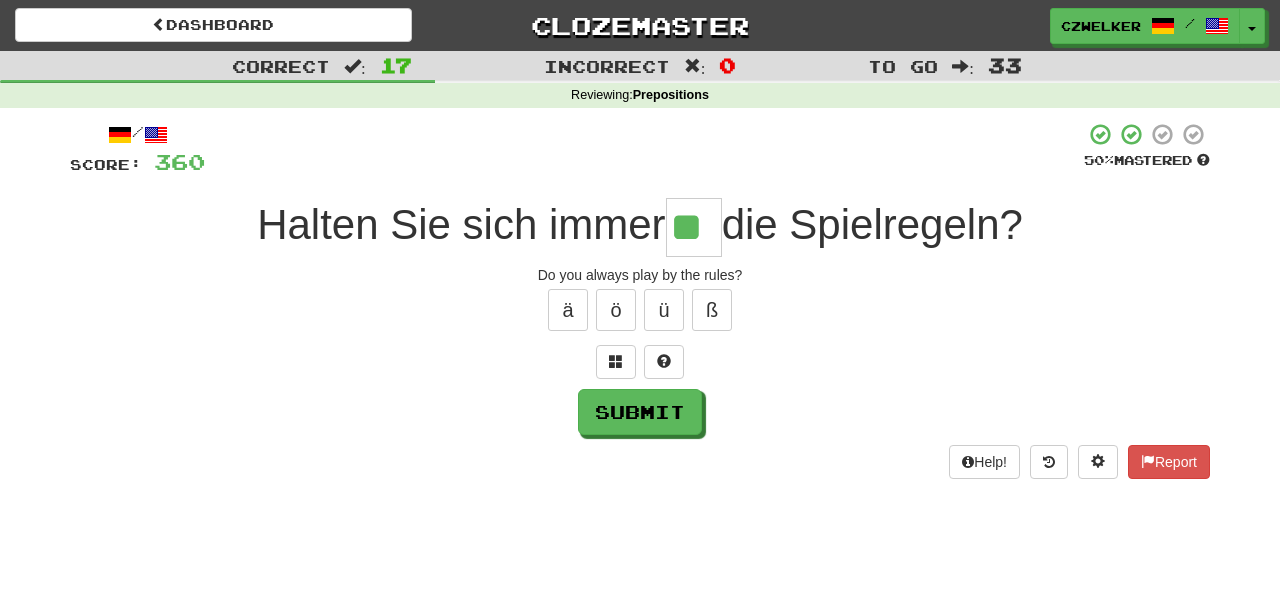 type on "**" 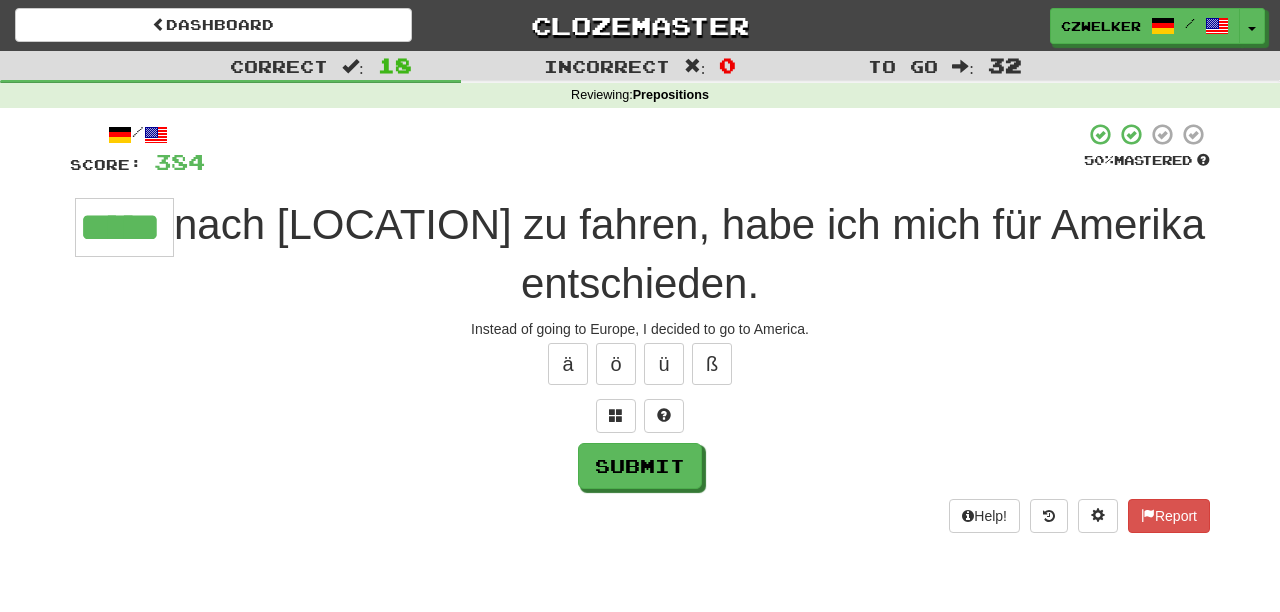 type on "*****" 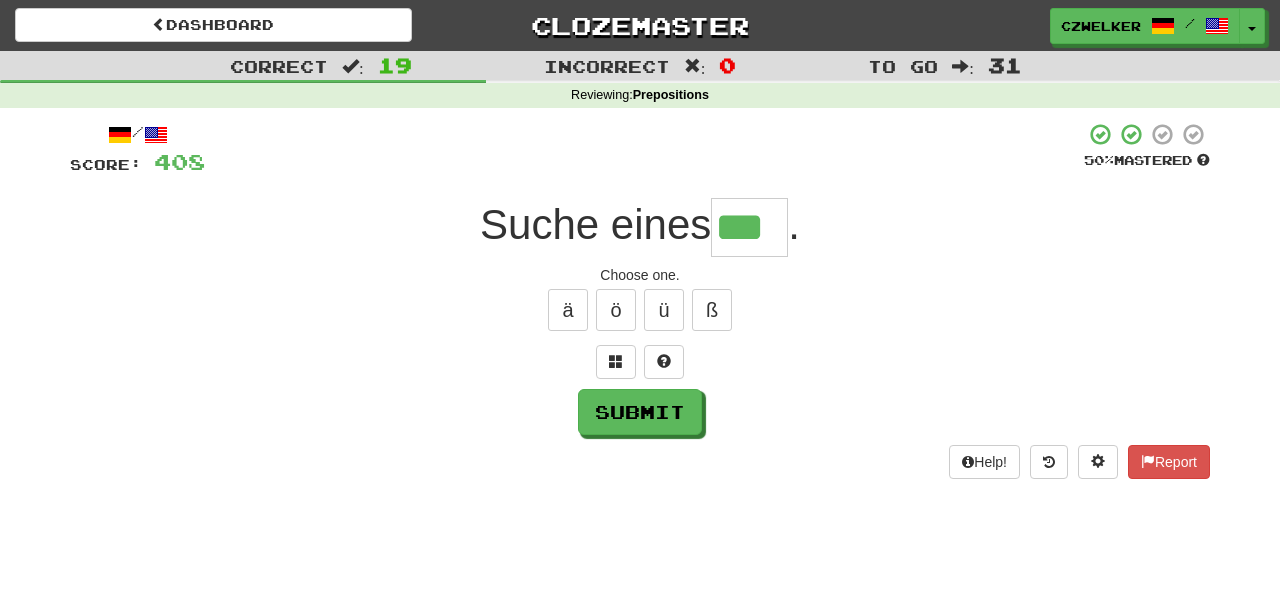 type on "***" 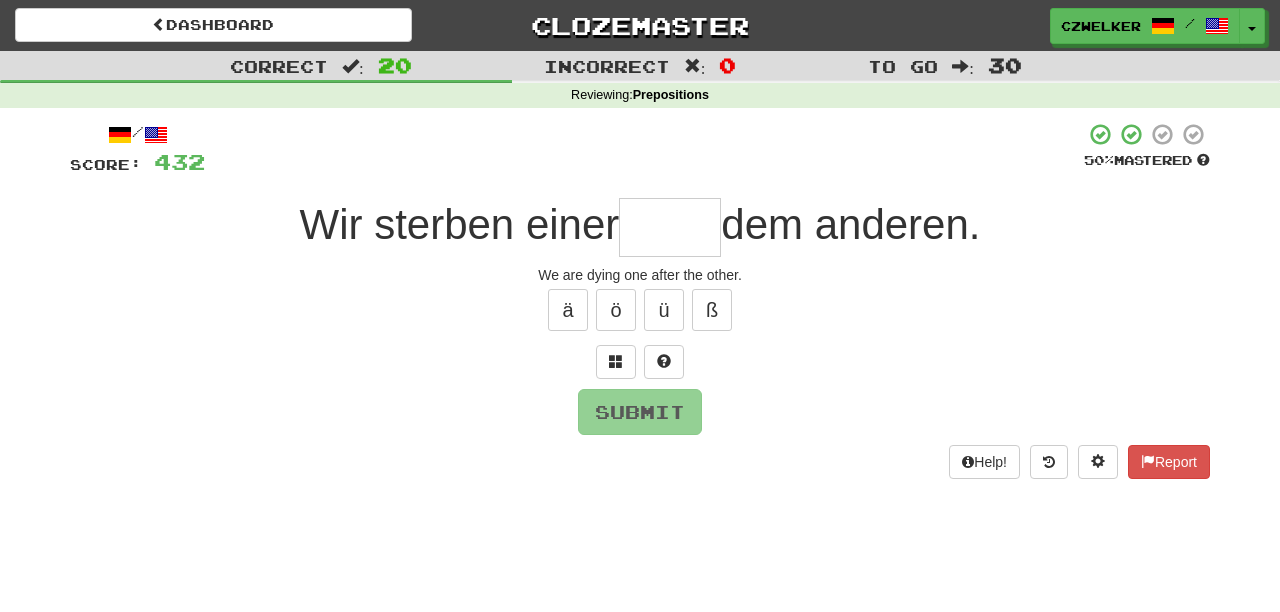 click at bounding box center [670, 227] 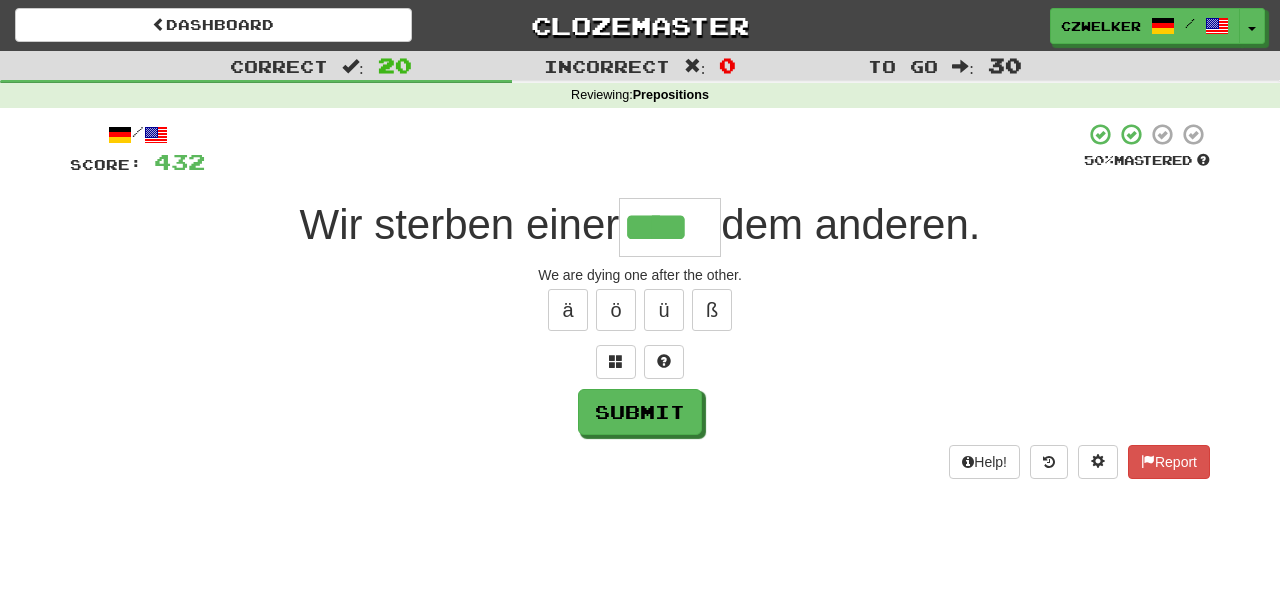 type on "****" 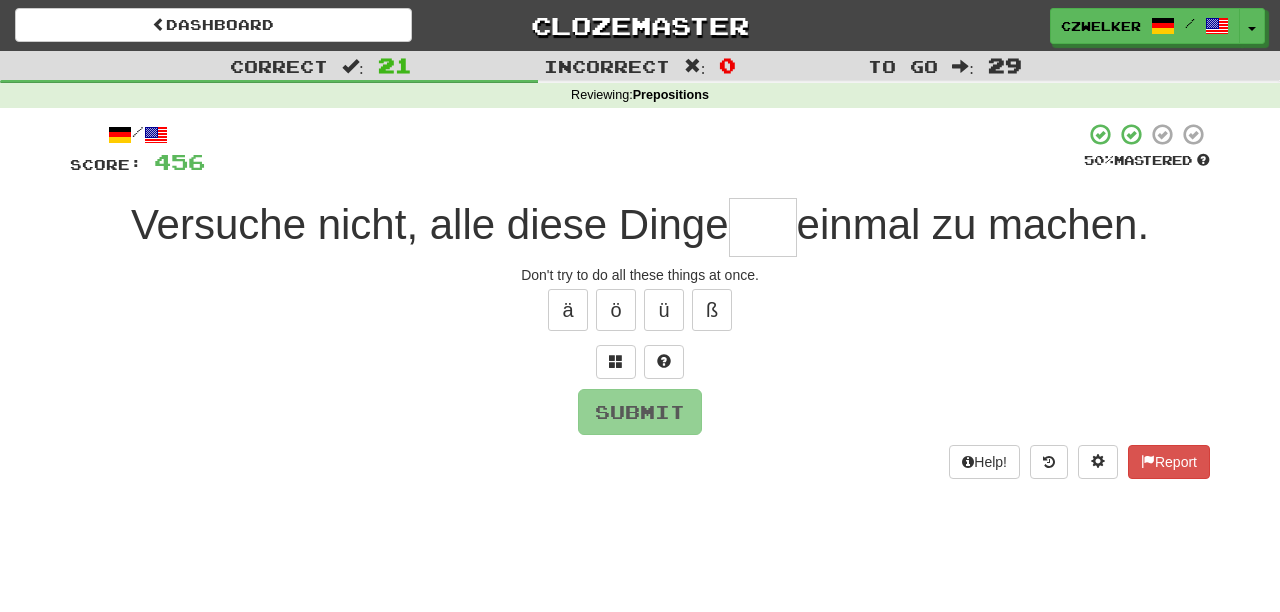 type on "*" 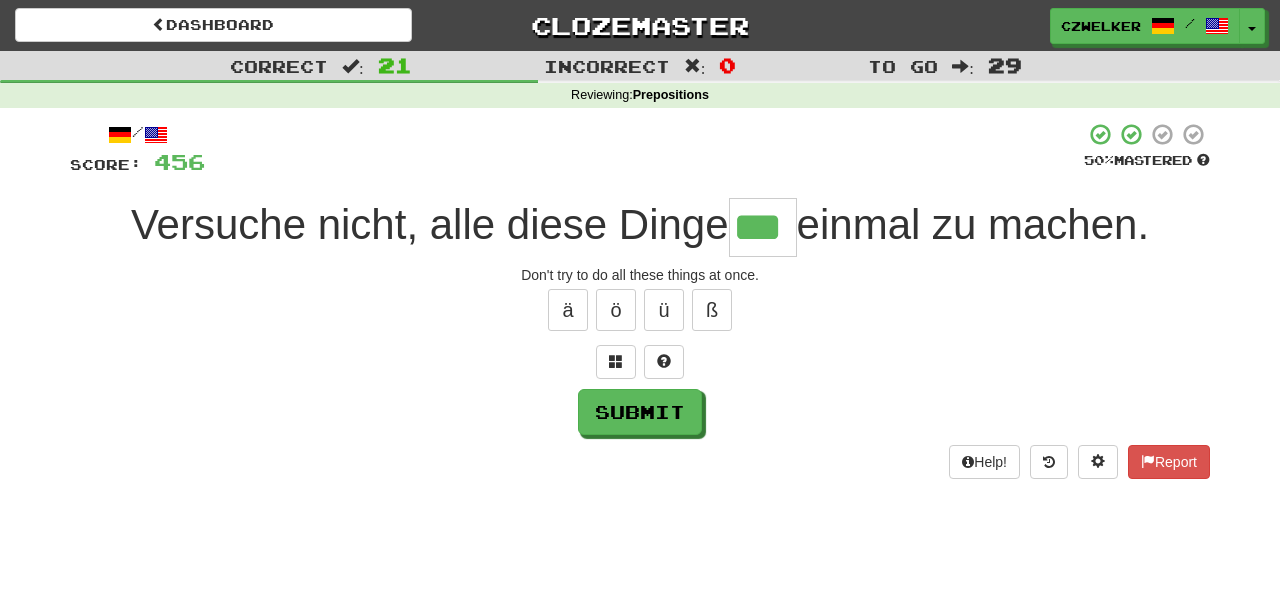 type on "***" 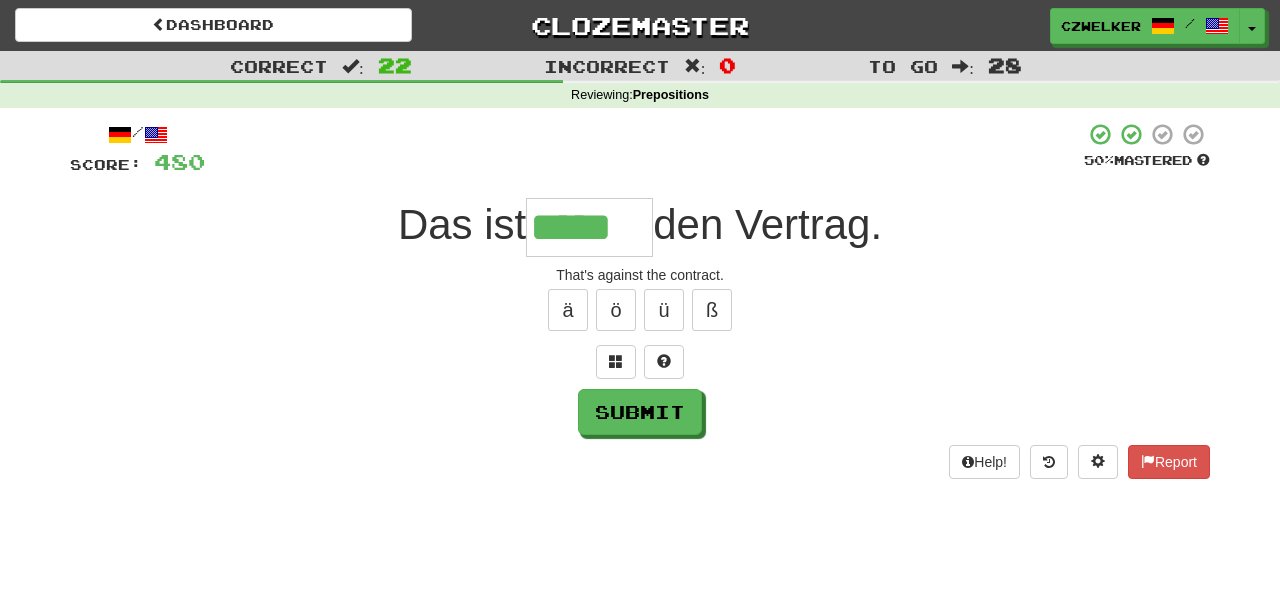 type on "*****" 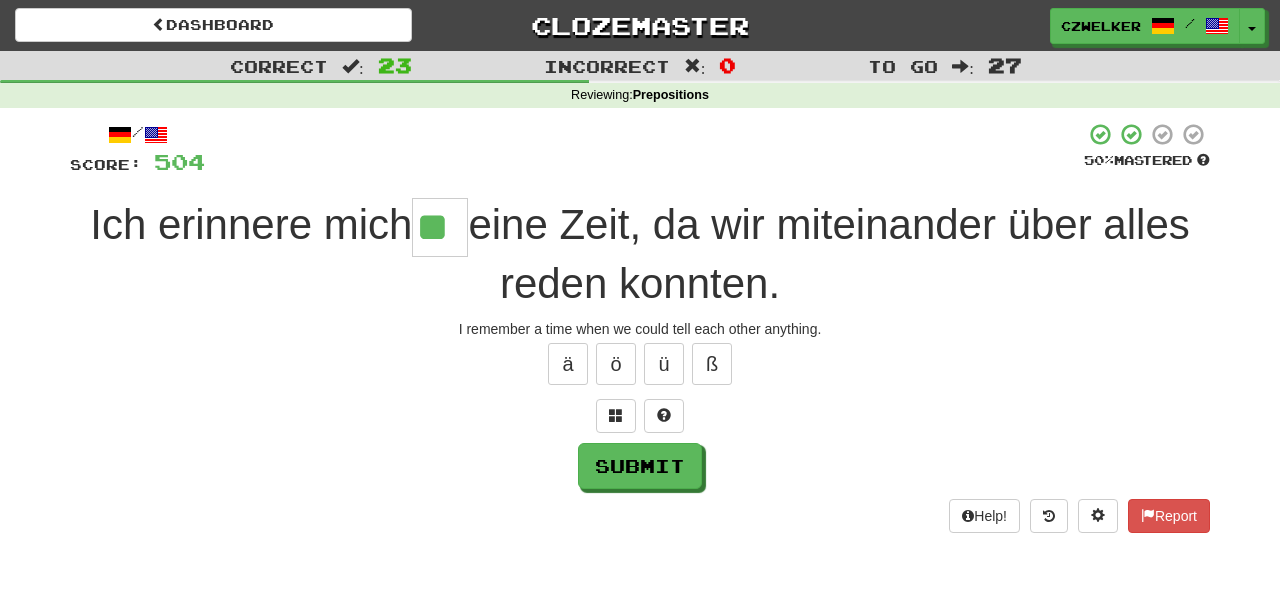 type on "**" 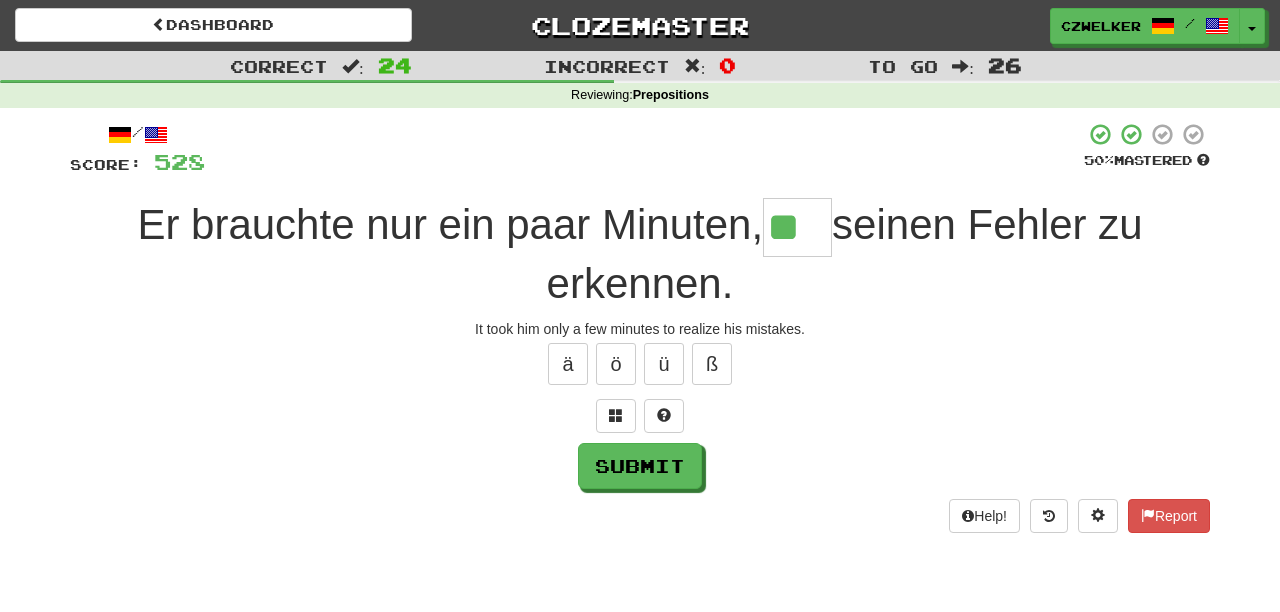 type on "**" 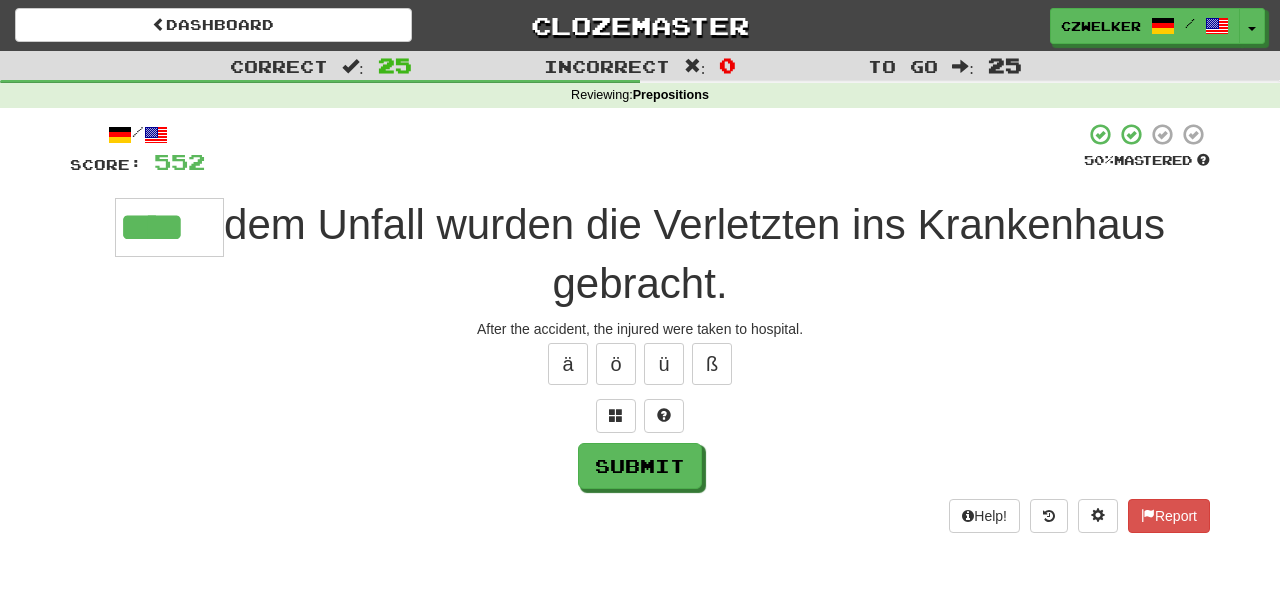 type on "****" 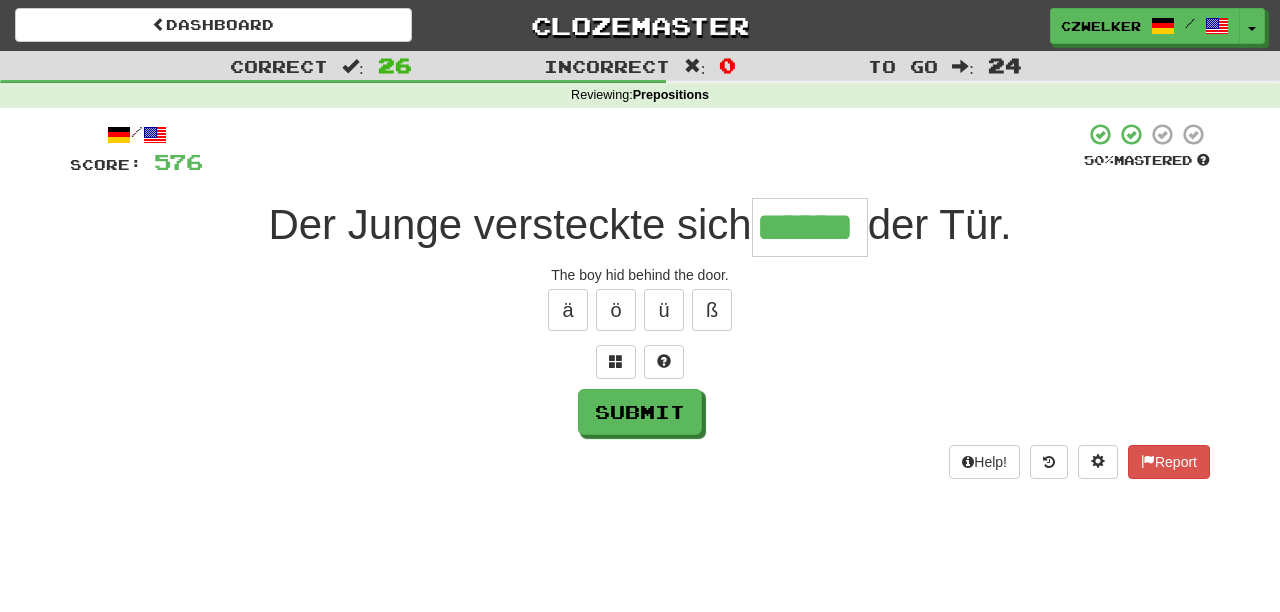 type on "******" 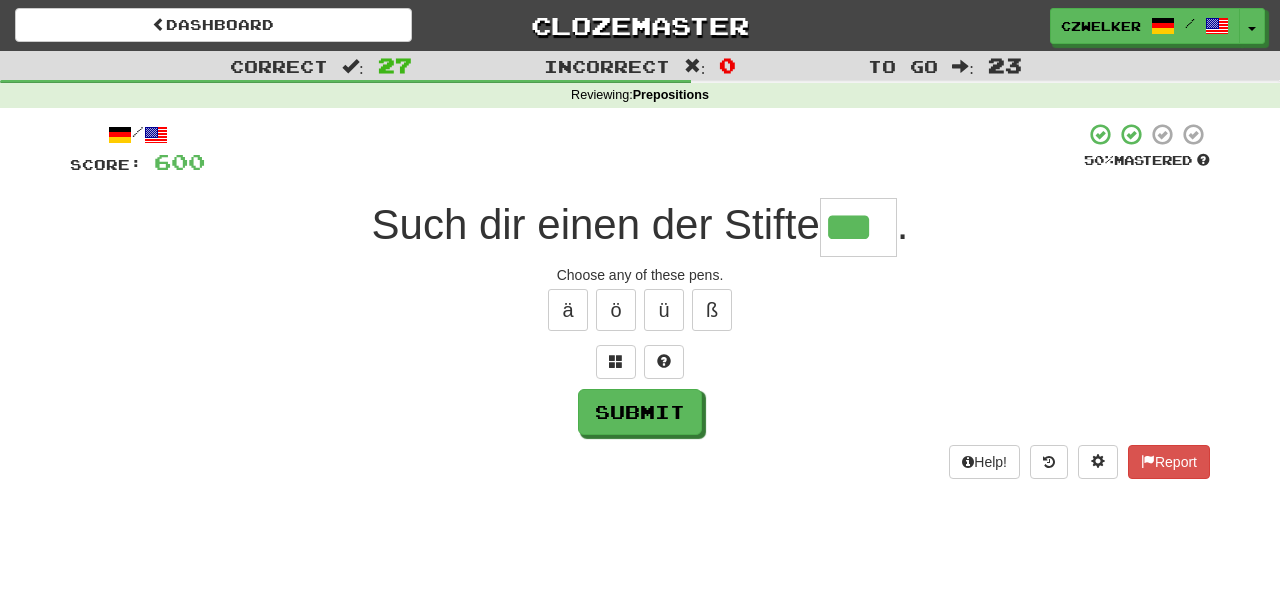 type on "***" 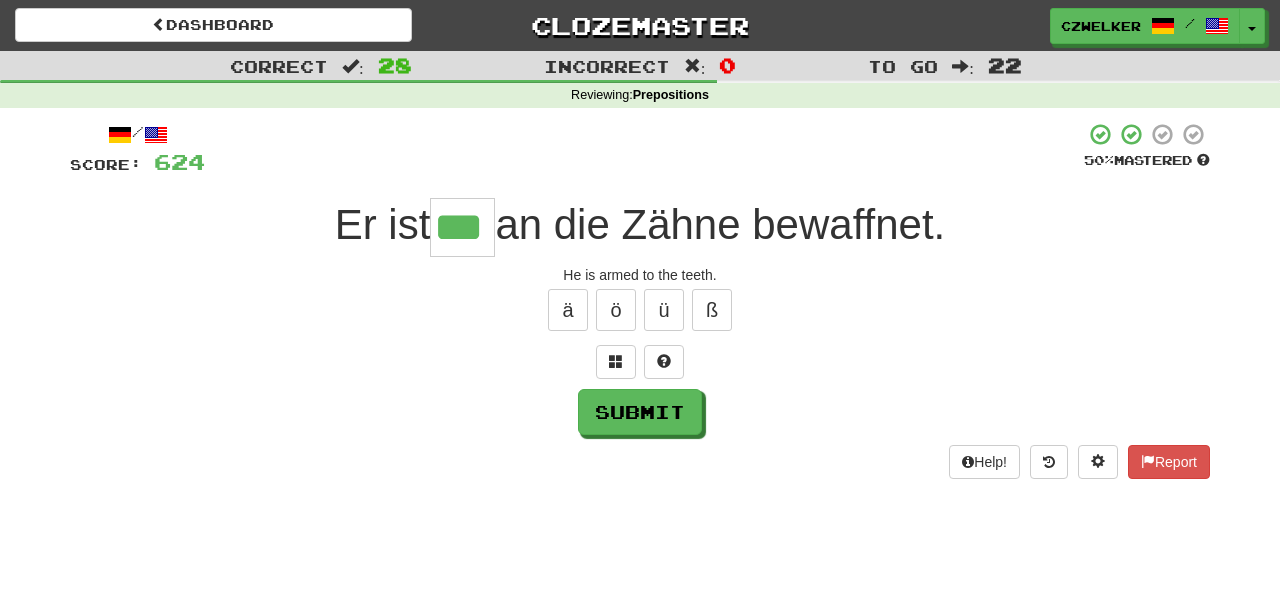 type on "***" 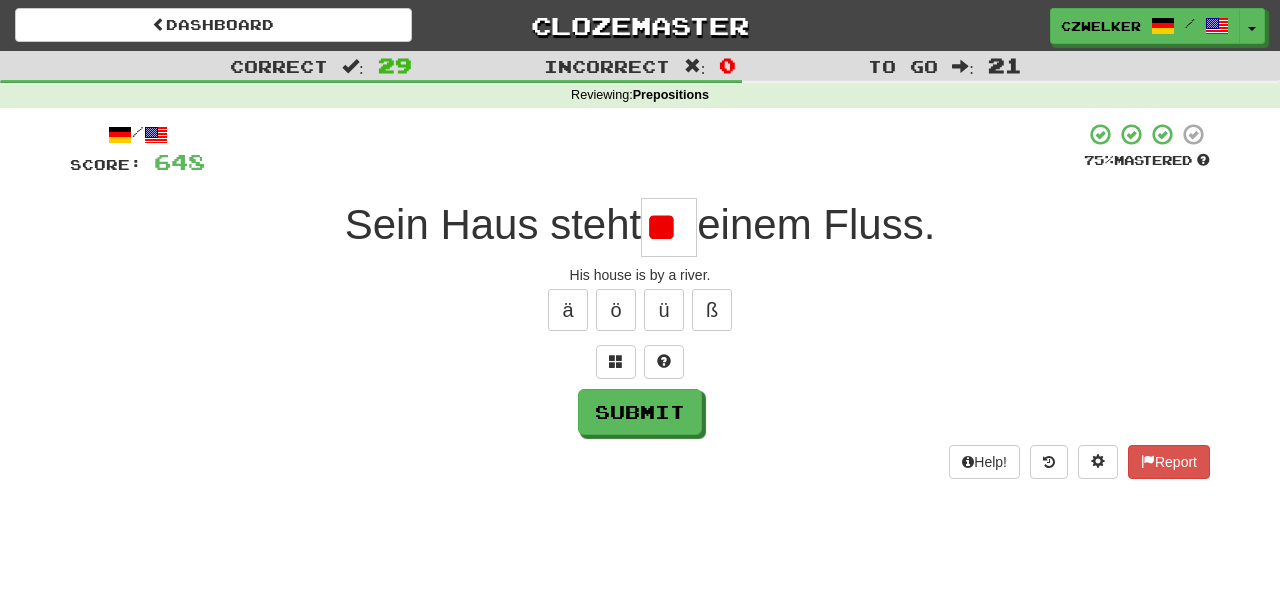 scroll, scrollTop: 0, scrollLeft: 0, axis: both 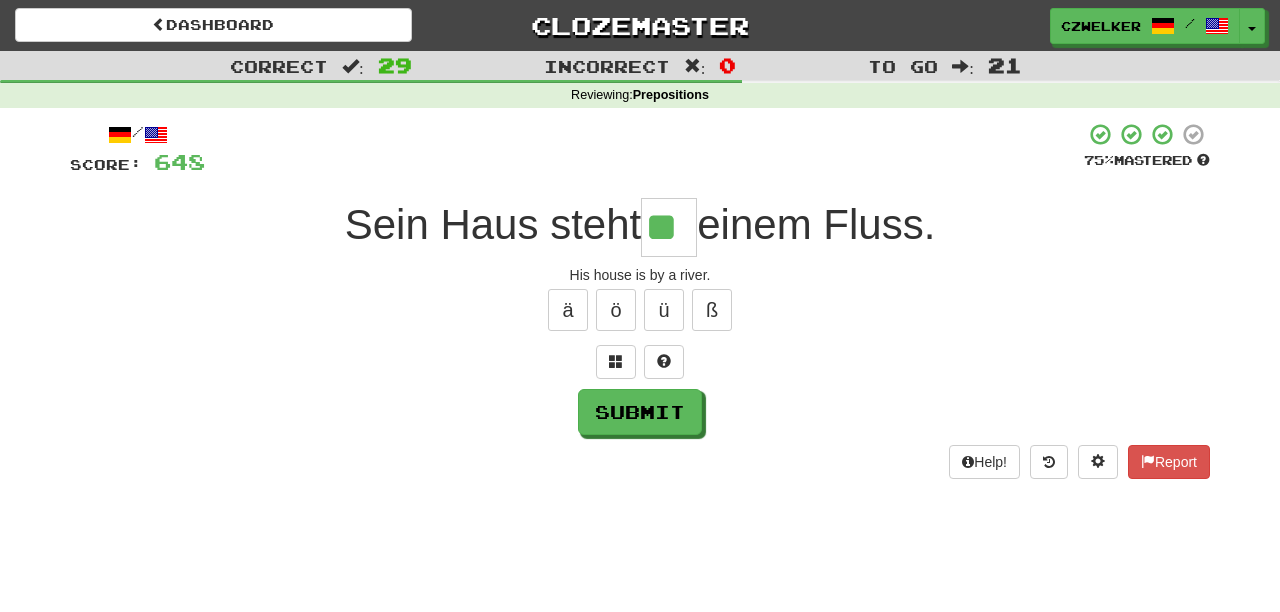 type on "**" 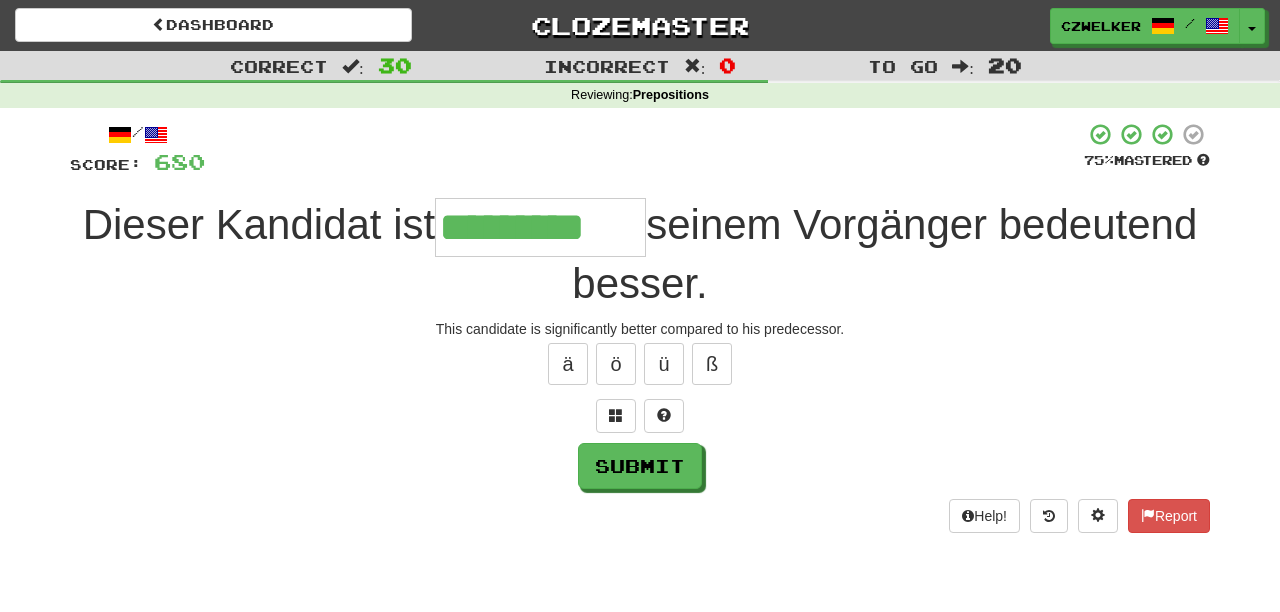 type 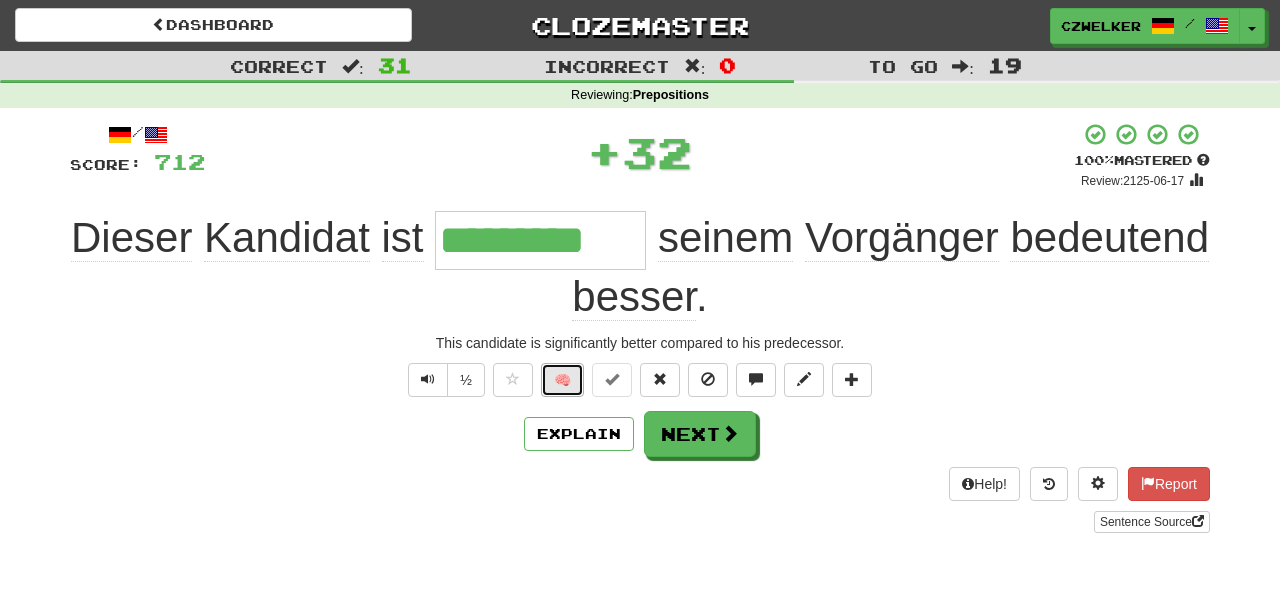 click on "🧠" at bounding box center [562, 380] 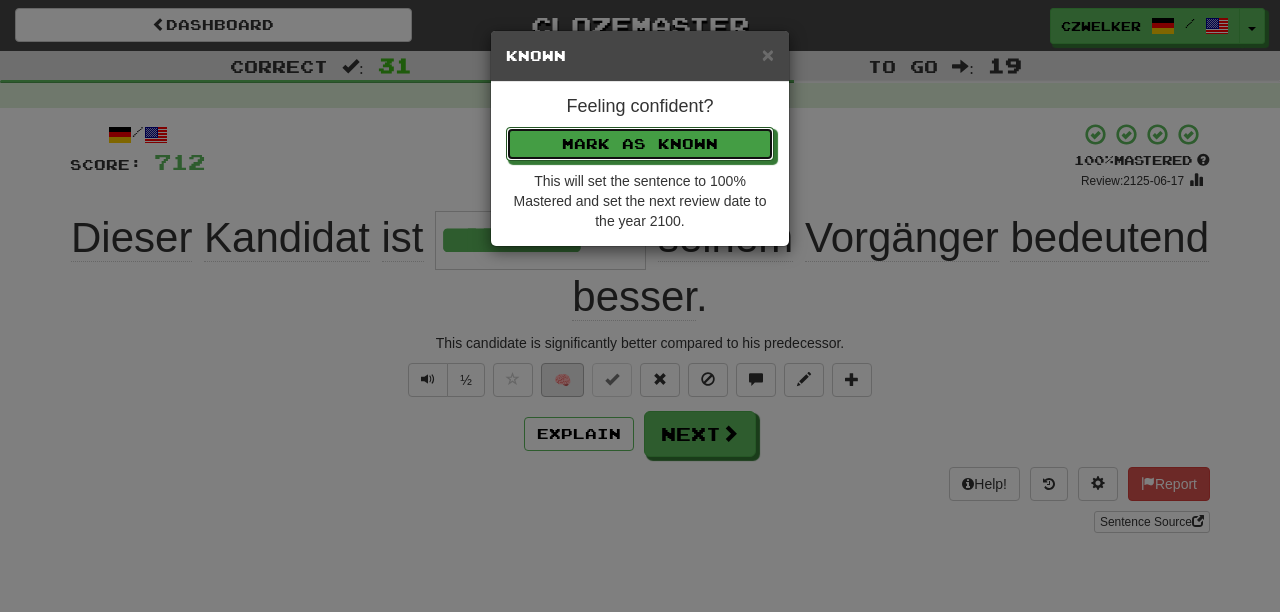 click on "Mark as Known" at bounding box center [640, 144] 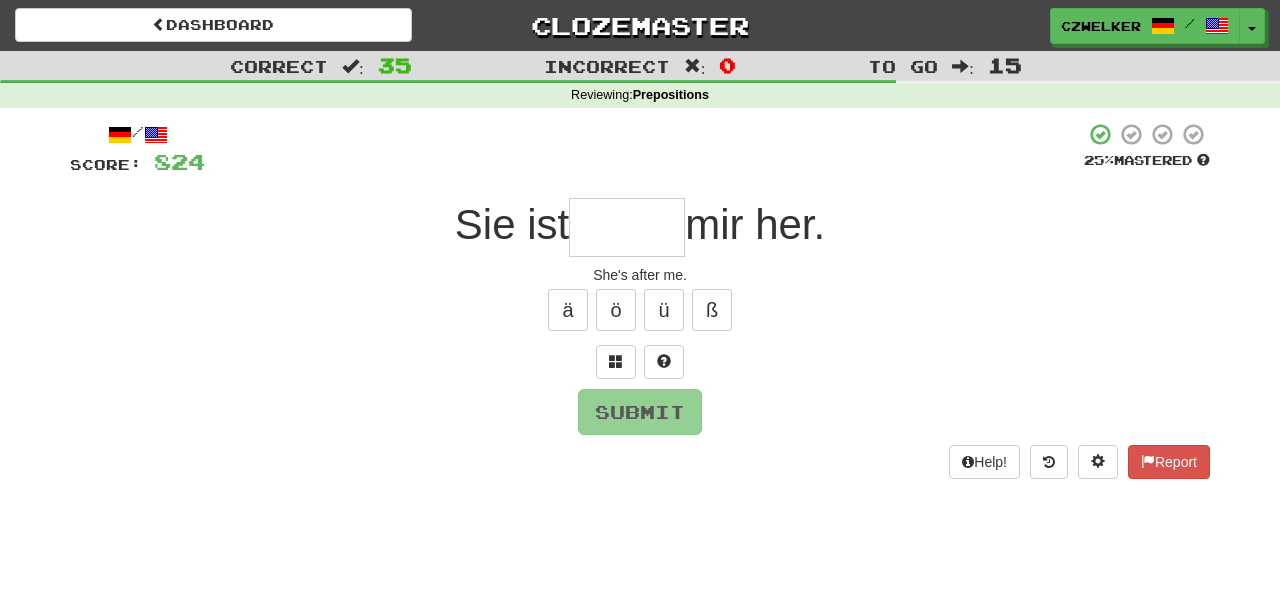 click at bounding box center [627, 227] 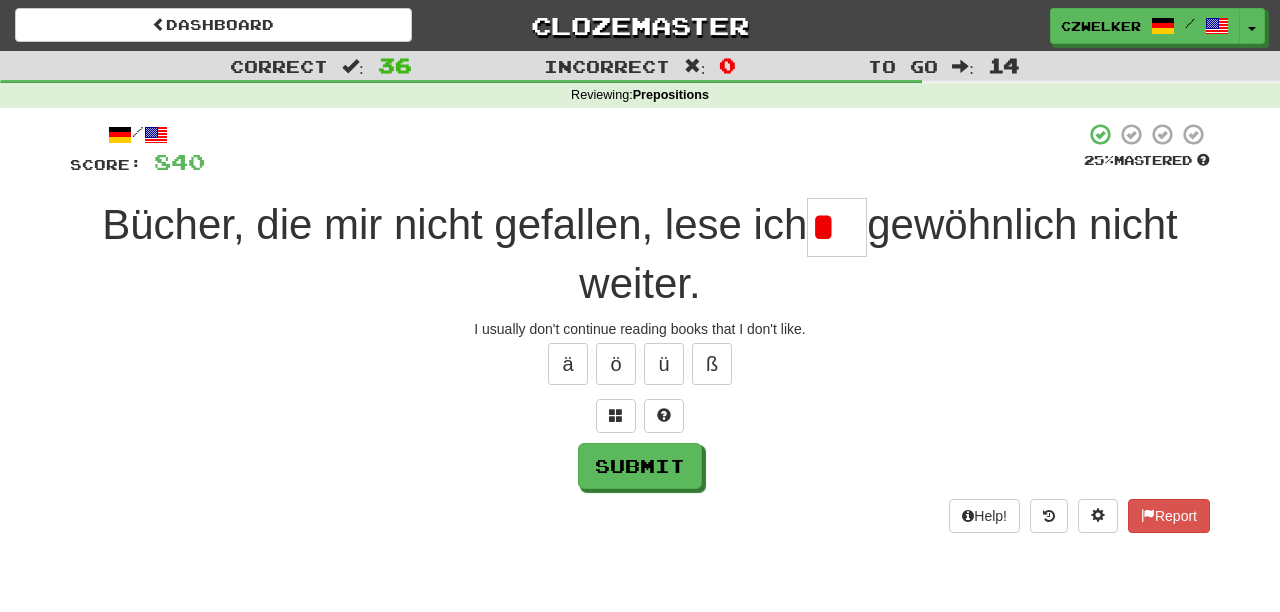 scroll, scrollTop: 0, scrollLeft: 0, axis: both 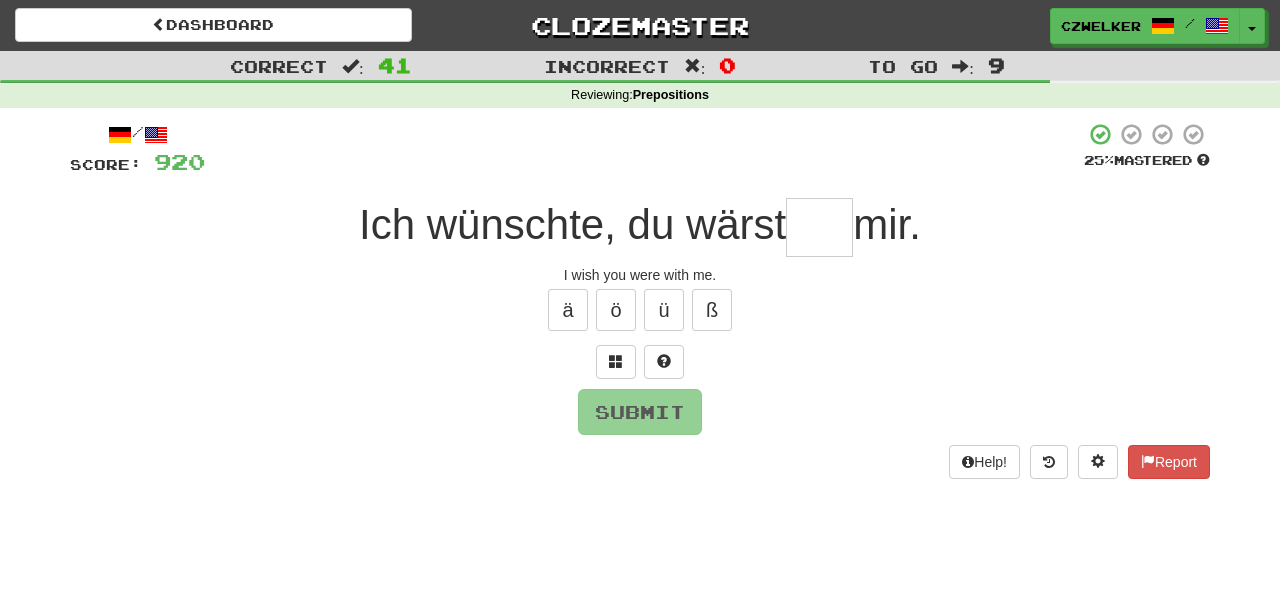 click at bounding box center [819, 227] 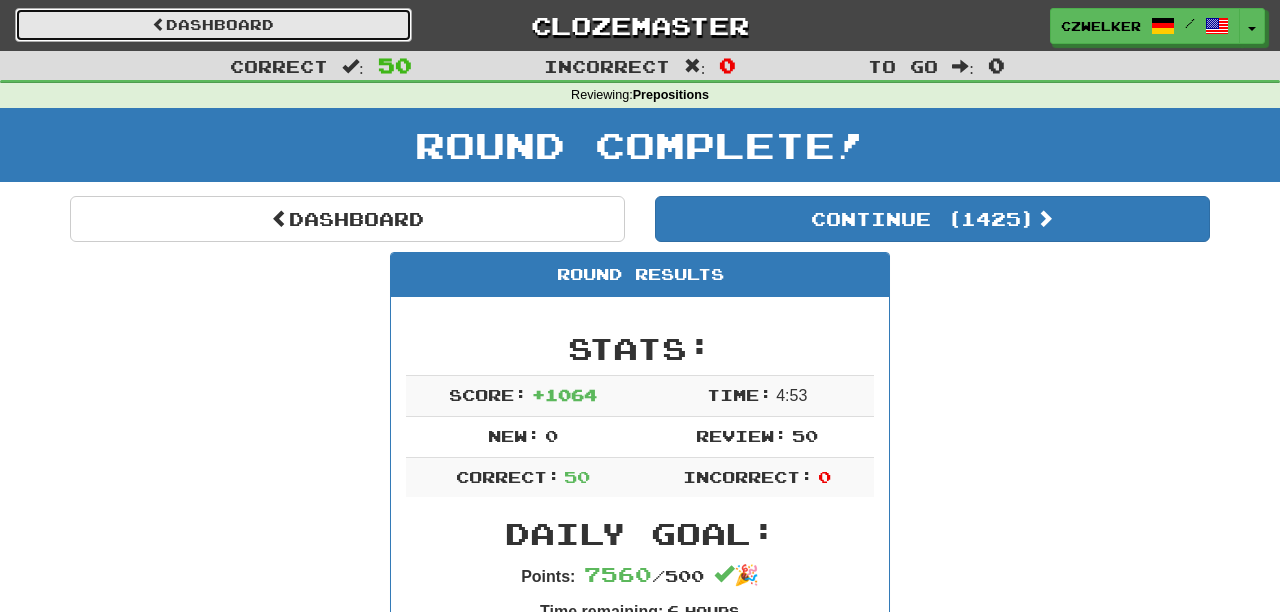 click on "Dashboard" at bounding box center [213, 25] 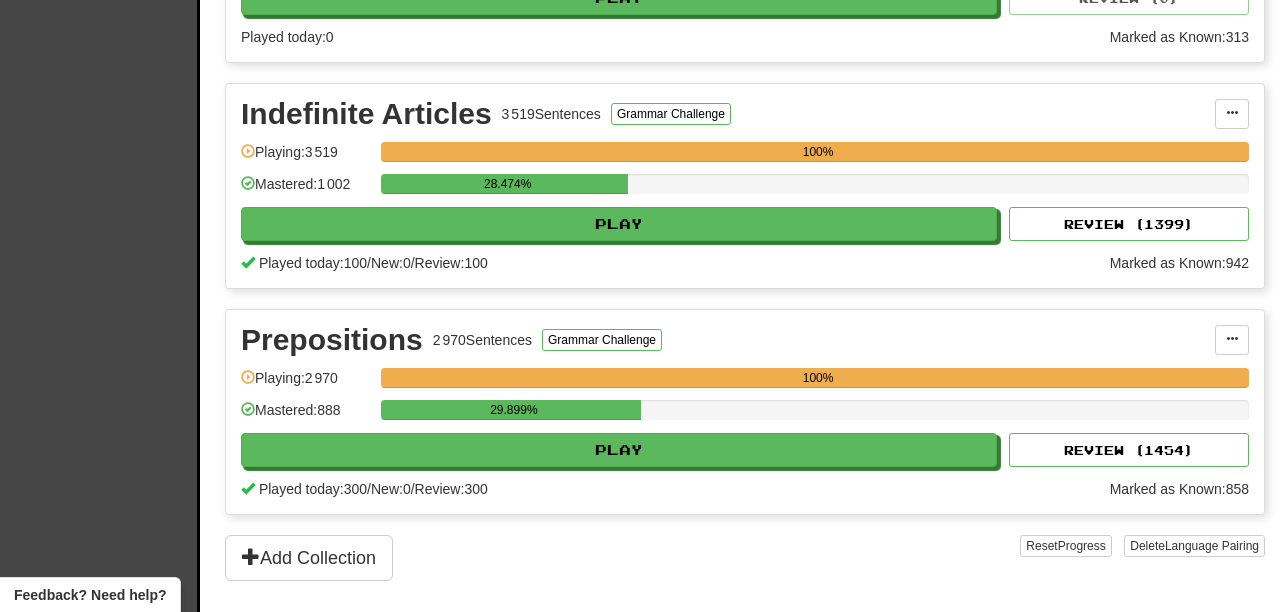 scroll, scrollTop: 832, scrollLeft: 0, axis: vertical 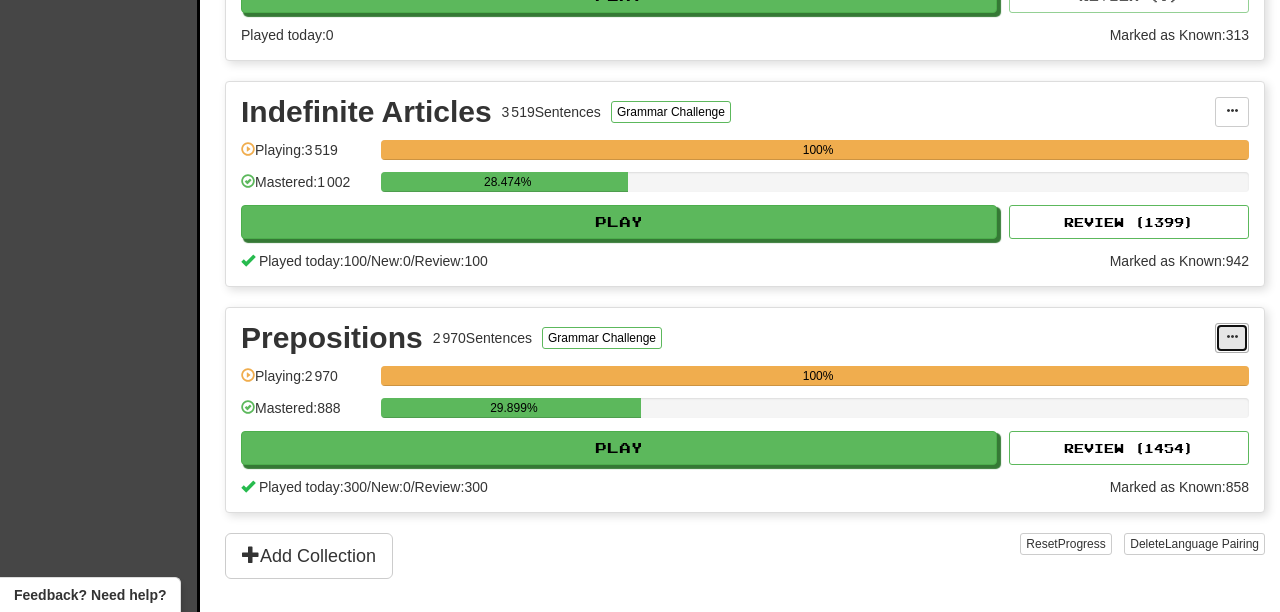 click at bounding box center (1232, 338) 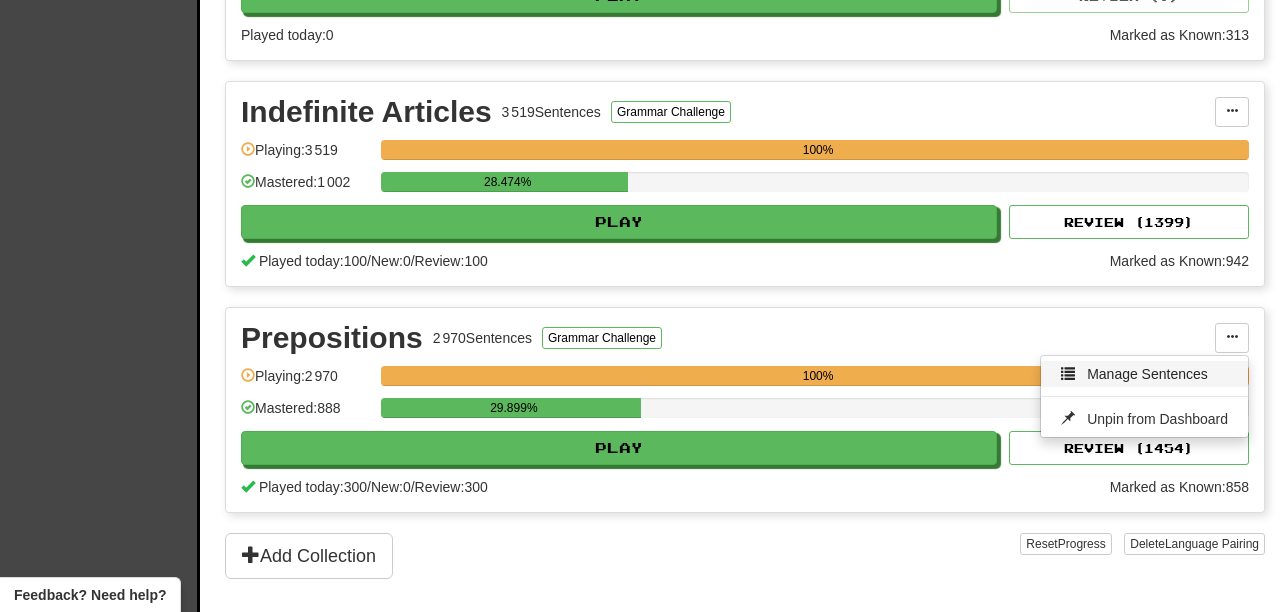 click on "Manage Sentences" at bounding box center (1147, 374) 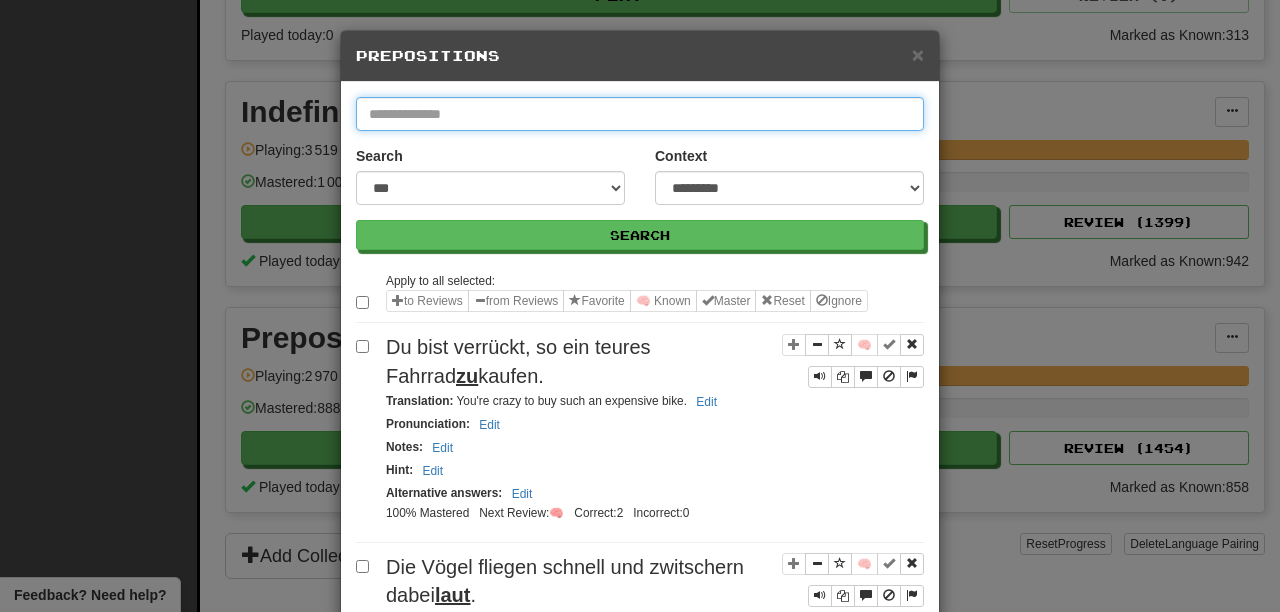 click at bounding box center (640, 114) 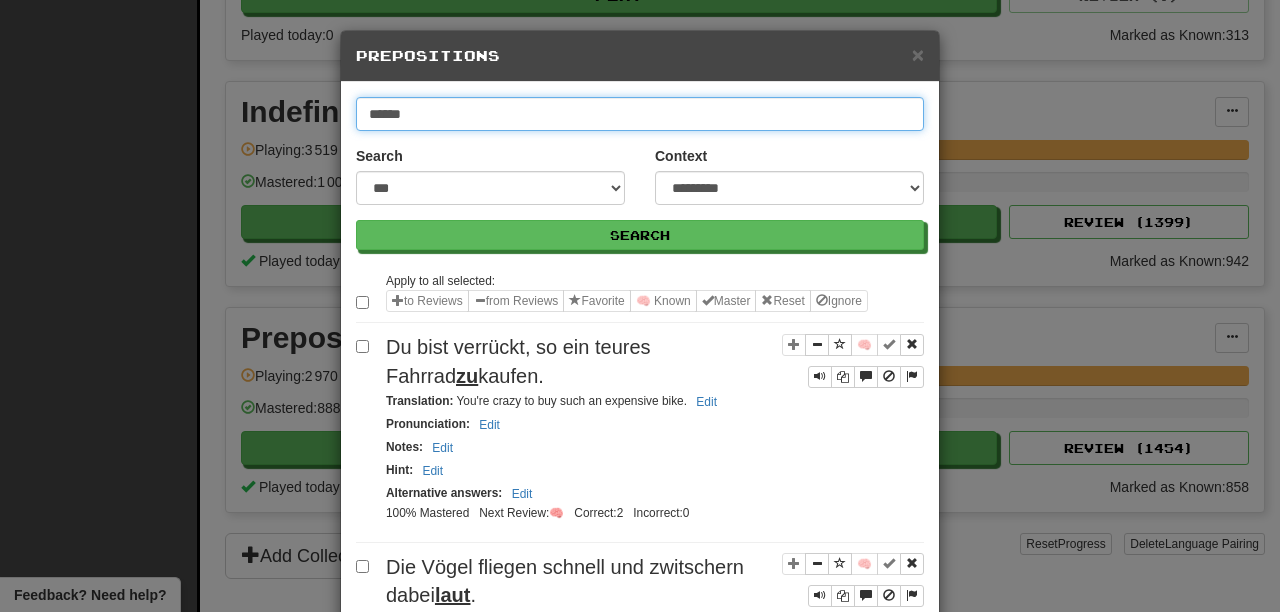 click on "Search" at bounding box center (640, 235) 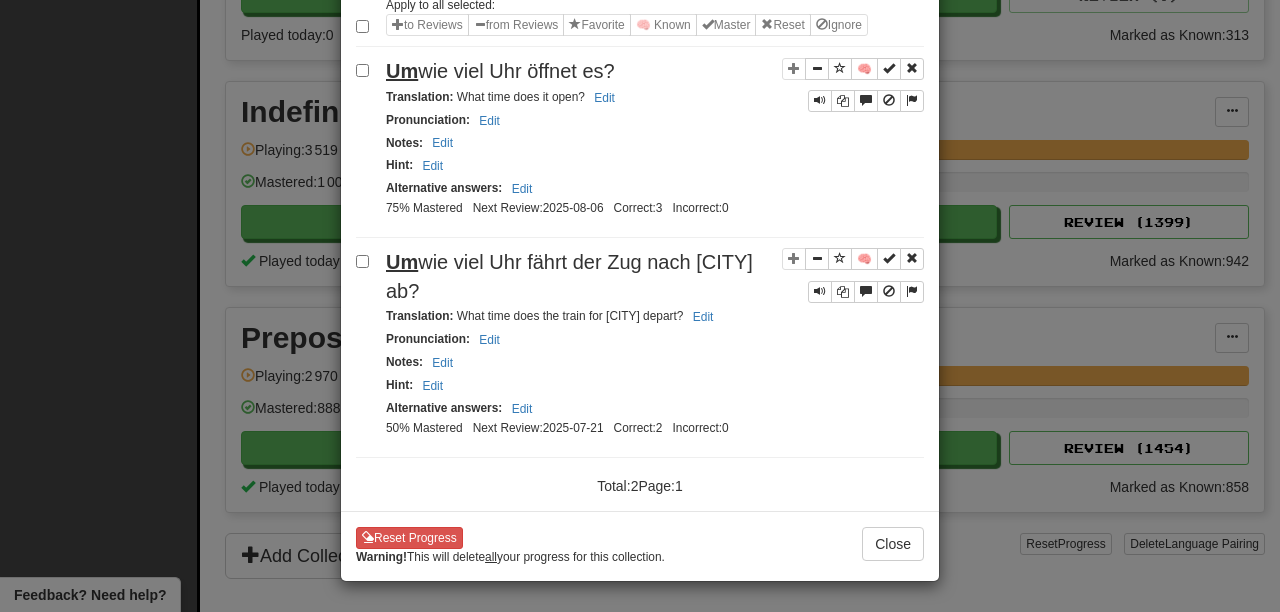 scroll, scrollTop: 186, scrollLeft: 0, axis: vertical 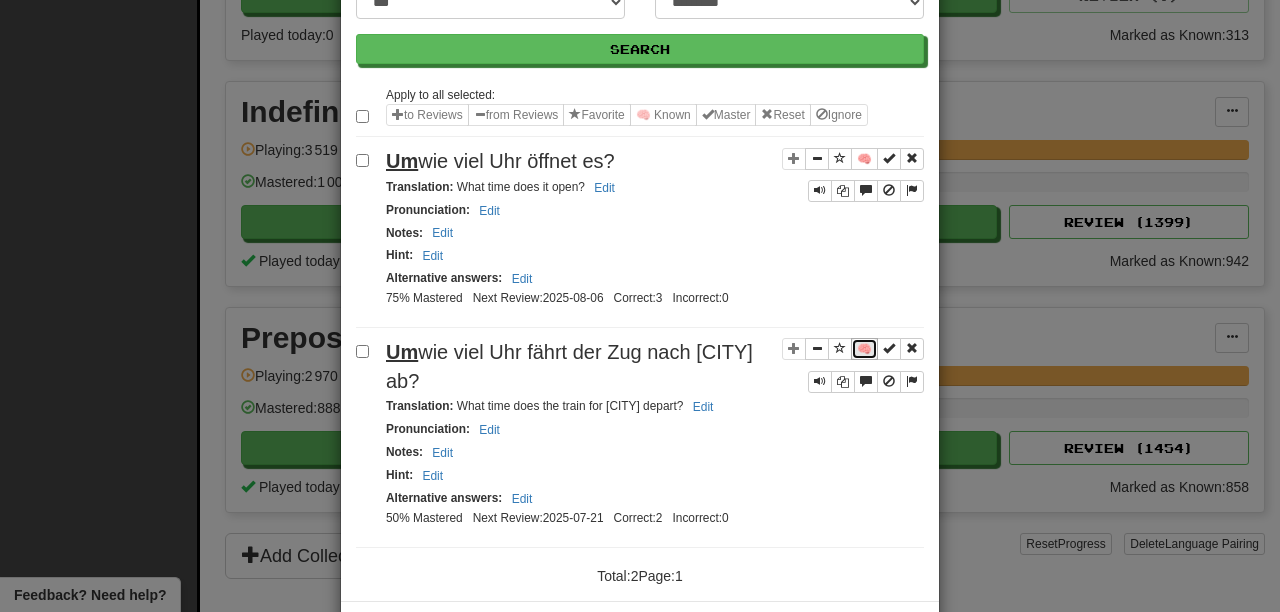 click on "🧠" at bounding box center [864, 349] 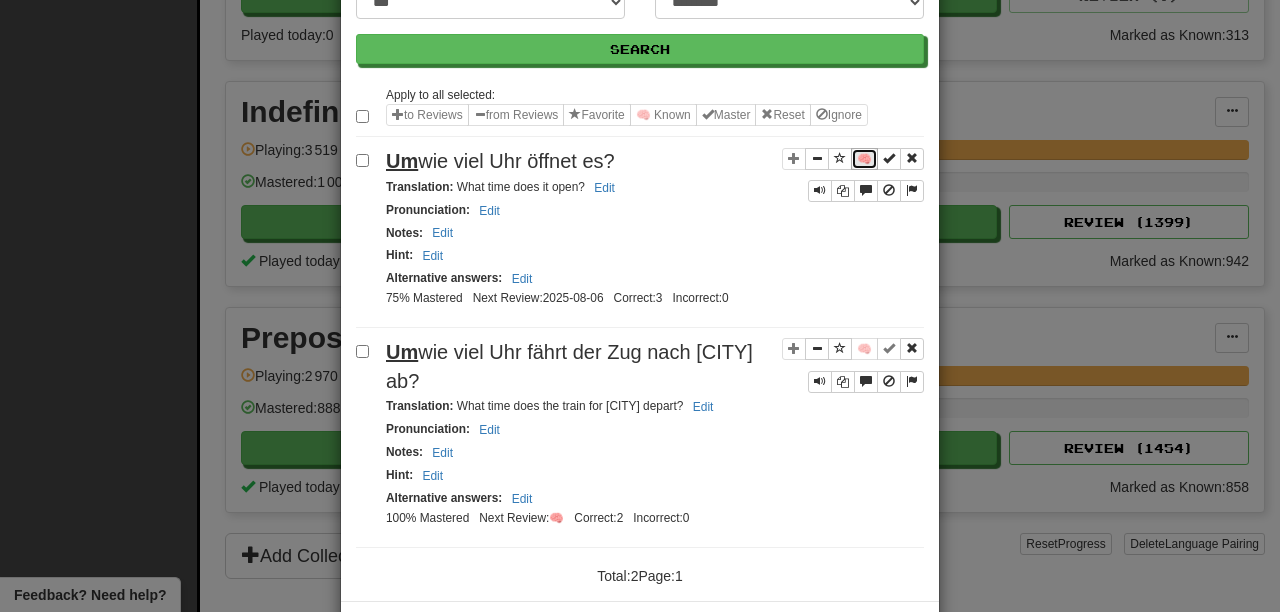click on "🧠" at bounding box center (864, 159) 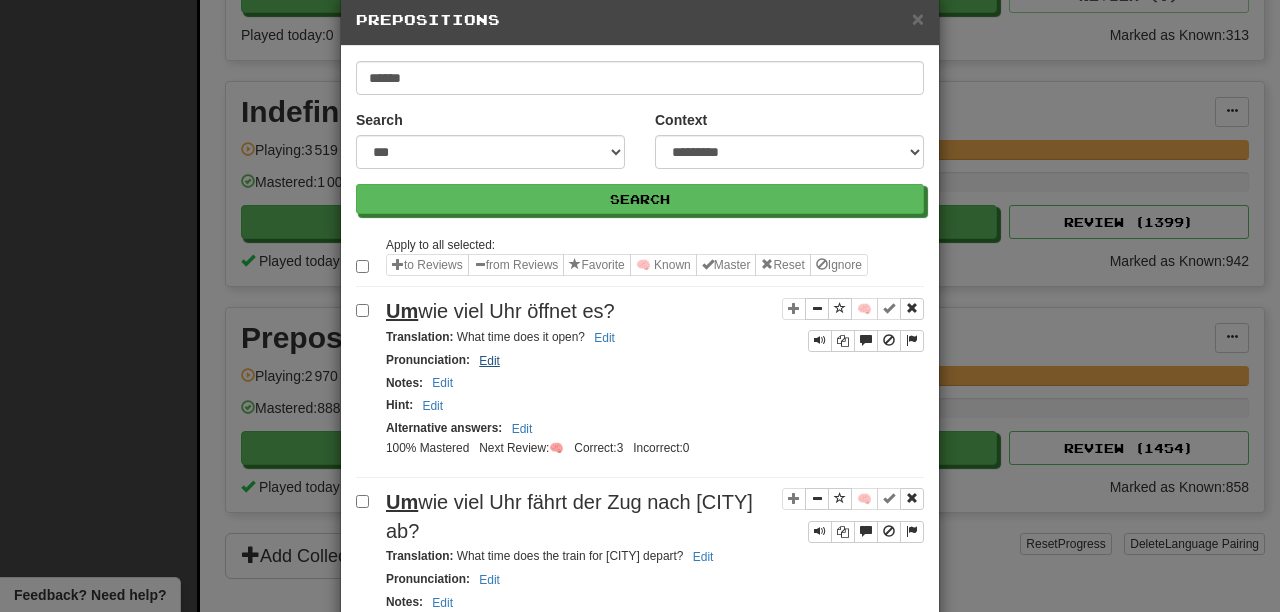 scroll, scrollTop: 0, scrollLeft: 0, axis: both 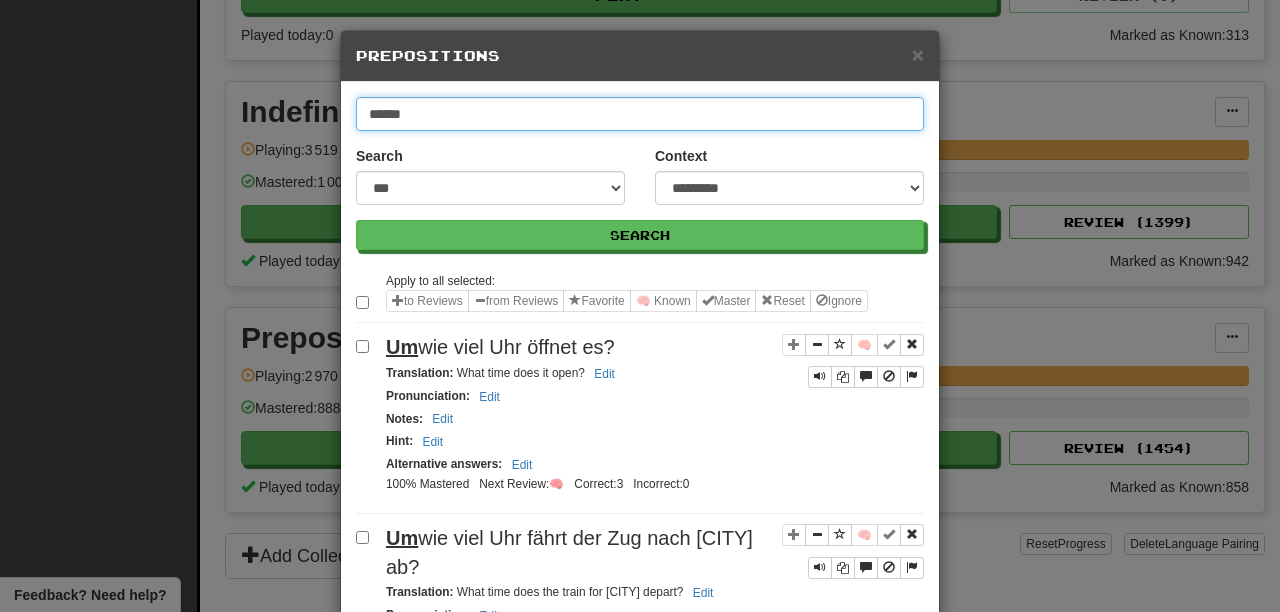 drag, startPoint x: 430, startPoint y: 110, endPoint x: 238, endPoint y: 110, distance: 192 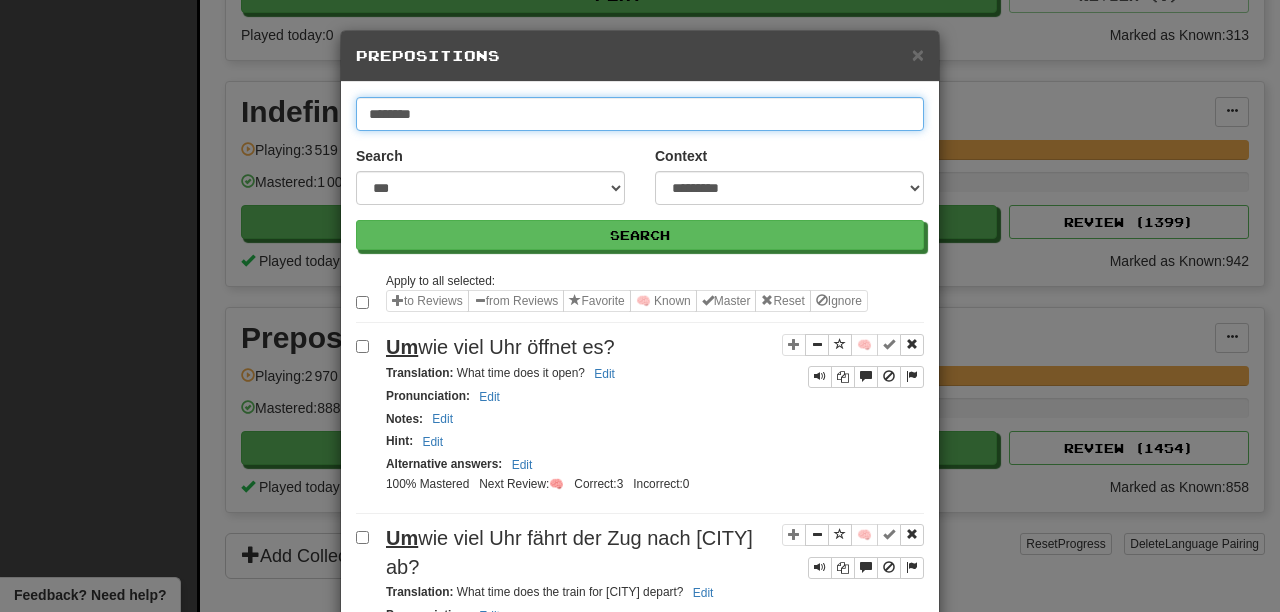 click on "Search" at bounding box center (640, 235) 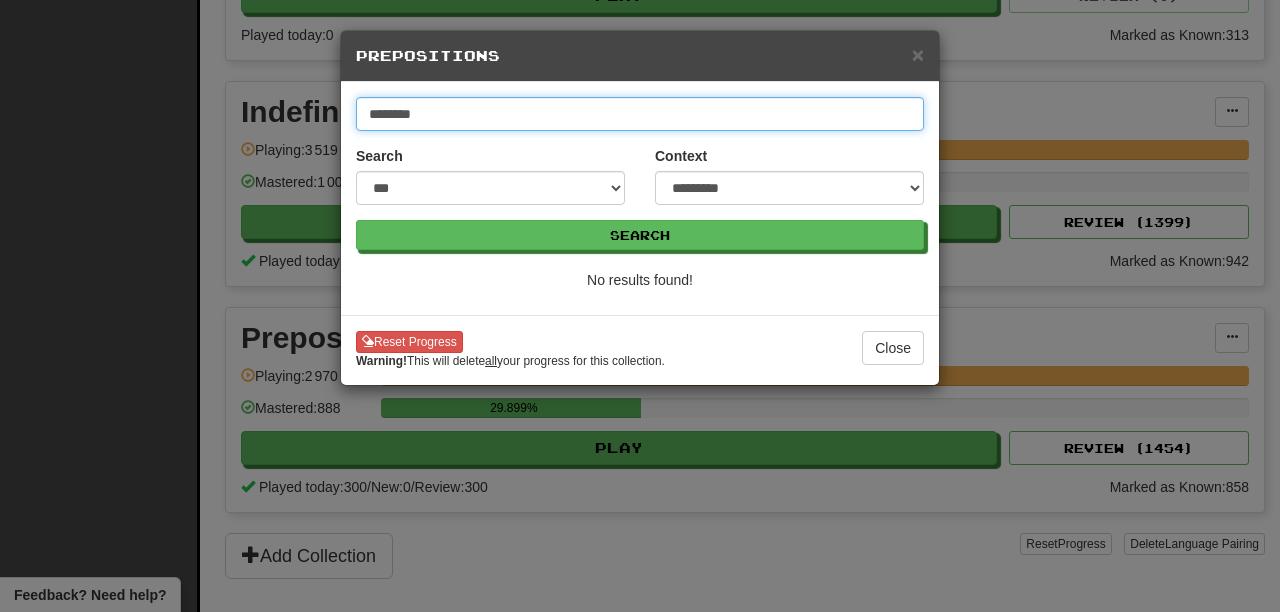 click on "********" at bounding box center (640, 114) 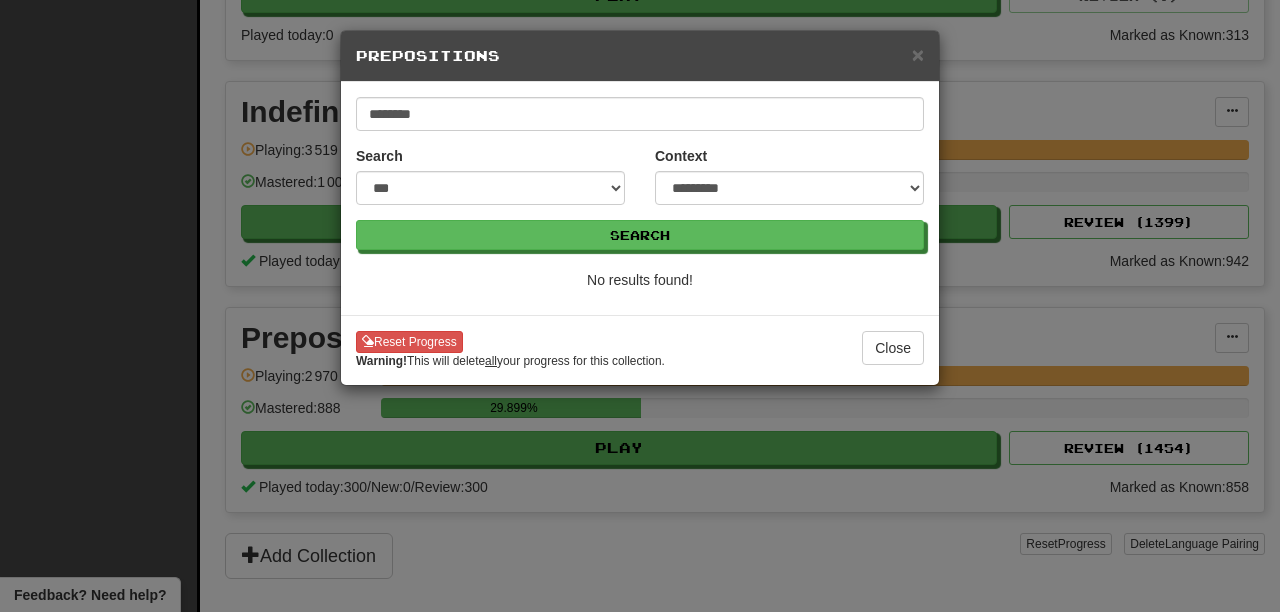 click on "**********" at bounding box center [640, 173] 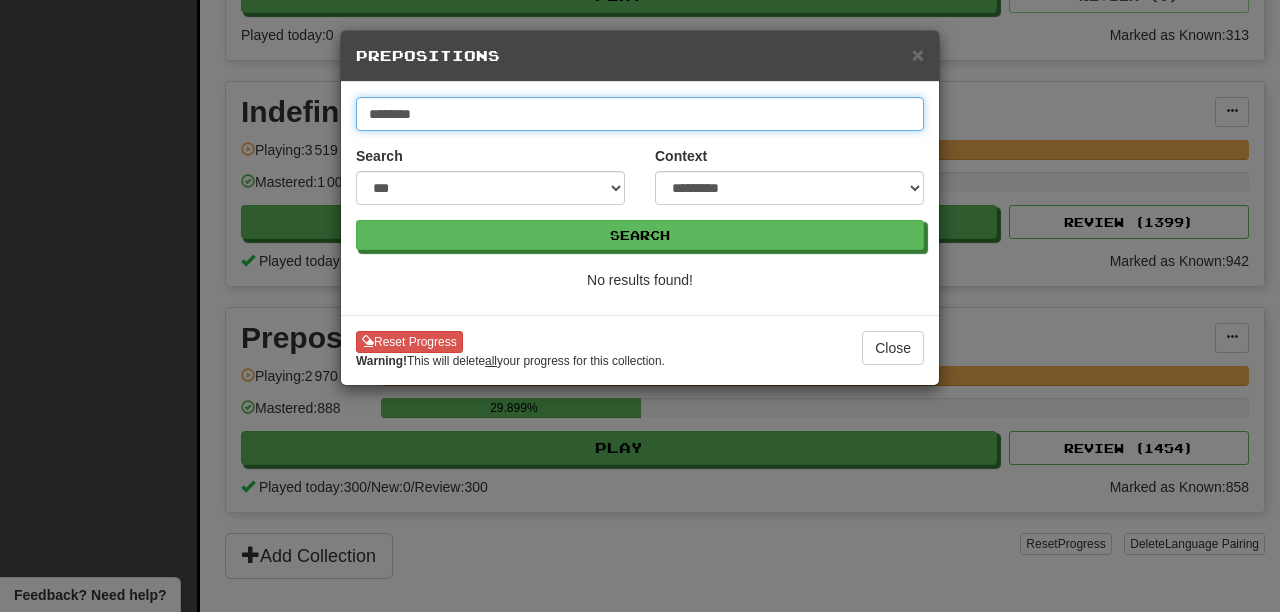 drag, startPoint x: 454, startPoint y: 121, endPoint x: 94, endPoint y: 51, distance: 366.74243 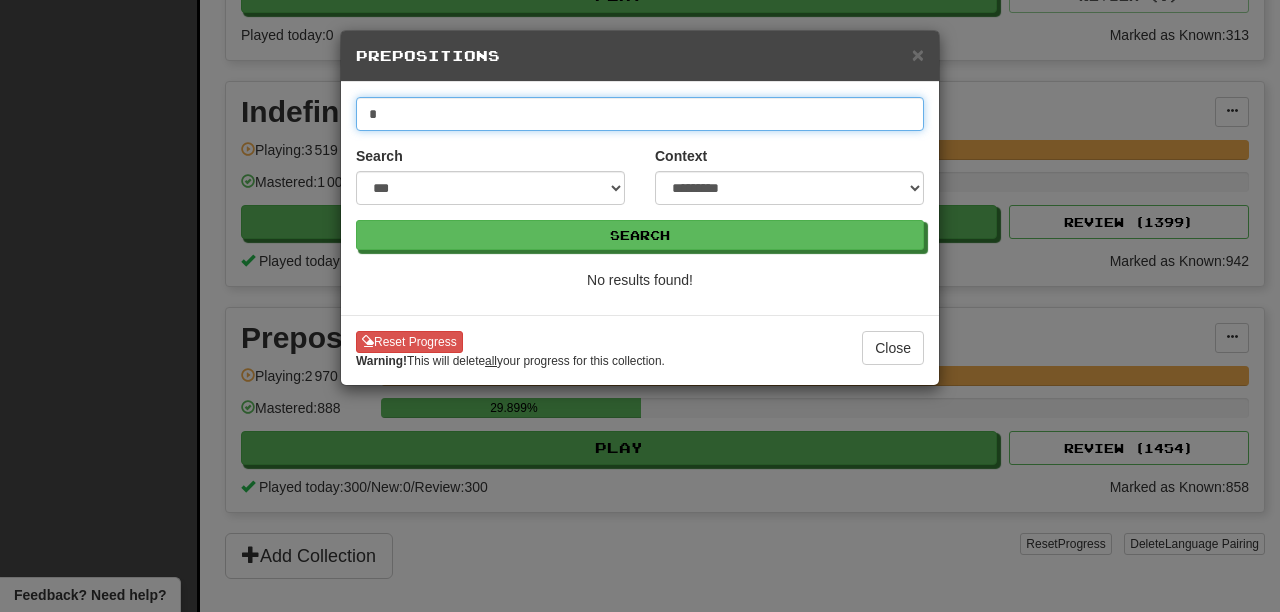 click on "Search" at bounding box center [640, 235] 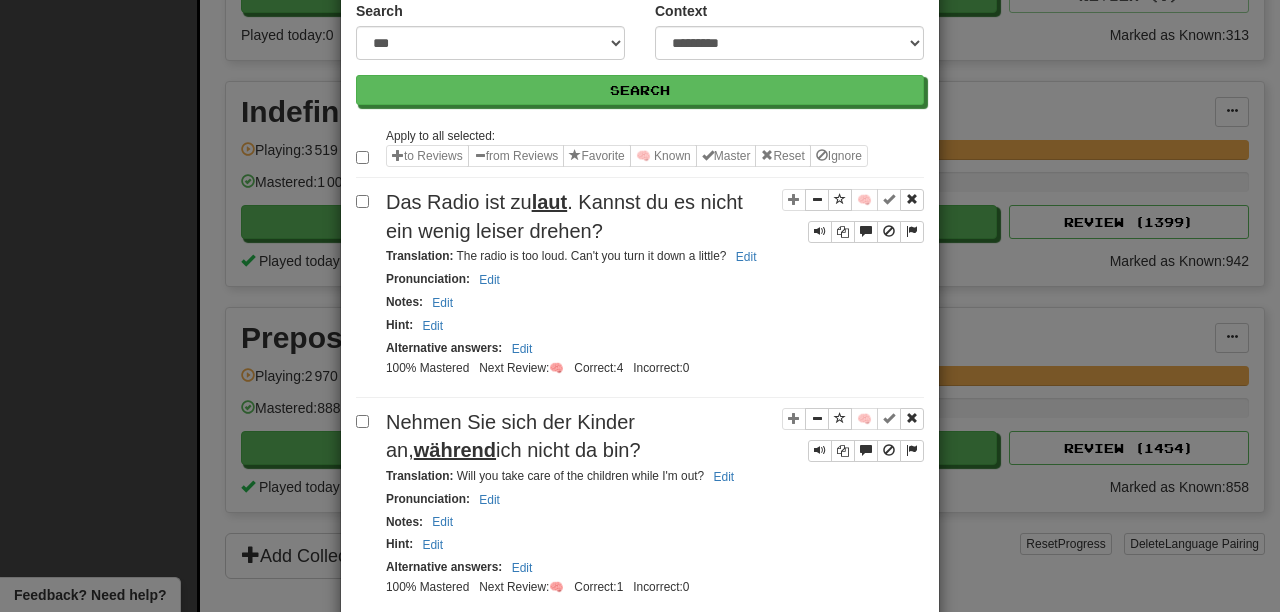 scroll, scrollTop: 0, scrollLeft: 0, axis: both 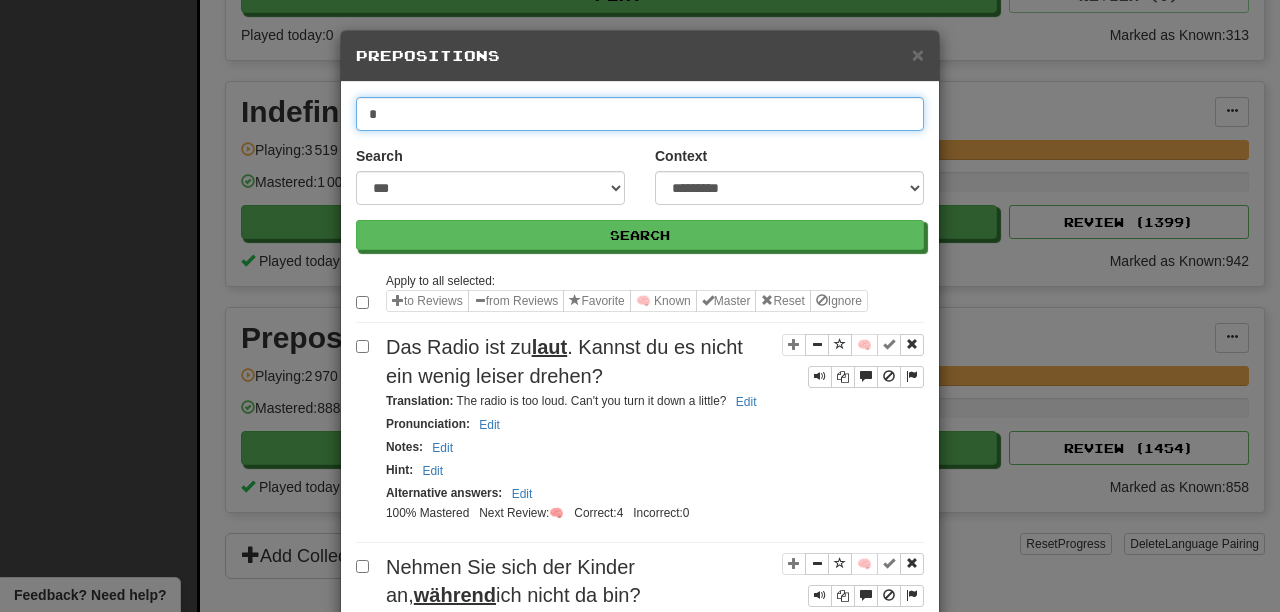 click on "*" at bounding box center [640, 114] 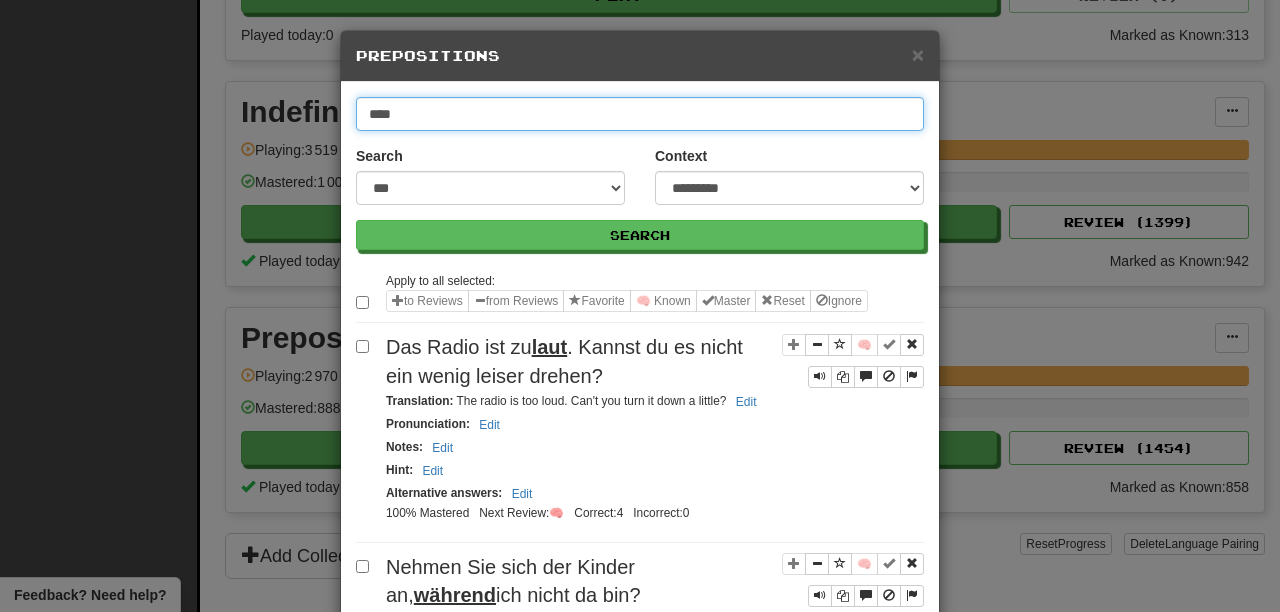 click on "Search" at bounding box center (640, 235) 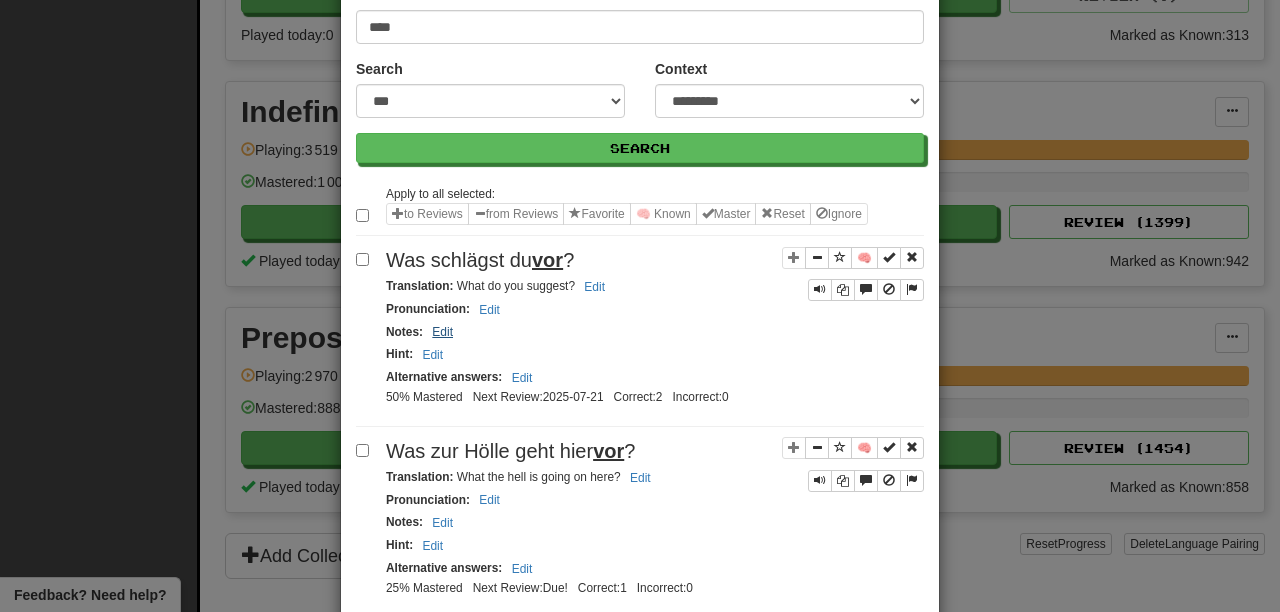 scroll, scrollTop: 99, scrollLeft: 0, axis: vertical 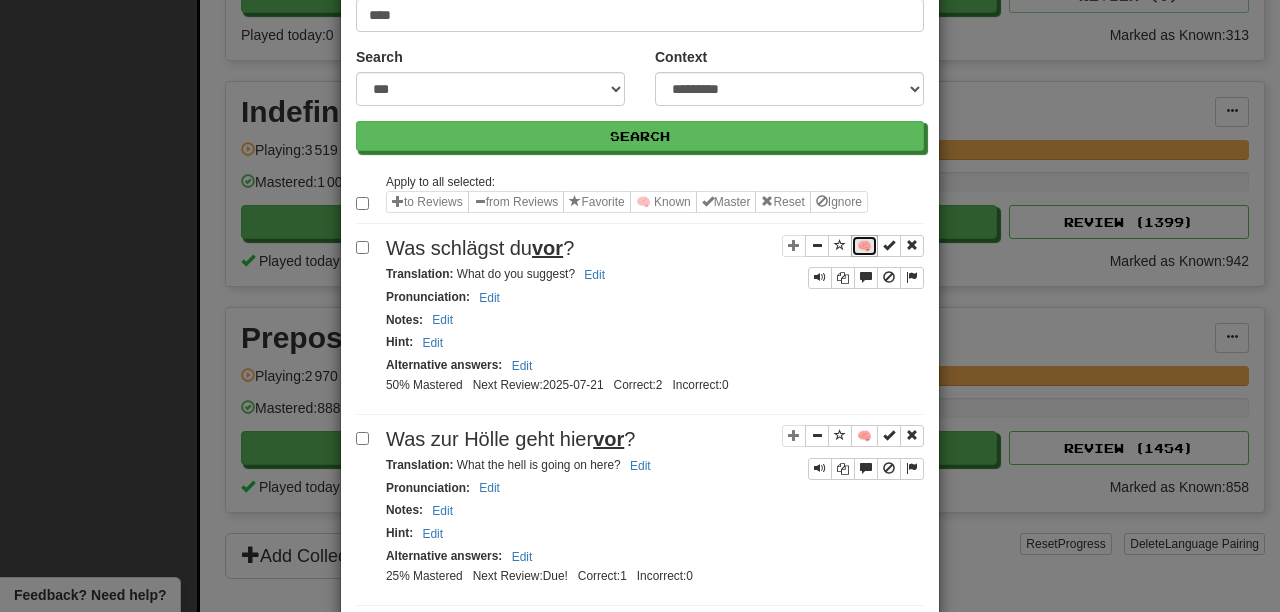 click on "🧠" at bounding box center (864, 246) 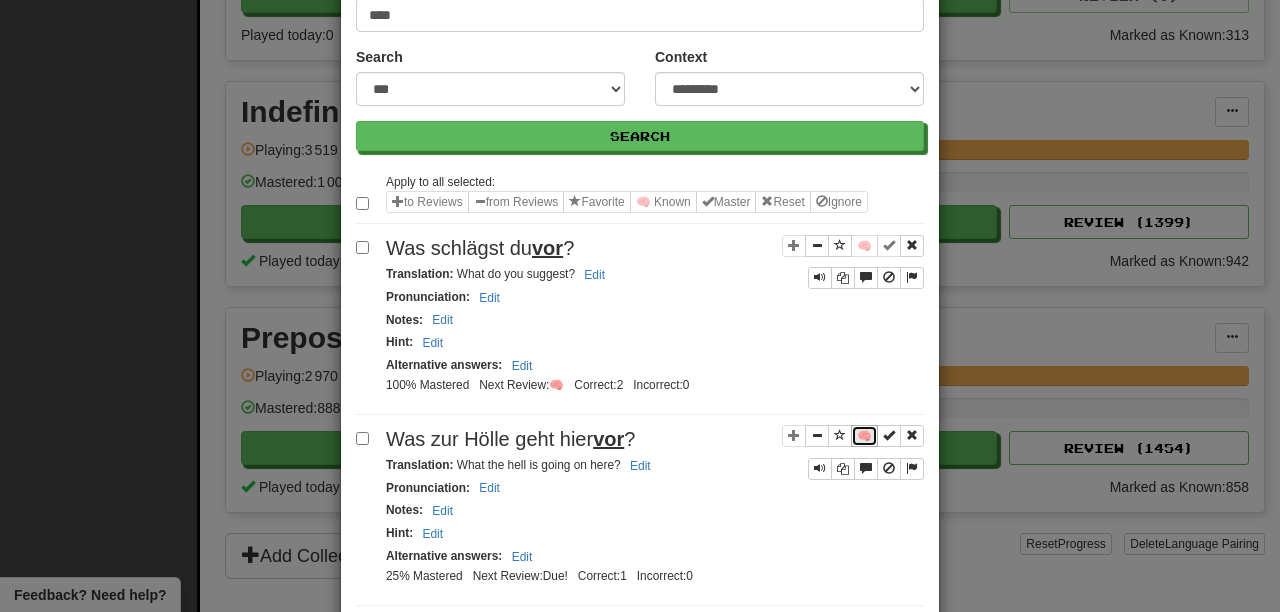 click on "🧠" at bounding box center (864, 436) 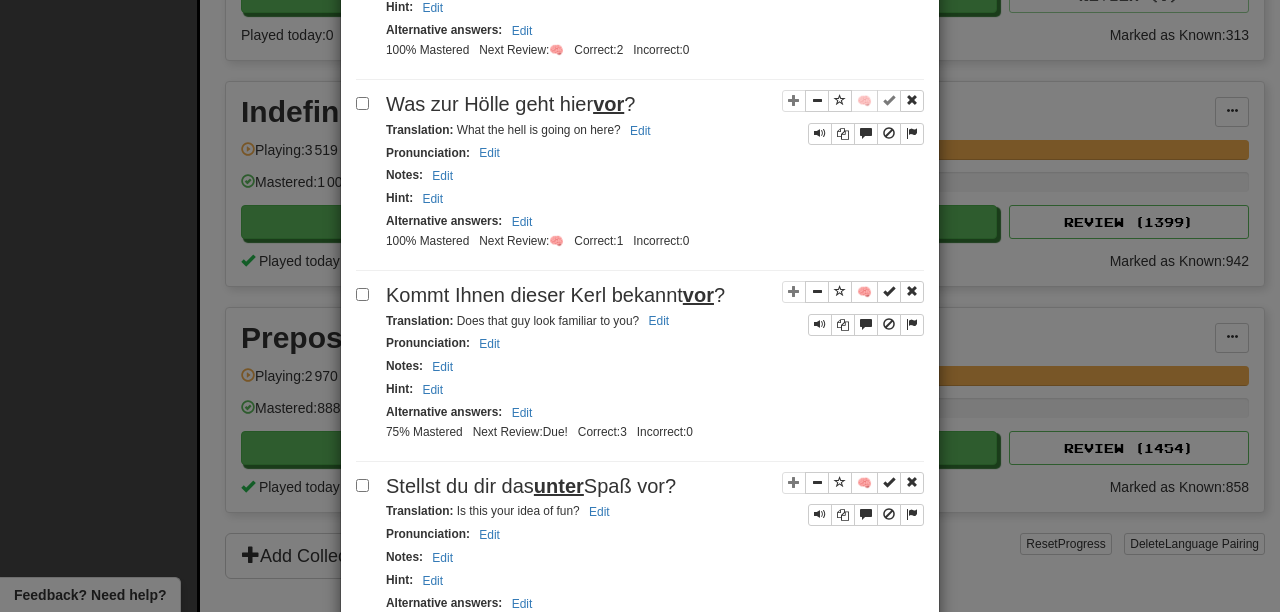 scroll, scrollTop: 436, scrollLeft: 0, axis: vertical 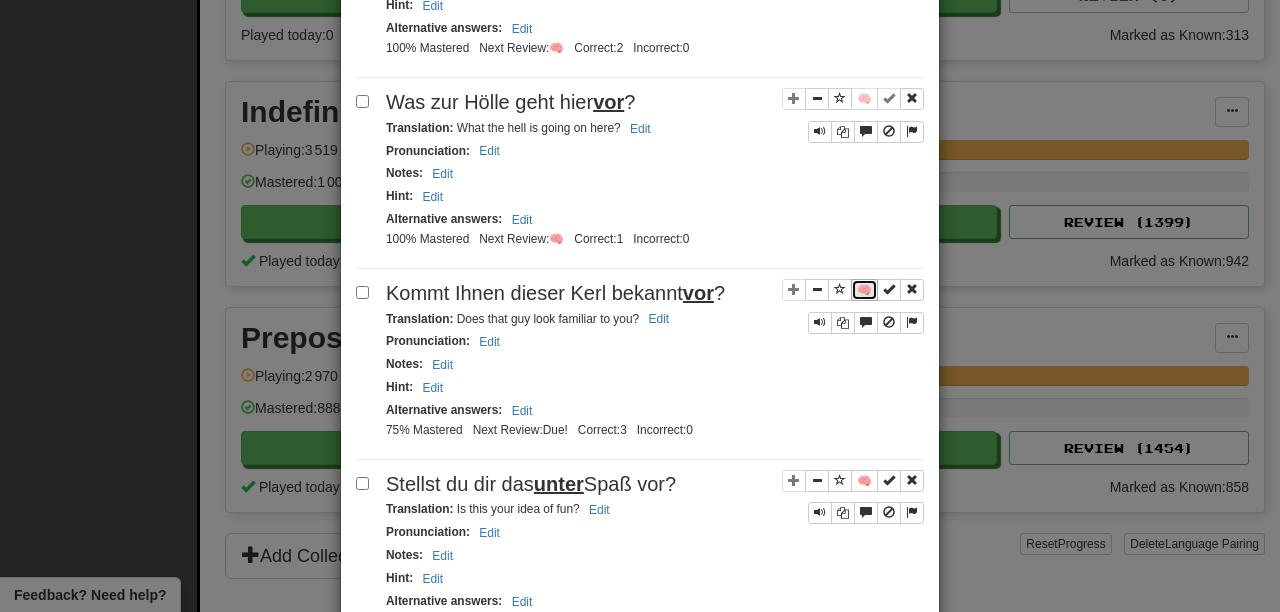 click on "🧠" at bounding box center (864, 290) 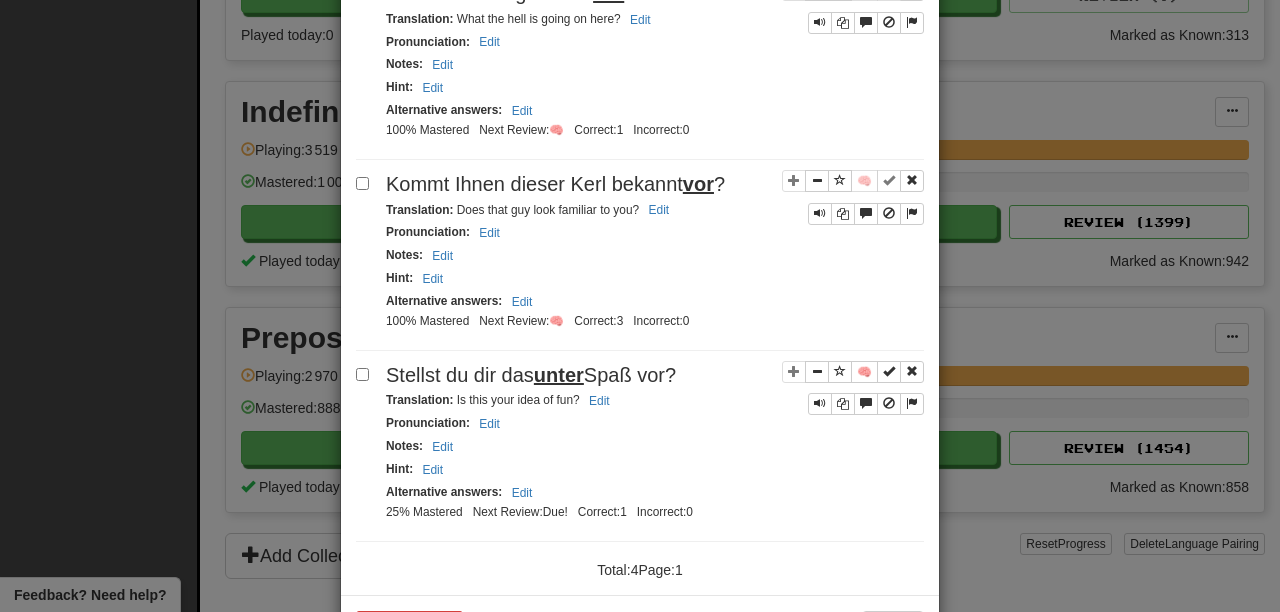 scroll, scrollTop: 0, scrollLeft: 0, axis: both 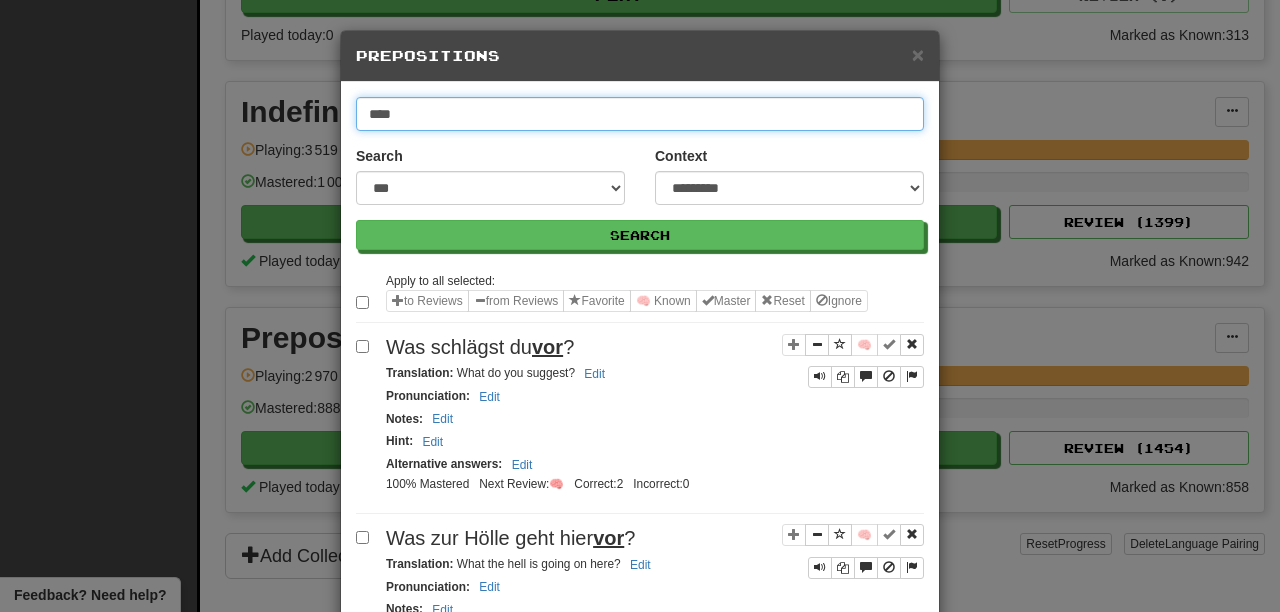 drag, startPoint x: 365, startPoint y: 116, endPoint x: 242, endPoint y: 114, distance: 123.01626 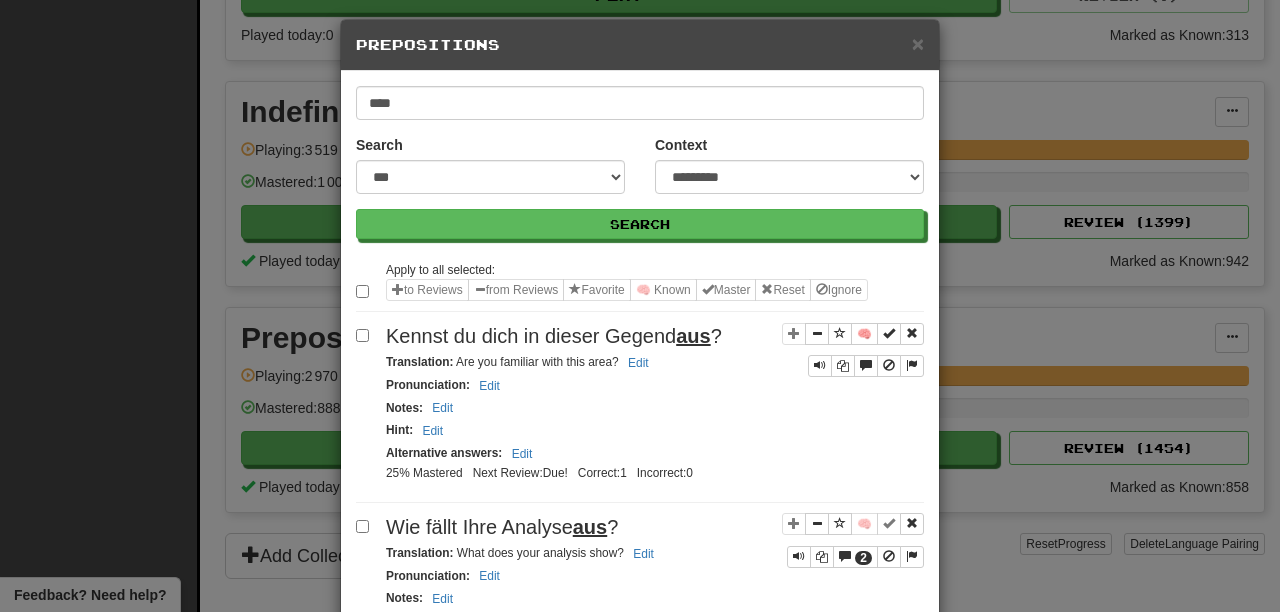 scroll, scrollTop: 14, scrollLeft: 0, axis: vertical 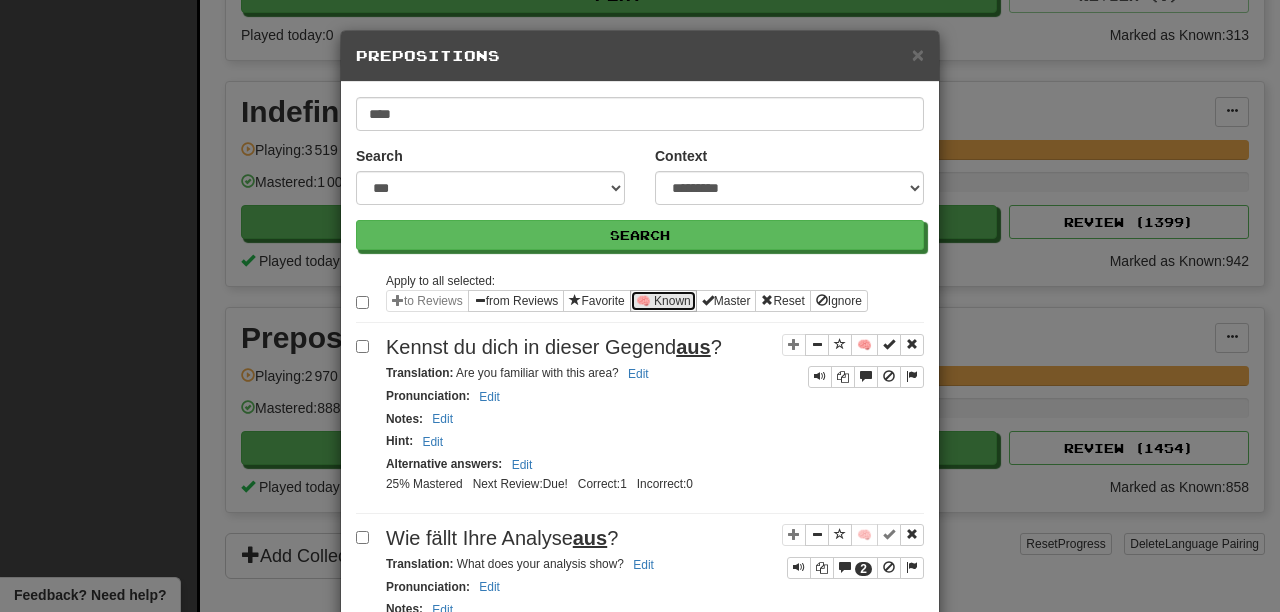 click on "🧠 Known" at bounding box center (663, 301) 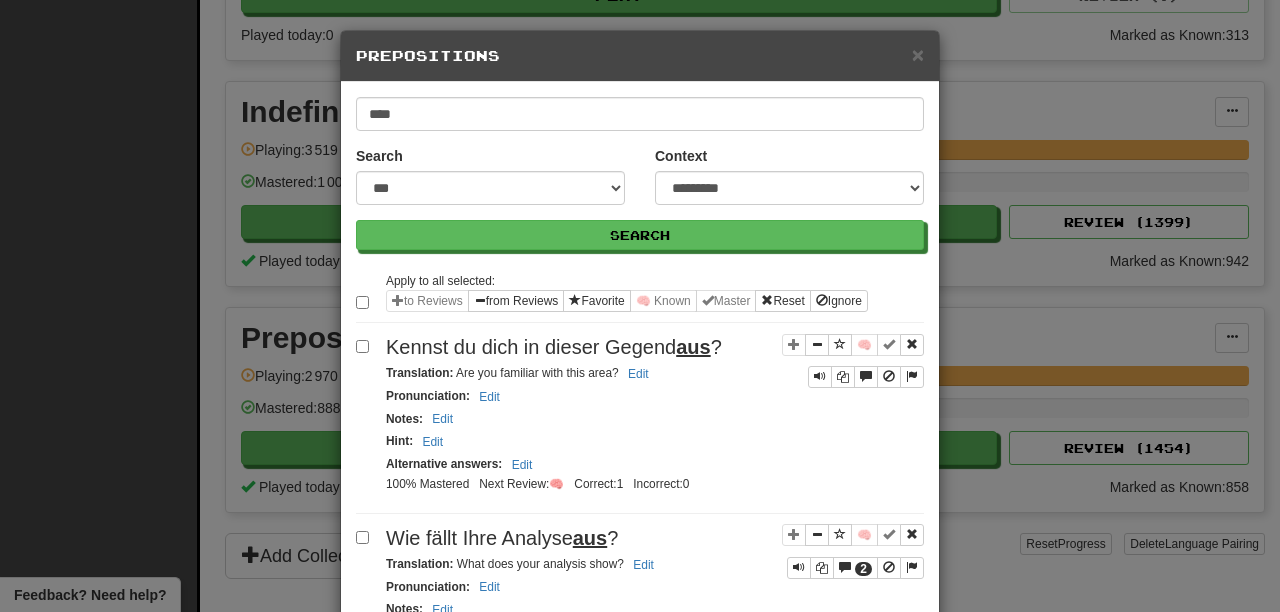 click on "× Prepositions" at bounding box center [640, 56] 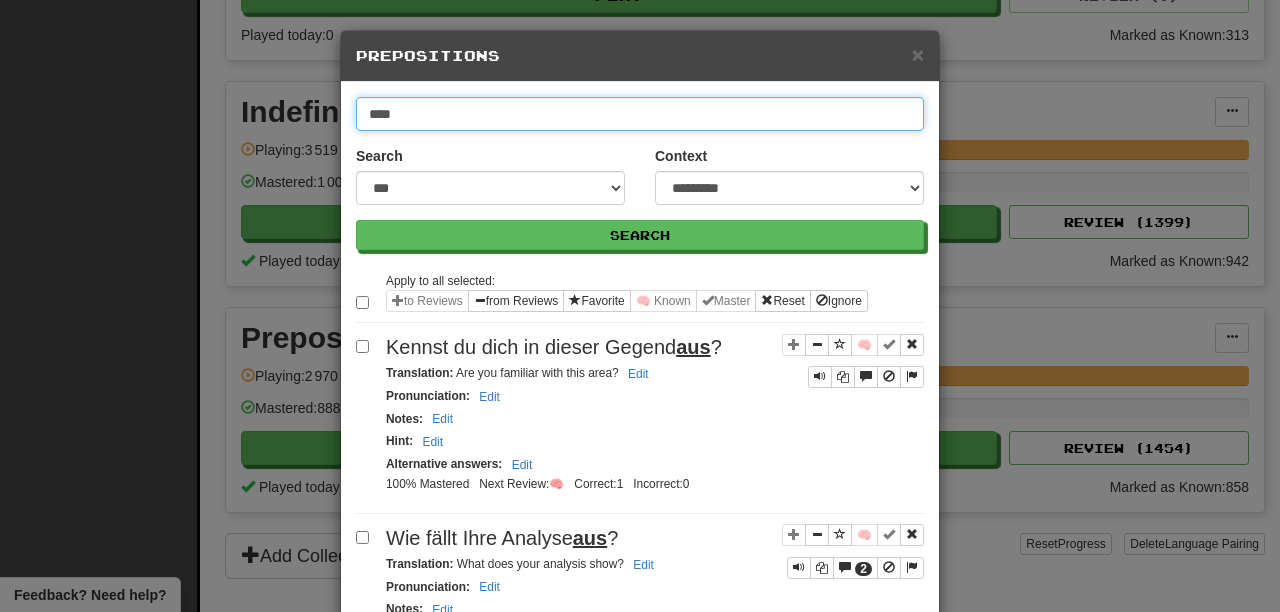 drag, startPoint x: 442, startPoint y: 120, endPoint x: 156, endPoint y: 115, distance: 286.0437 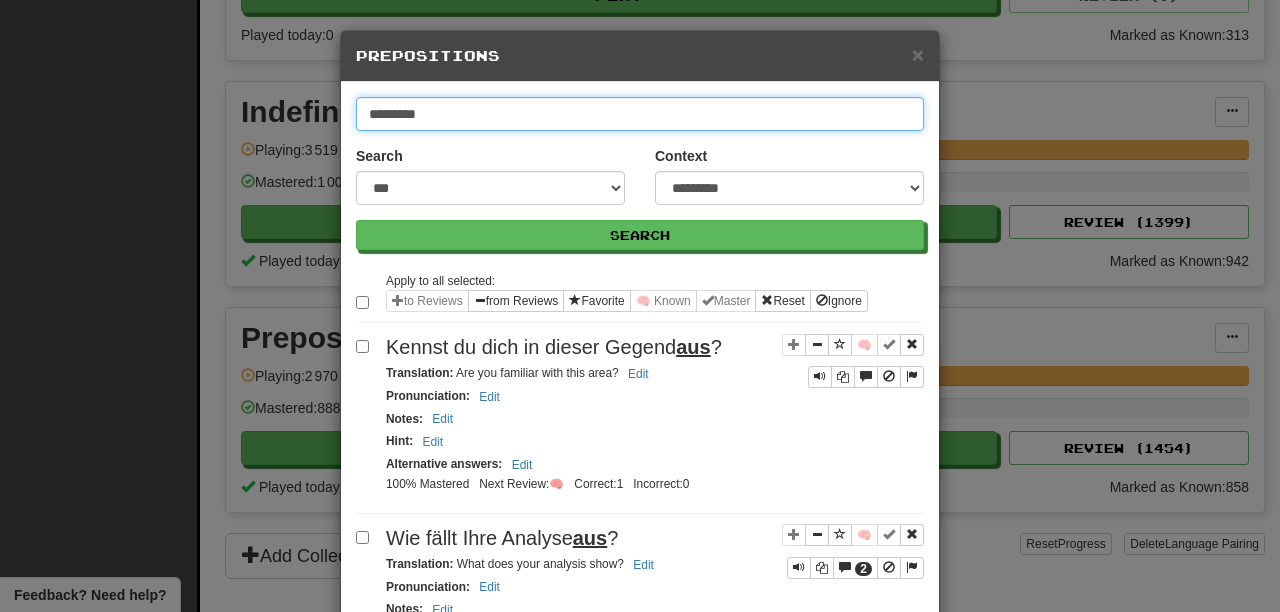 type on "*********" 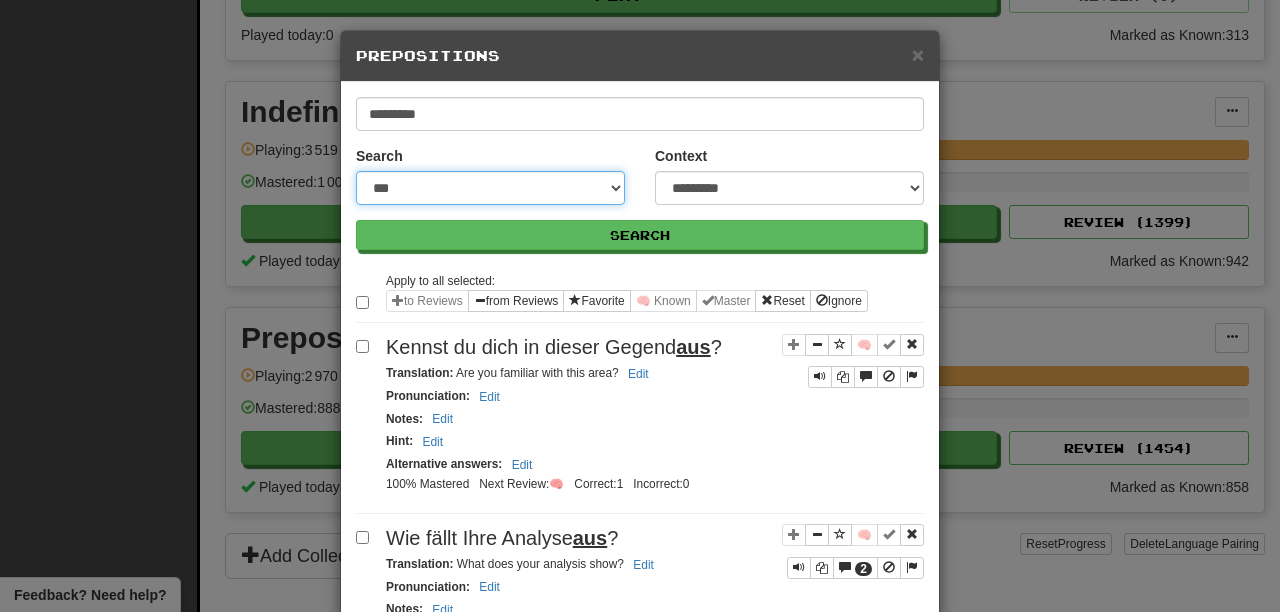click on "**********" at bounding box center (490, 188) 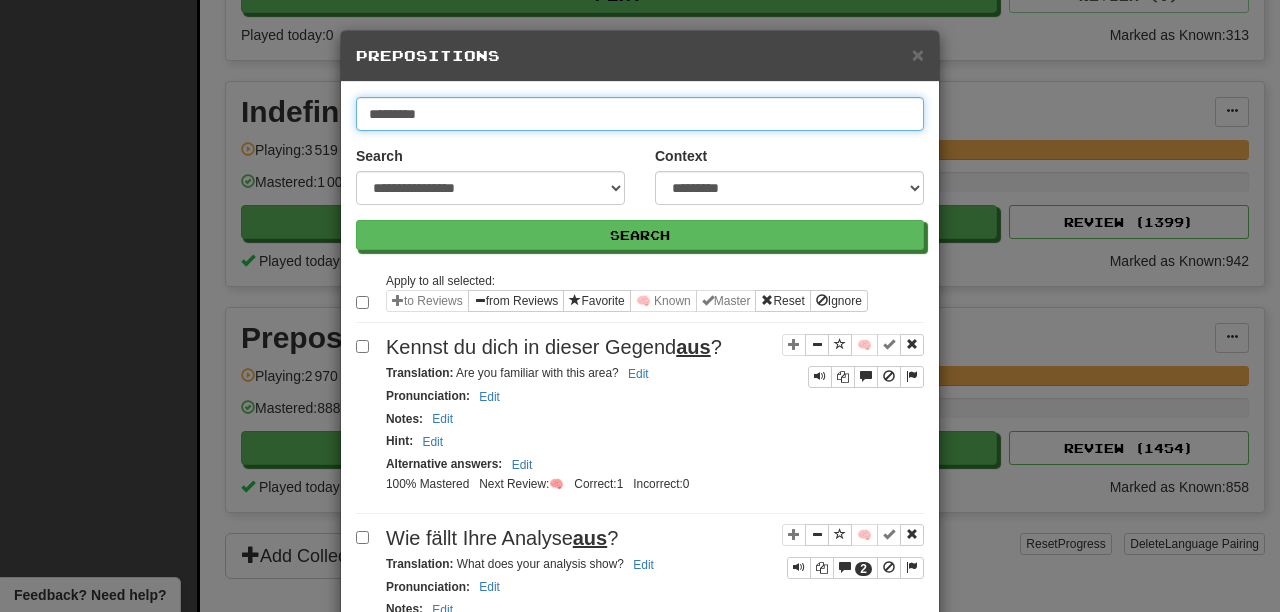 click on "*********" at bounding box center [640, 114] 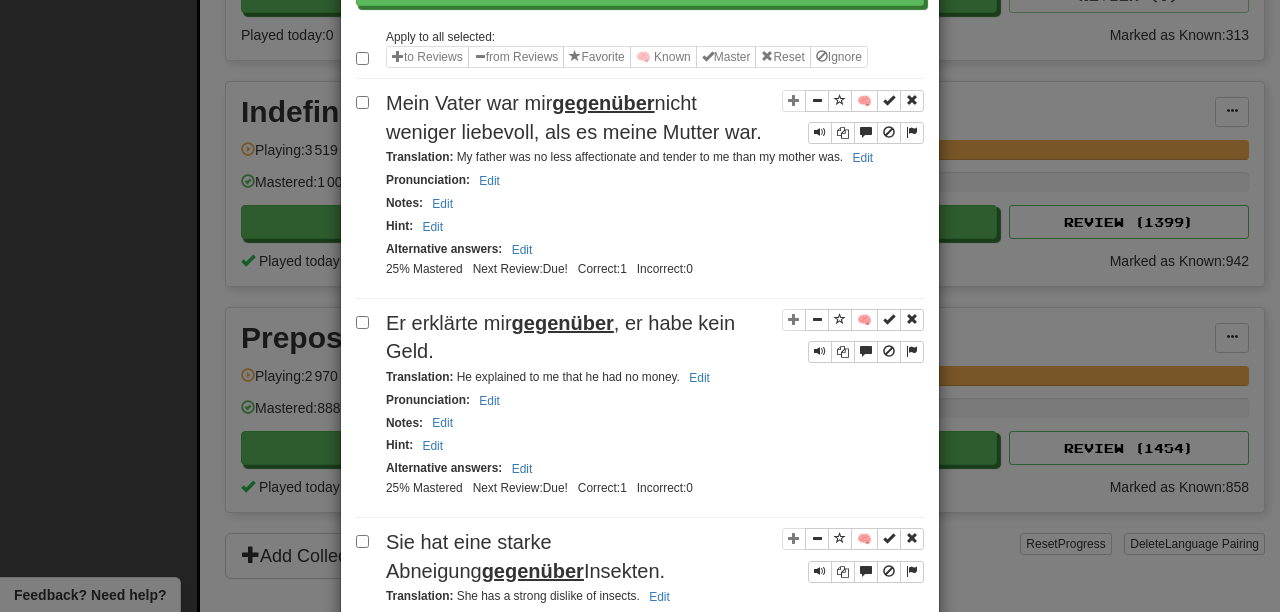 scroll, scrollTop: 229, scrollLeft: 0, axis: vertical 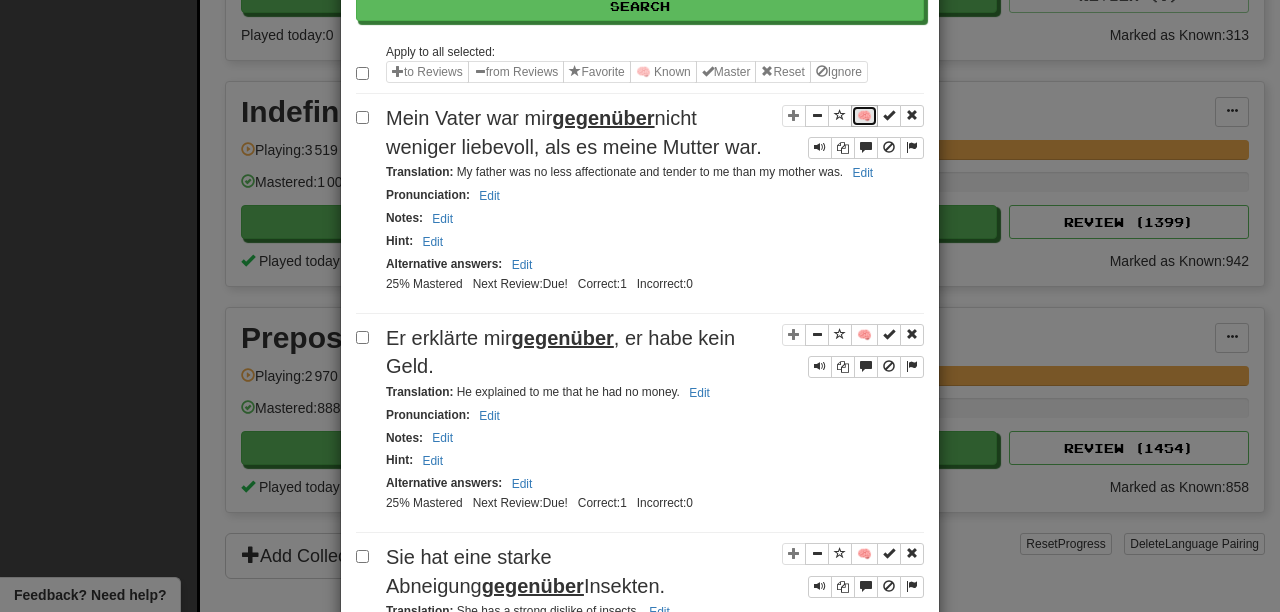 click on "🧠" at bounding box center (864, 116) 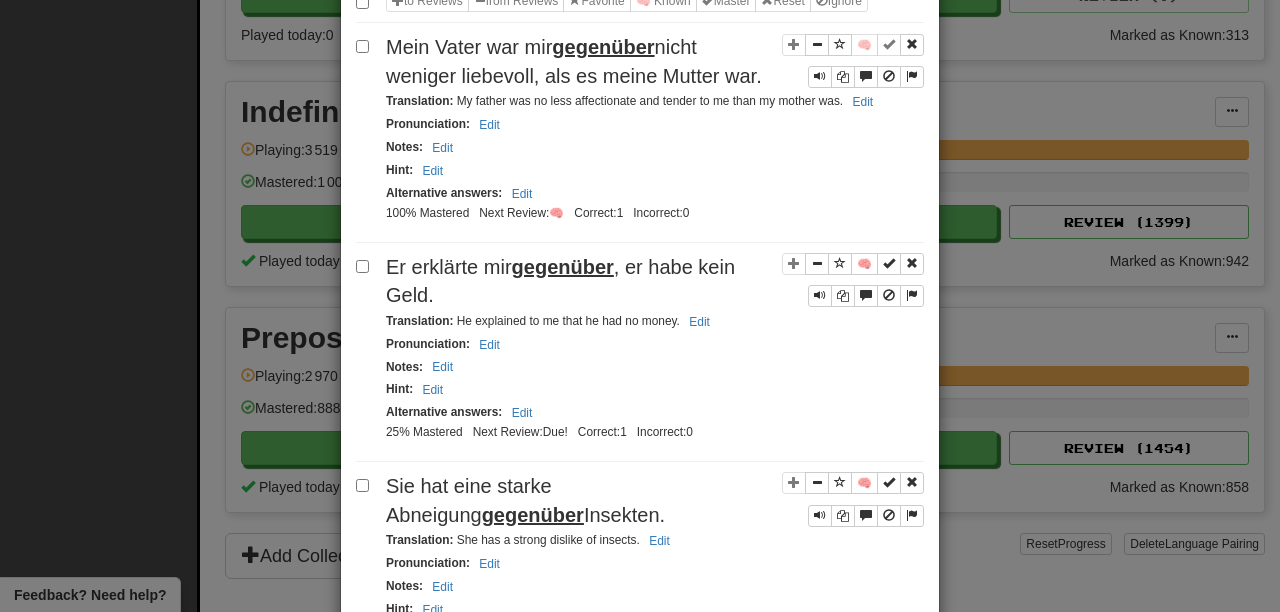 scroll, scrollTop: 353, scrollLeft: 0, axis: vertical 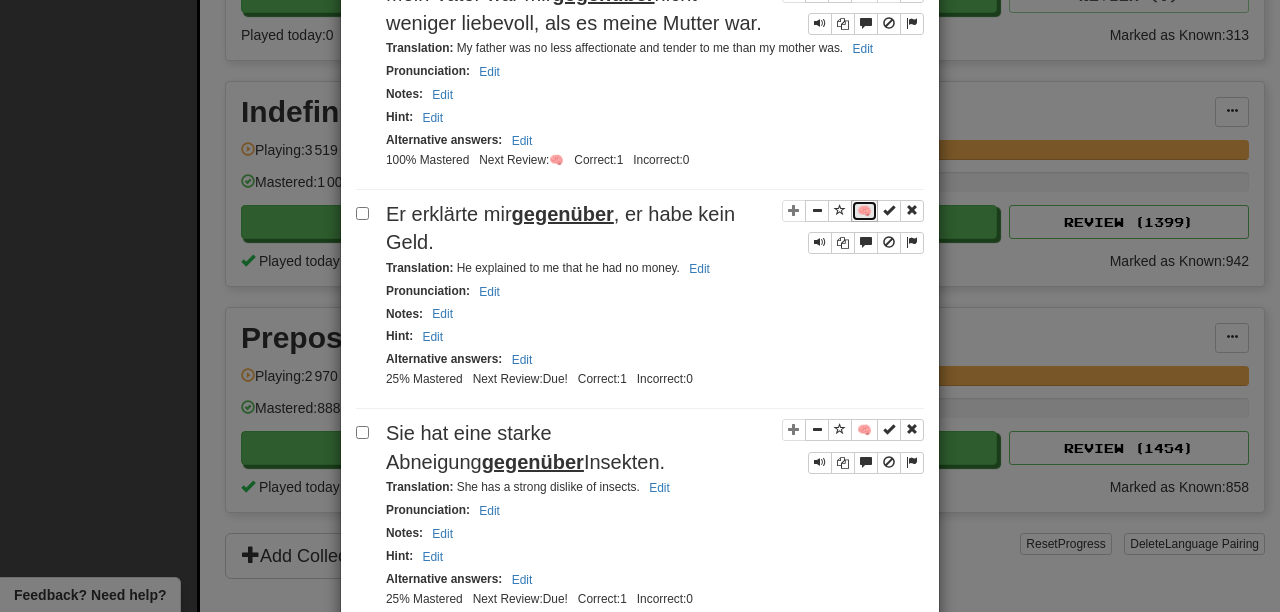 click on "🧠" at bounding box center [864, 211] 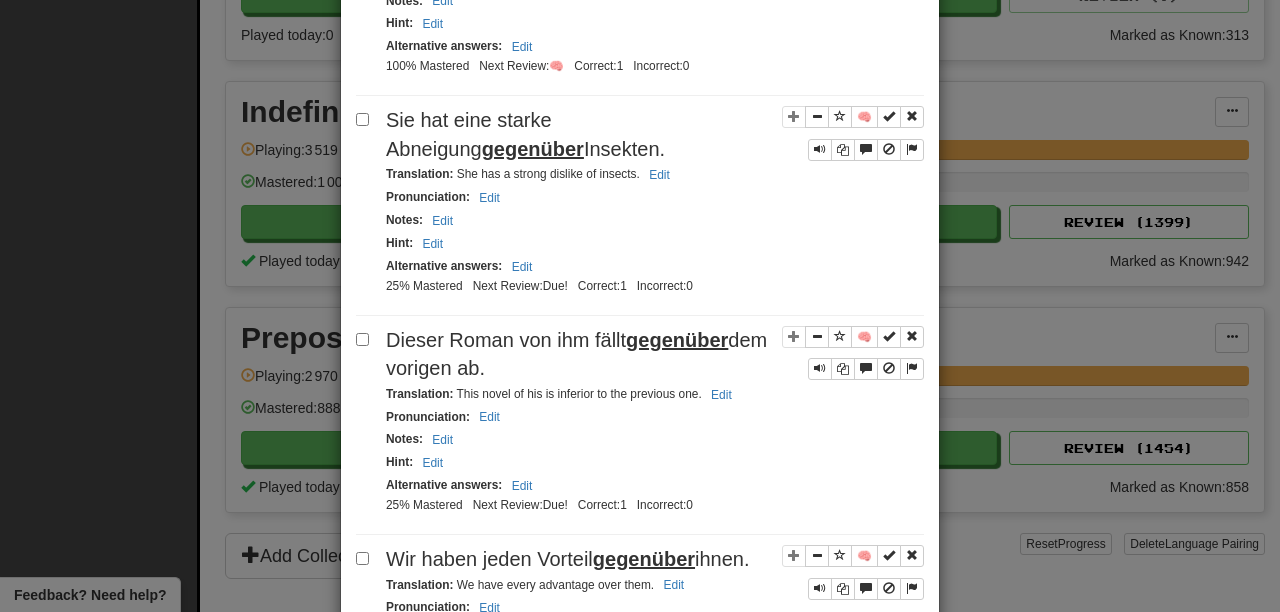 scroll, scrollTop: 0, scrollLeft: 0, axis: both 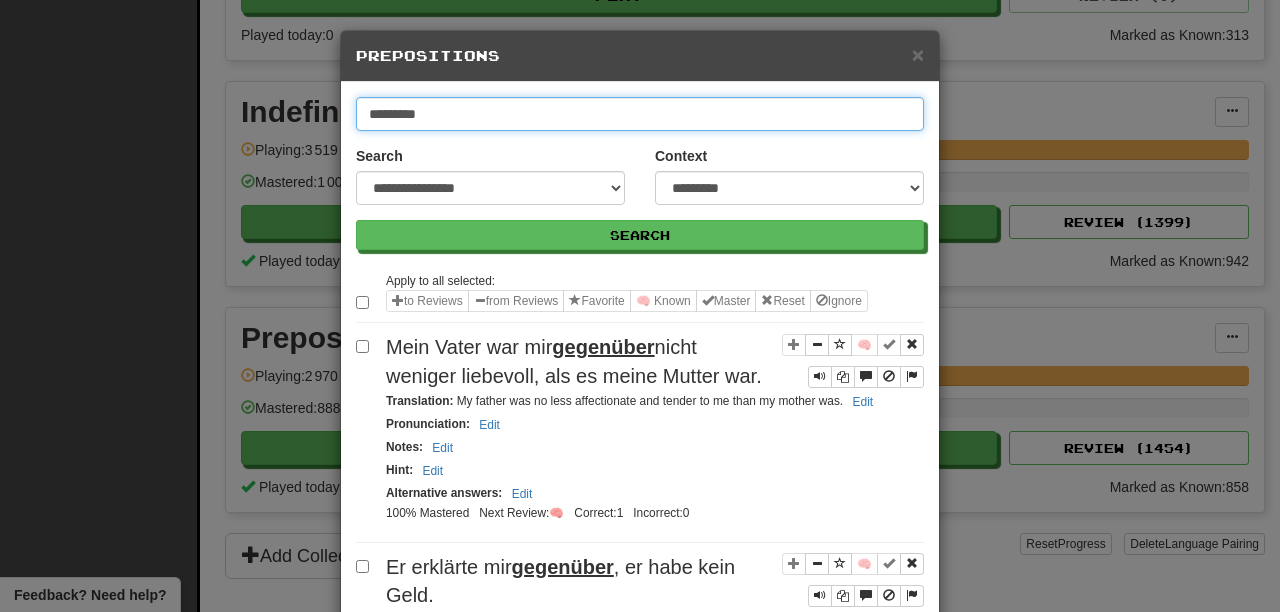 click on "*********" at bounding box center (640, 114) 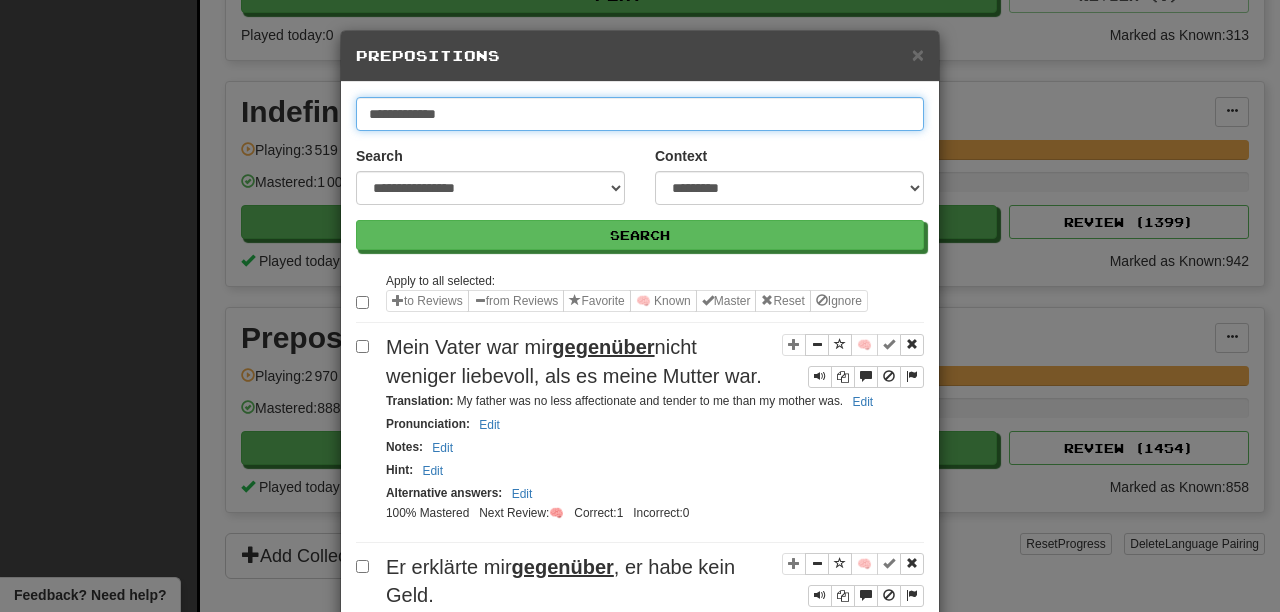 click on "Search" at bounding box center [640, 235] 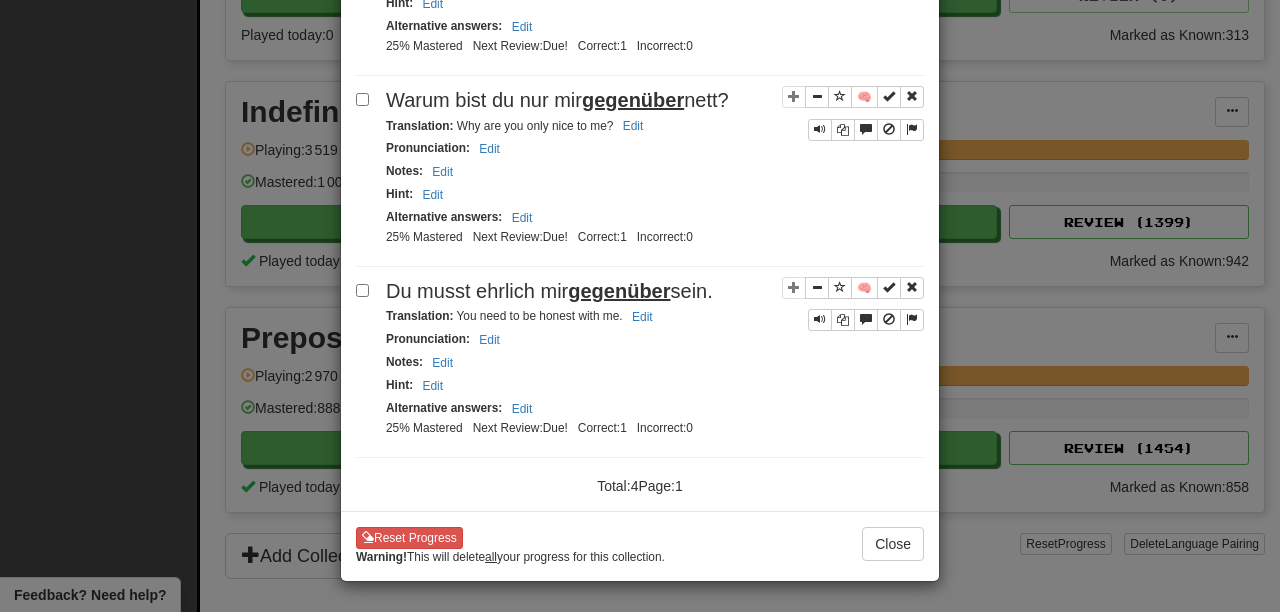 scroll, scrollTop: 0, scrollLeft: 0, axis: both 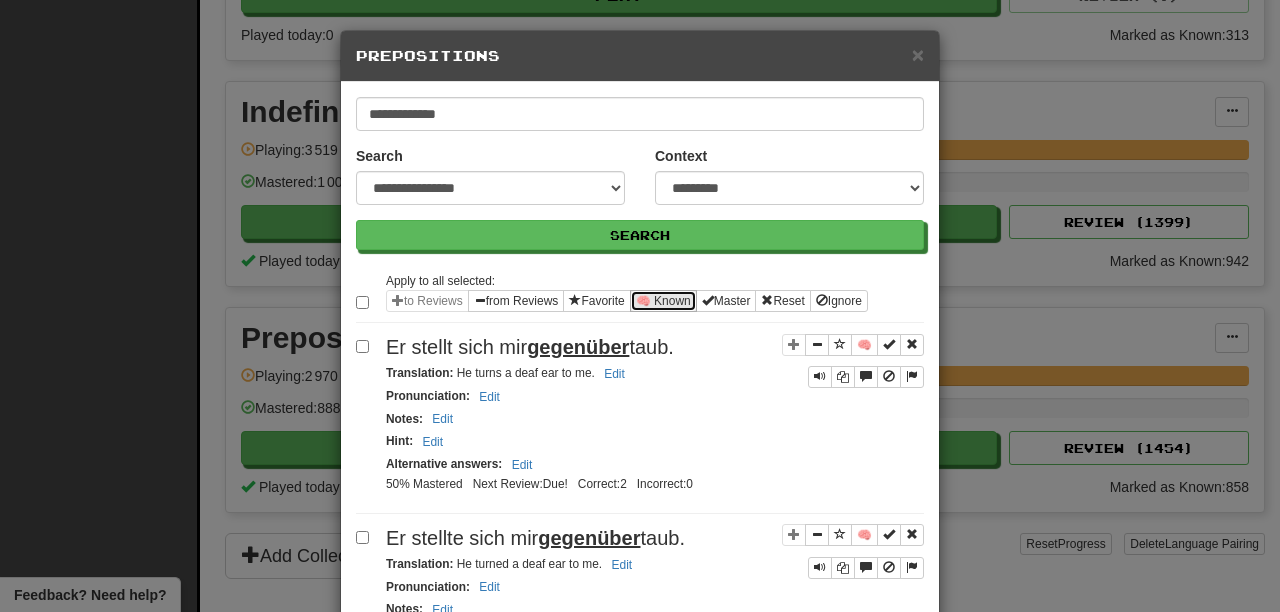 click on "🧠 Known" at bounding box center (663, 301) 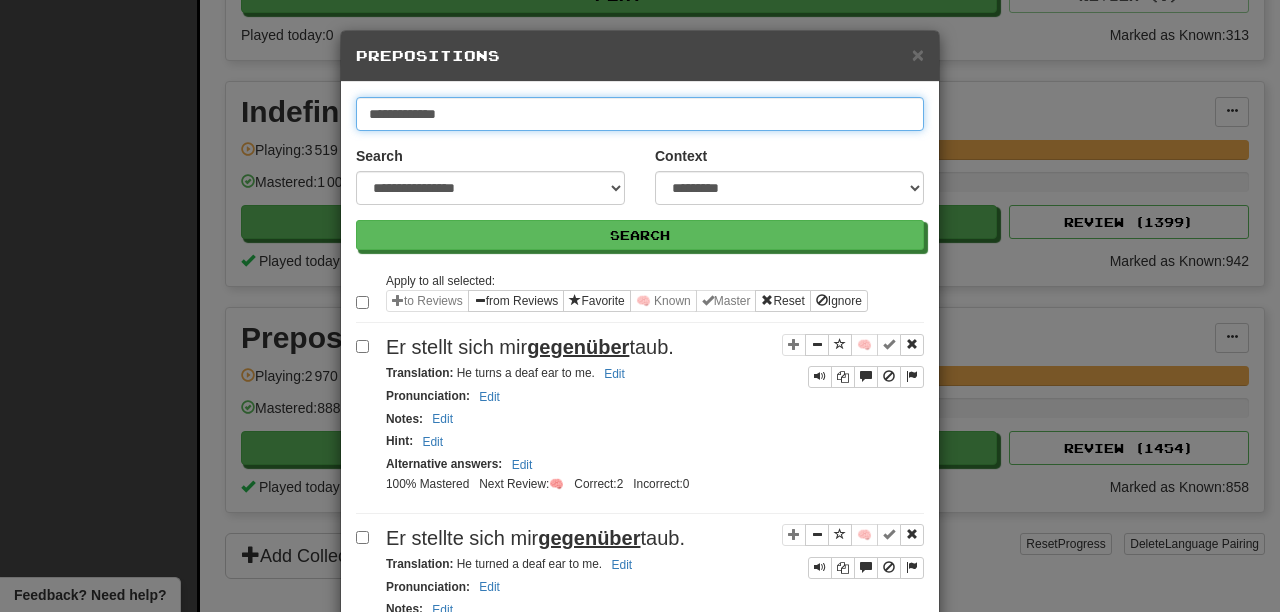 drag, startPoint x: 388, startPoint y: 109, endPoint x: 324, endPoint y: 104, distance: 64.195015 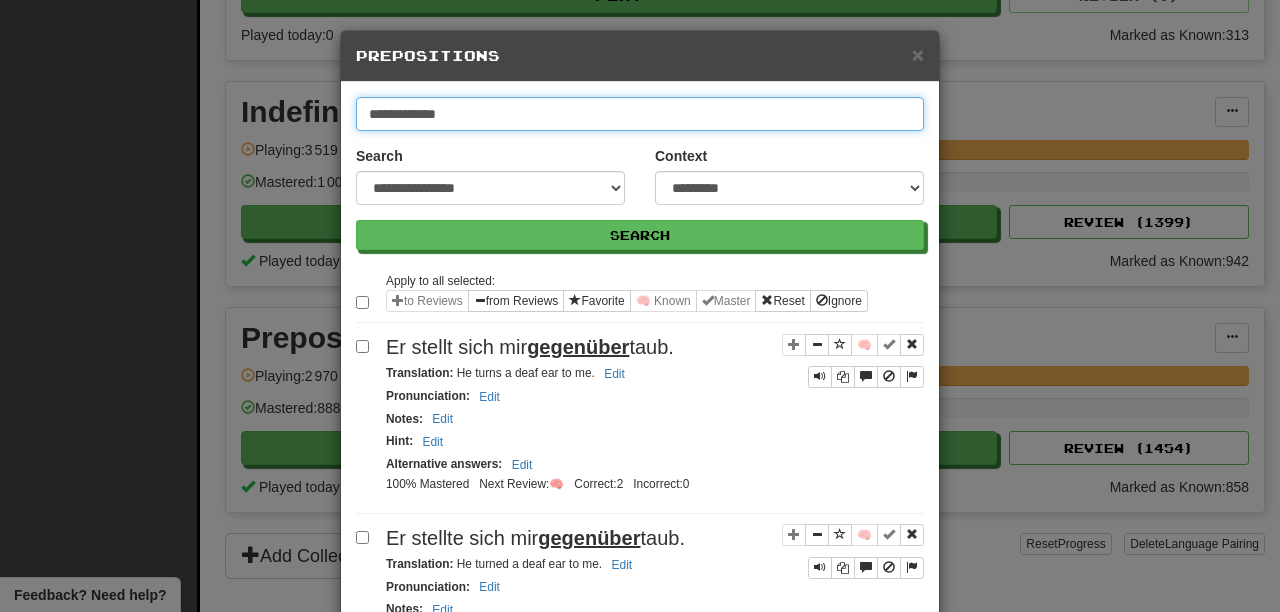 click on "Search" at bounding box center [640, 235] 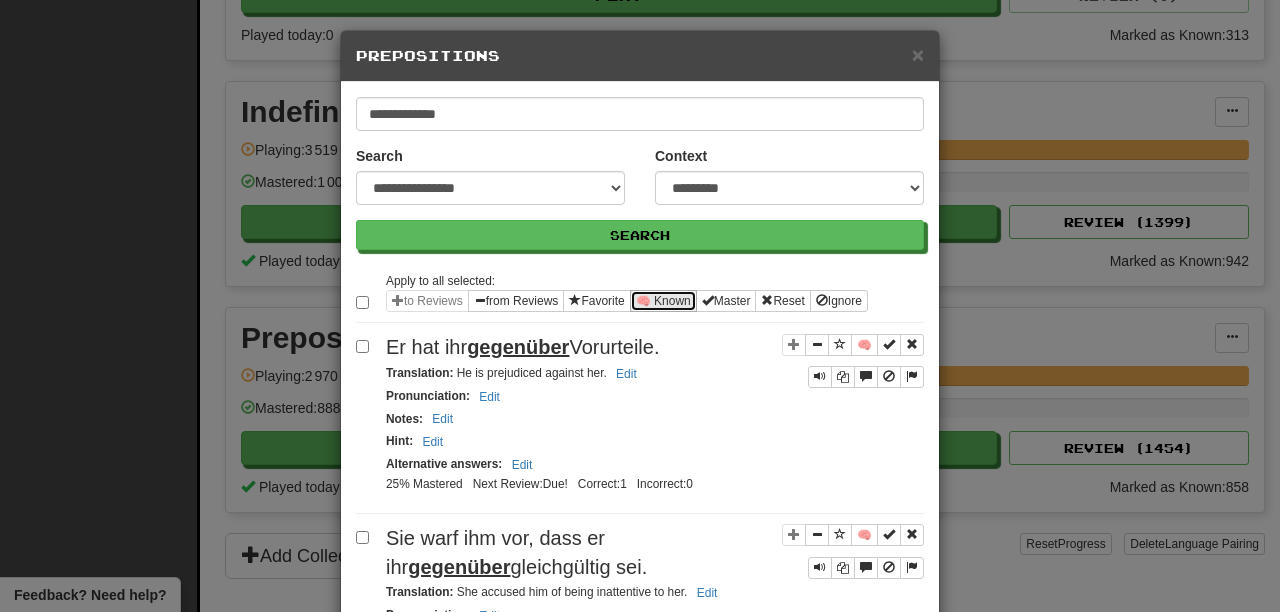 click on "🧠 Known" at bounding box center [663, 301] 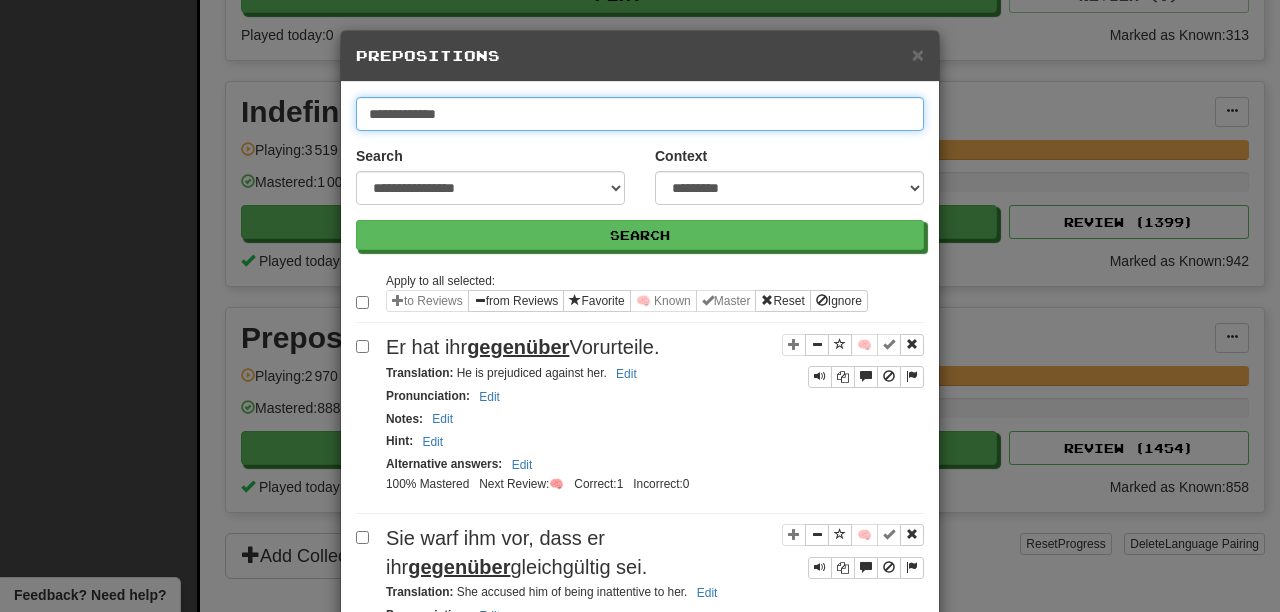 drag, startPoint x: 383, startPoint y: 107, endPoint x: 335, endPoint y: 107, distance: 48 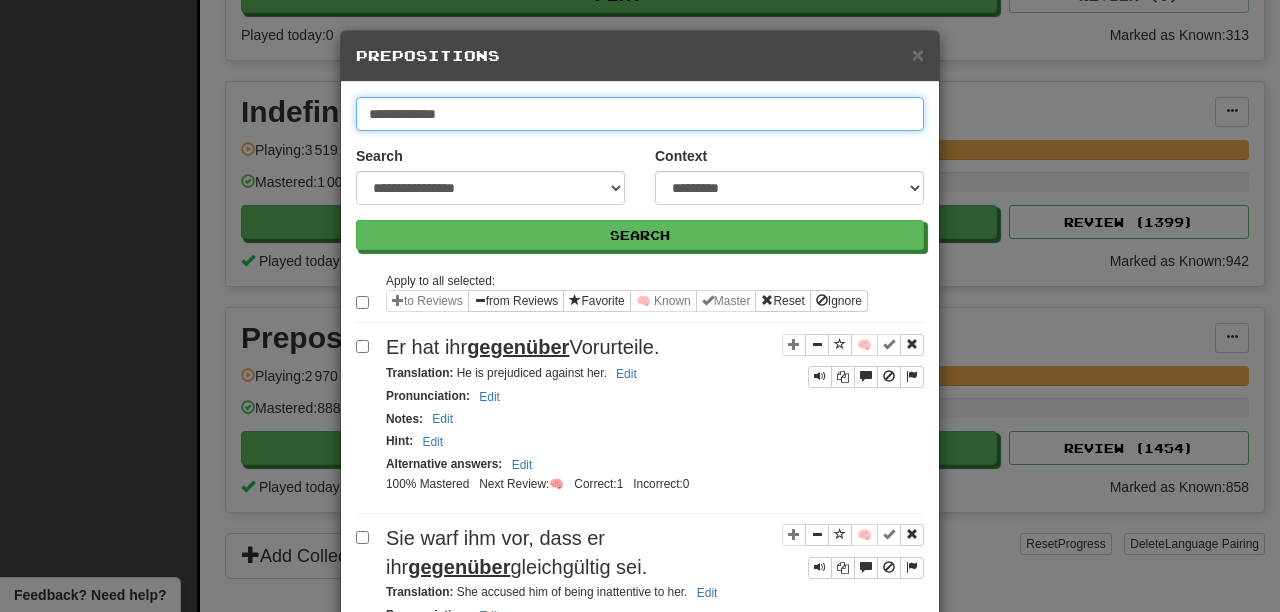 click on "Search" at bounding box center [640, 235] 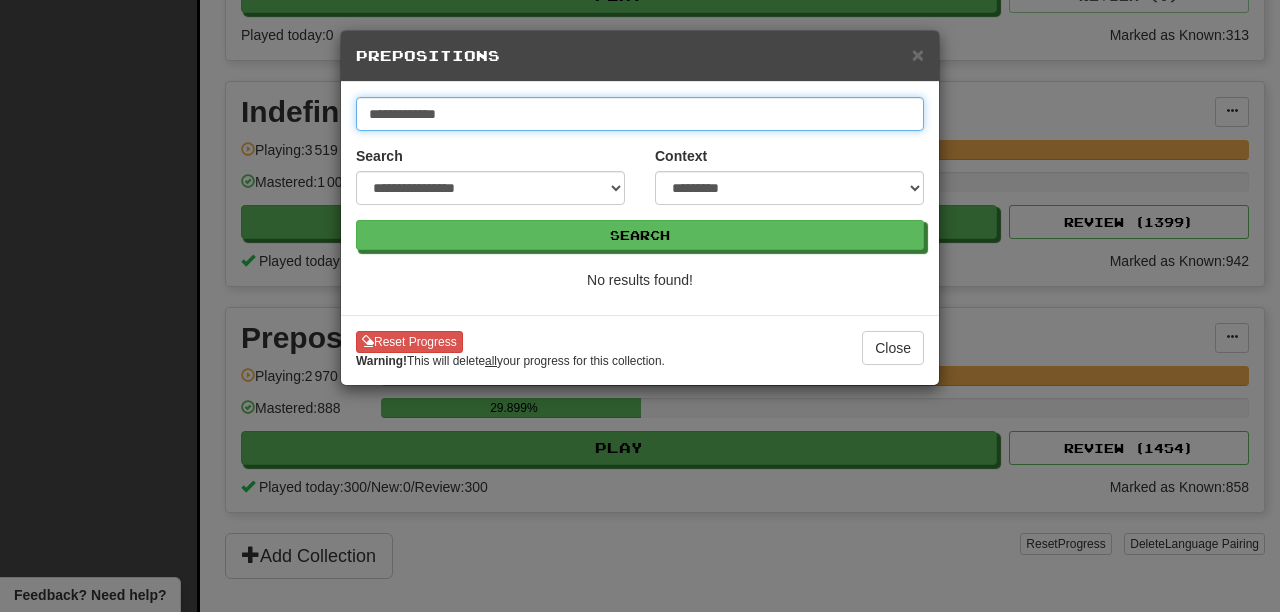 click on "**********" at bounding box center (640, 114) 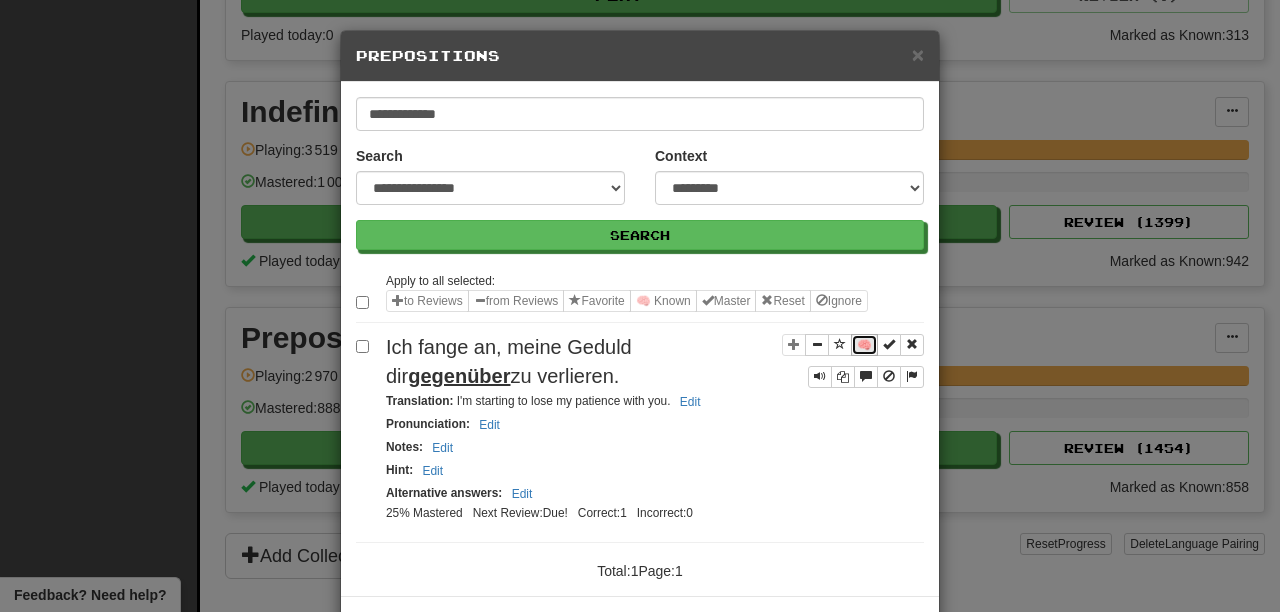 click on "🧠" at bounding box center (864, 345) 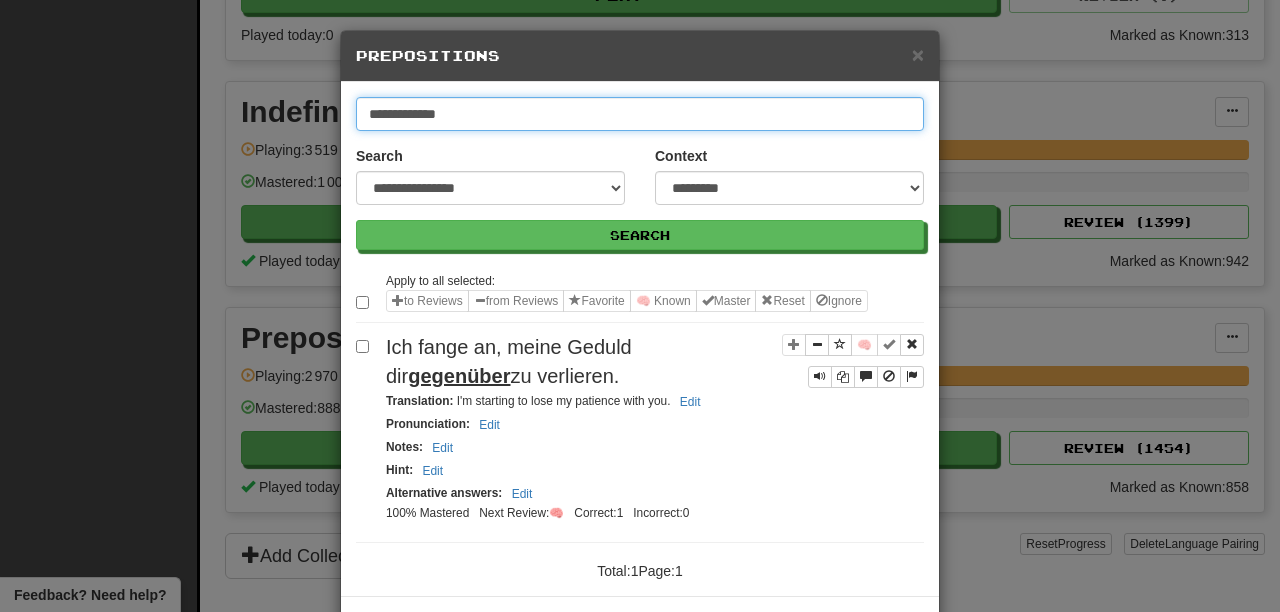 drag, startPoint x: 477, startPoint y: 118, endPoint x: 145, endPoint y: 116, distance: 332.006 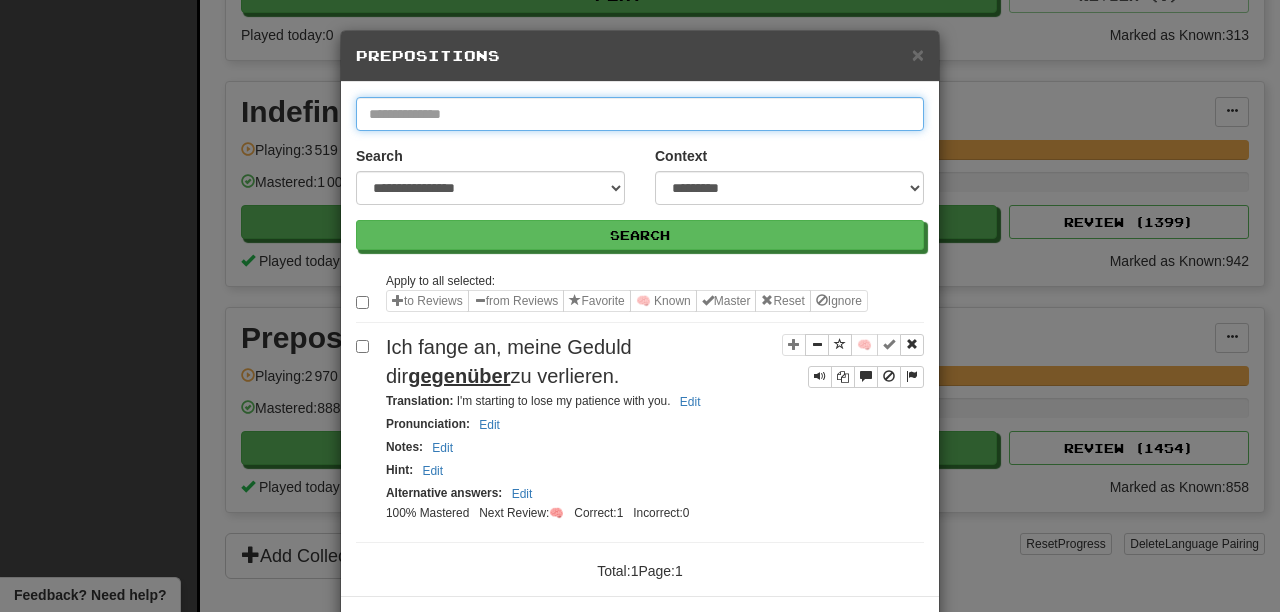 click at bounding box center (640, 114) 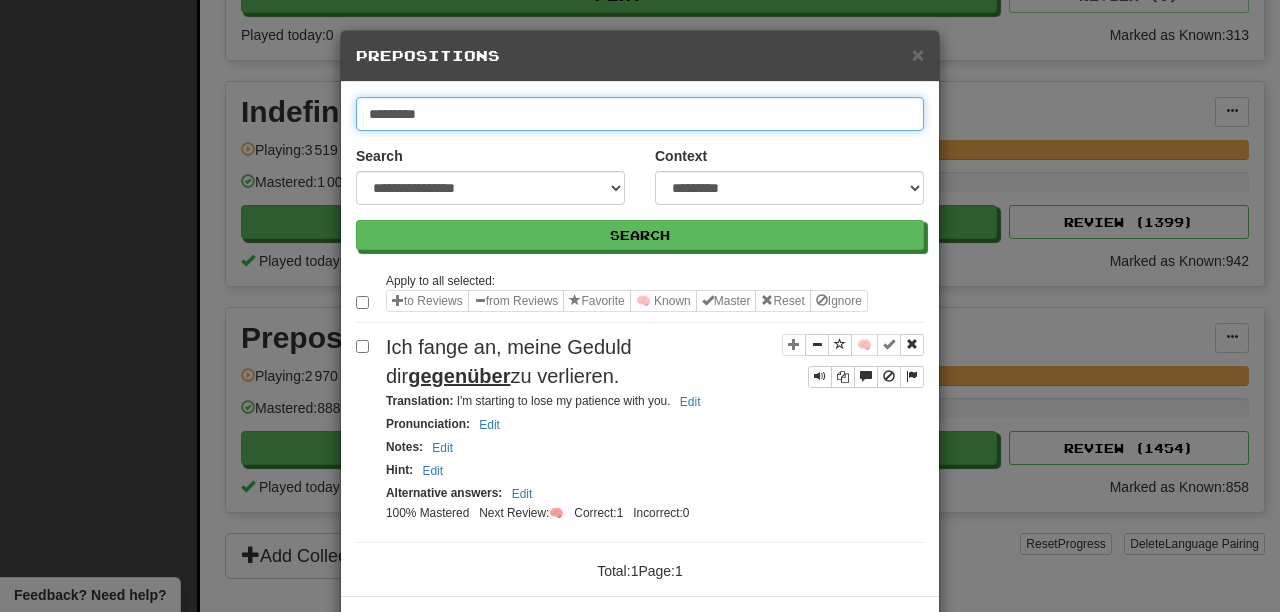 click on "Search" at bounding box center [640, 235] 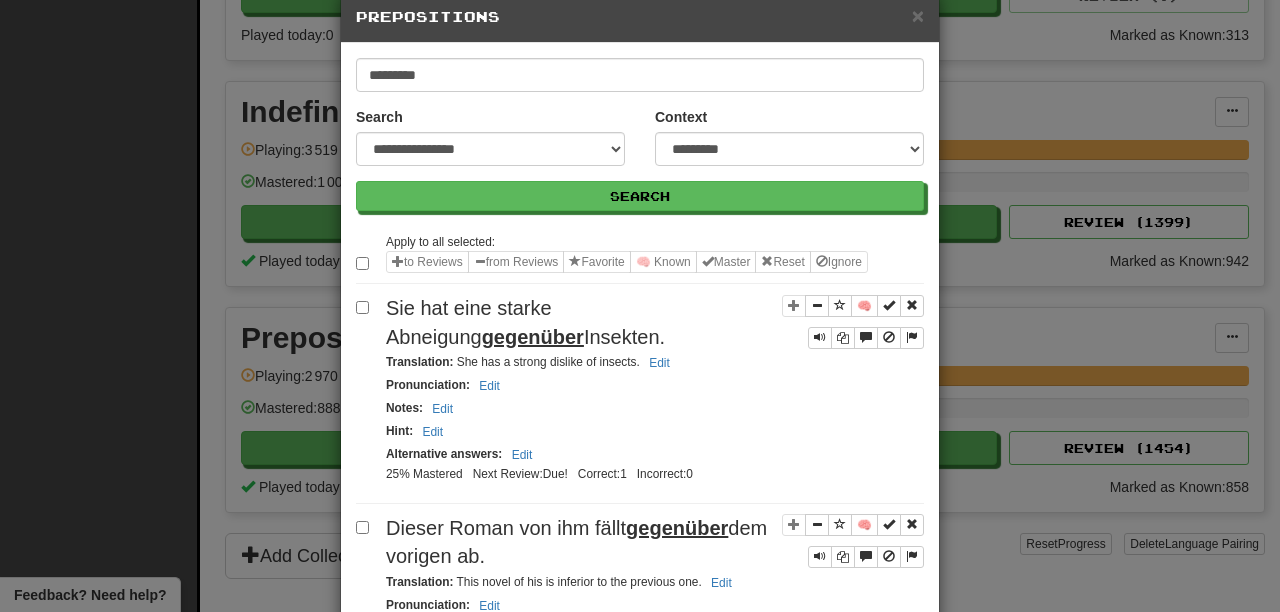 scroll, scrollTop: 45, scrollLeft: 0, axis: vertical 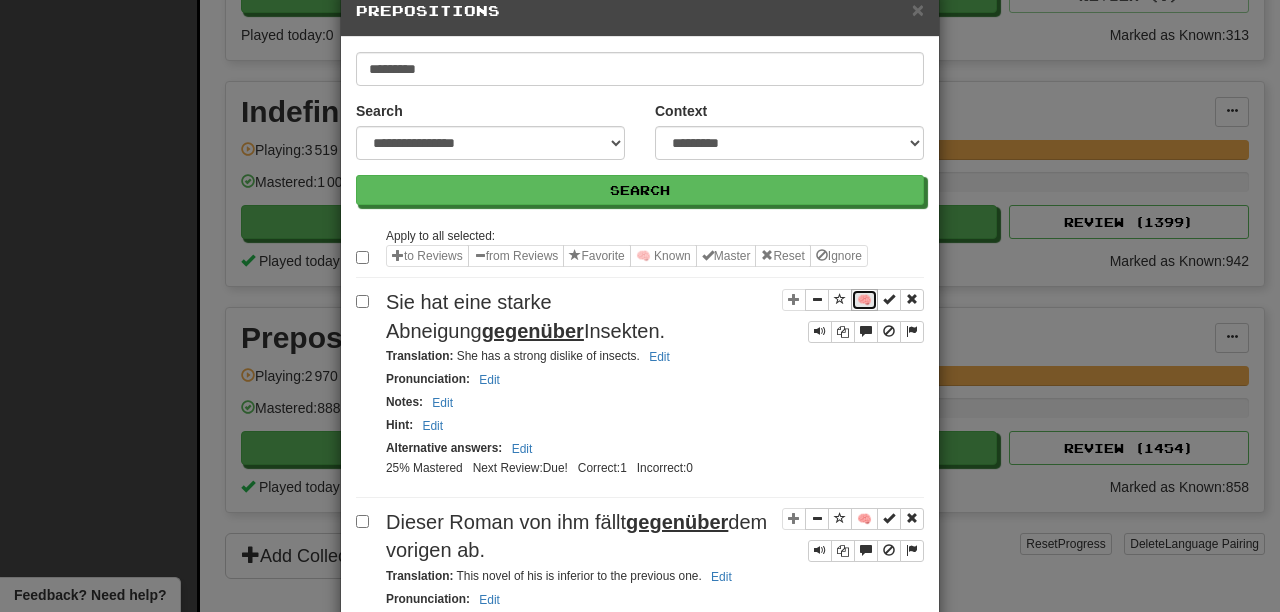 click on "🧠" at bounding box center (864, 300) 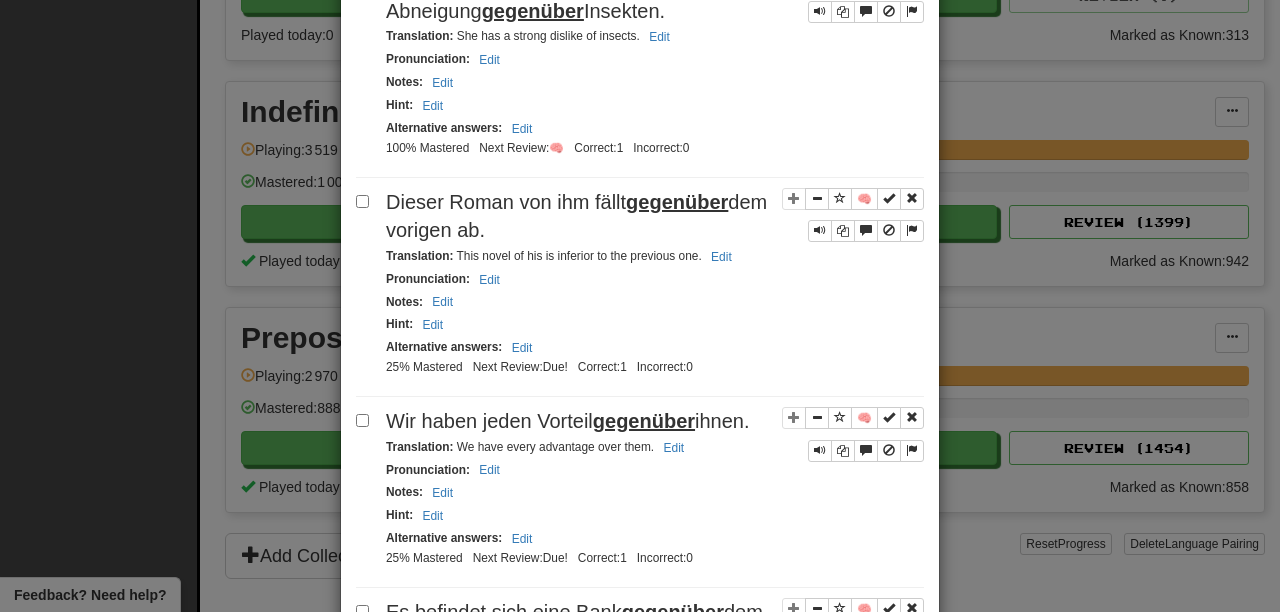 scroll, scrollTop: 368, scrollLeft: 0, axis: vertical 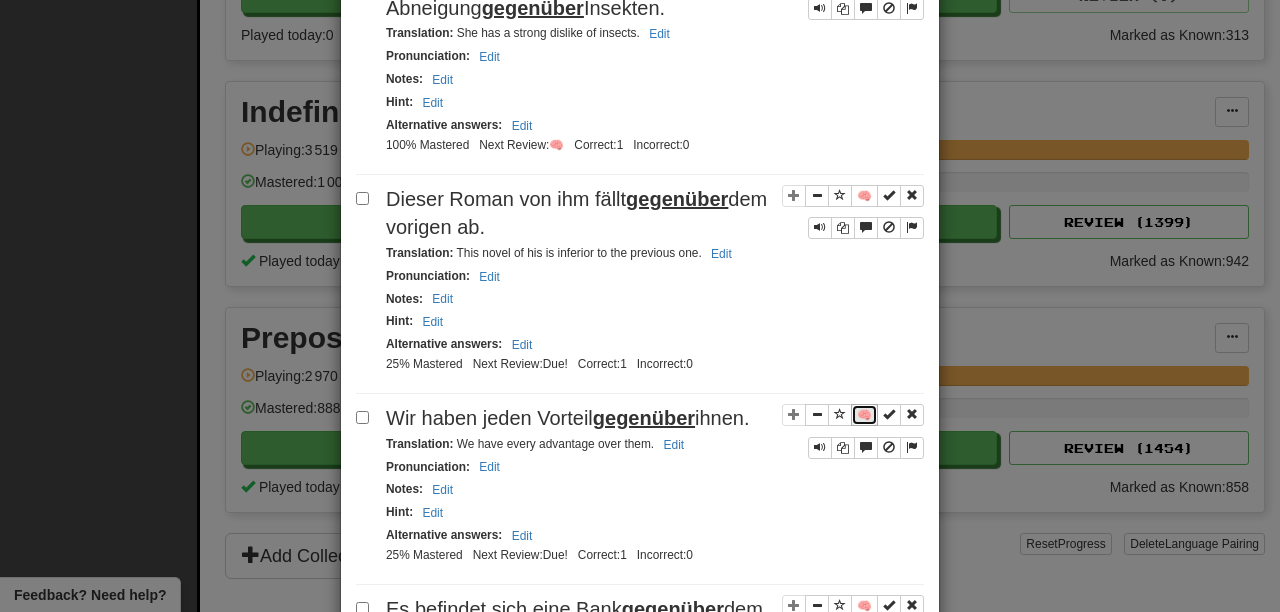 click on "🧠" at bounding box center (864, 415) 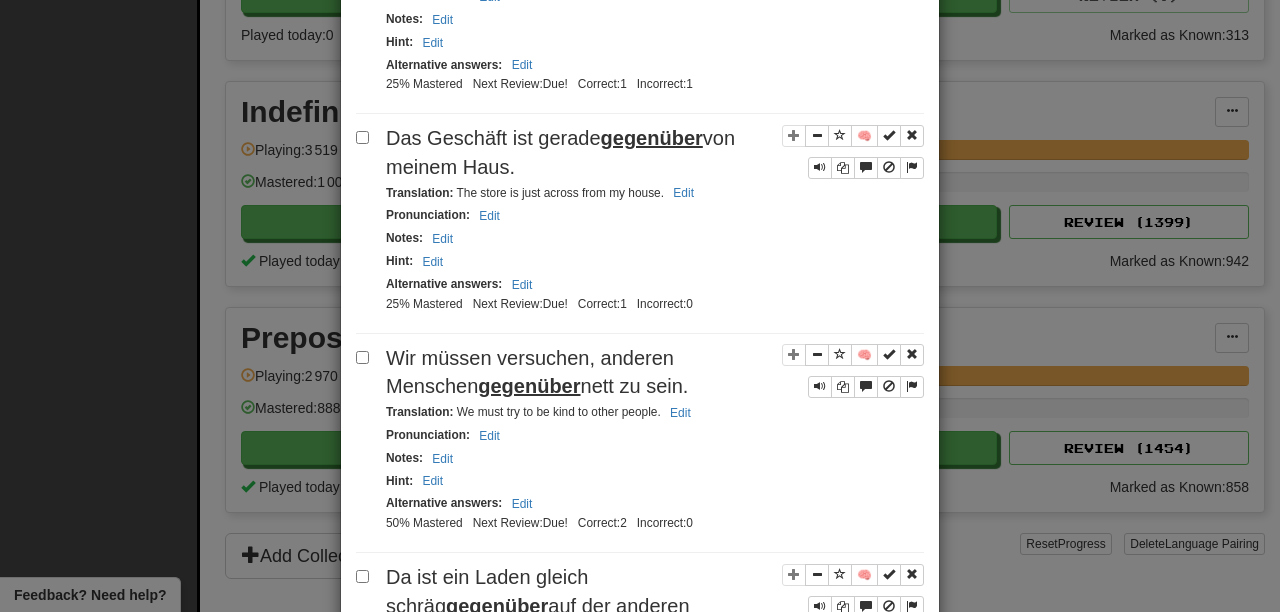 scroll, scrollTop: 1054, scrollLeft: 0, axis: vertical 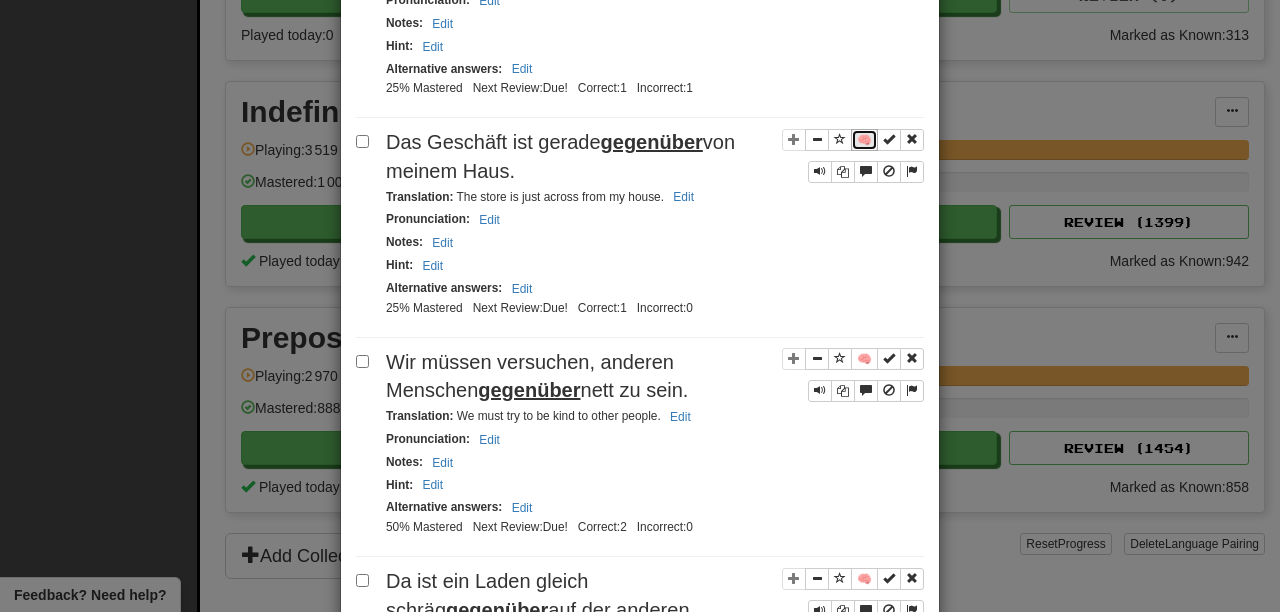 click on "🧠" at bounding box center [864, 140] 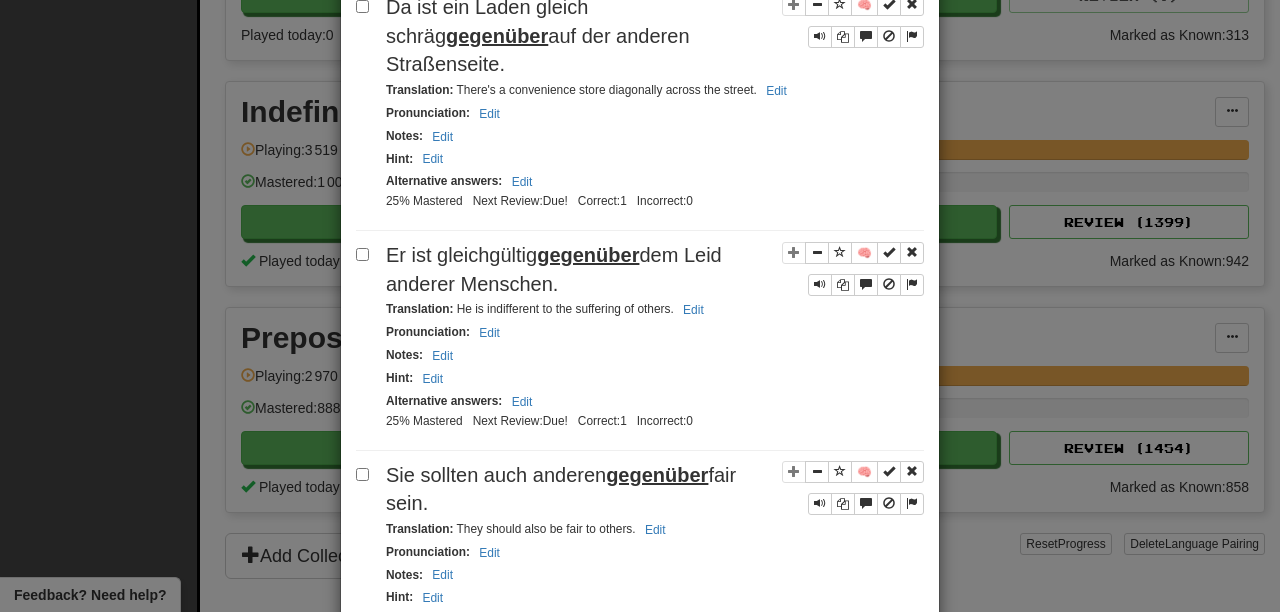 scroll, scrollTop: 1652, scrollLeft: 0, axis: vertical 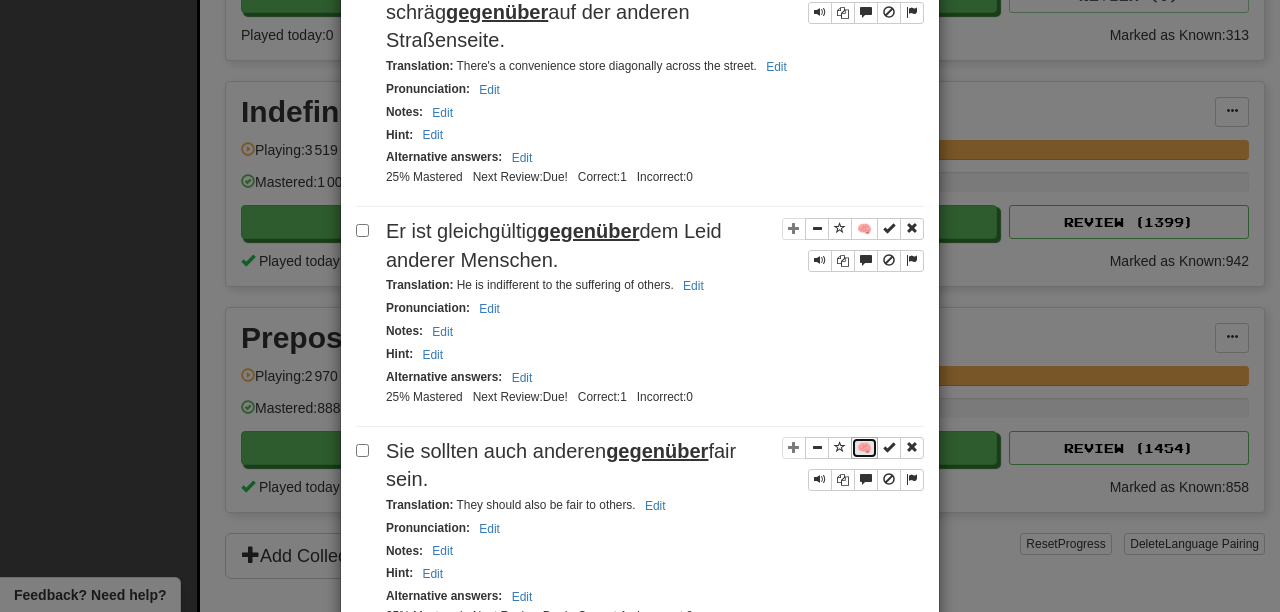 click on "🧠" at bounding box center (864, 448) 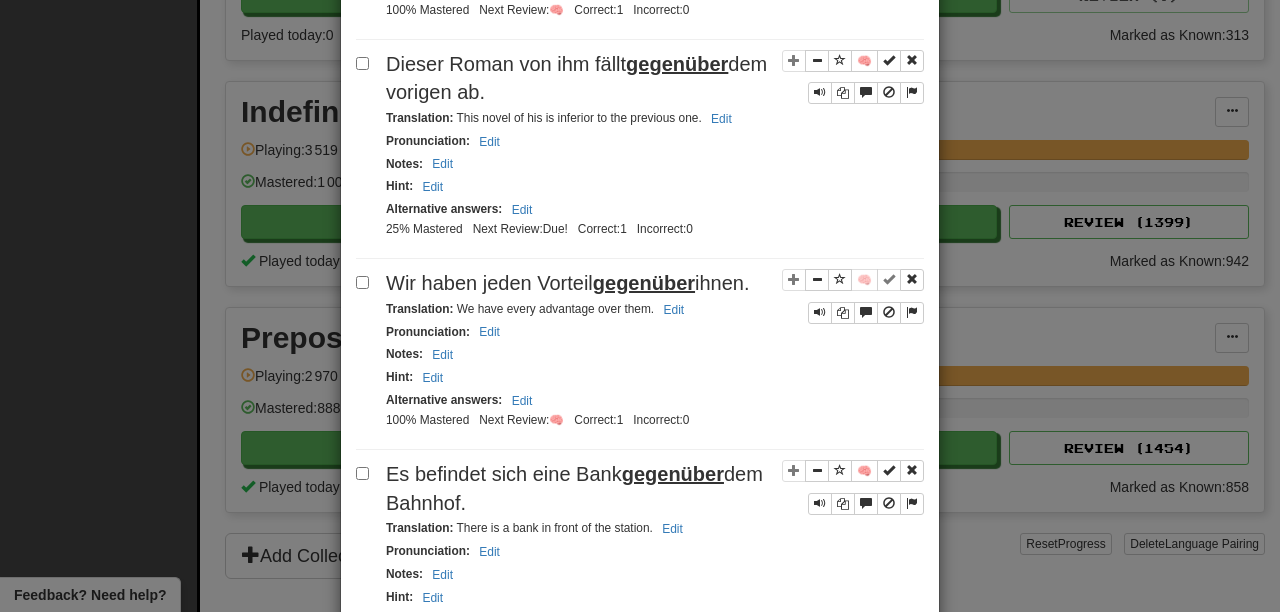 scroll, scrollTop: 0, scrollLeft: 0, axis: both 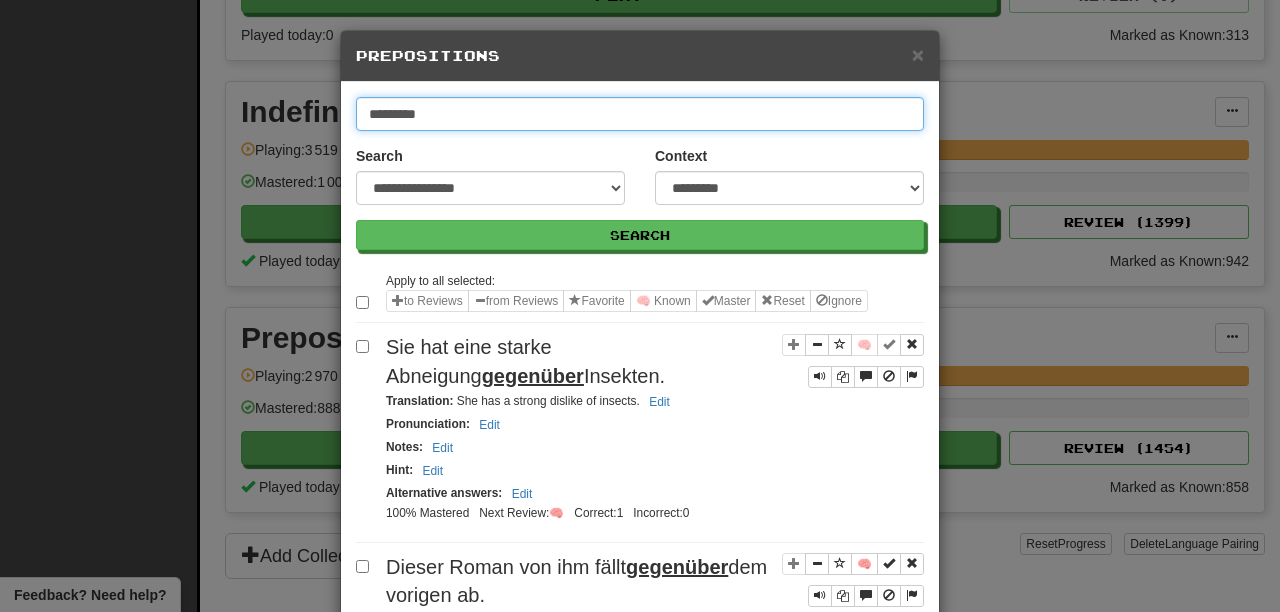 click on "*********" at bounding box center [640, 114] 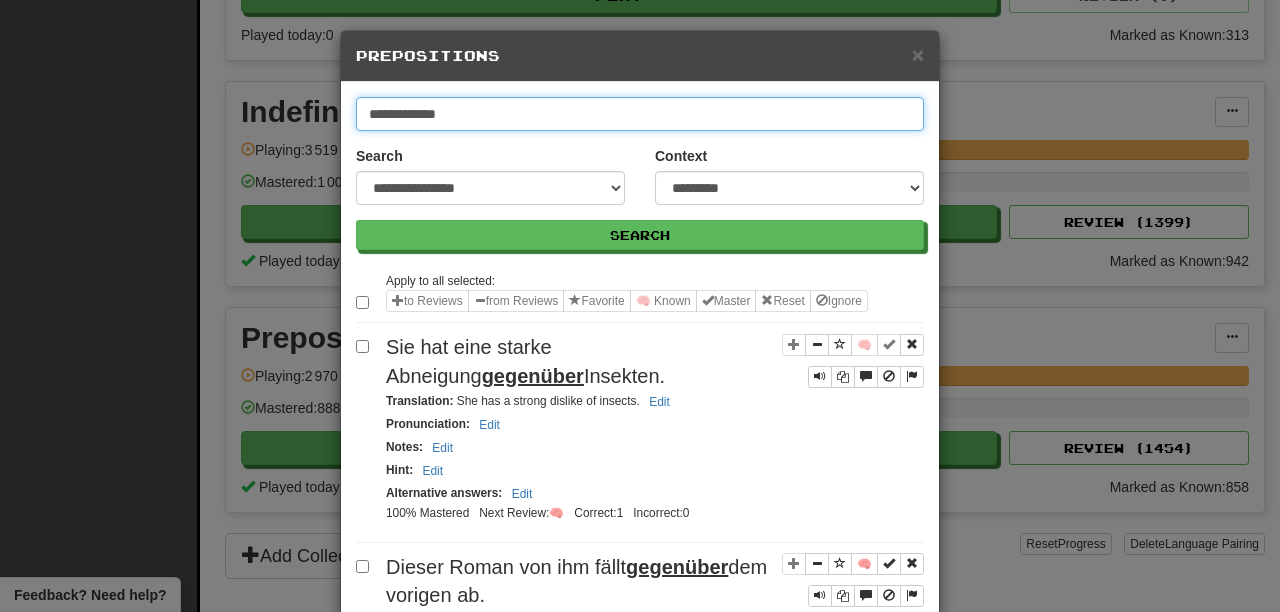 click on "Search" at bounding box center (640, 235) 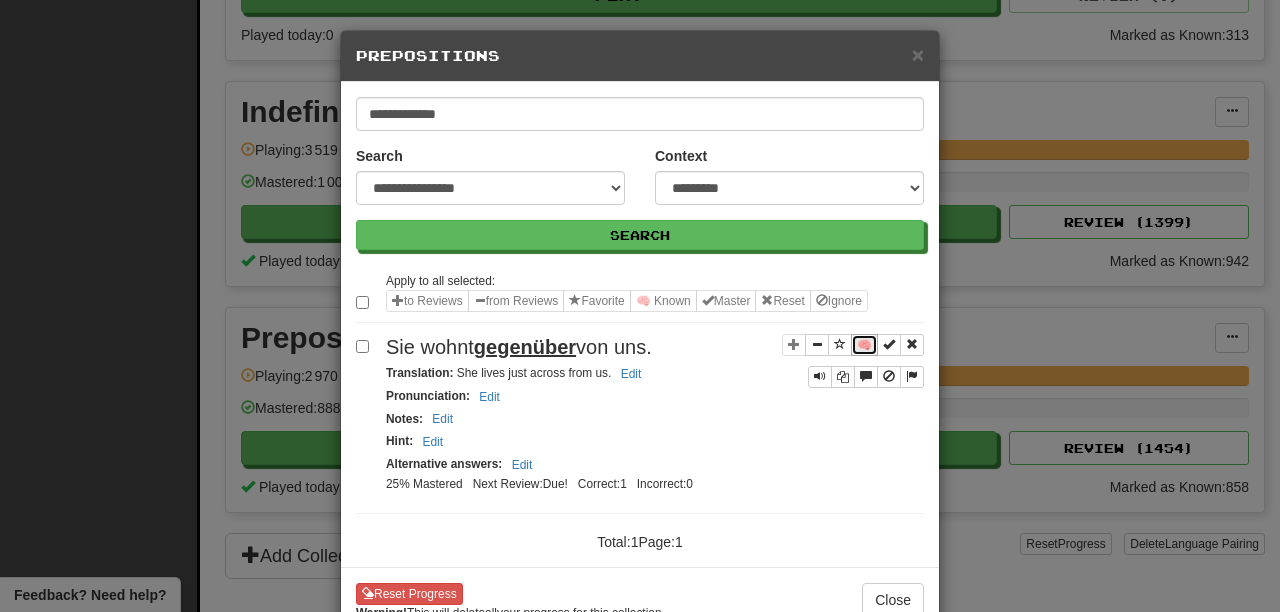 click on "🧠" at bounding box center (864, 345) 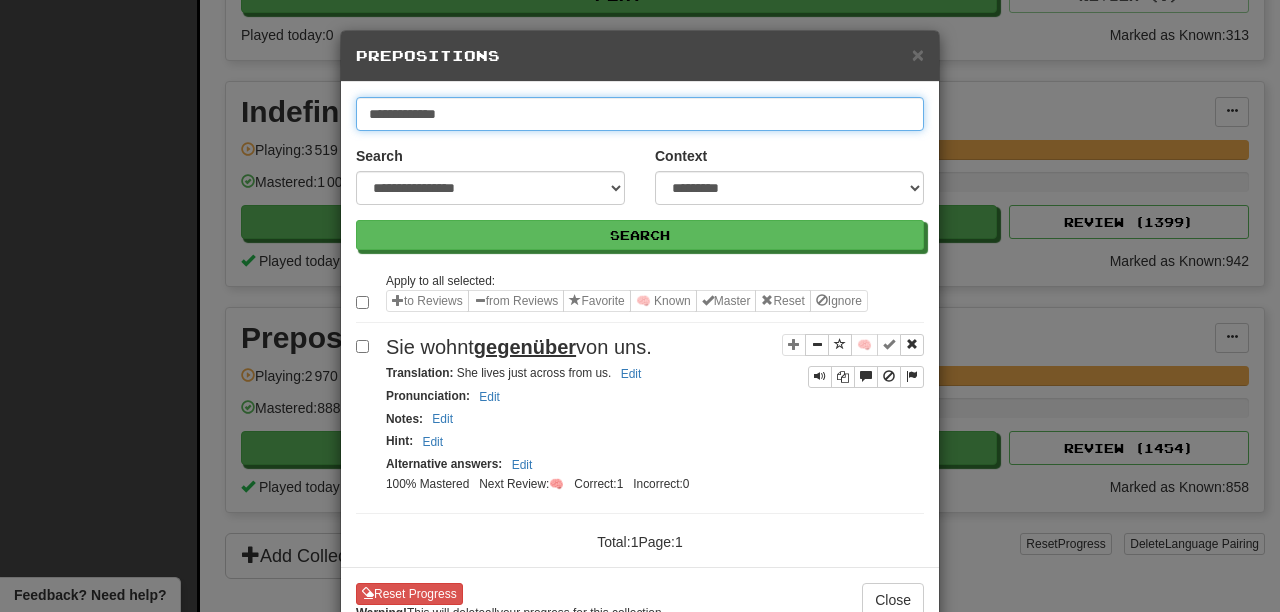 drag, startPoint x: 435, startPoint y: 113, endPoint x: 270, endPoint y: 99, distance: 165.59288 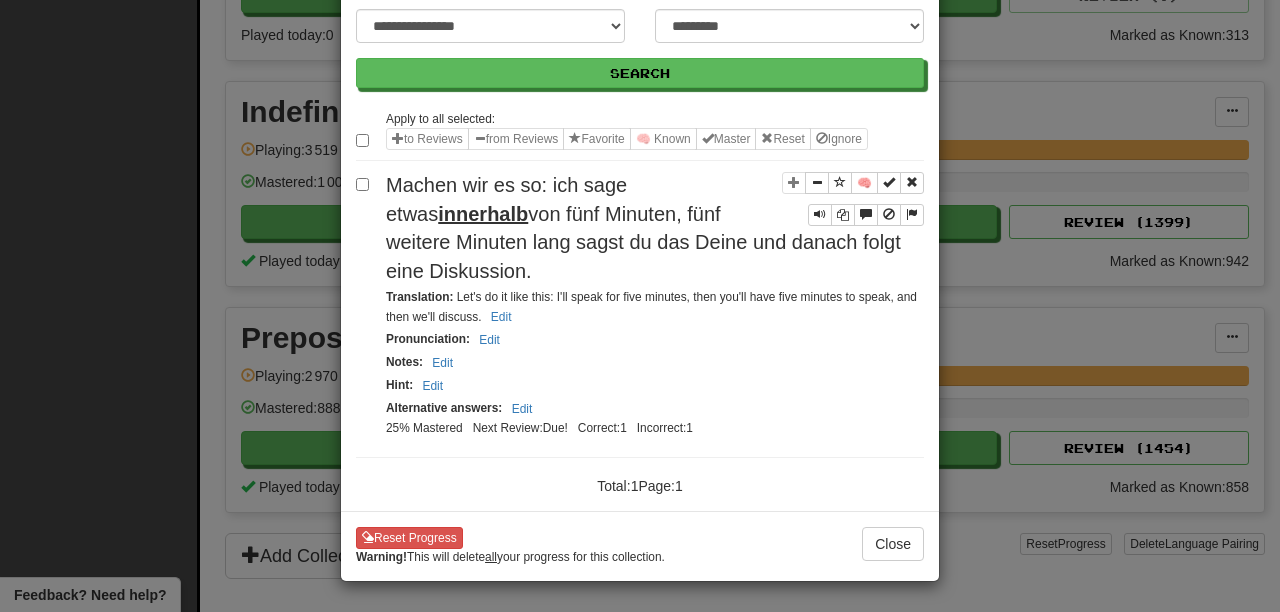 scroll, scrollTop: 162, scrollLeft: 0, axis: vertical 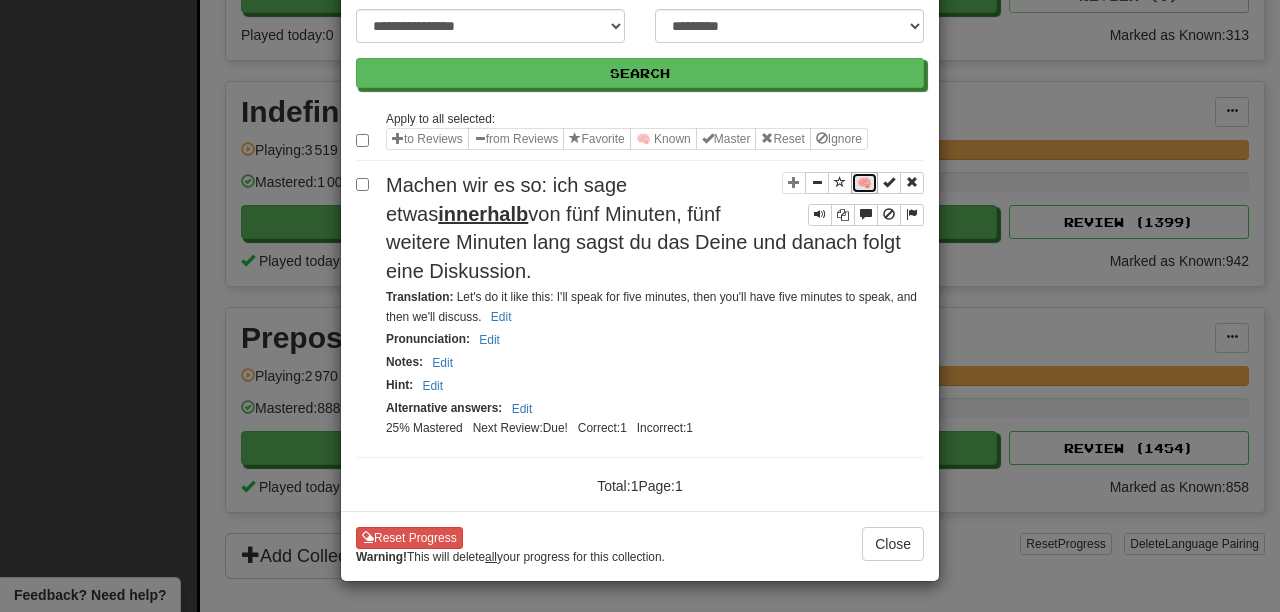 click on "🧠" at bounding box center (864, 183) 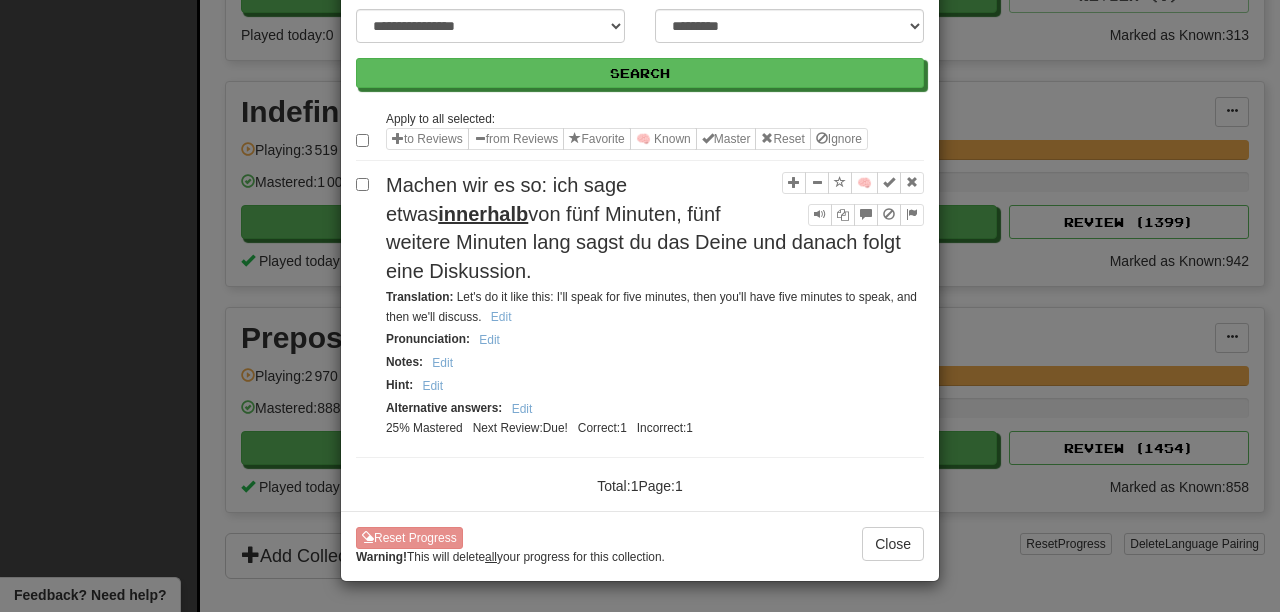 scroll, scrollTop: 0, scrollLeft: 0, axis: both 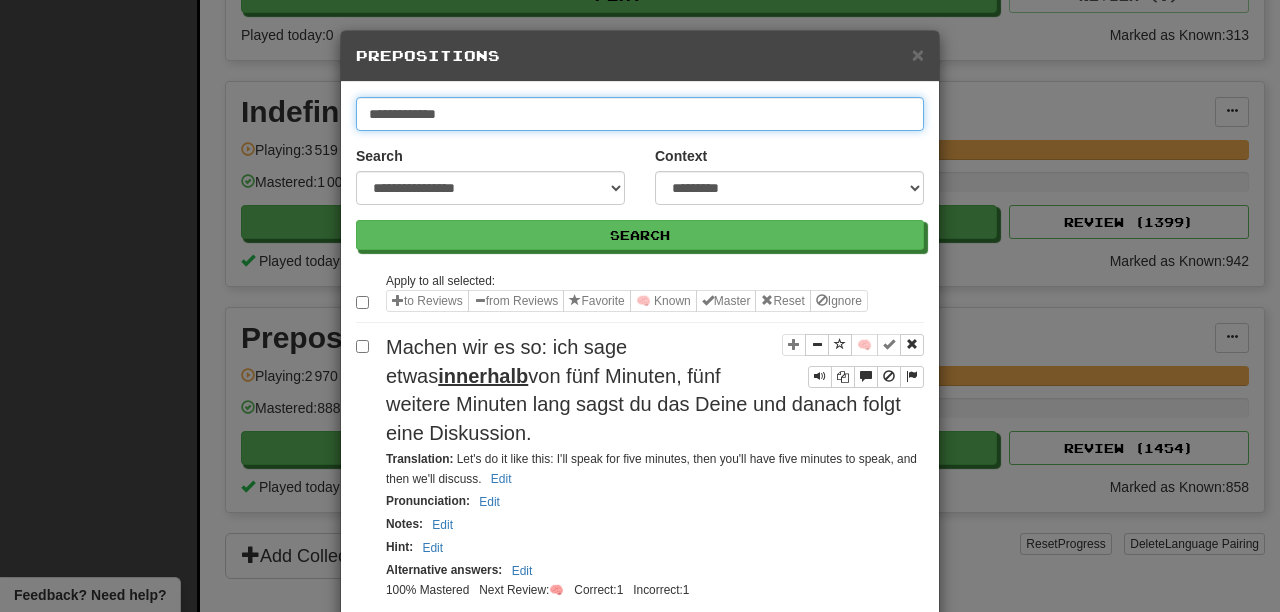 drag, startPoint x: 398, startPoint y: 111, endPoint x: 284, endPoint y: 107, distance: 114.07015 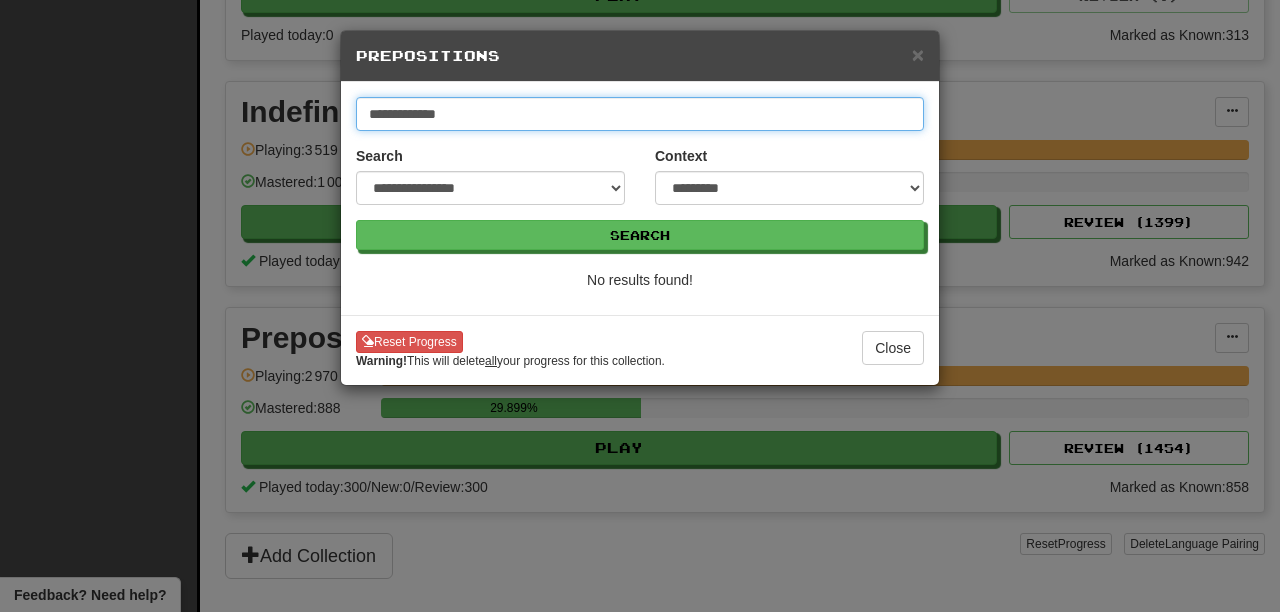 drag, startPoint x: 472, startPoint y: 114, endPoint x: 428, endPoint y: 112, distance: 44.04543 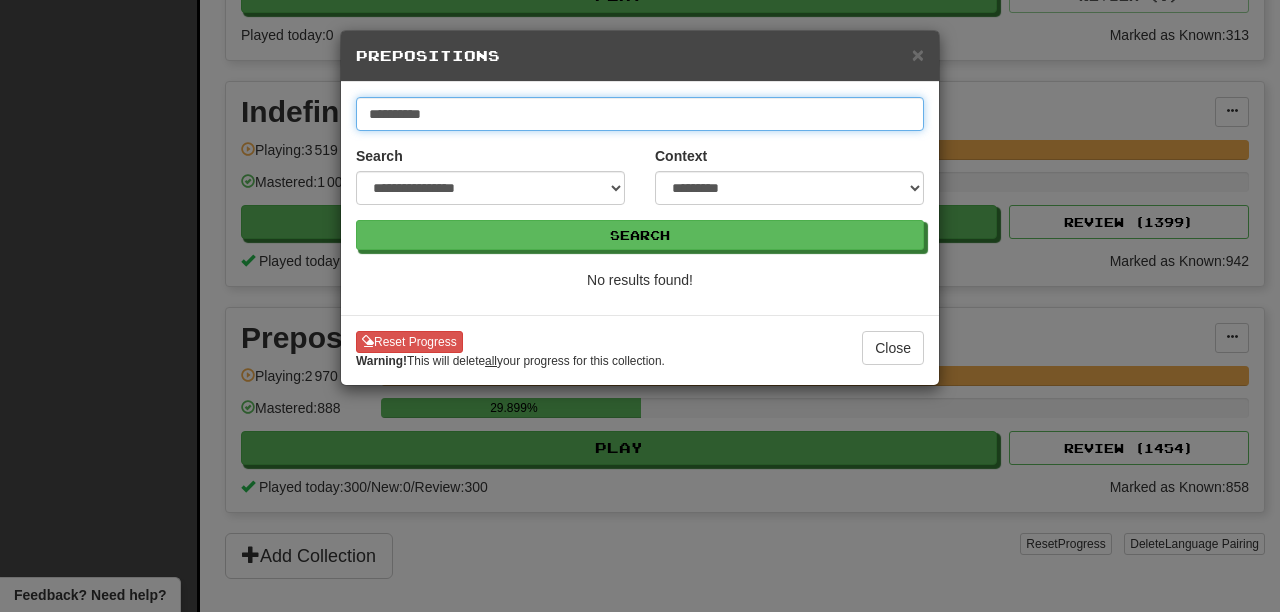 click on "Search" at bounding box center (640, 235) 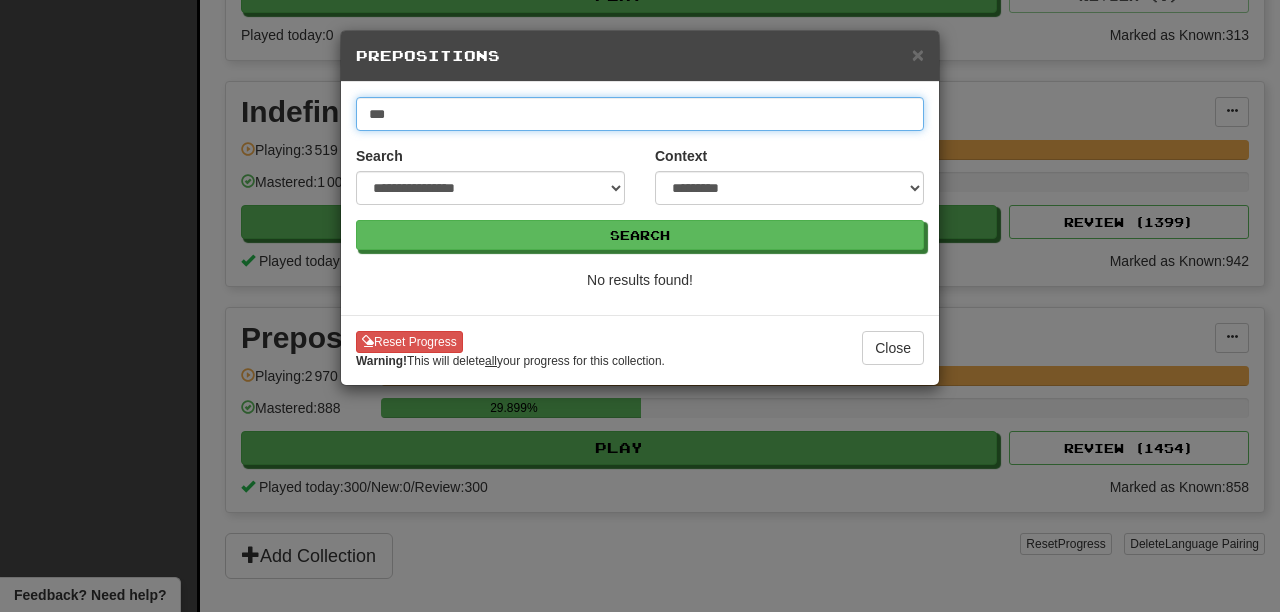 type on "***" 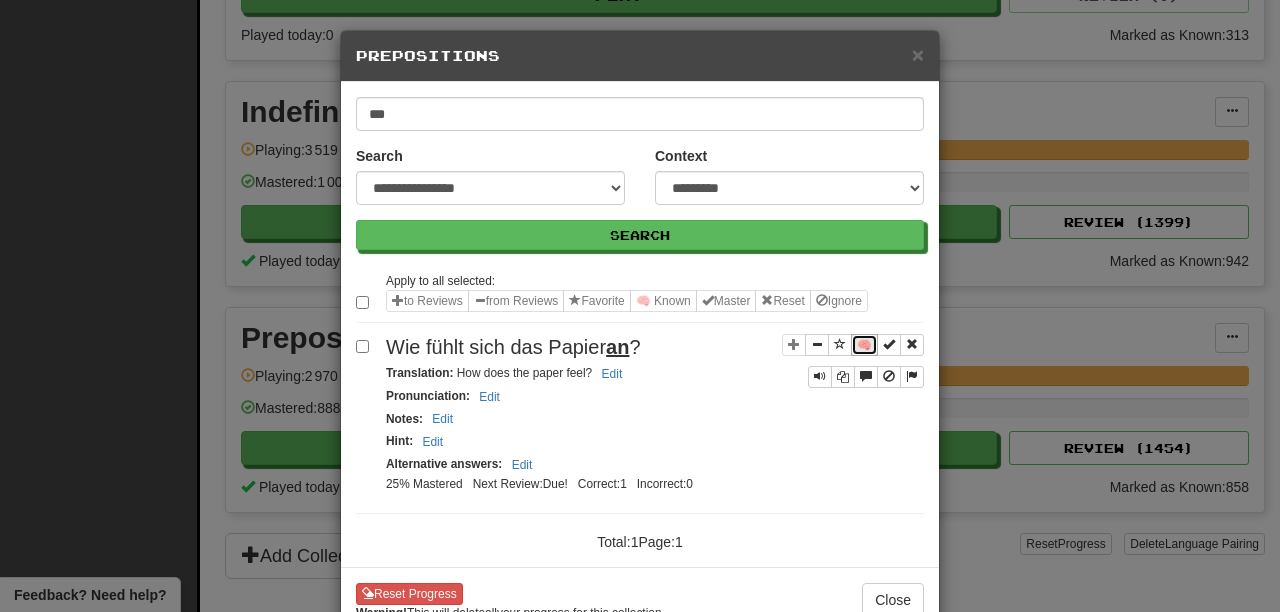 click on "🧠" at bounding box center (864, 345) 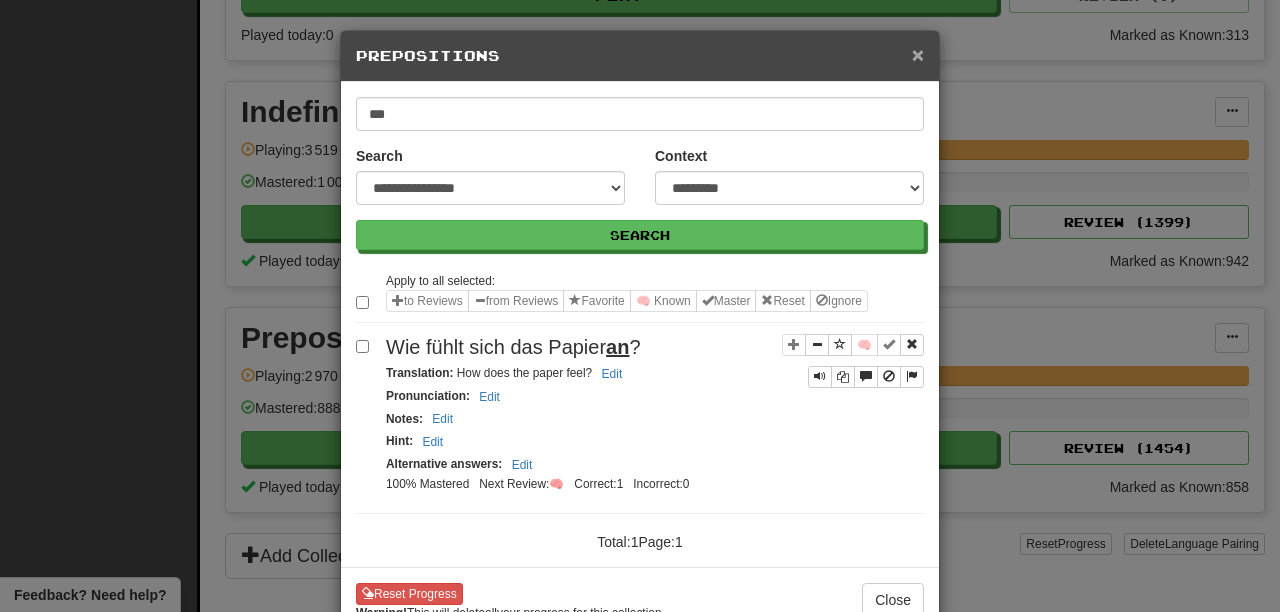 click on "×" at bounding box center [918, 54] 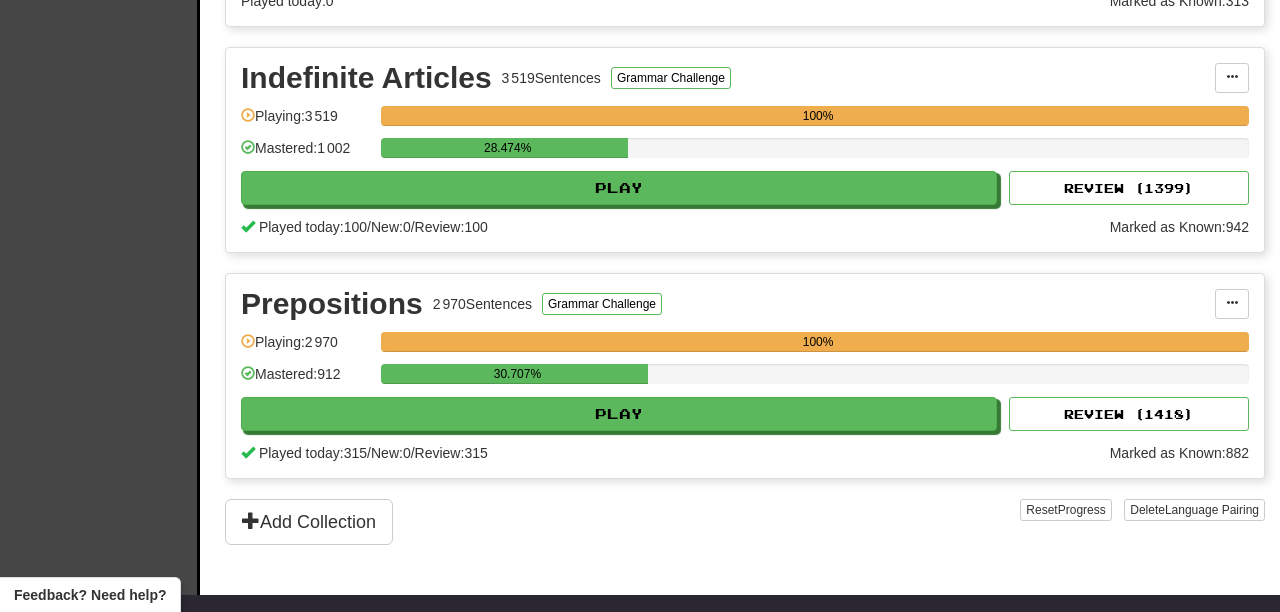 scroll, scrollTop: 868, scrollLeft: 0, axis: vertical 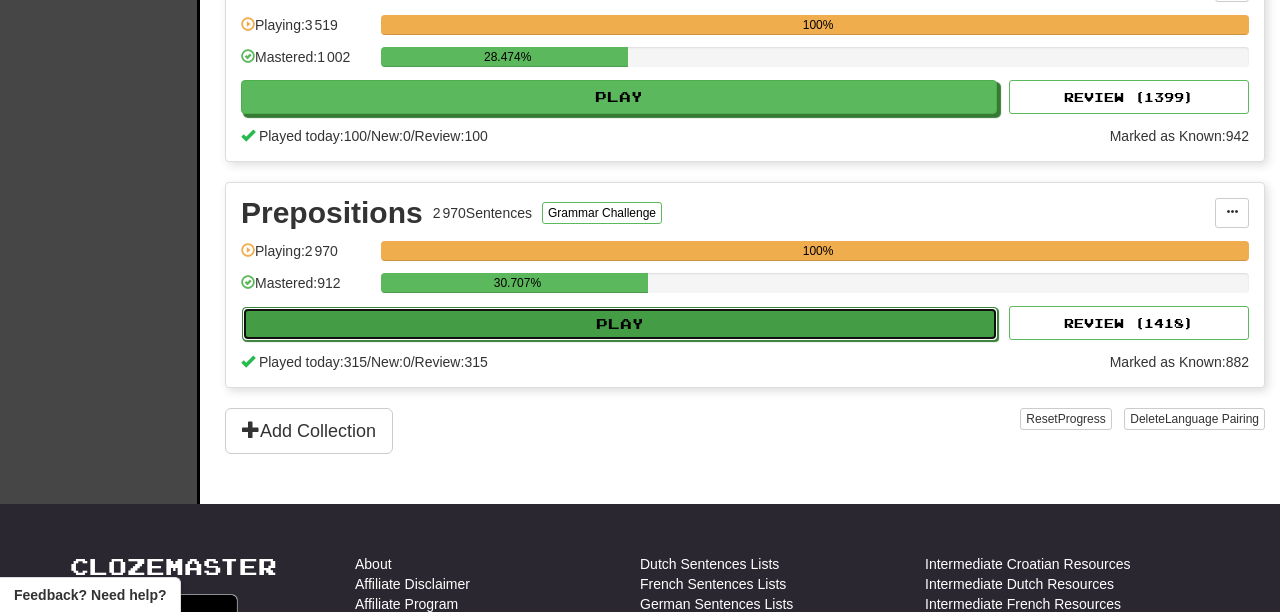 click on "Play" at bounding box center (620, 324) 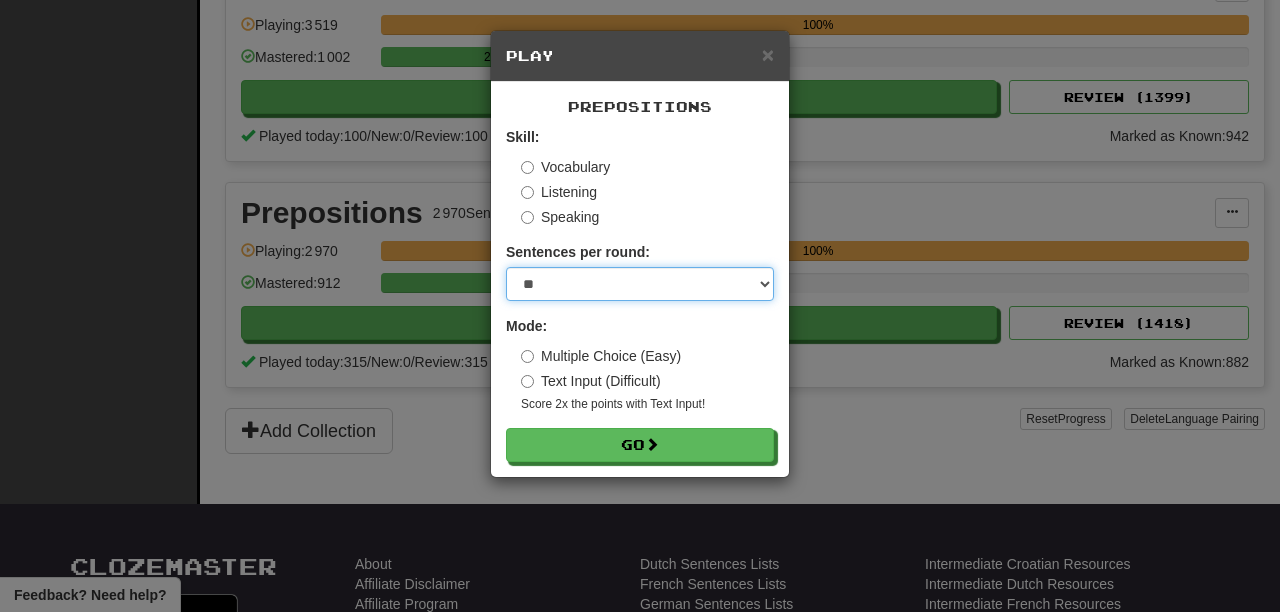 click on "* ** ** ** ** ** *** ********" at bounding box center (640, 284) 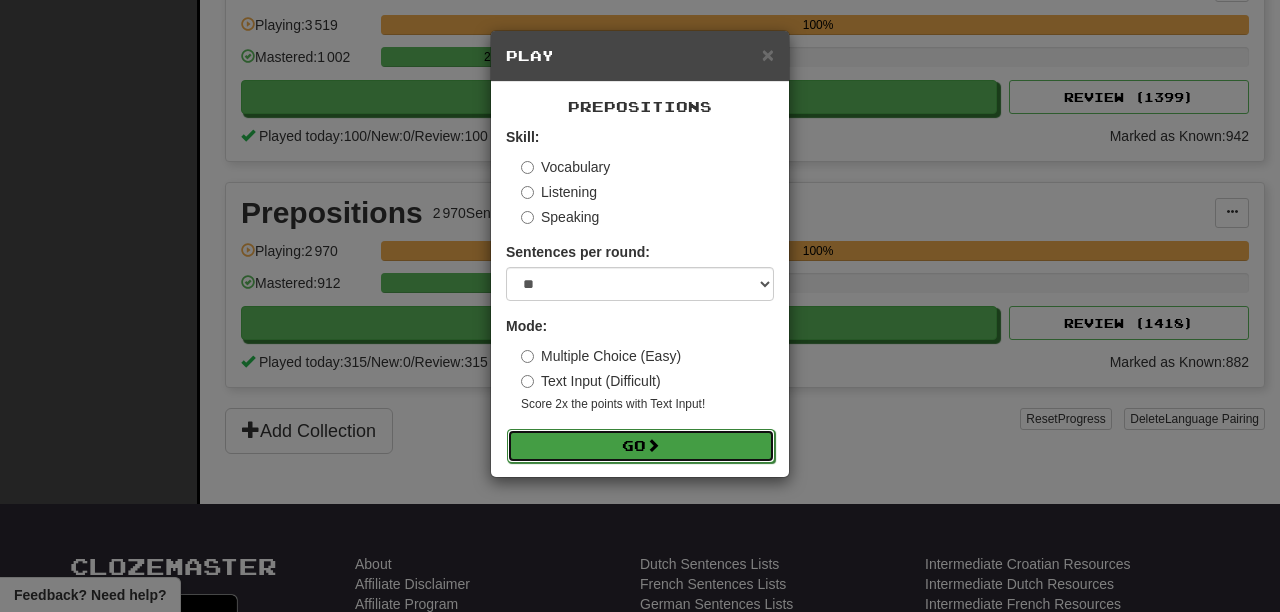 click at bounding box center (653, 445) 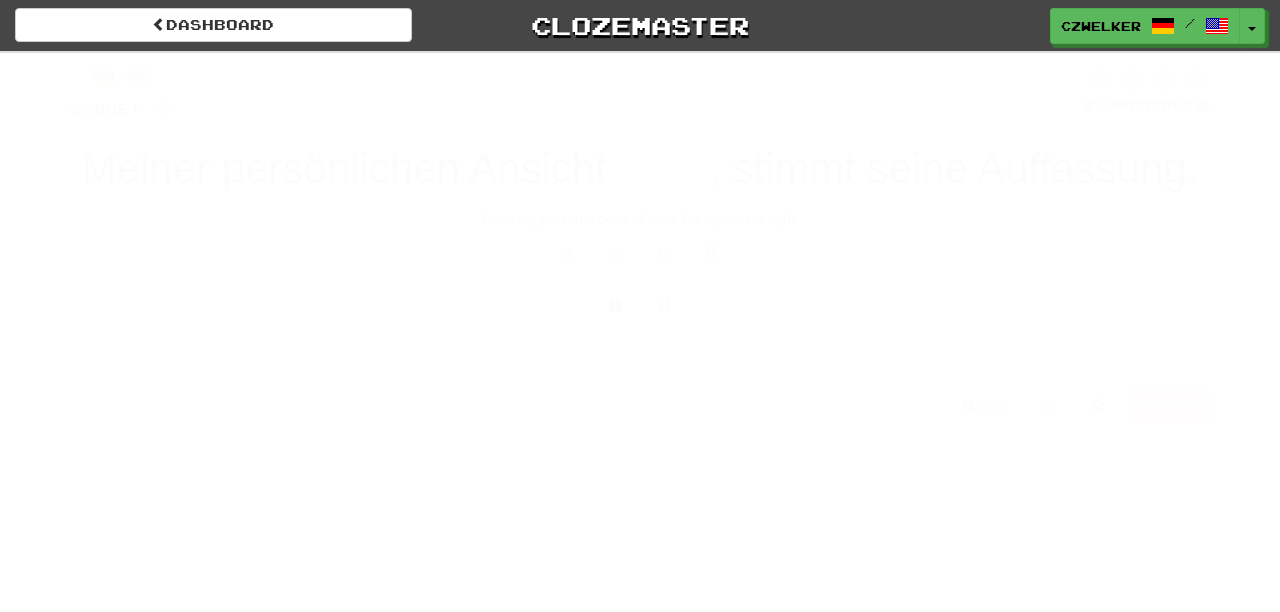 scroll, scrollTop: 0, scrollLeft: 0, axis: both 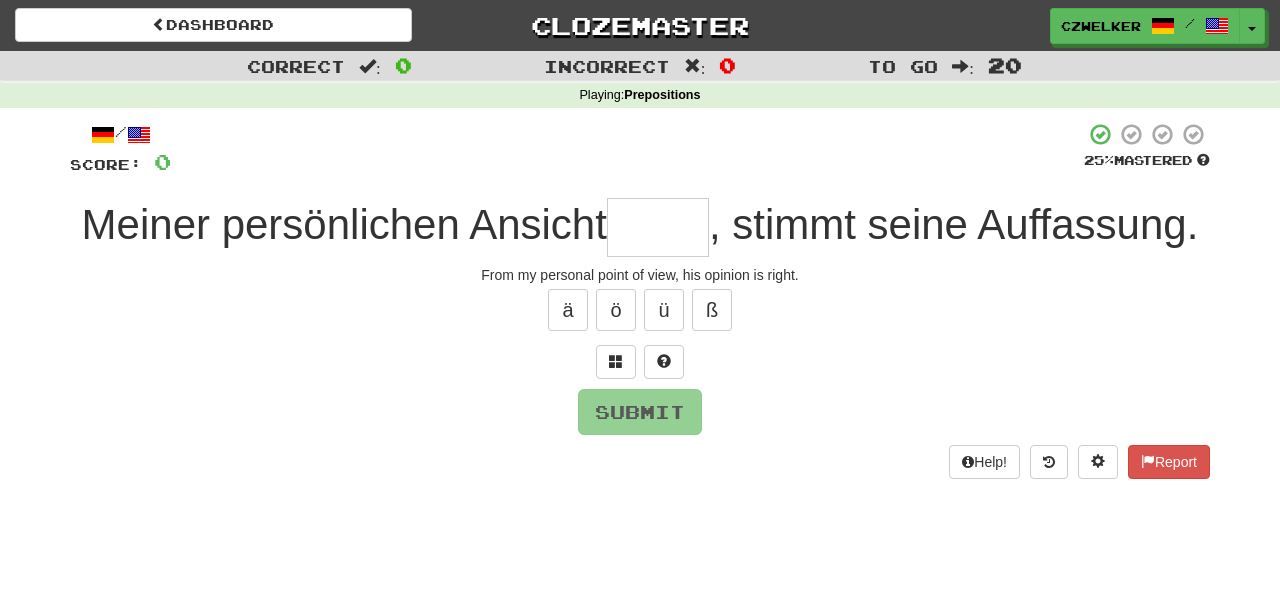 click at bounding box center (658, 227) 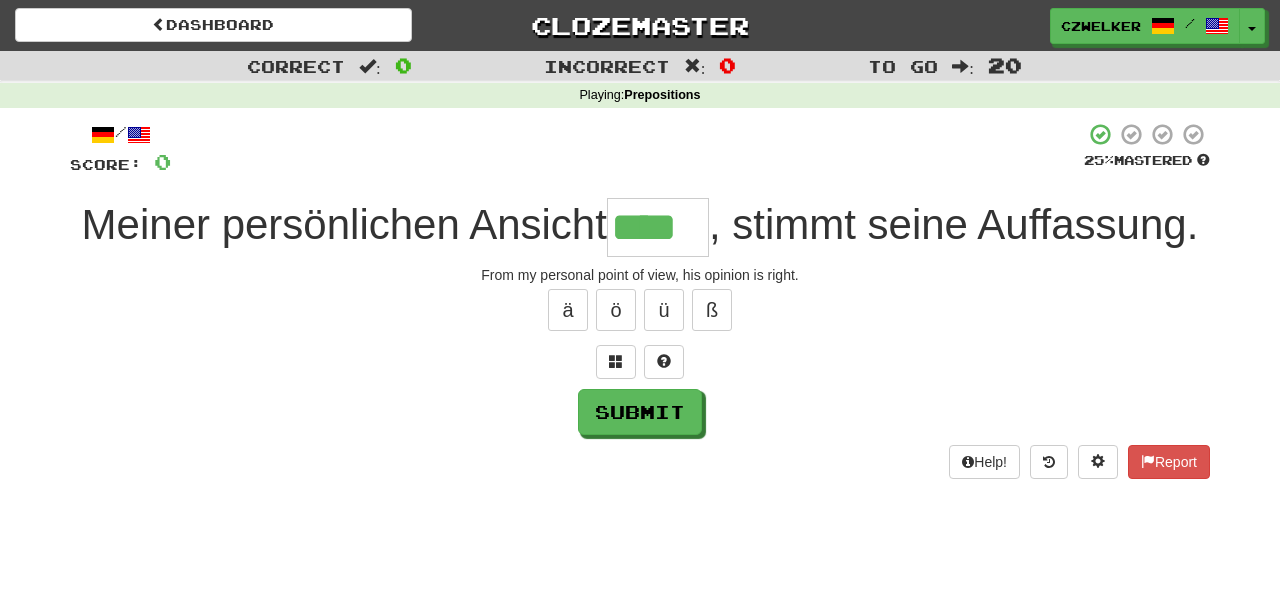 type on "****" 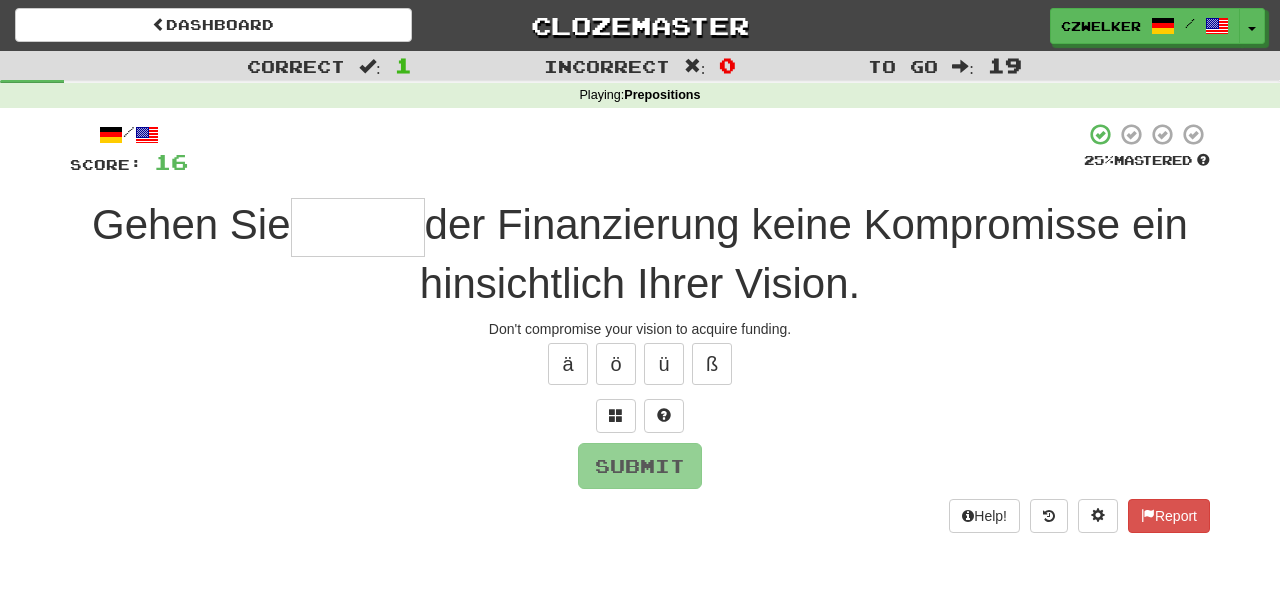 type on "*" 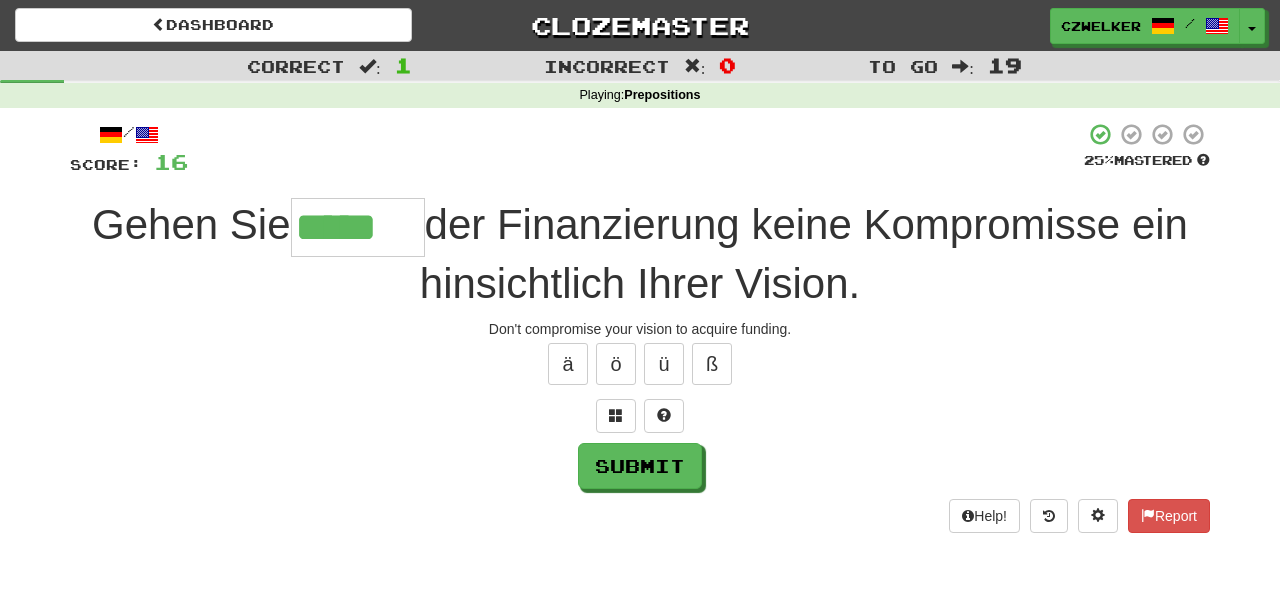 type on "*****" 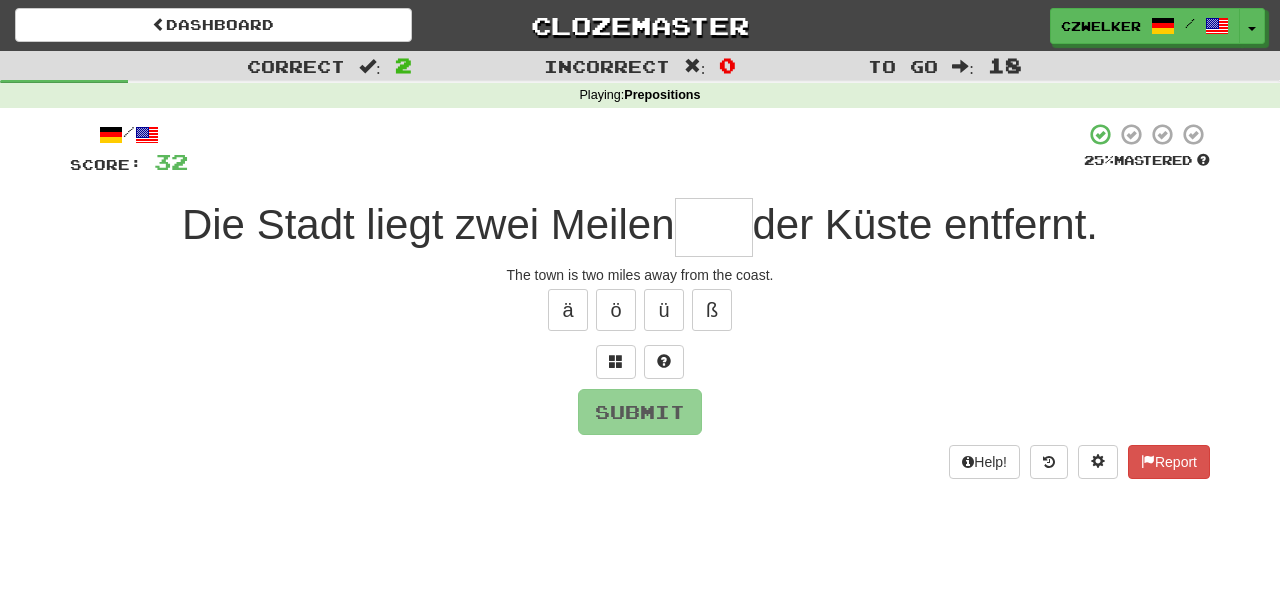 type on "*" 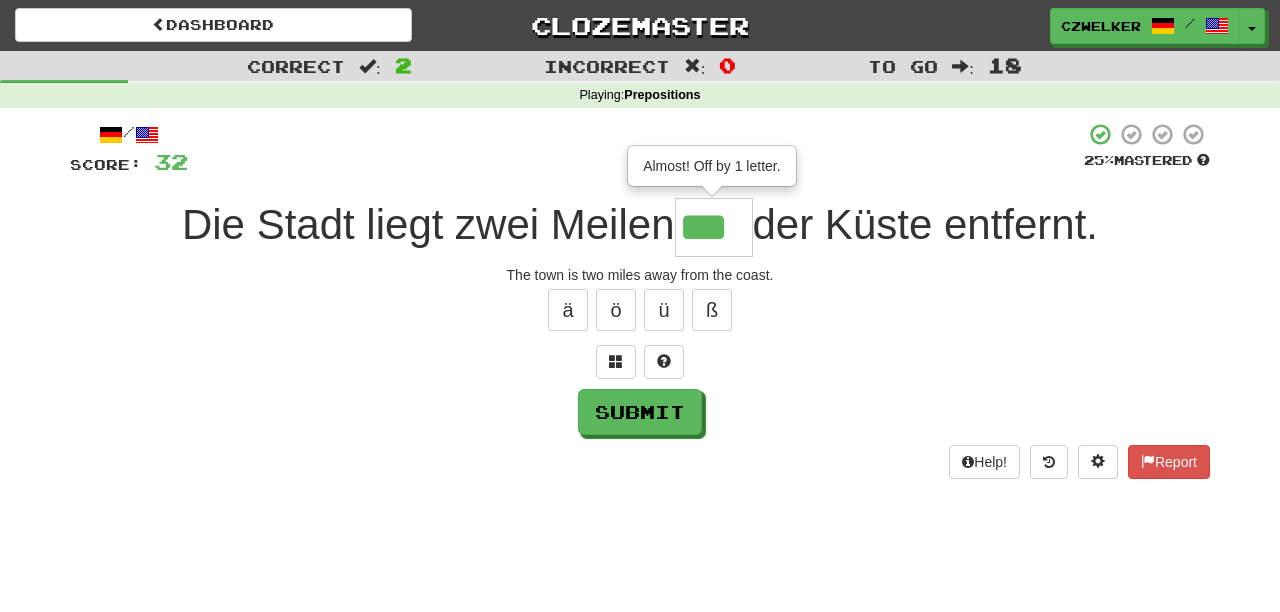 type on "***" 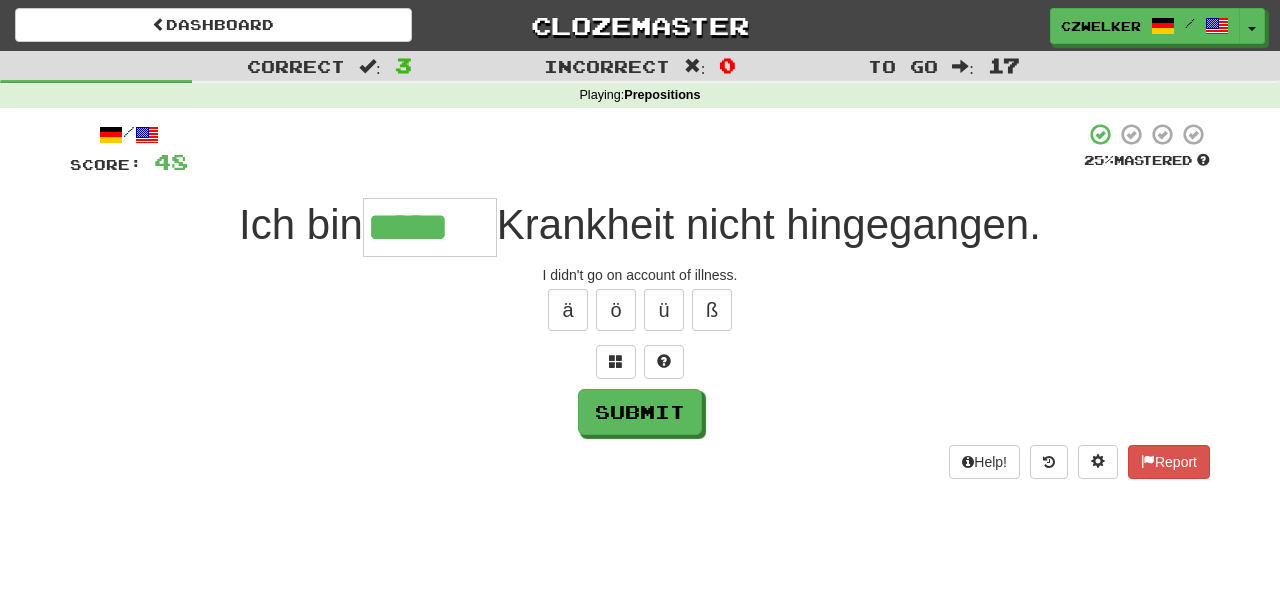 type on "*****" 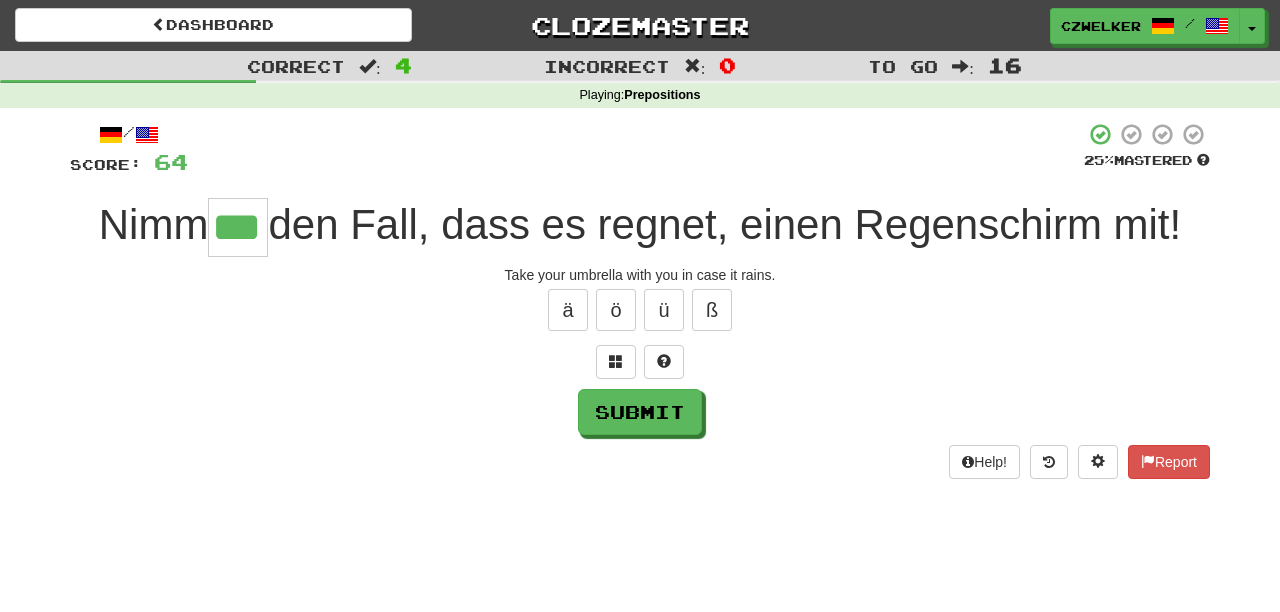 type on "***" 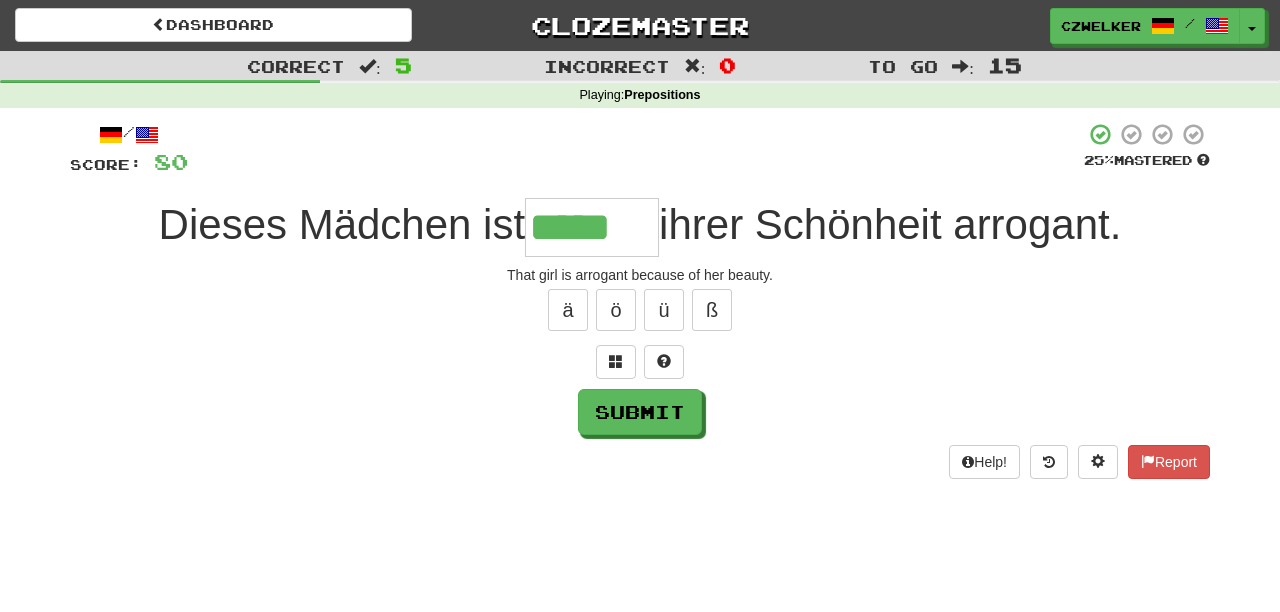 type on "*****" 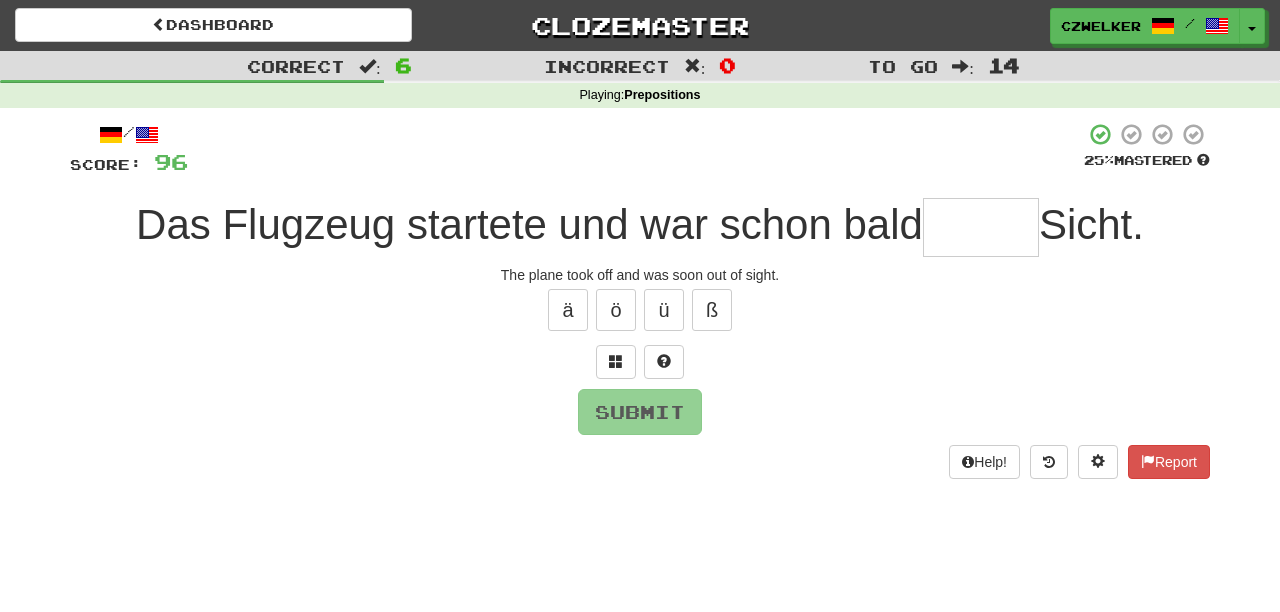 type on "*" 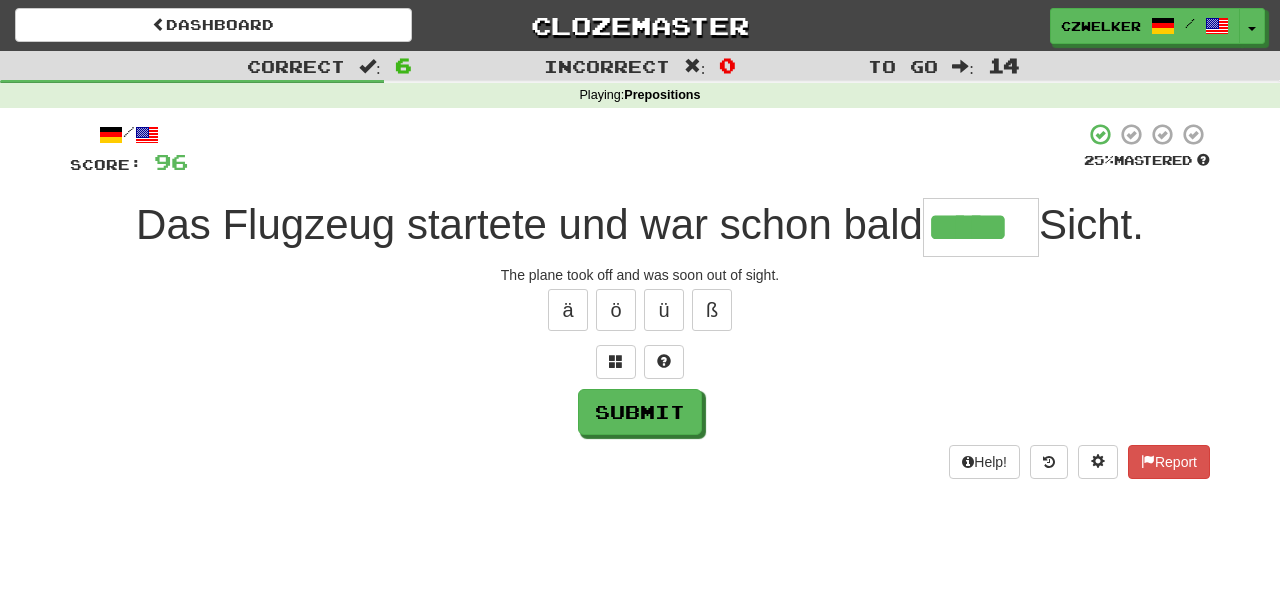 type on "*****" 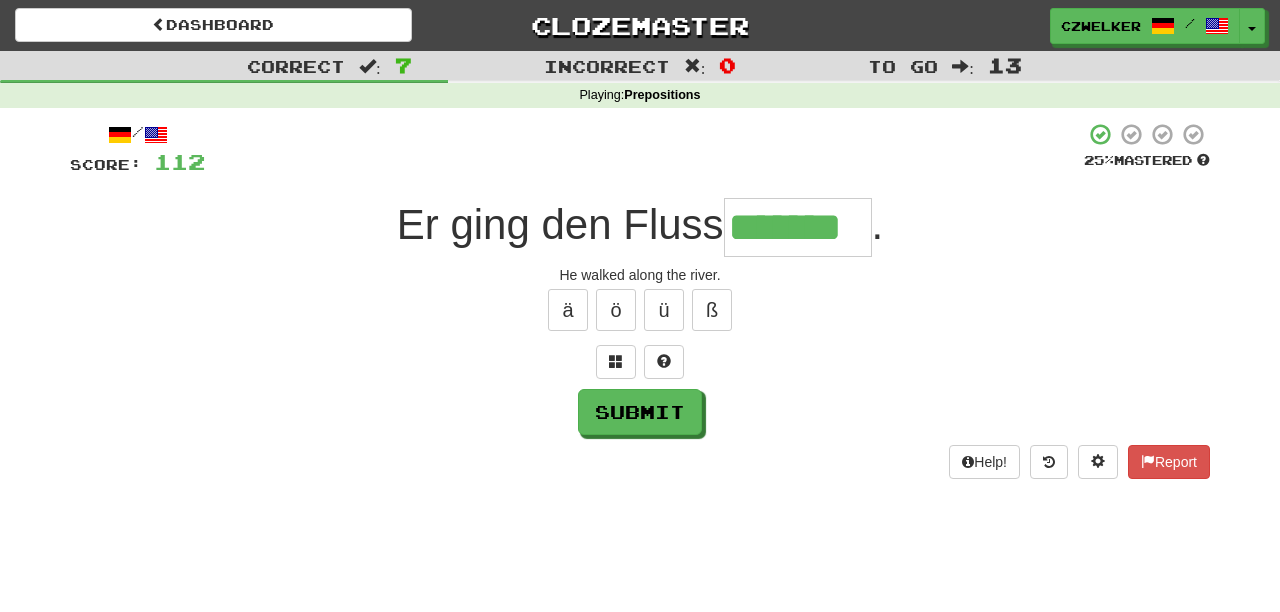 type on "*******" 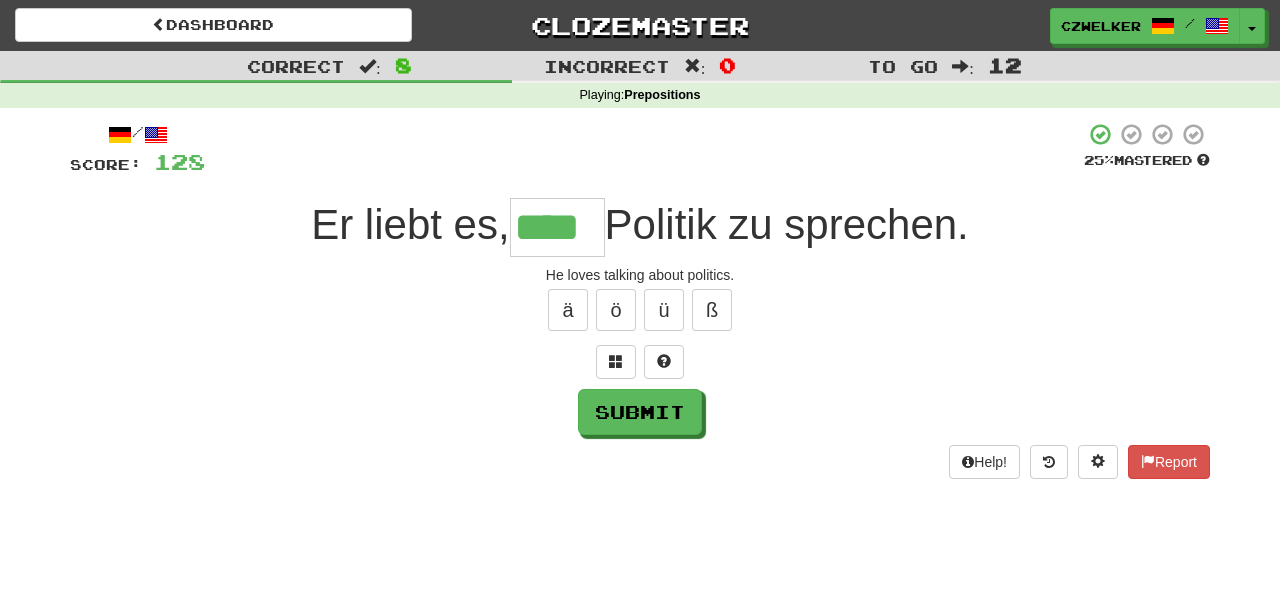 type on "****" 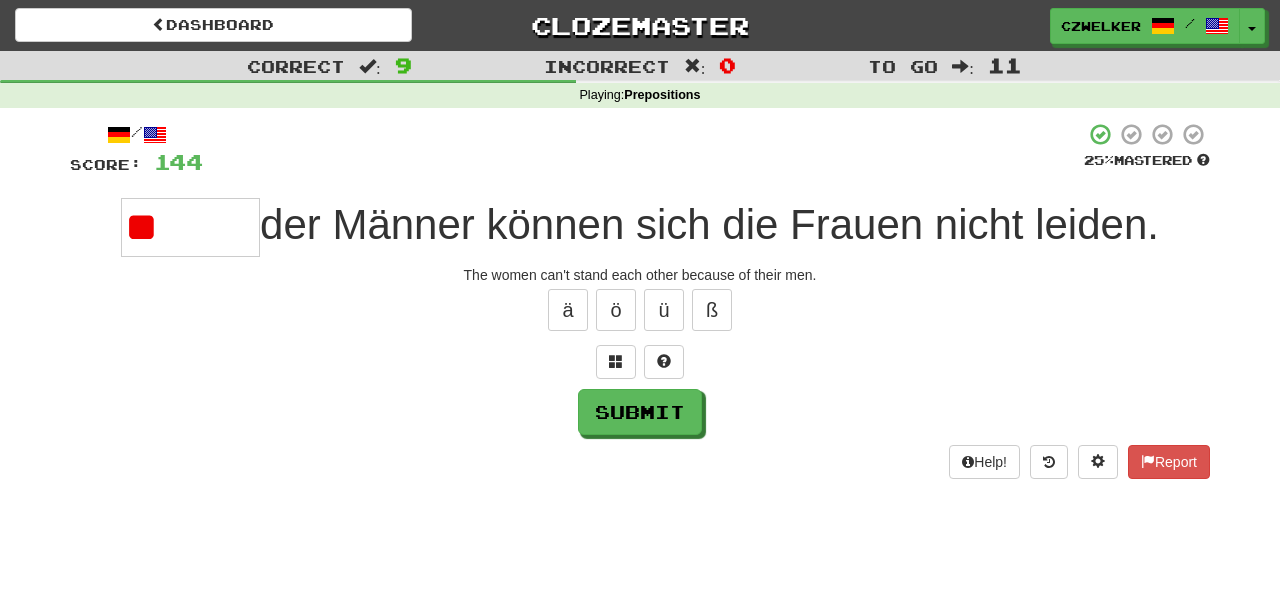 type on "*" 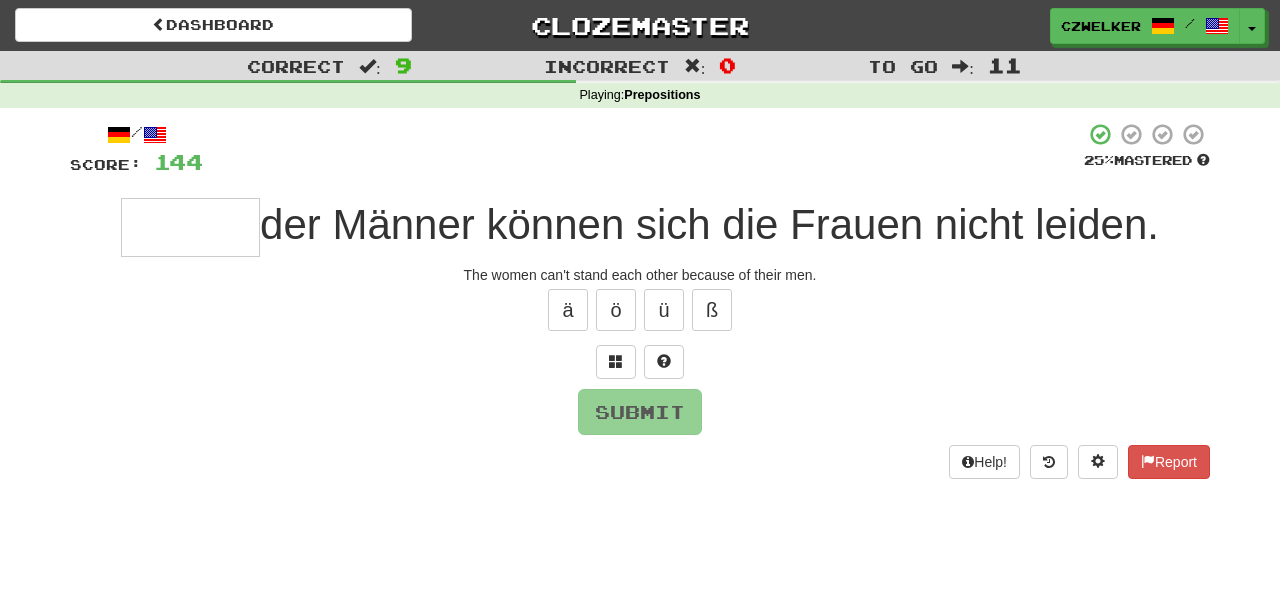 type on "*" 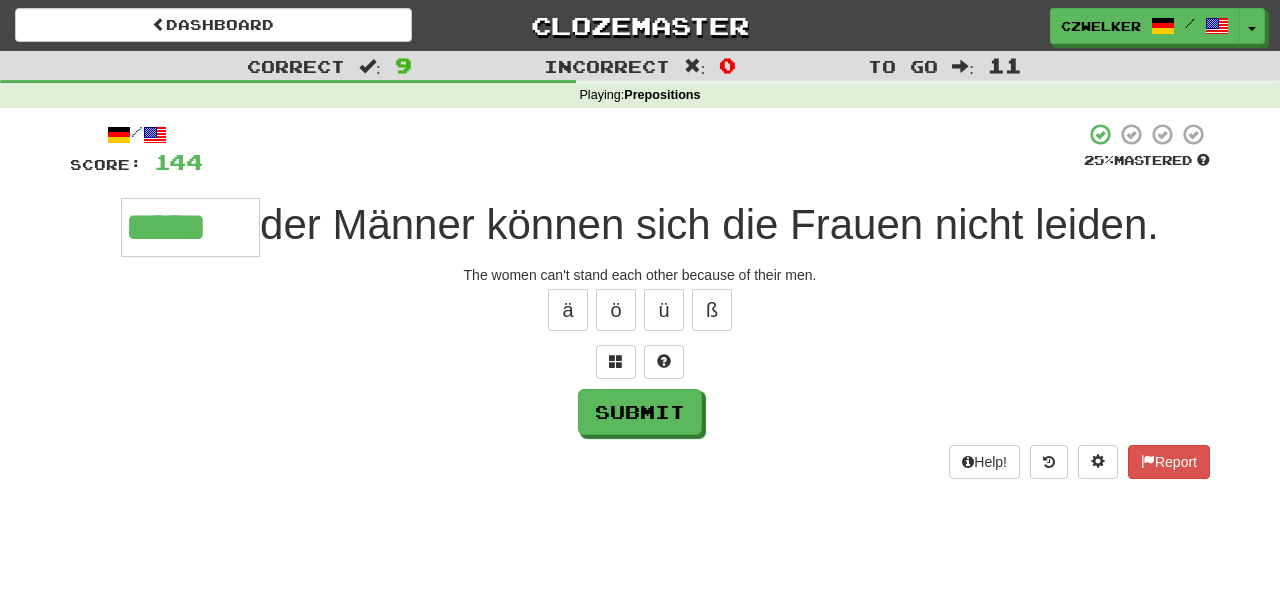 type on "*****" 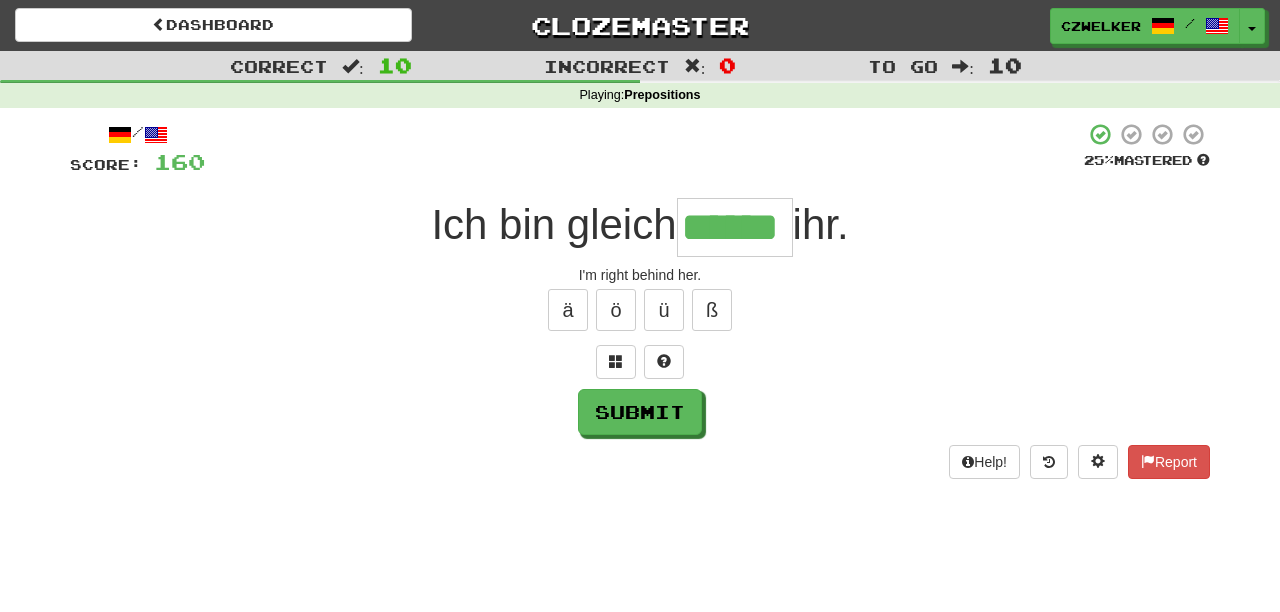 type on "******" 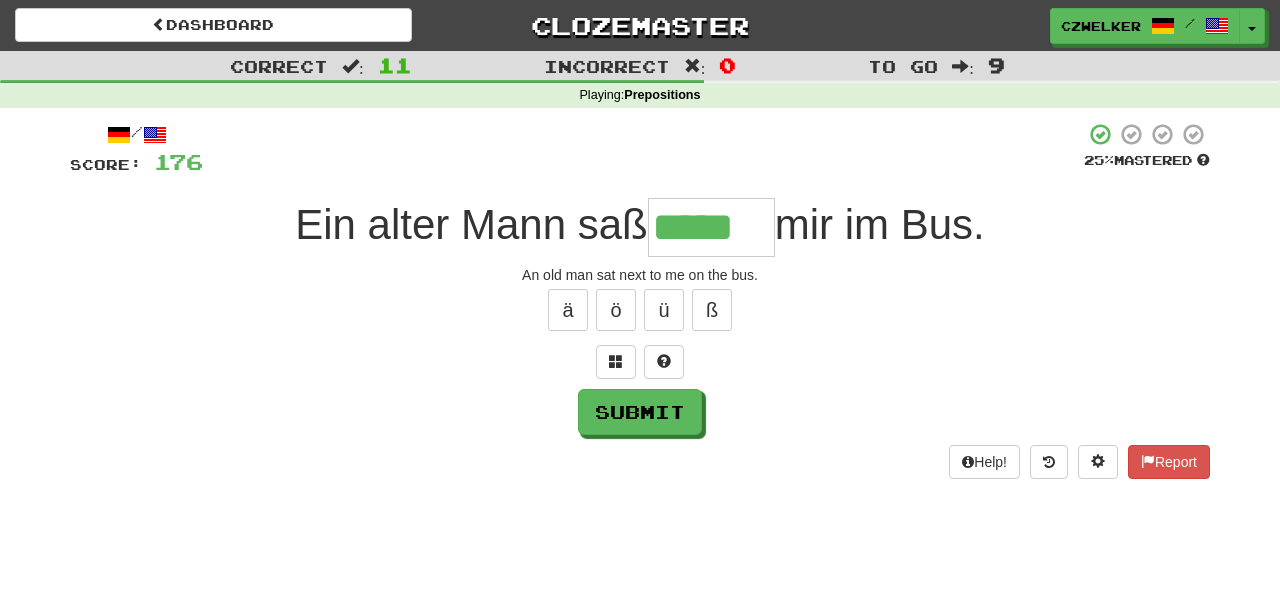 type on "*****" 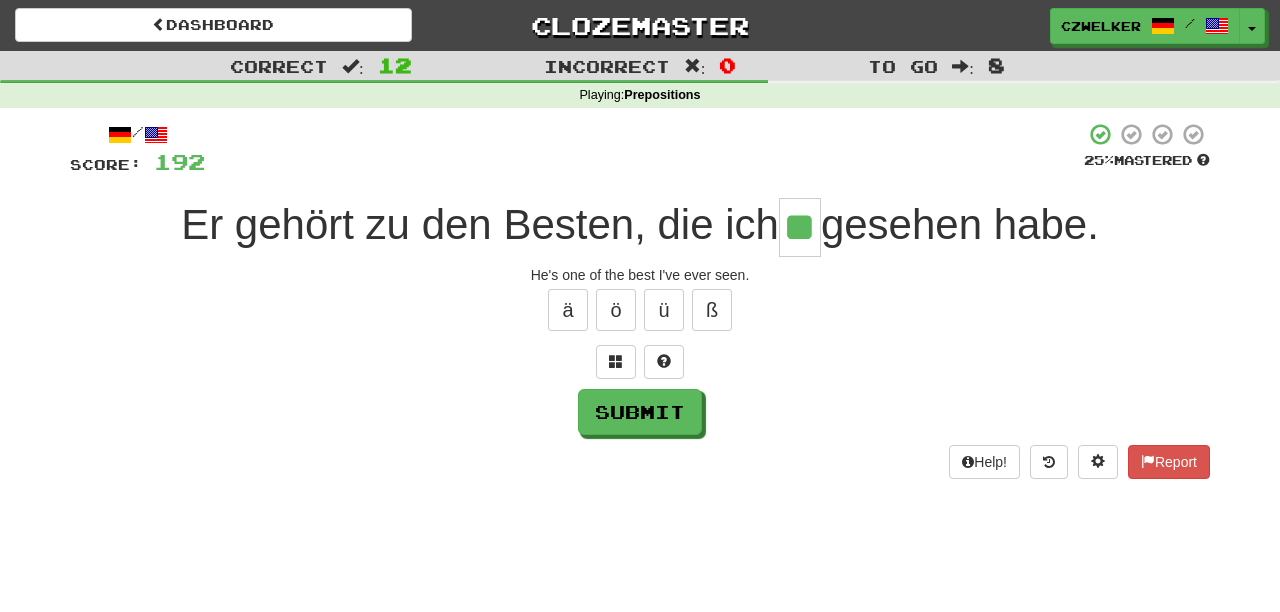 type on "**" 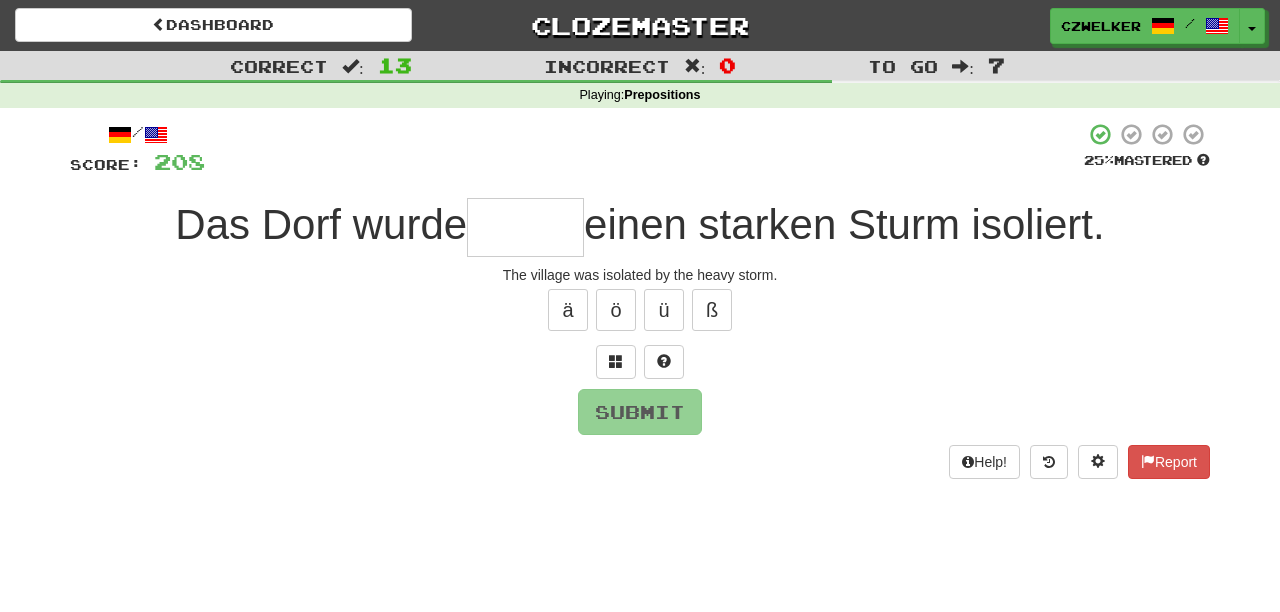 type on "*" 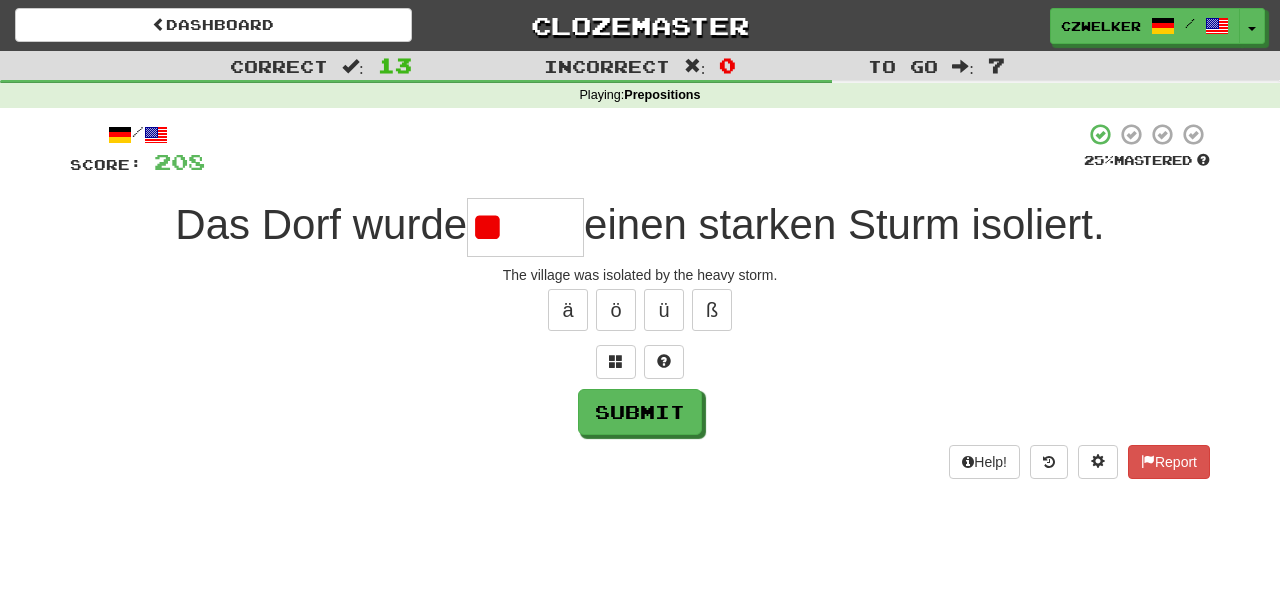 type on "*" 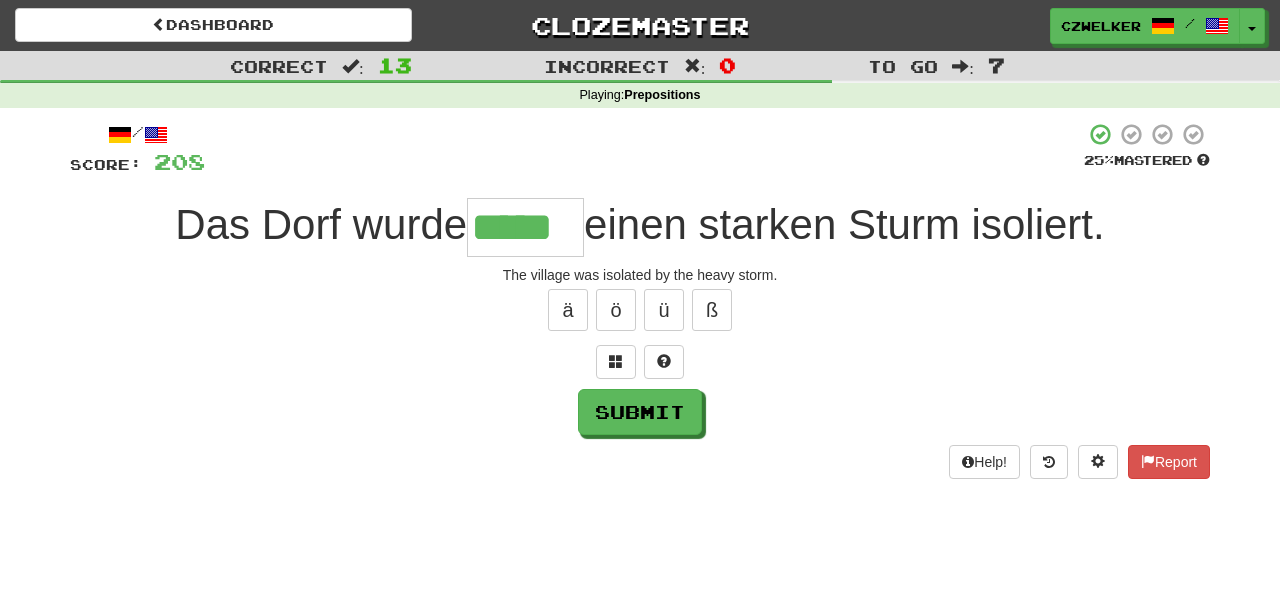 type on "*****" 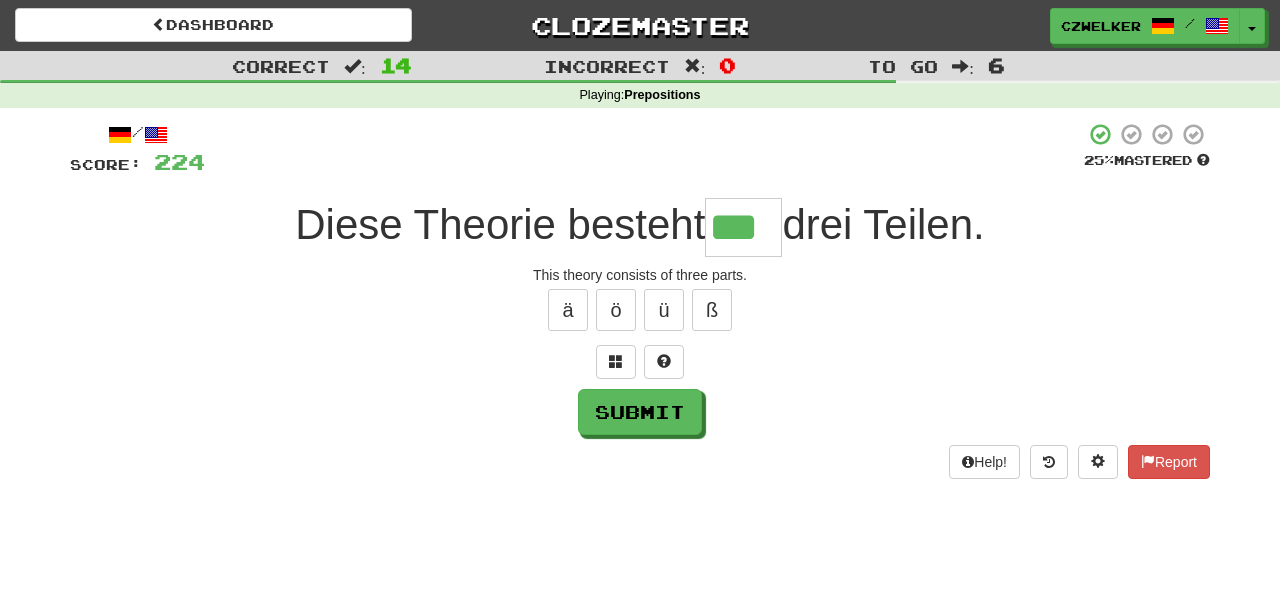 type on "***" 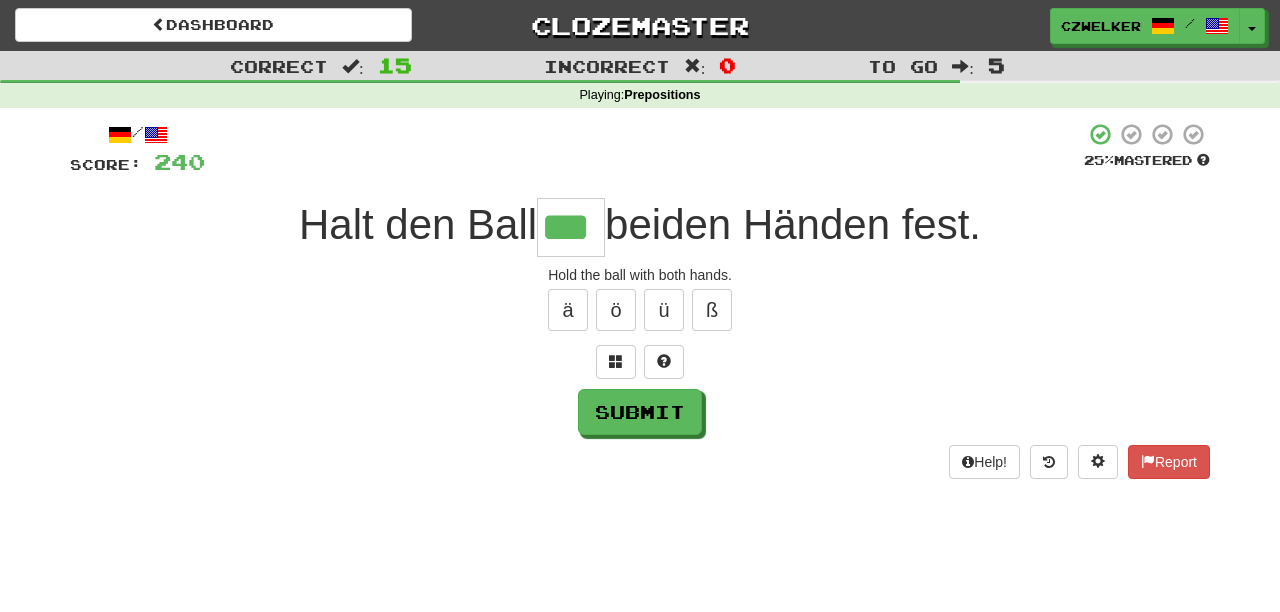 type on "***" 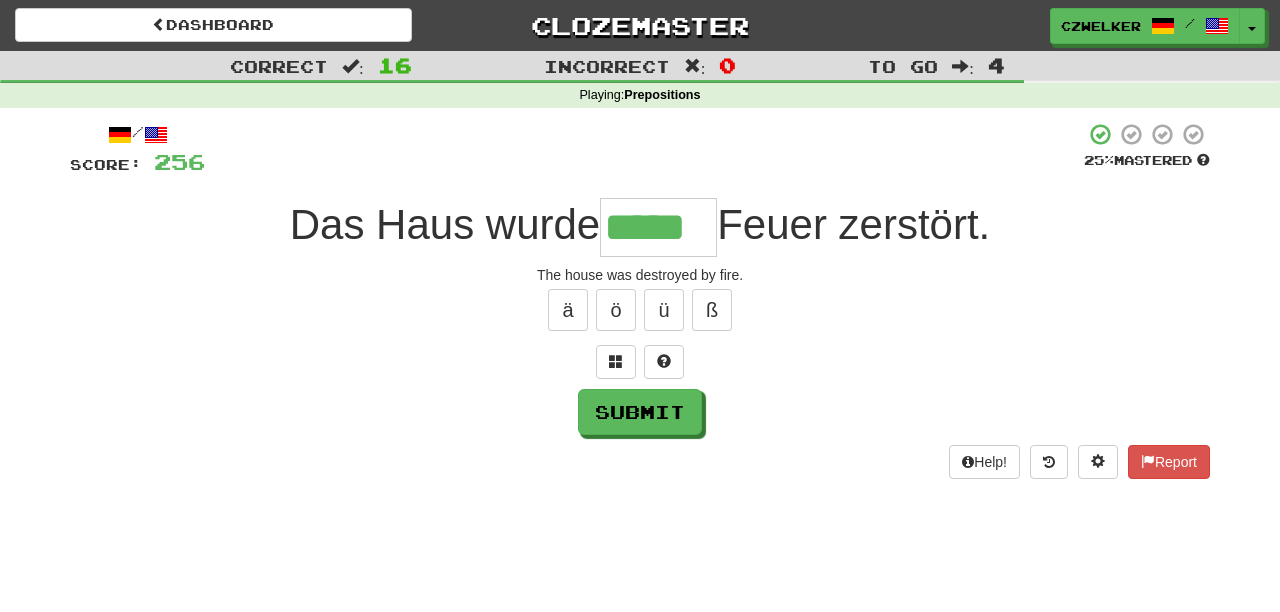 type on "*****" 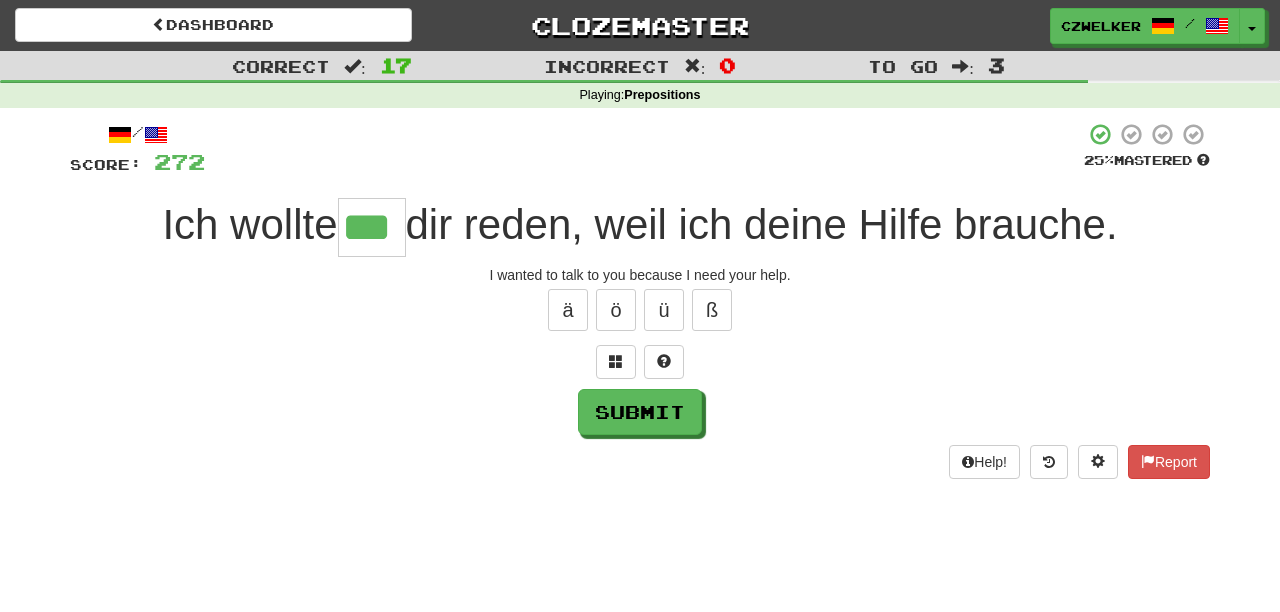 type on "***" 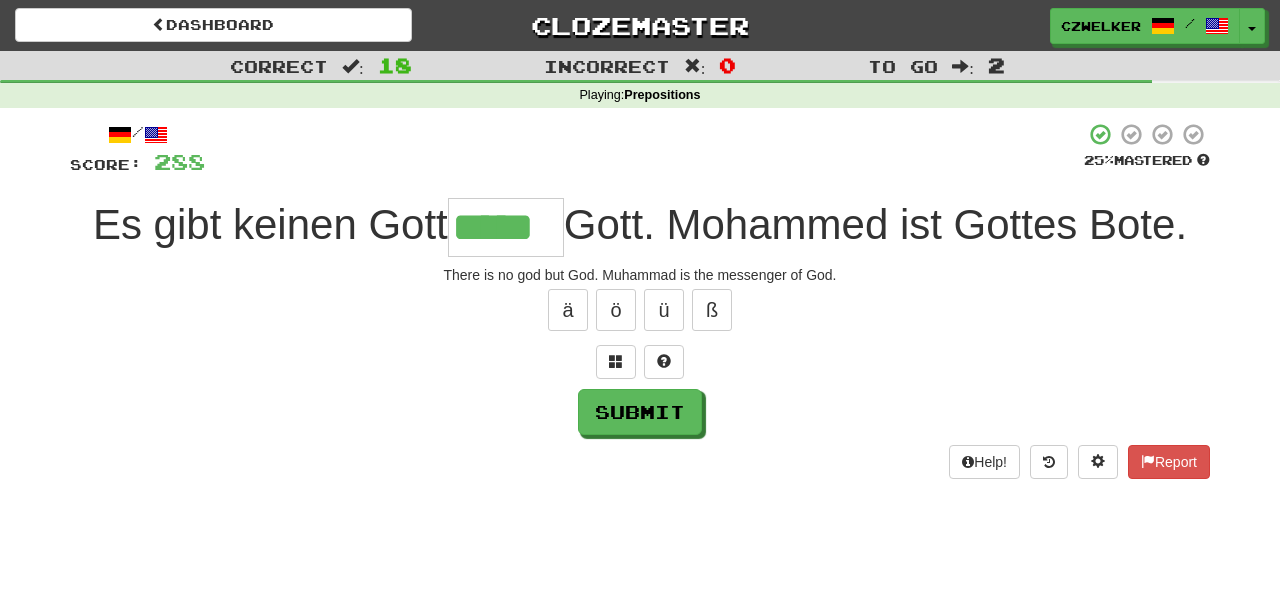 type on "*****" 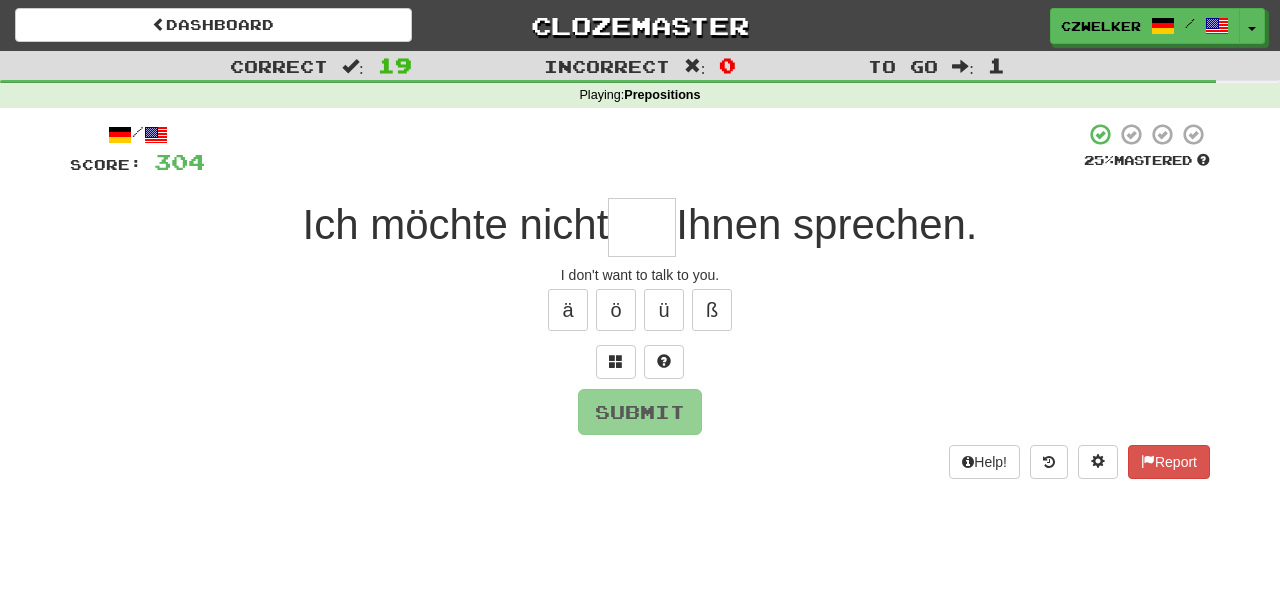 type on "*" 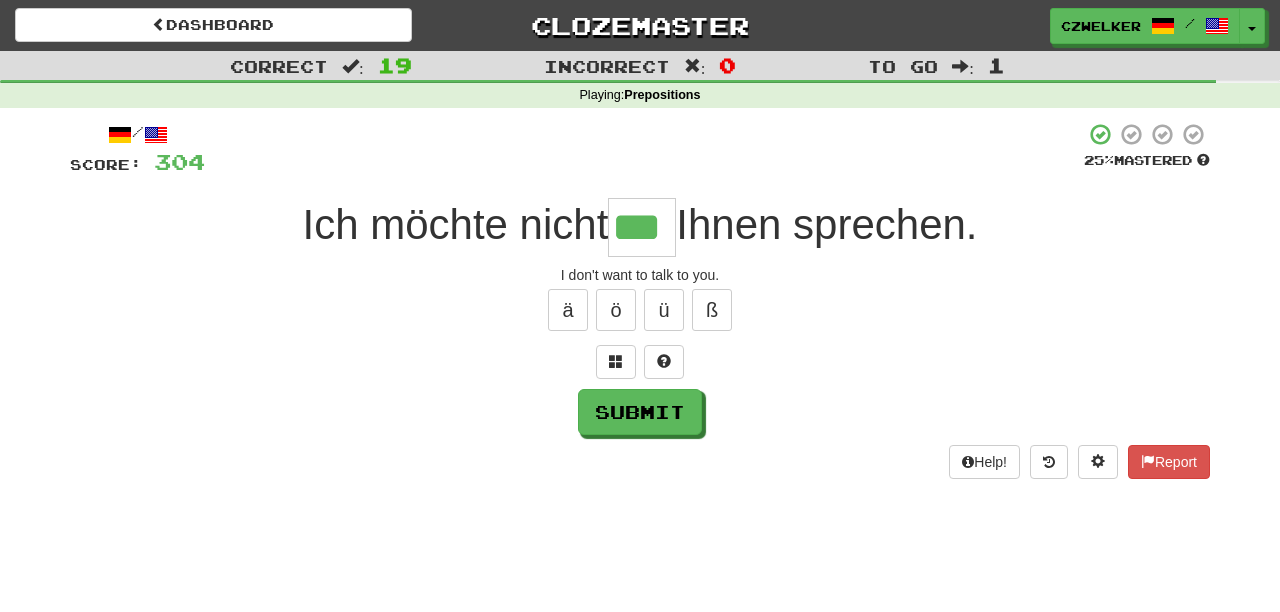type on "***" 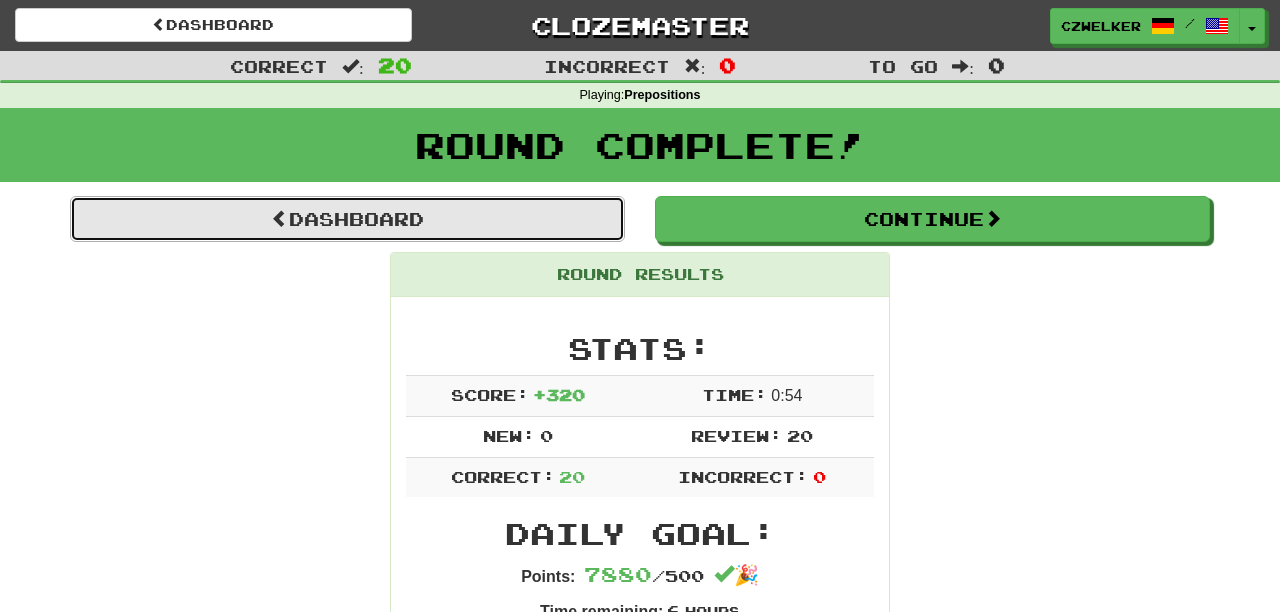 click on "Dashboard" at bounding box center (347, 219) 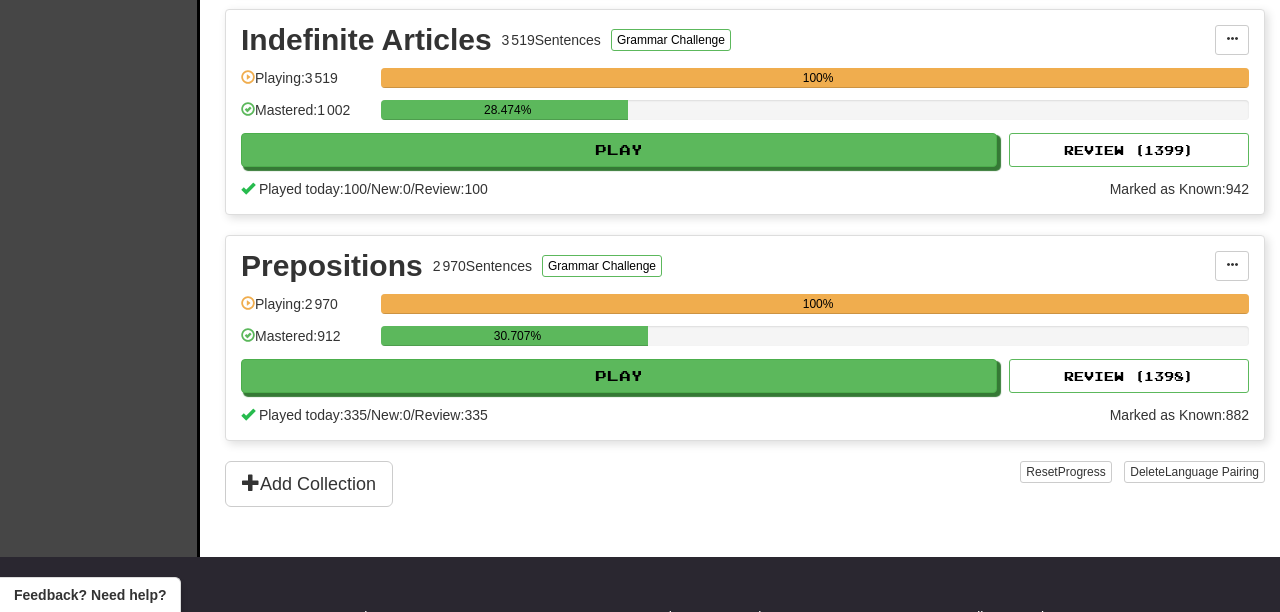 scroll, scrollTop: 903, scrollLeft: 0, axis: vertical 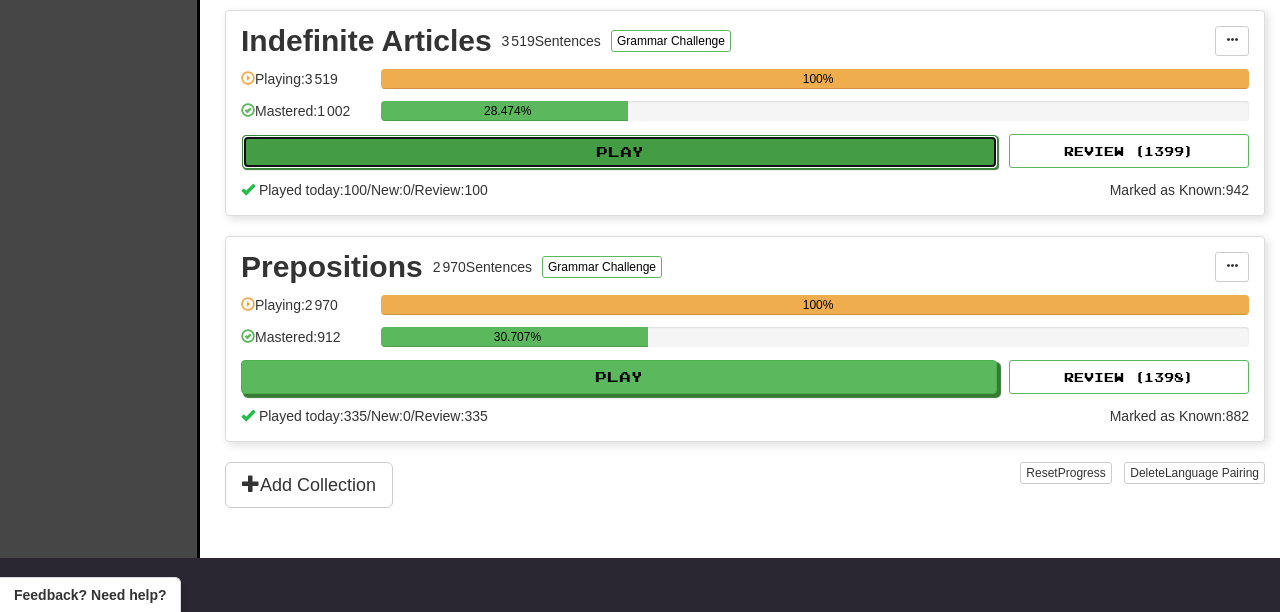 click on "Play" at bounding box center [620, 152] 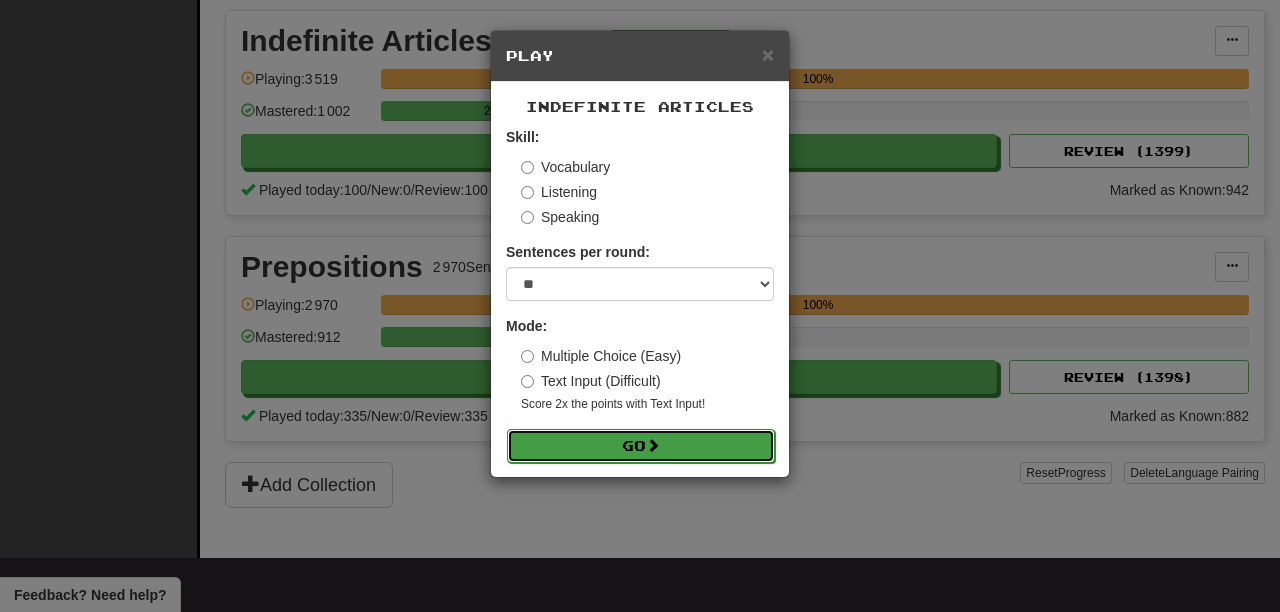 click on "Go" at bounding box center [641, 446] 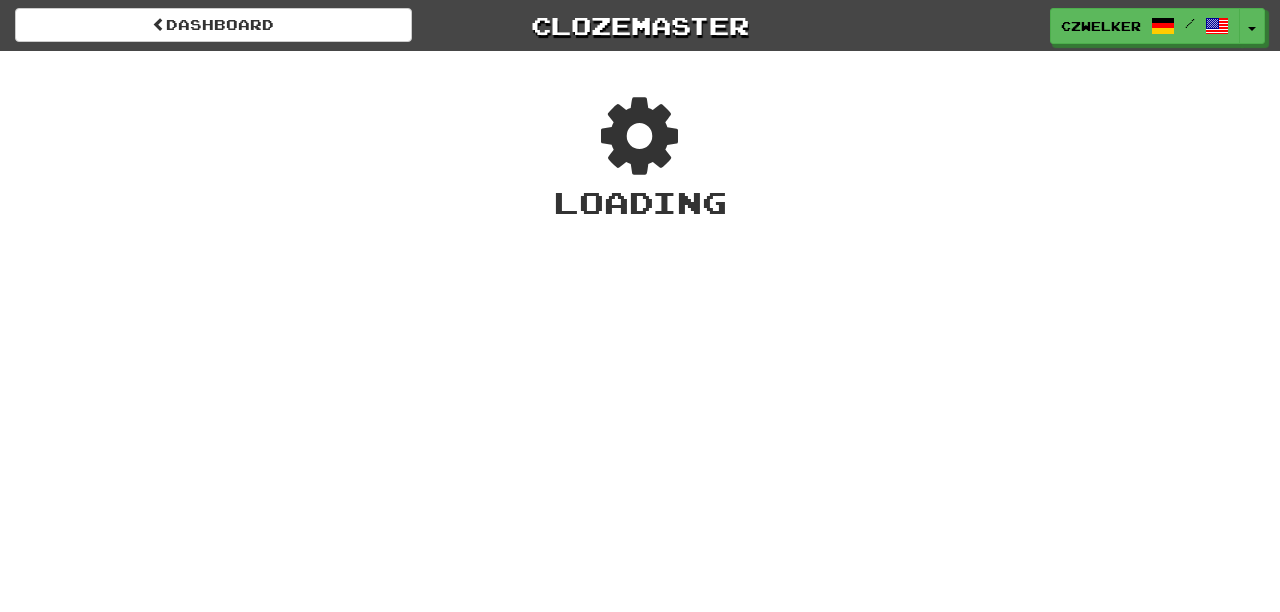 scroll, scrollTop: 0, scrollLeft: 0, axis: both 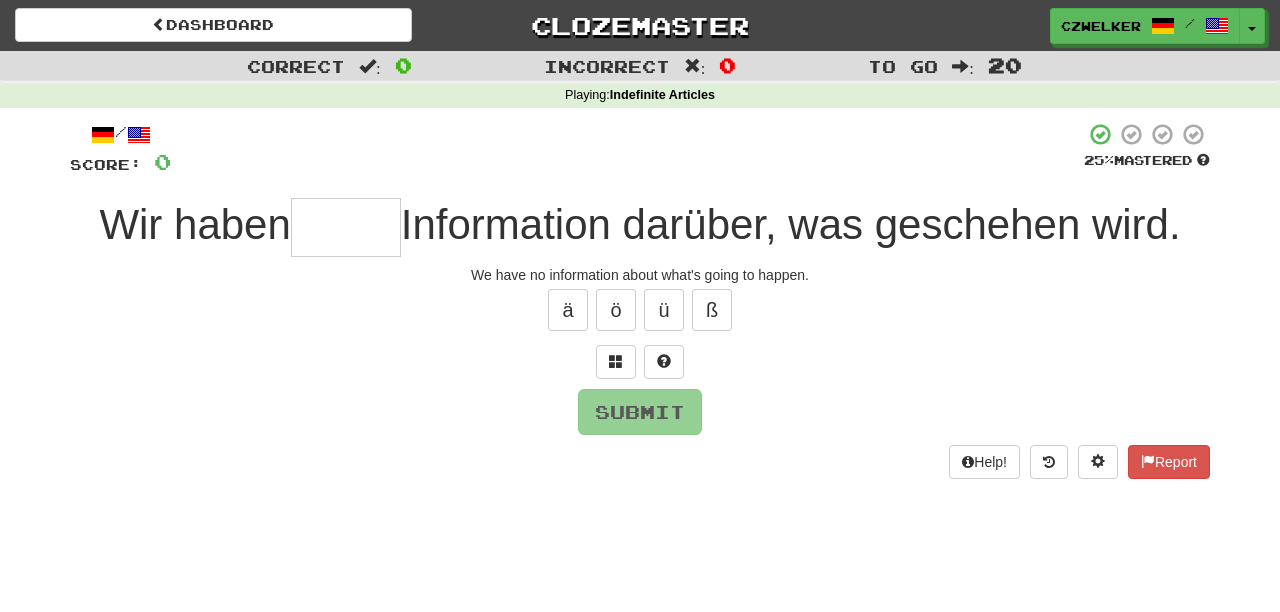 click at bounding box center (346, 227) 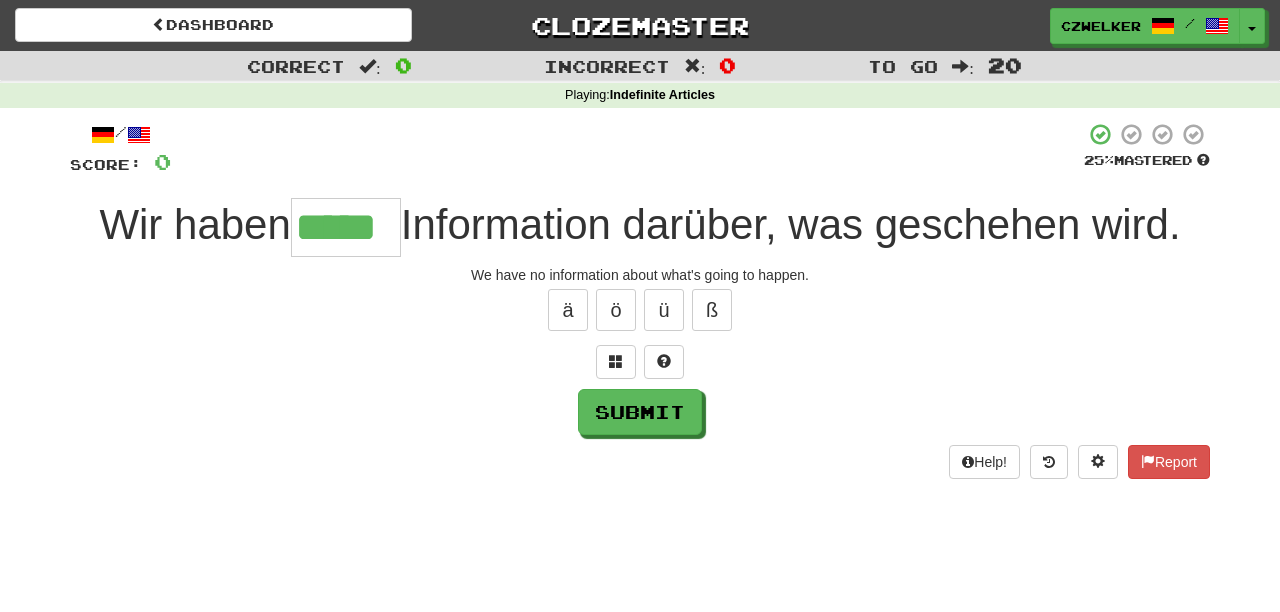 type on "*****" 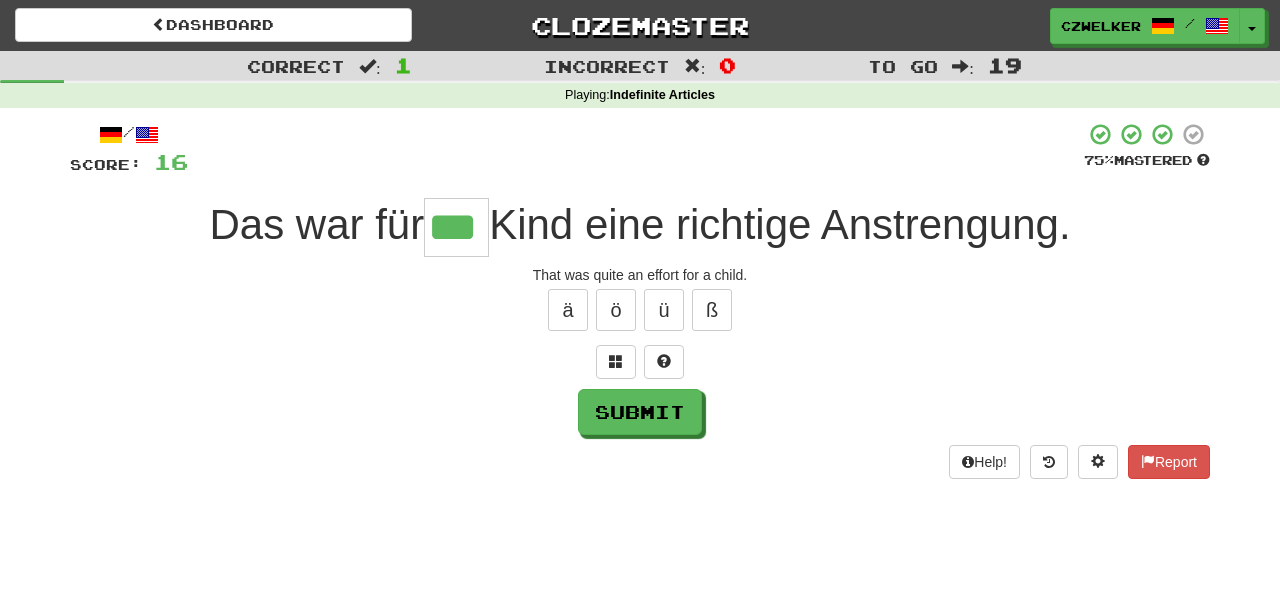 type on "***" 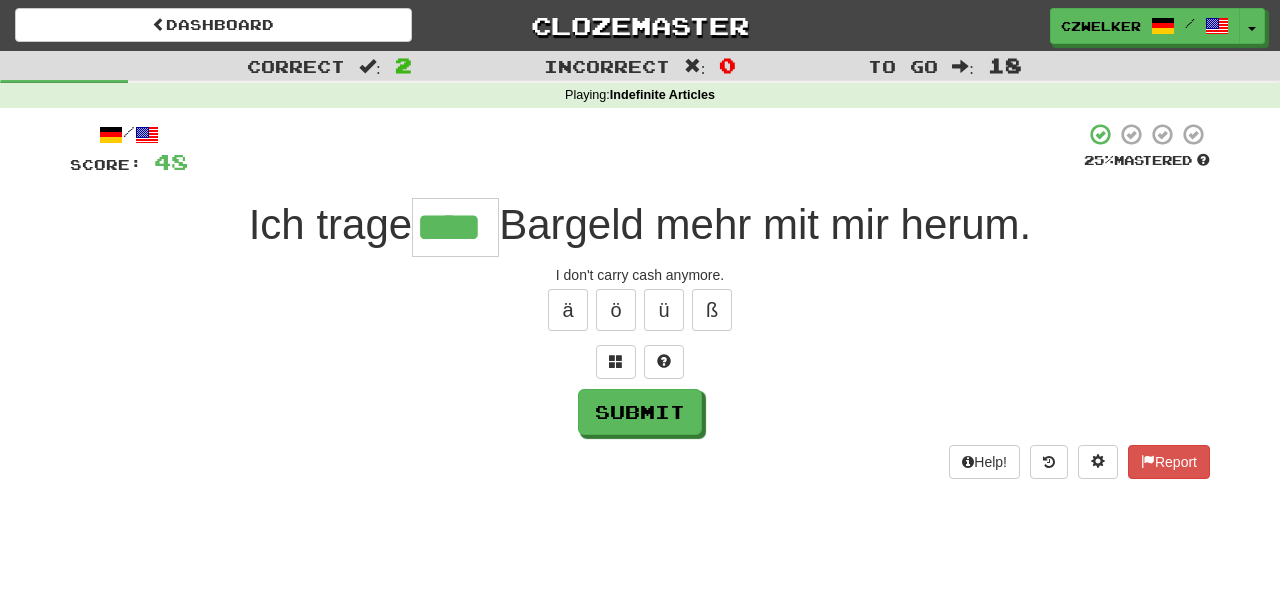 type on "****" 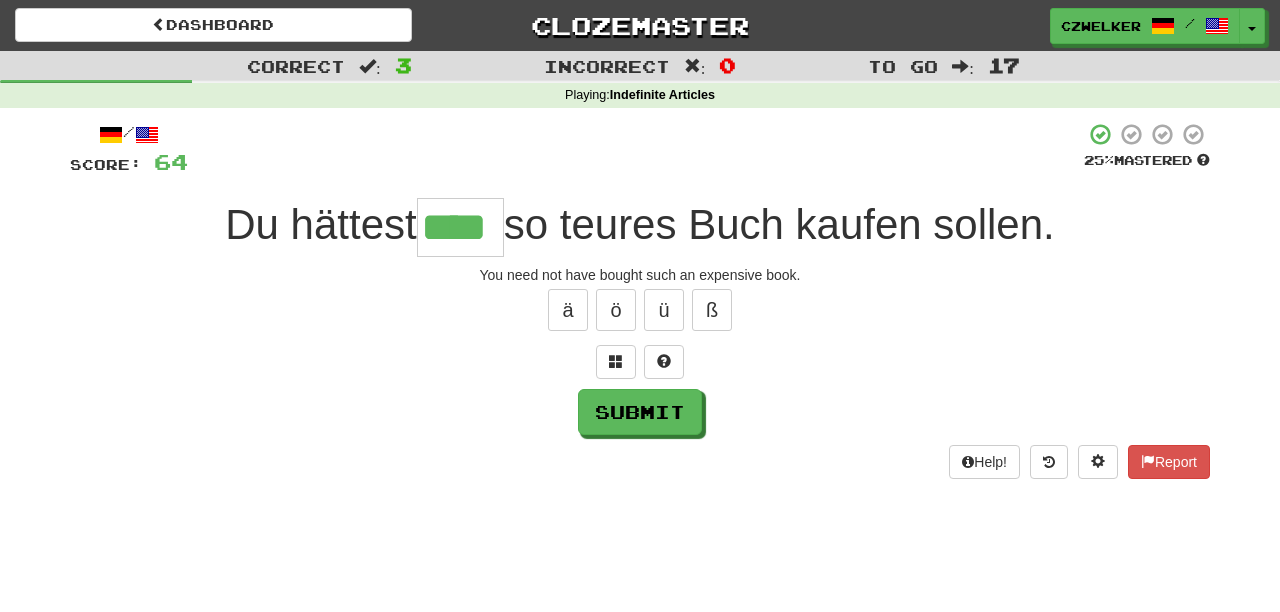 type on "****" 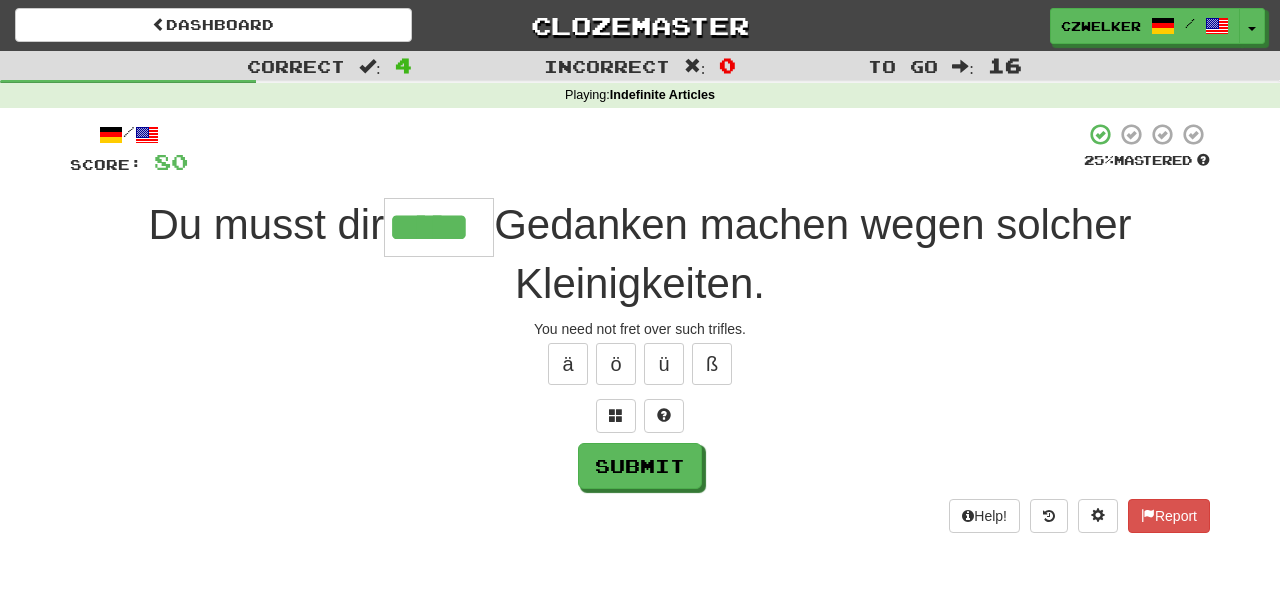 type on "*****" 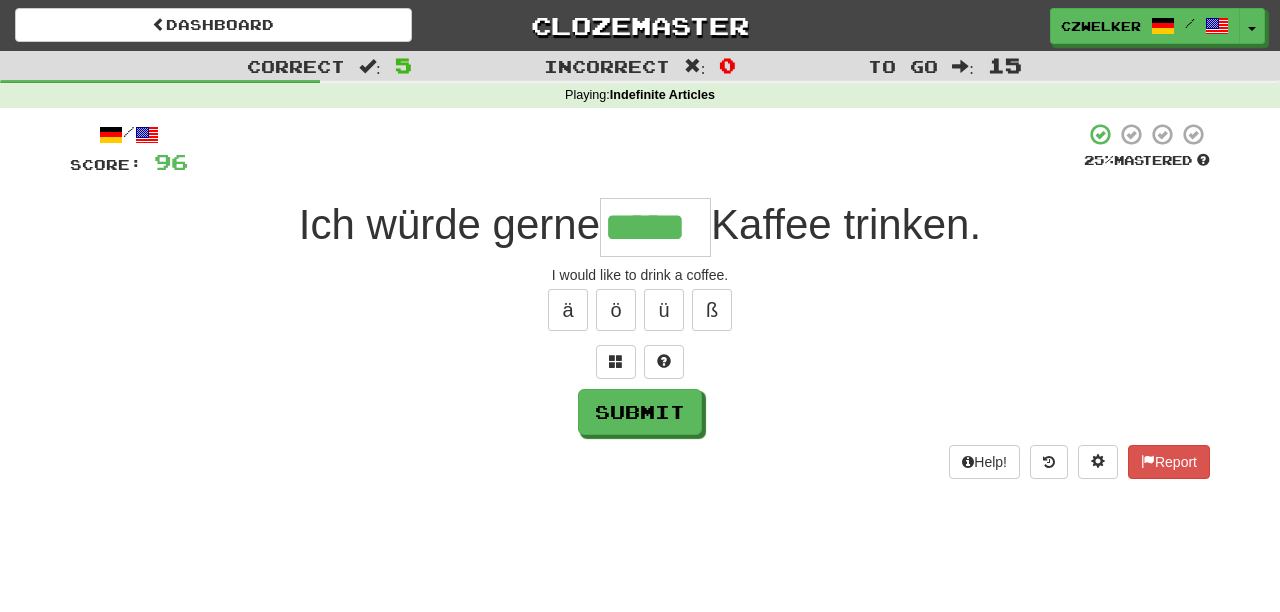 type on "*****" 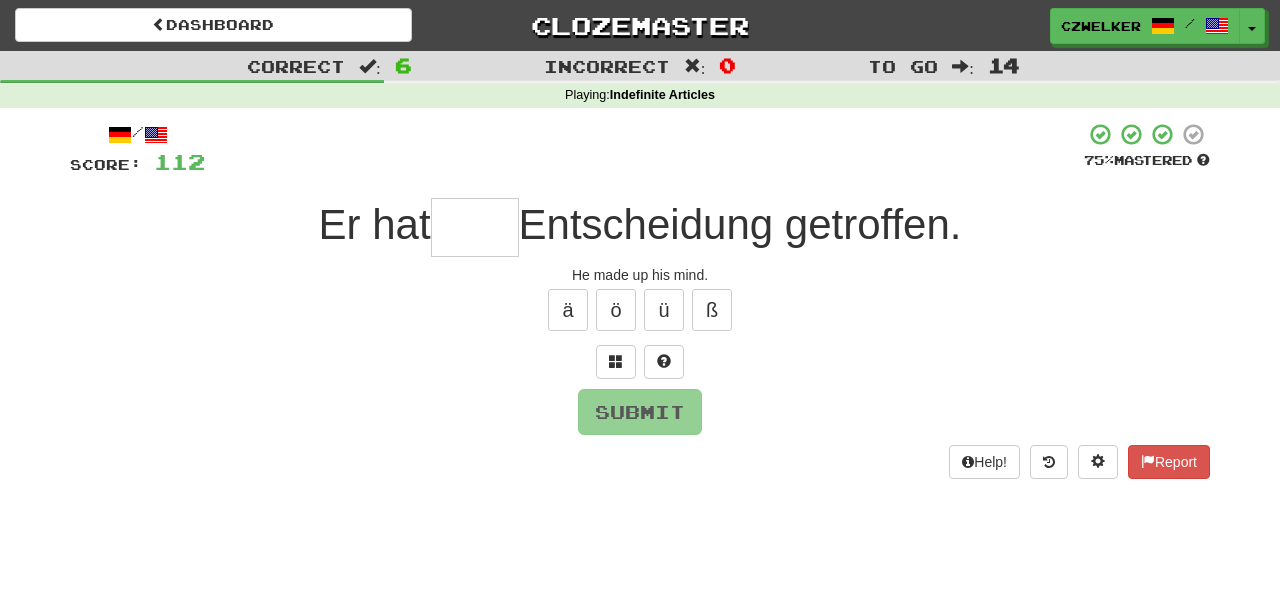 type on "*" 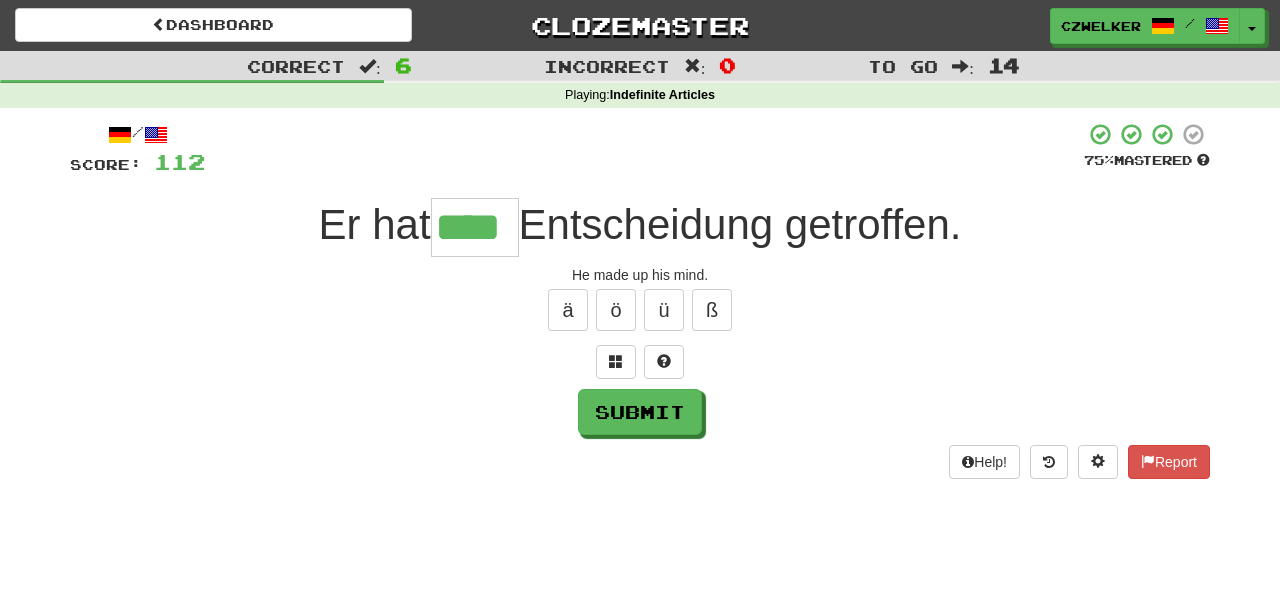 type on "****" 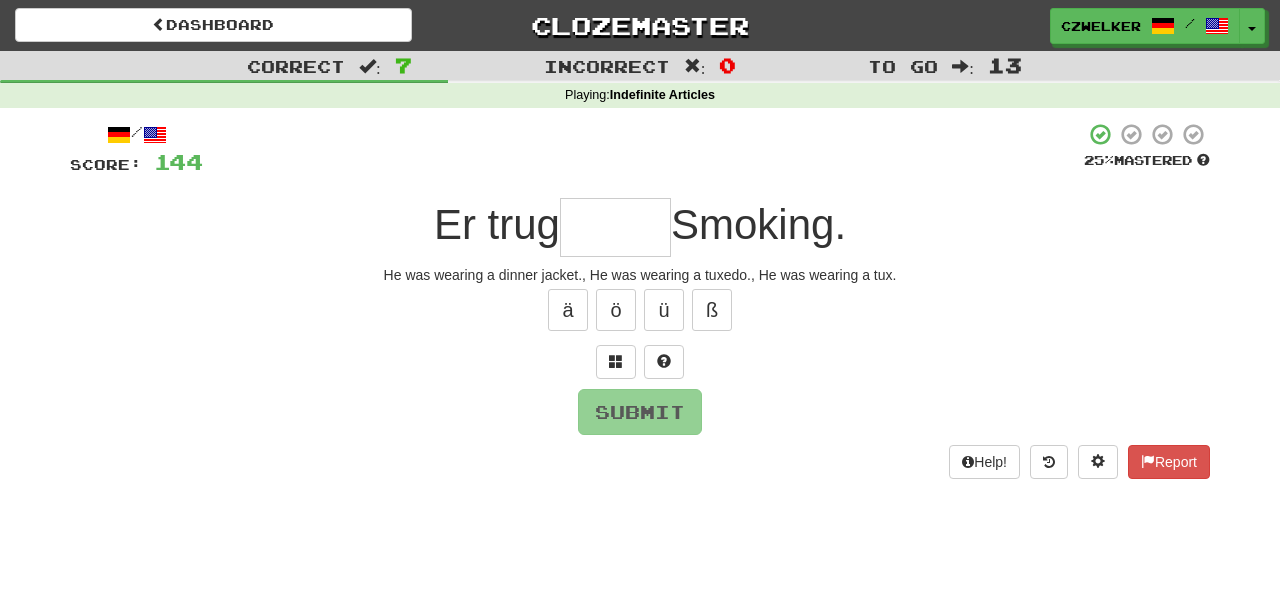 type on "*" 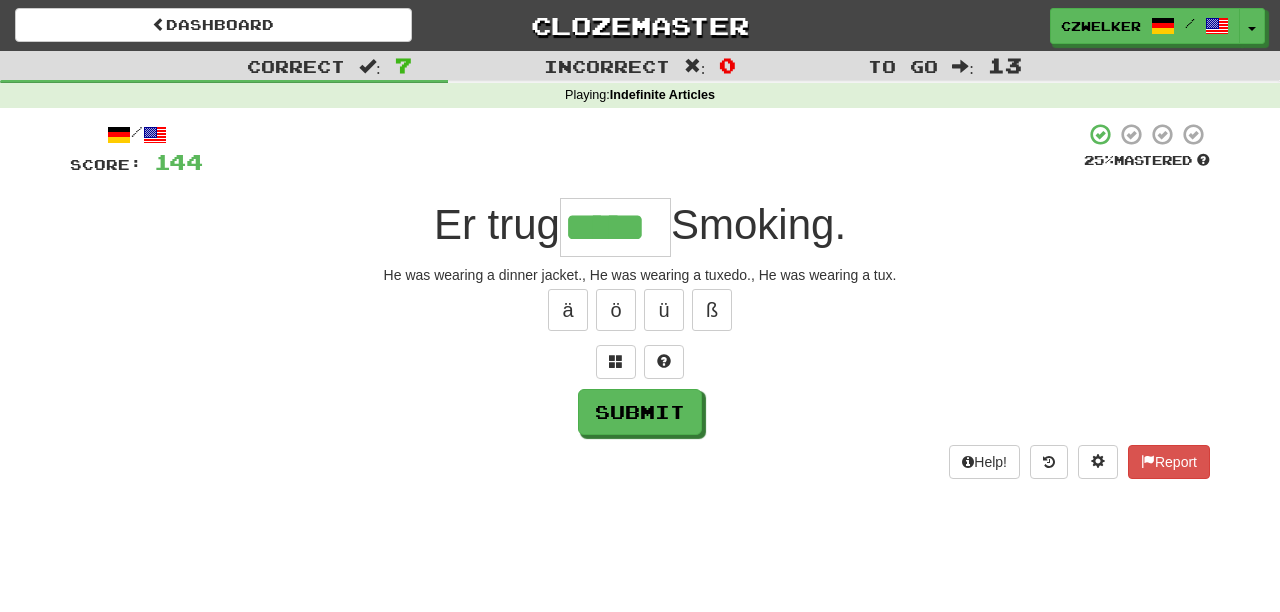 type on "*****" 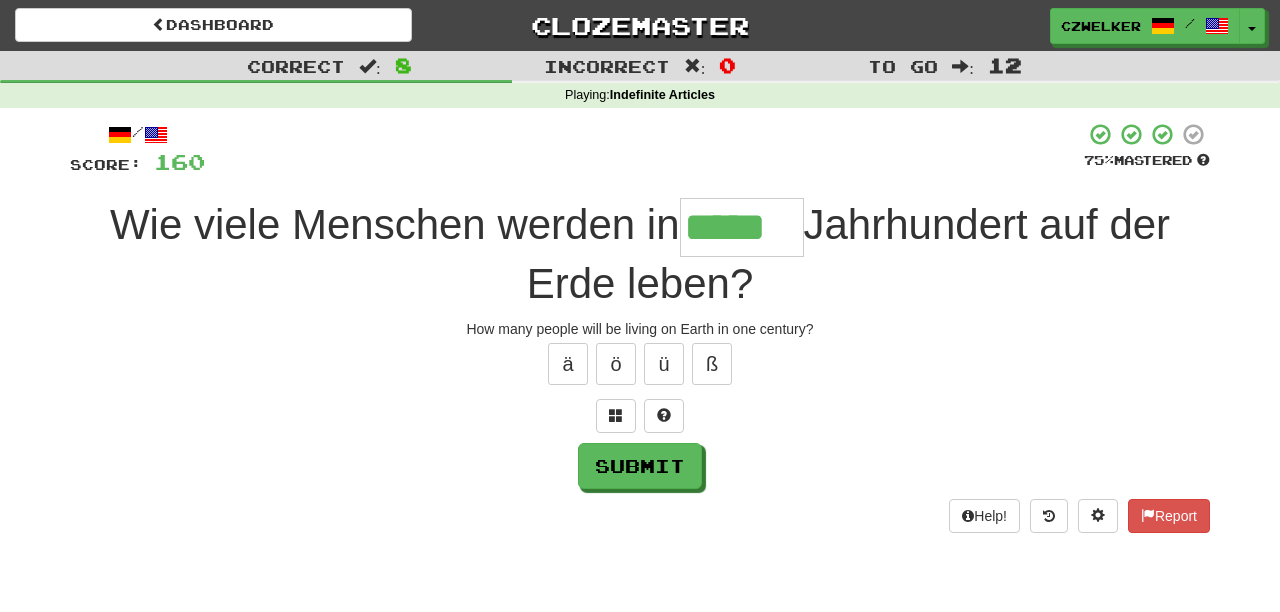 type on "*****" 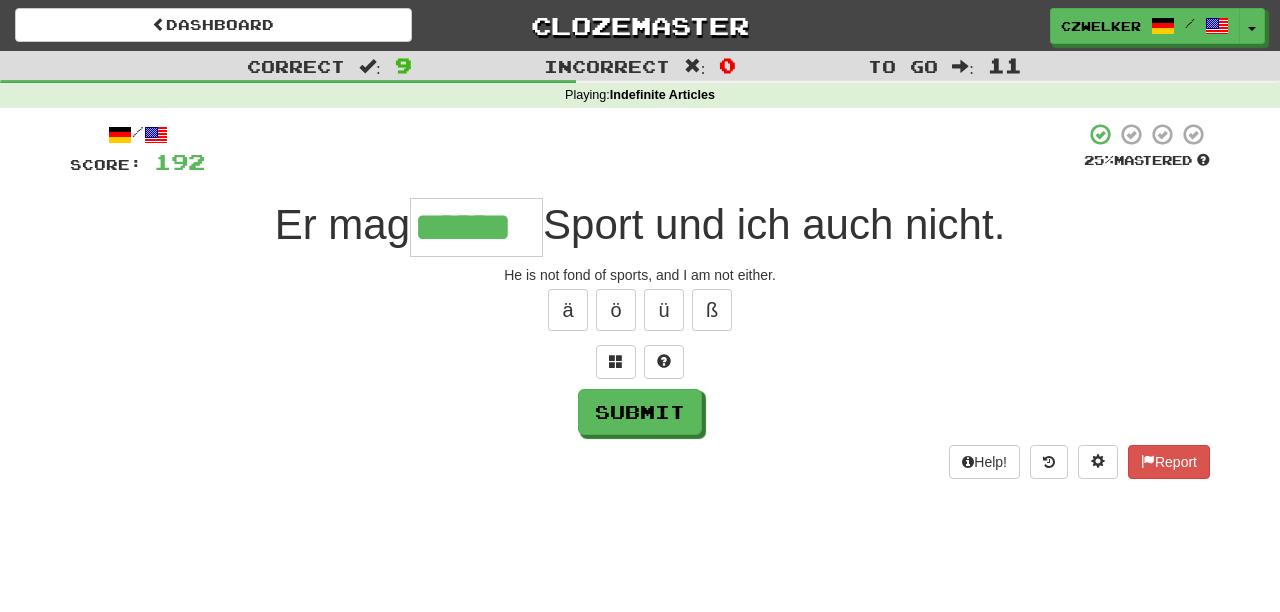 type on "******" 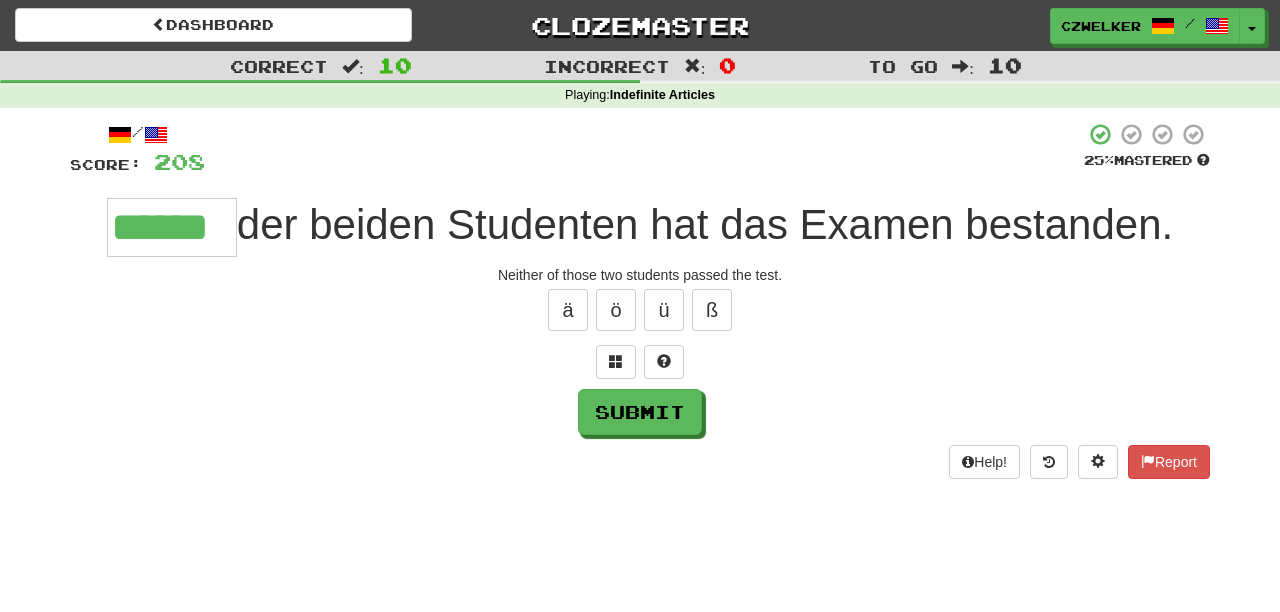 type on "******" 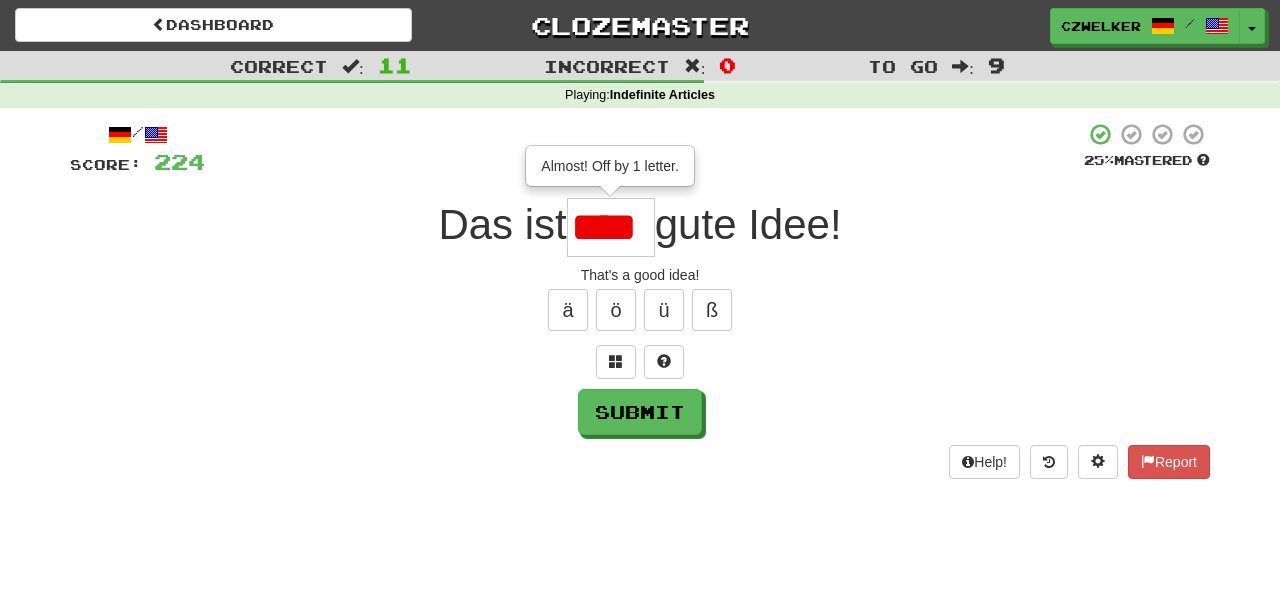 scroll, scrollTop: 0, scrollLeft: 0, axis: both 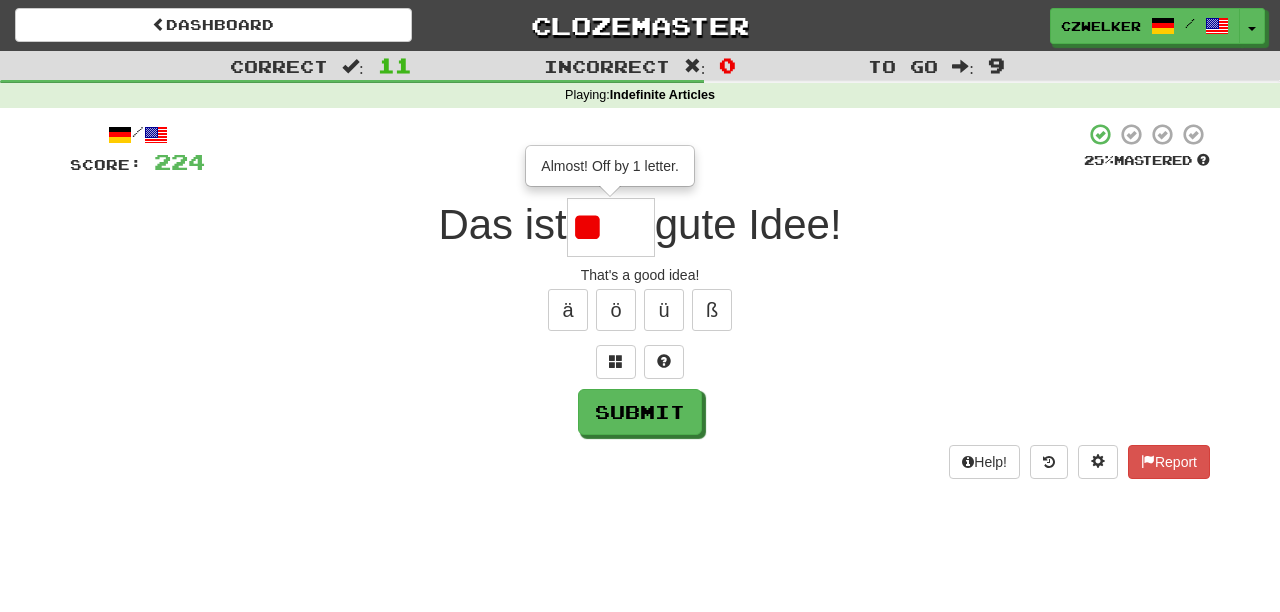 type on "*" 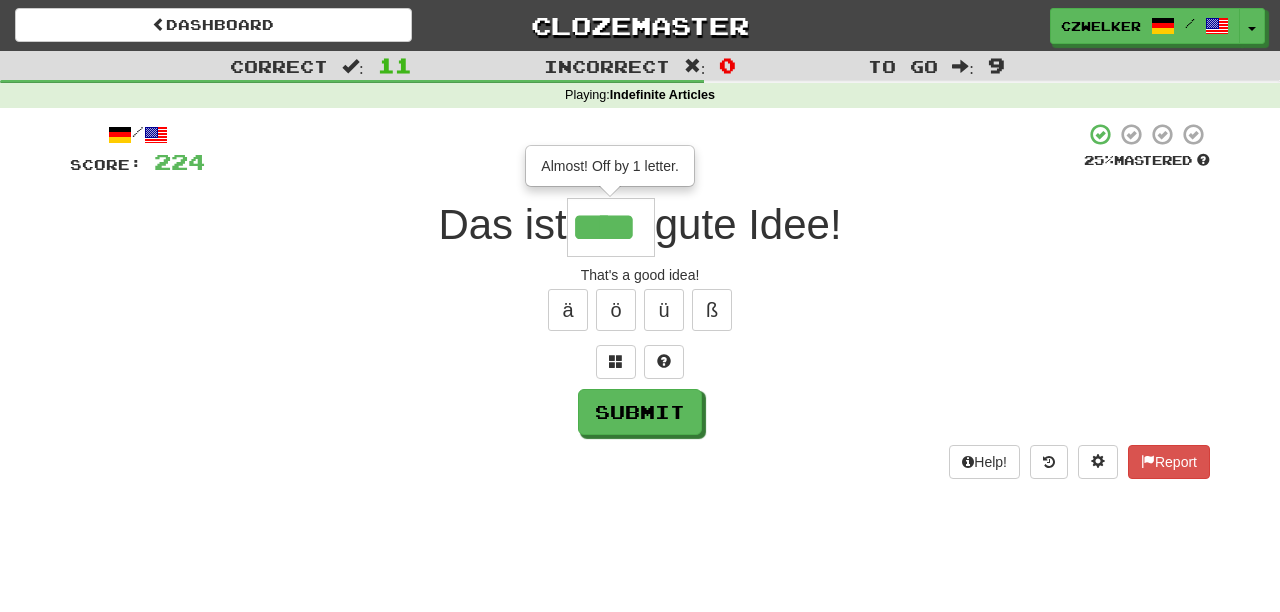 type on "****" 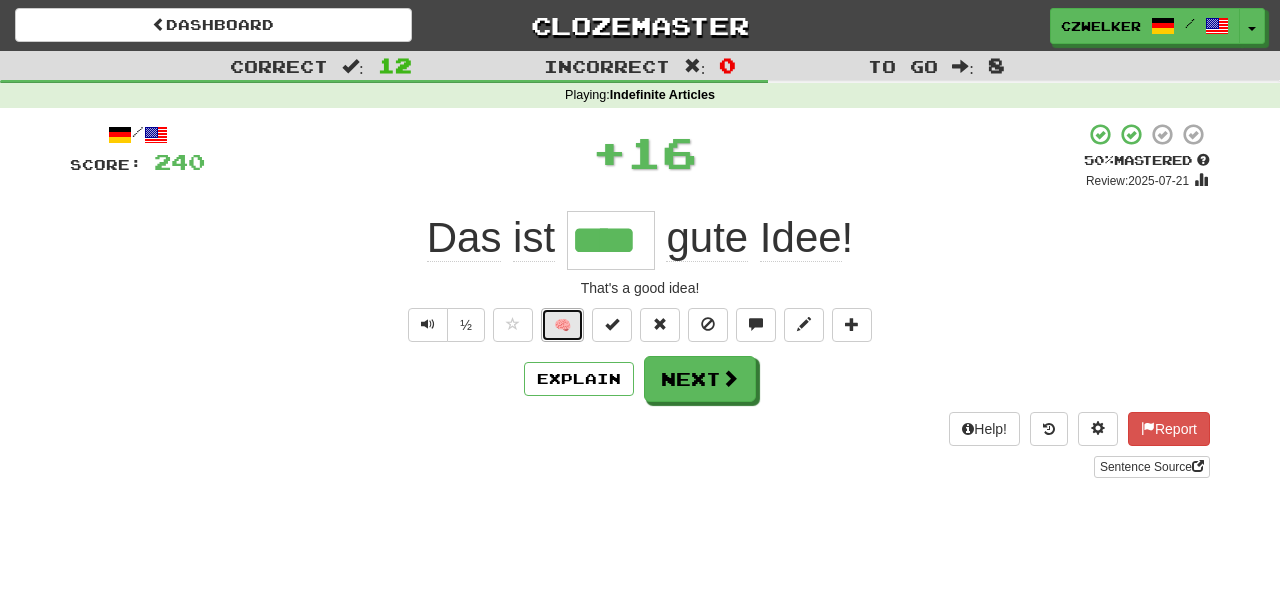 click on "🧠" at bounding box center (562, 325) 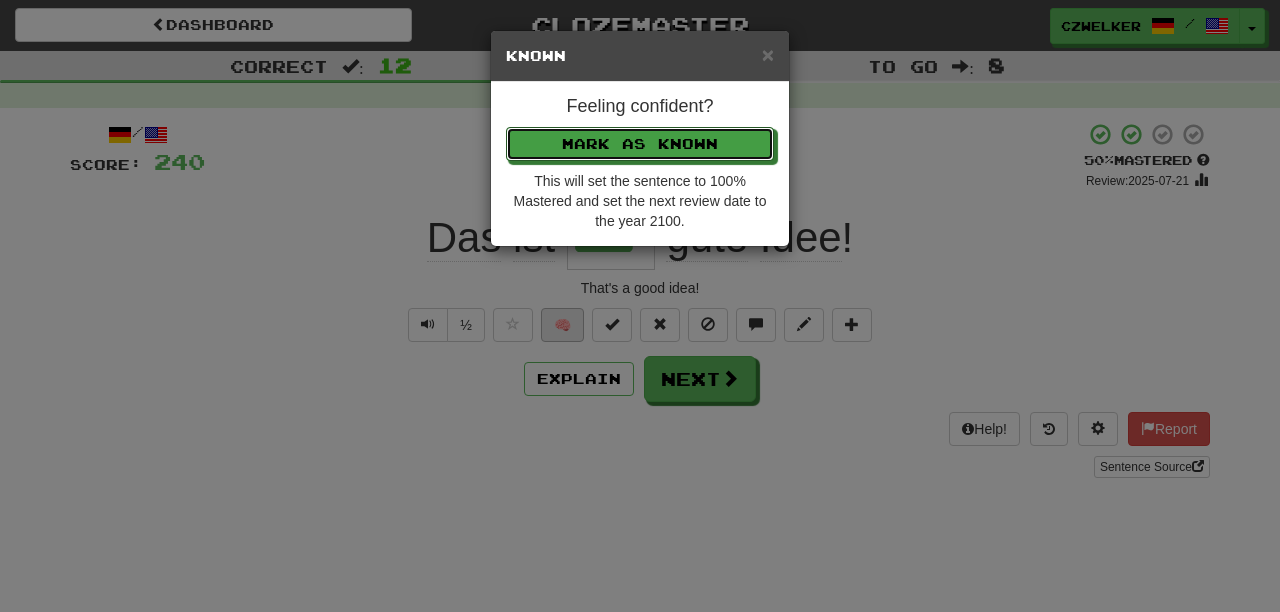 type 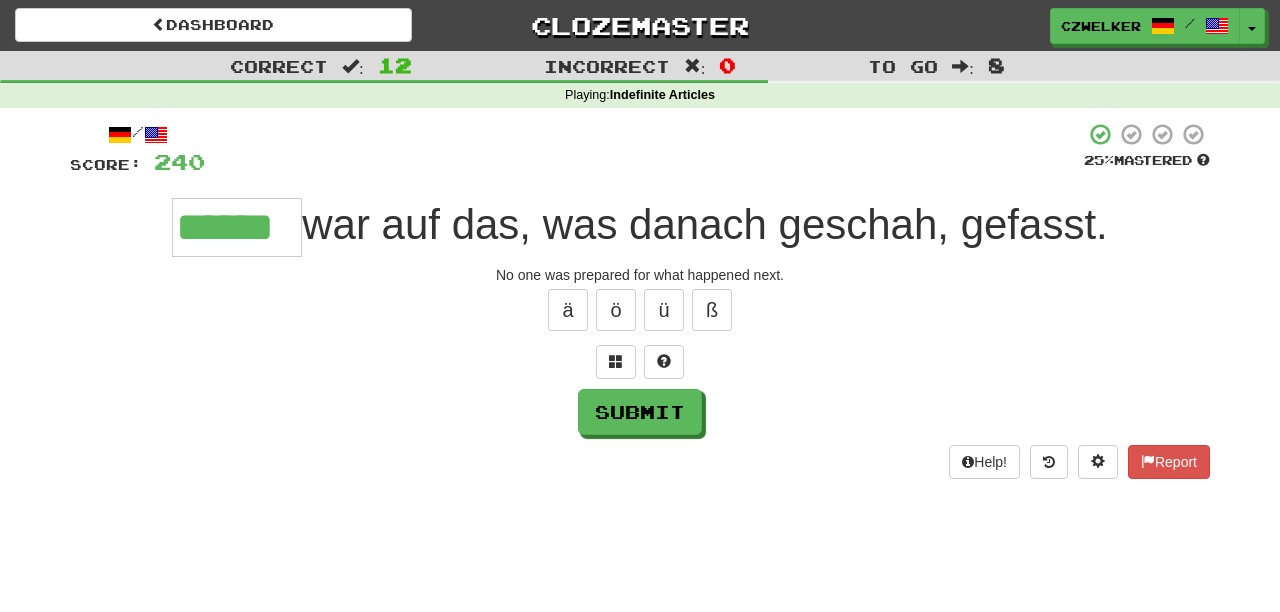 type on "******" 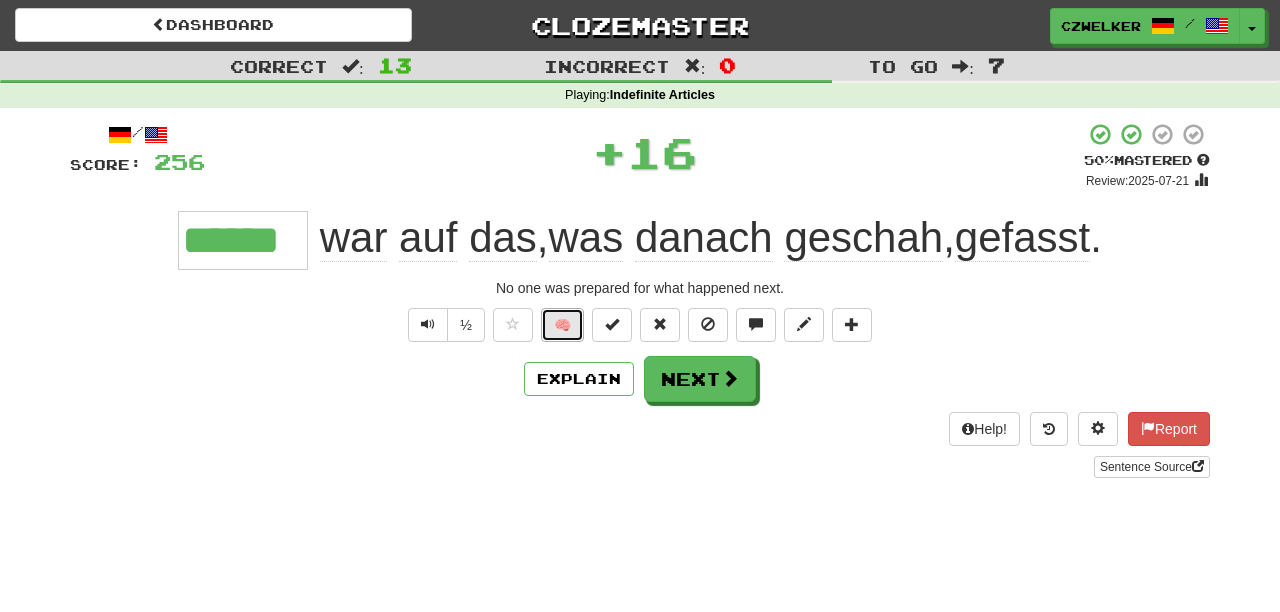 click on "🧠" at bounding box center (562, 325) 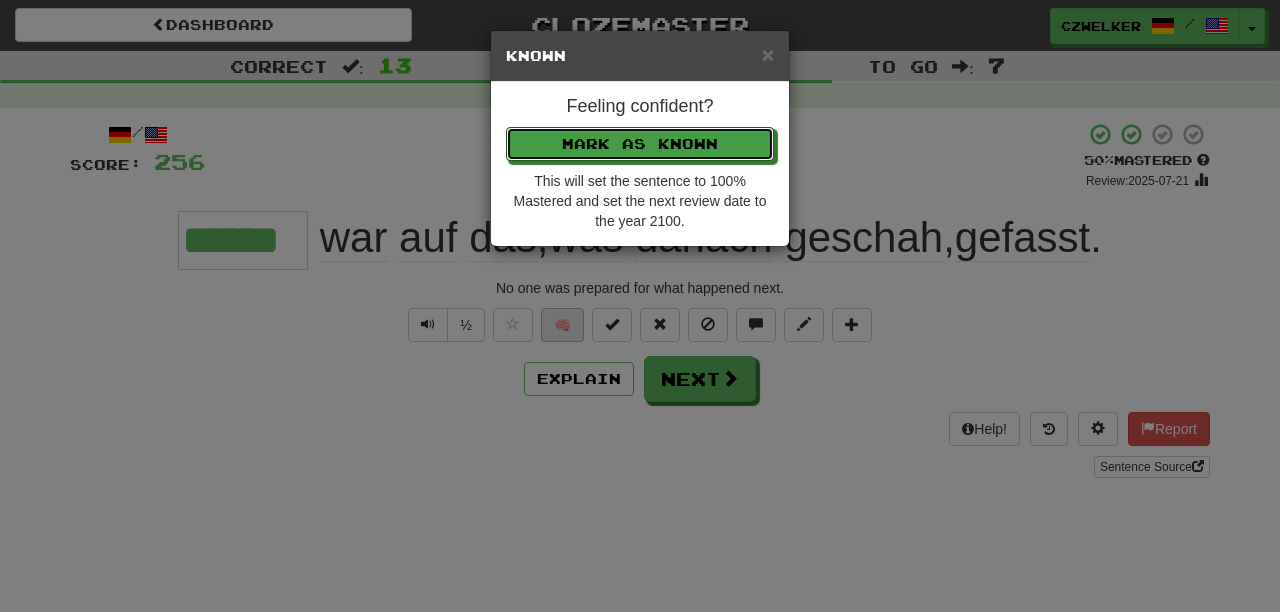 click on "Mark as Known" at bounding box center [640, 144] 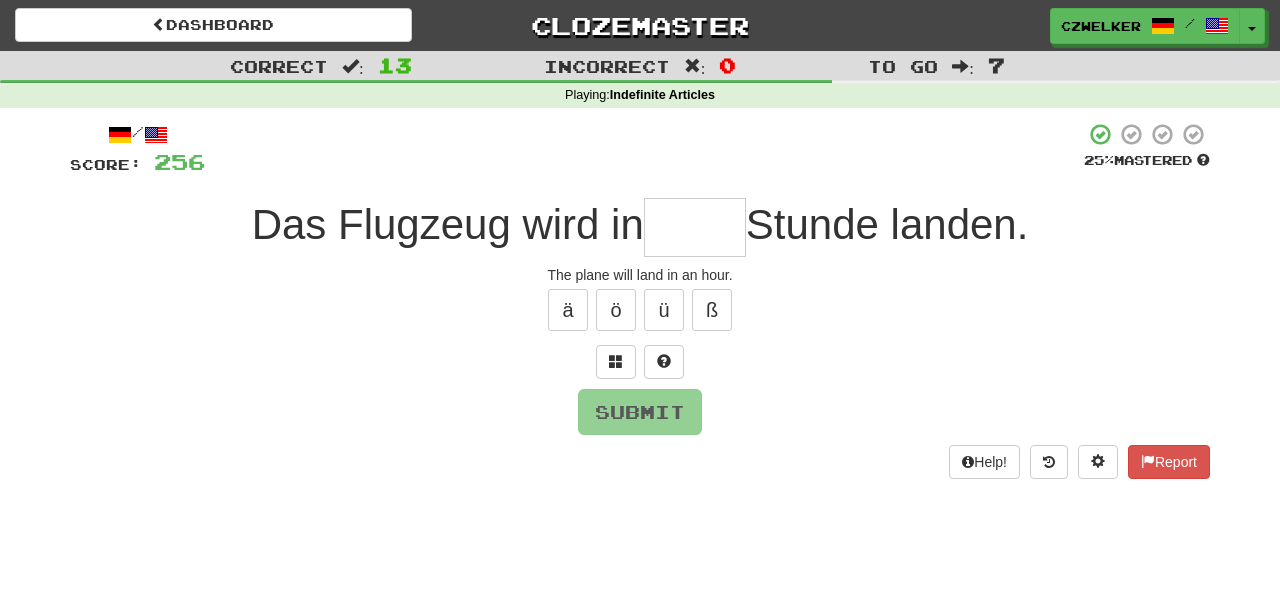 click at bounding box center (695, 227) 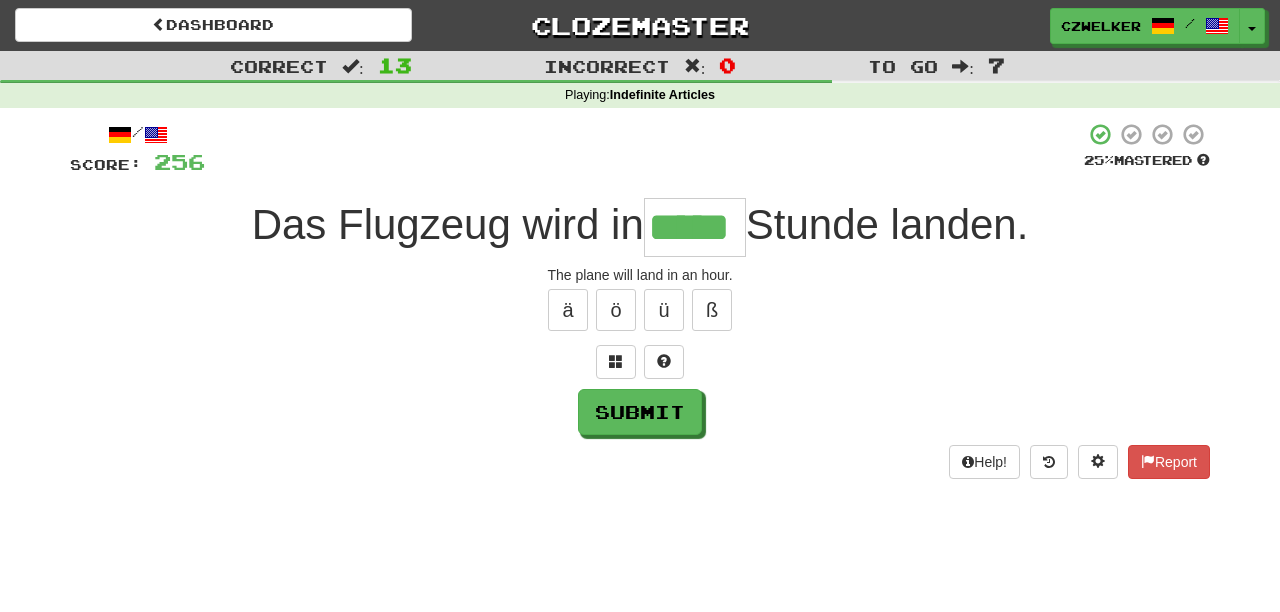 type on "*****" 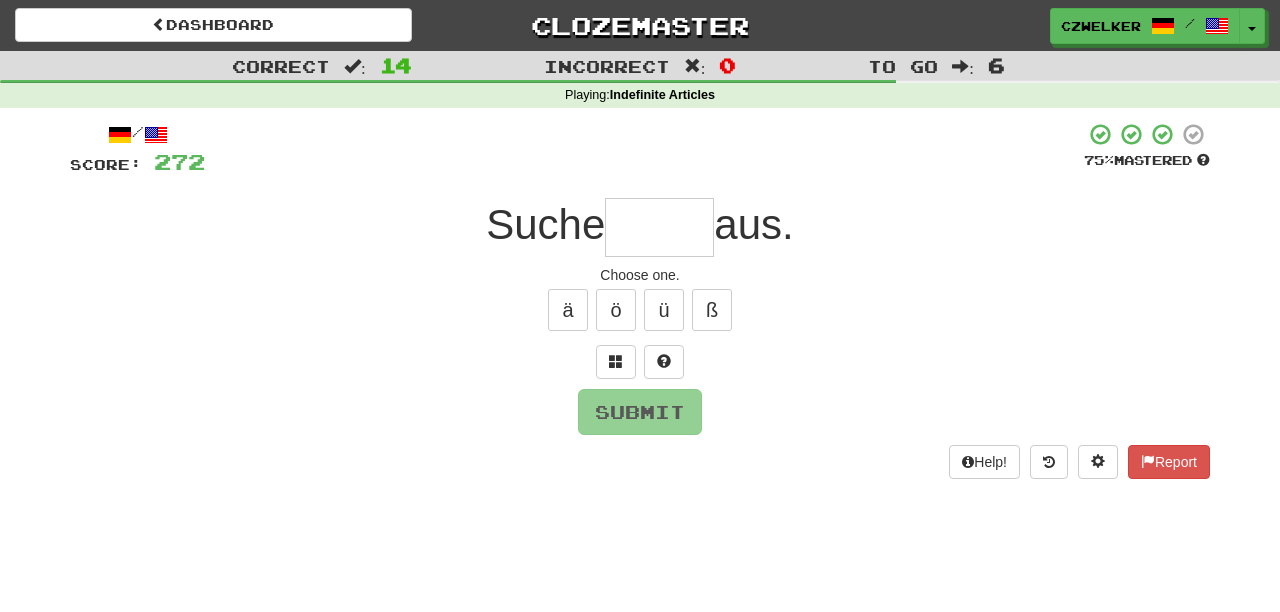 type on "*" 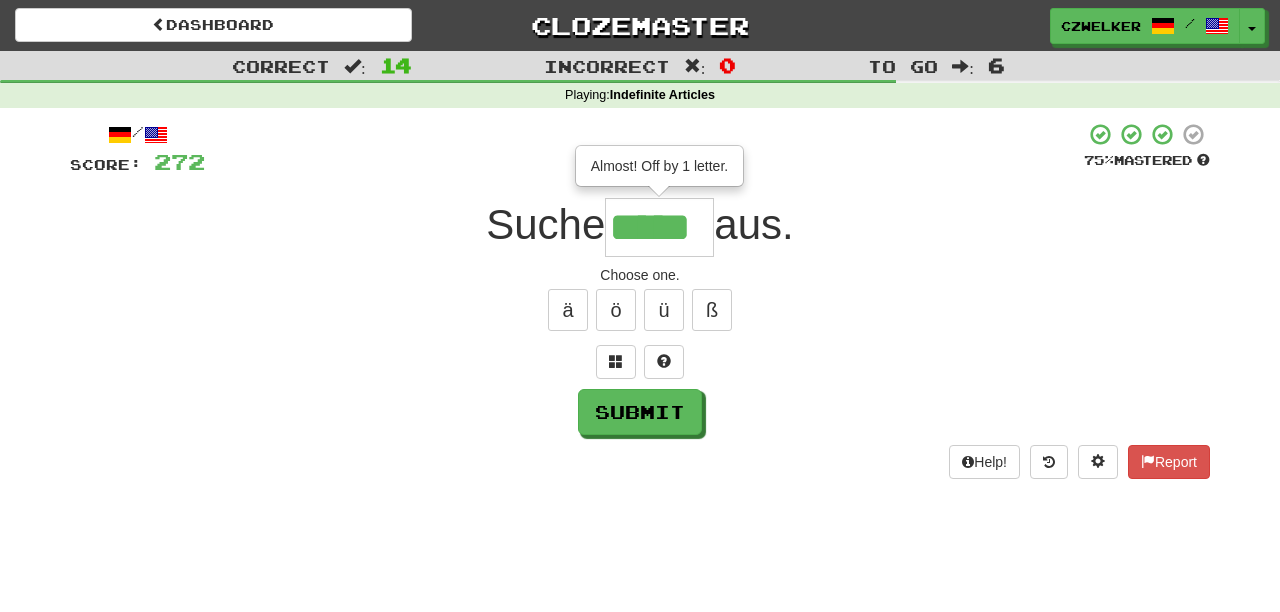 type on "*****" 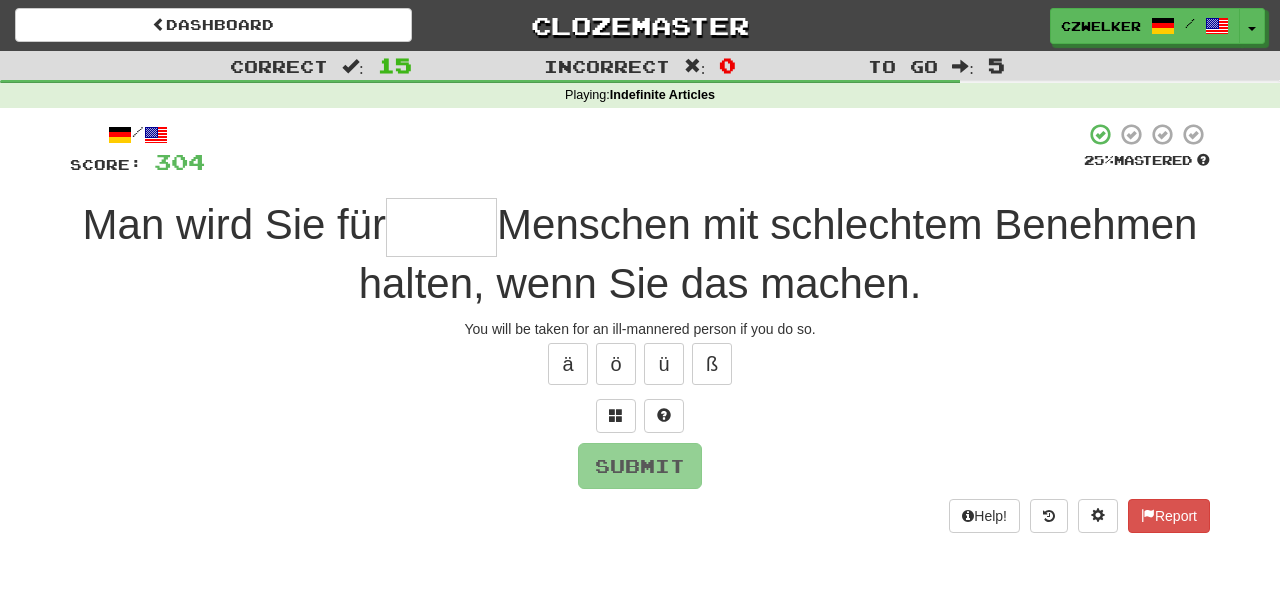 type on "*" 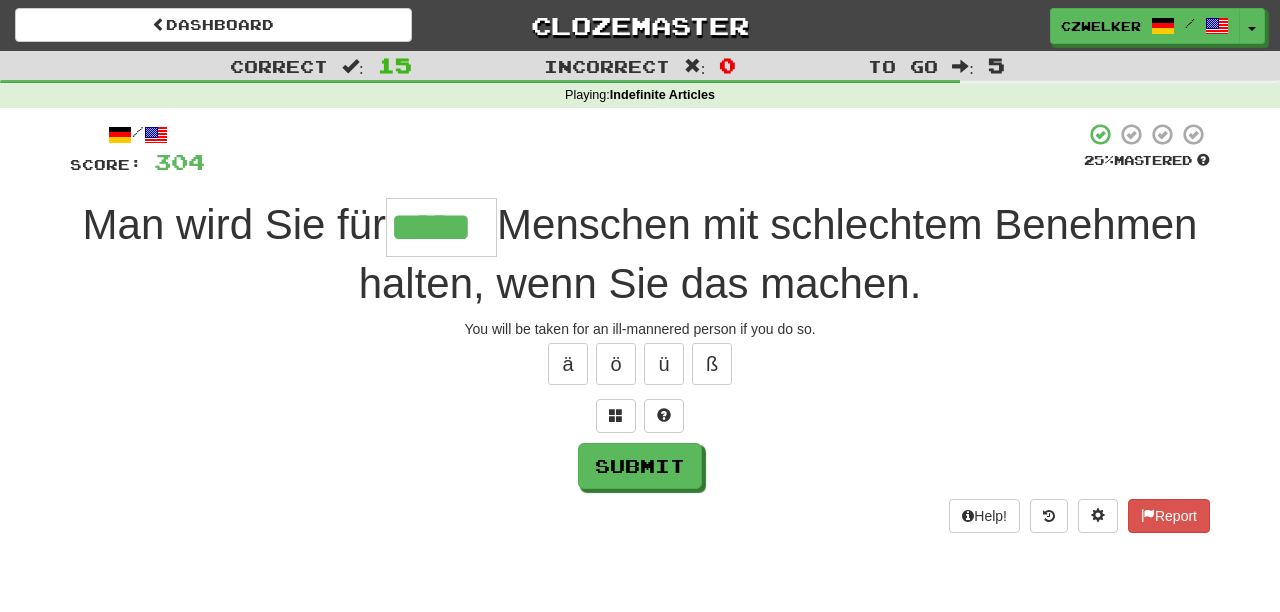 type on "*****" 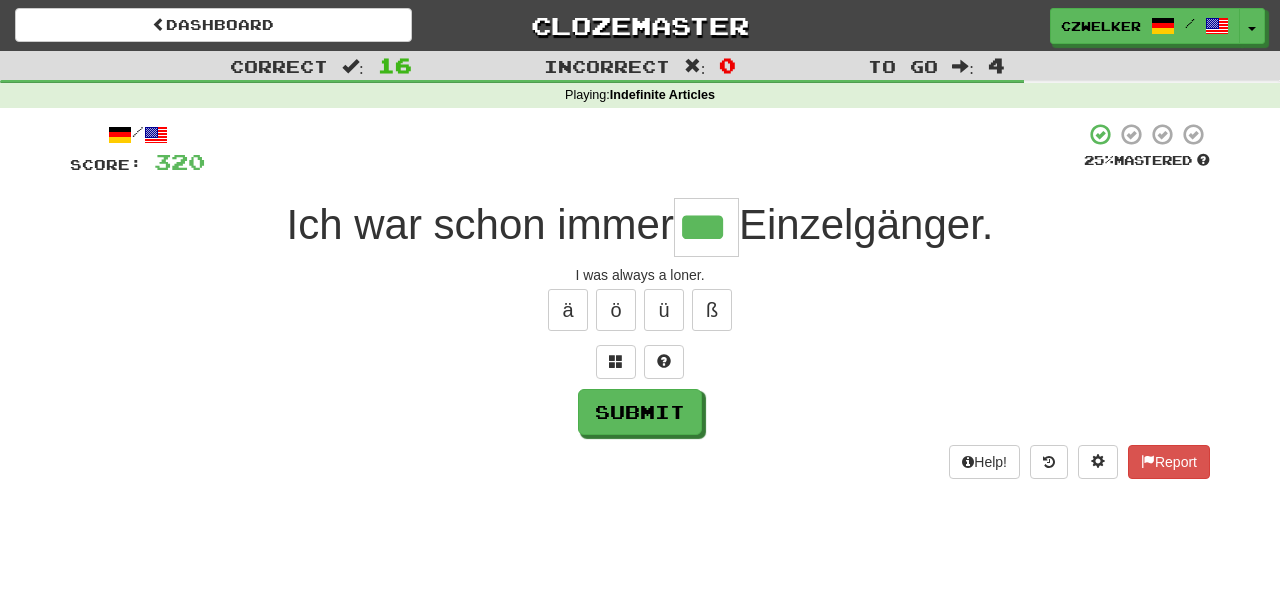 type on "***" 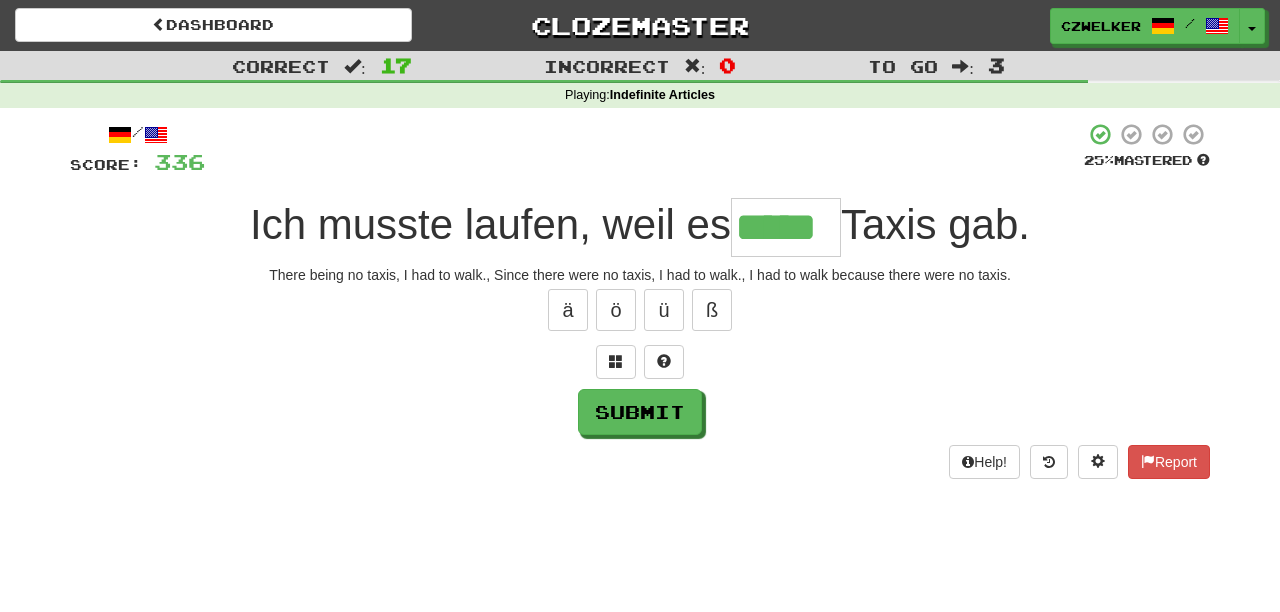 type on "*****" 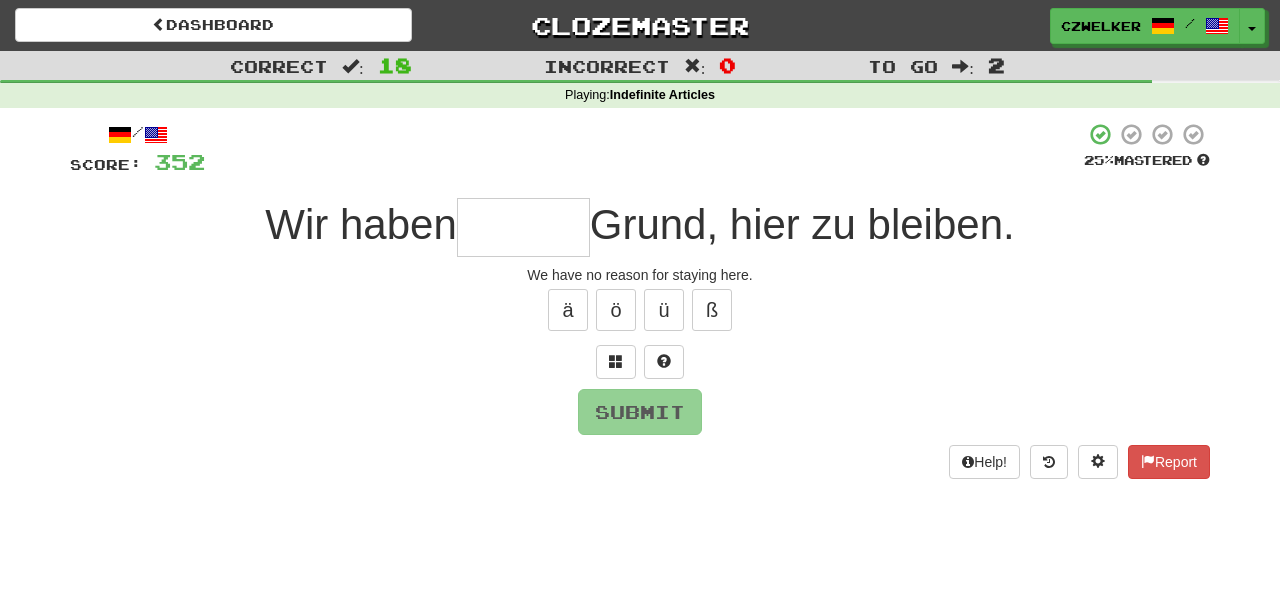 click at bounding box center [523, 227] 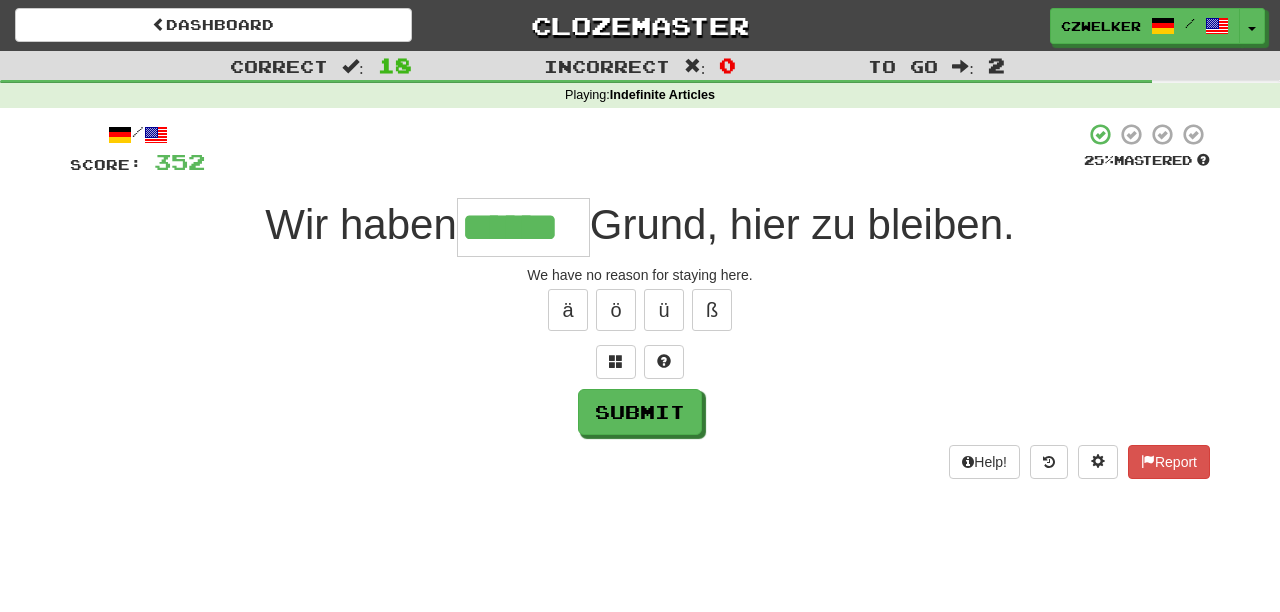 type on "******" 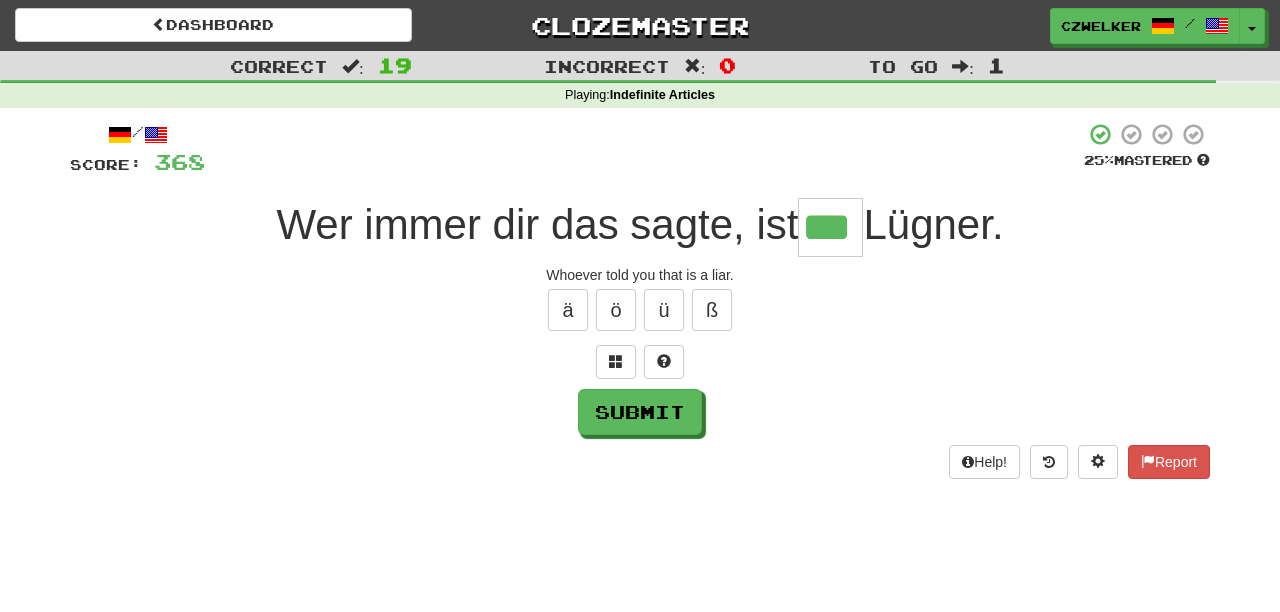 type on "***" 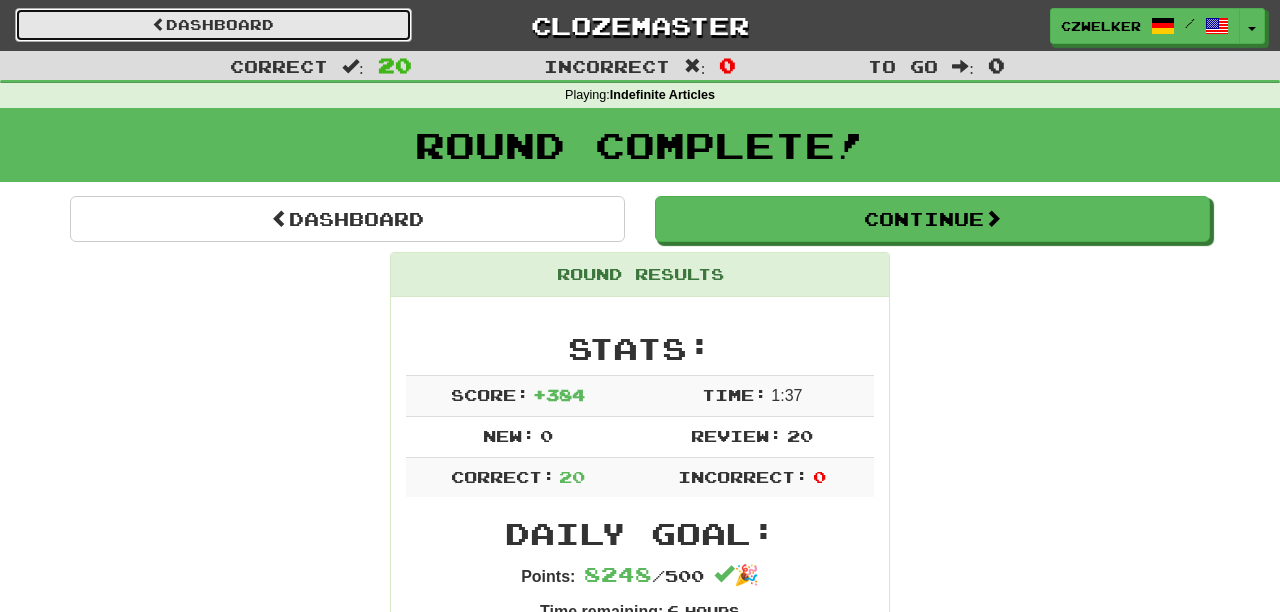 click on "Dashboard" at bounding box center (213, 25) 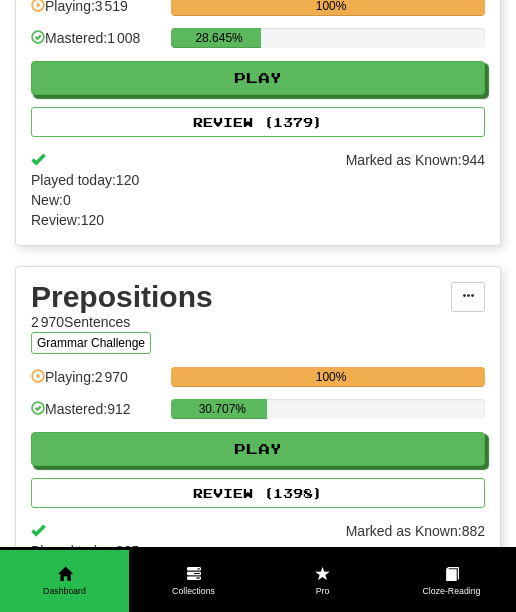 scroll, scrollTop: 1251, scrollLeft: 0, axis: vertical 